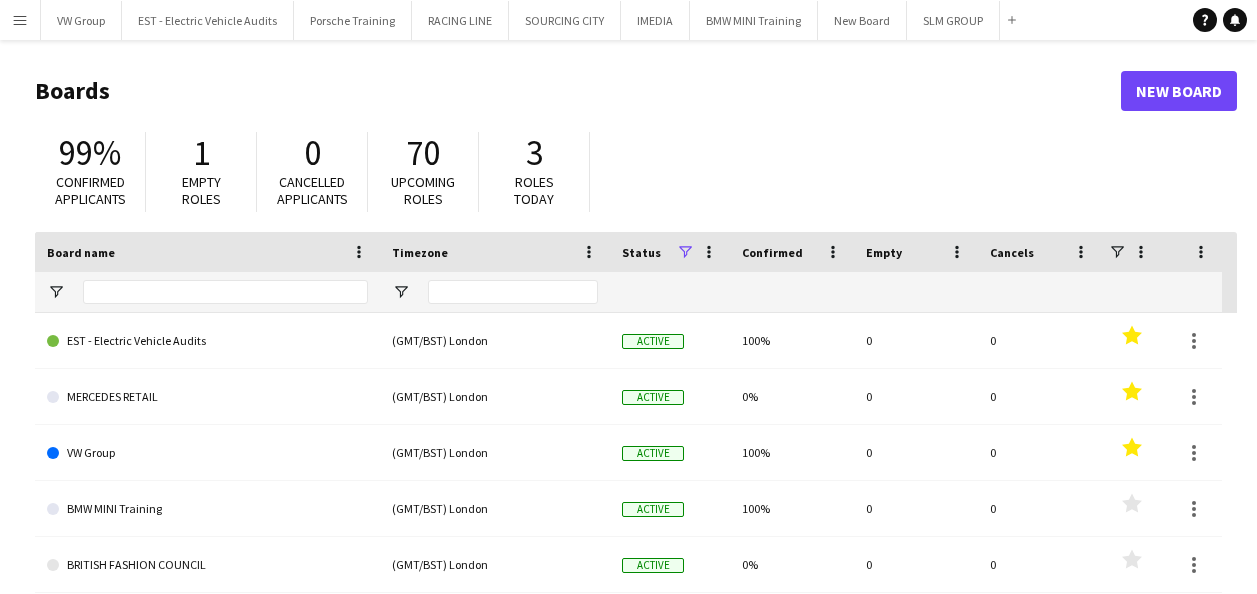 scroll, scrollTop: 0, scrollLeft: 0, axis: both 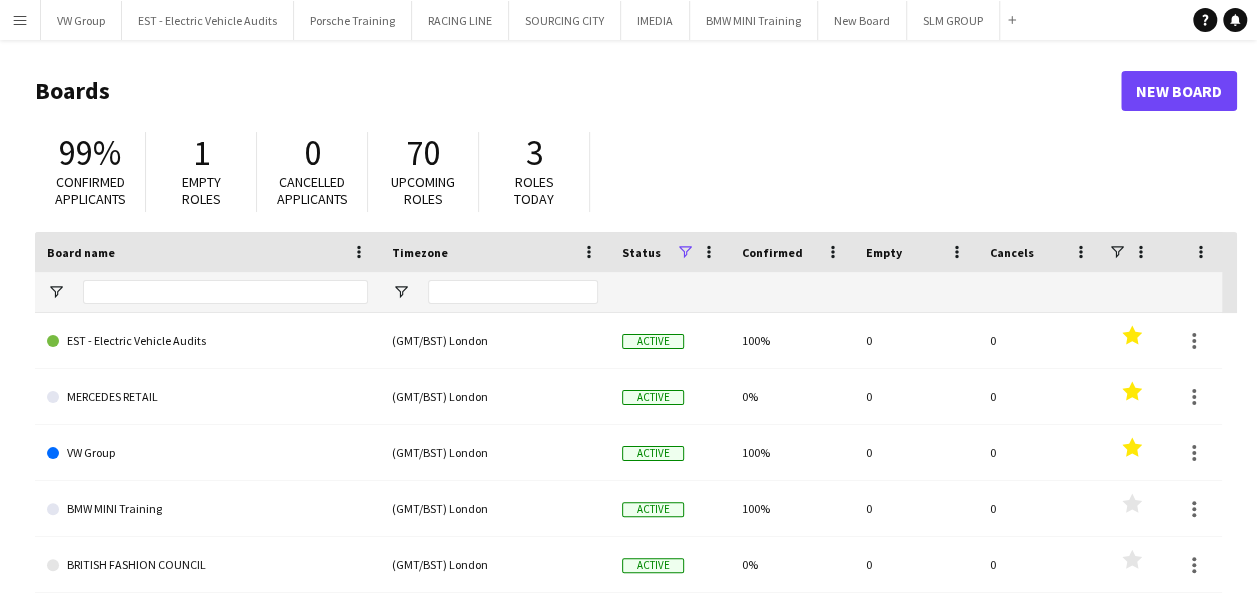 click on "Menu" at bounding box center (20, 20) 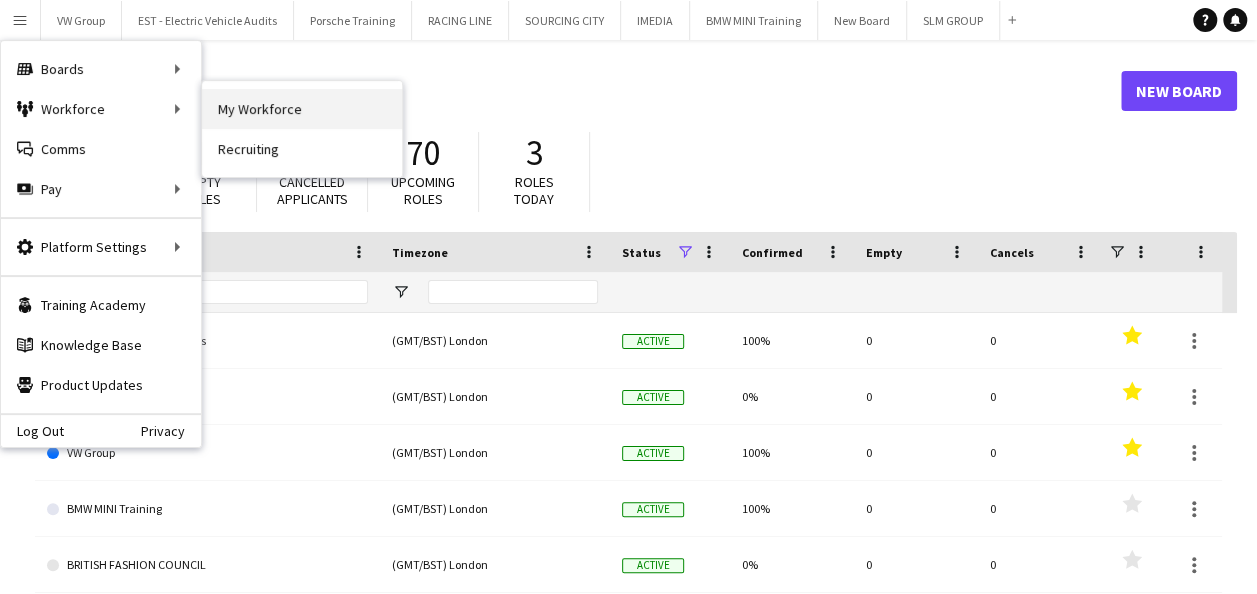 click on "My Workforce" at bounding box center [302, 109] 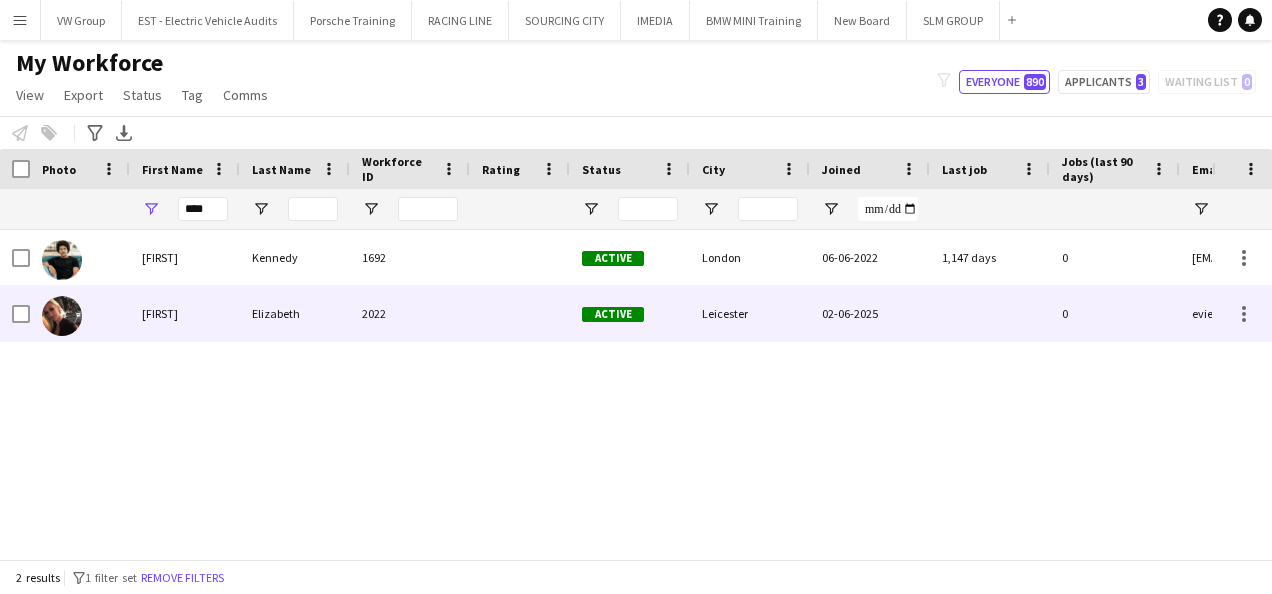 click on "Elizabeth" at bounding box center [295, 313] 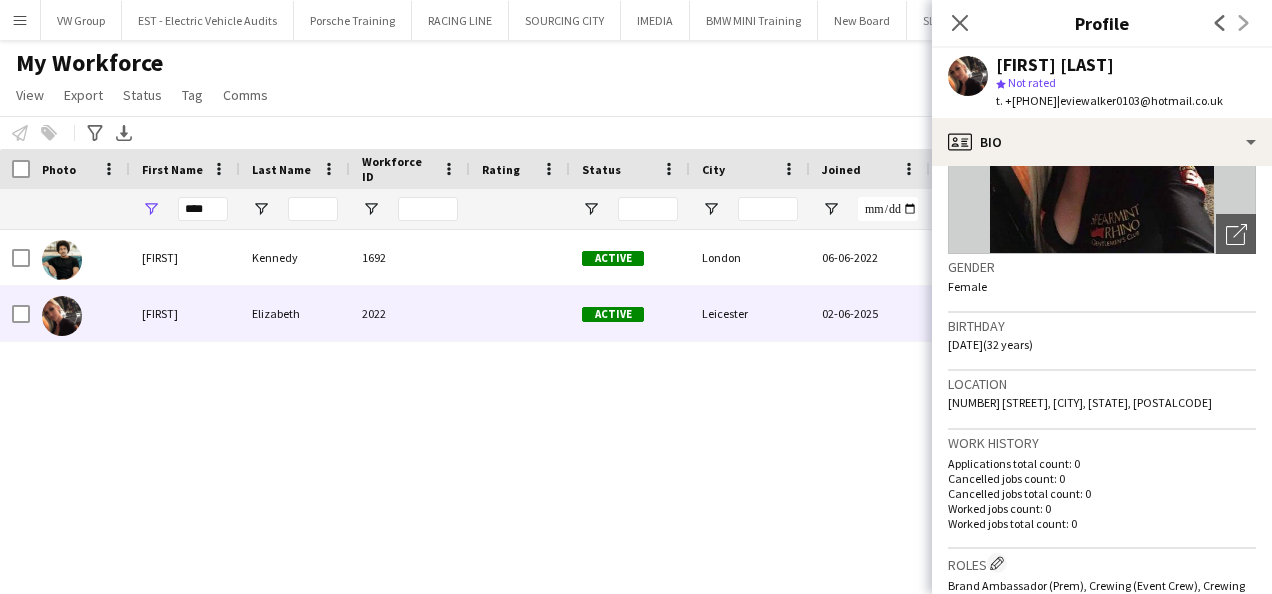 scroll, scrollTop: 0, scrollLeft: 0, axis: both 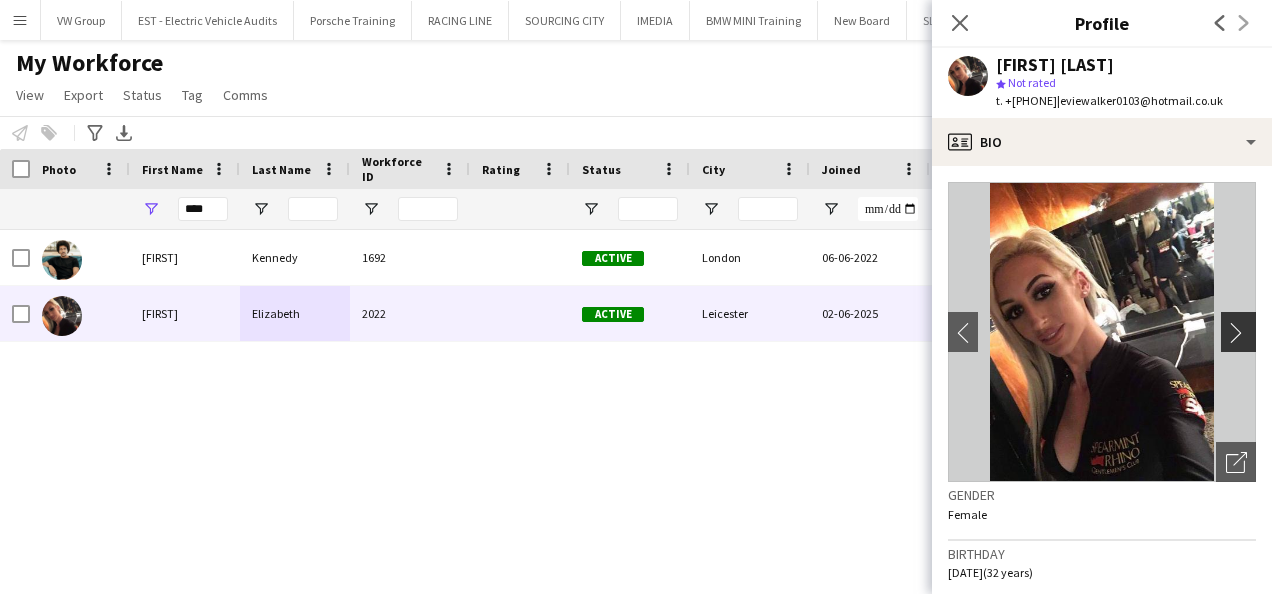 click on "chevron-right" 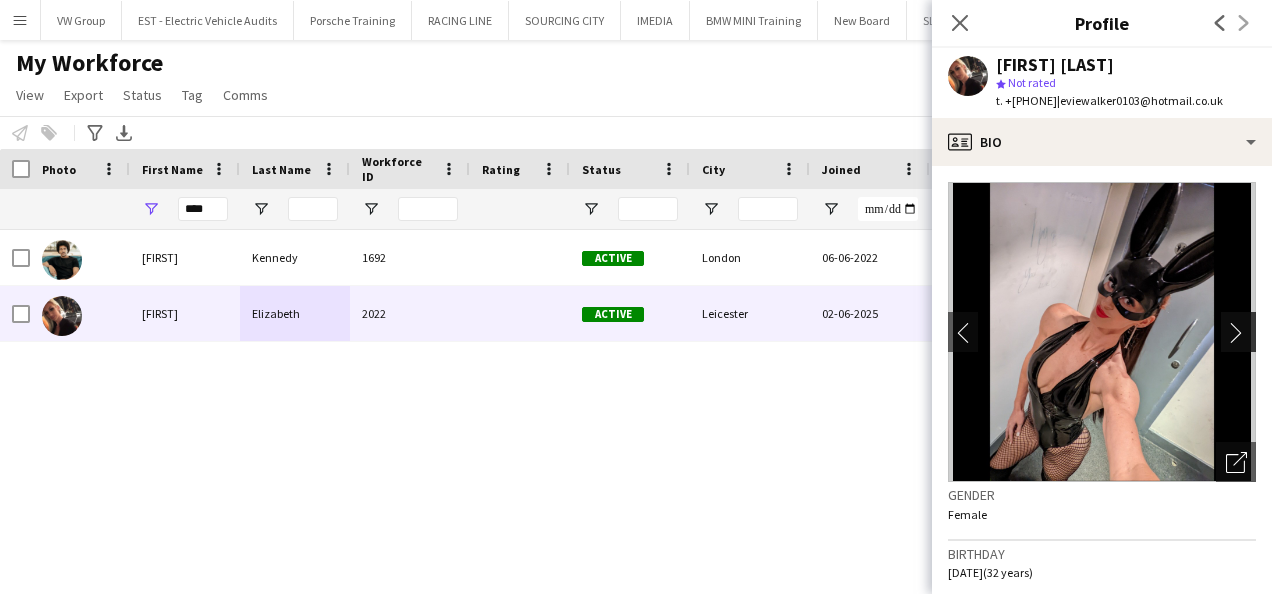 click on "chevron-right" 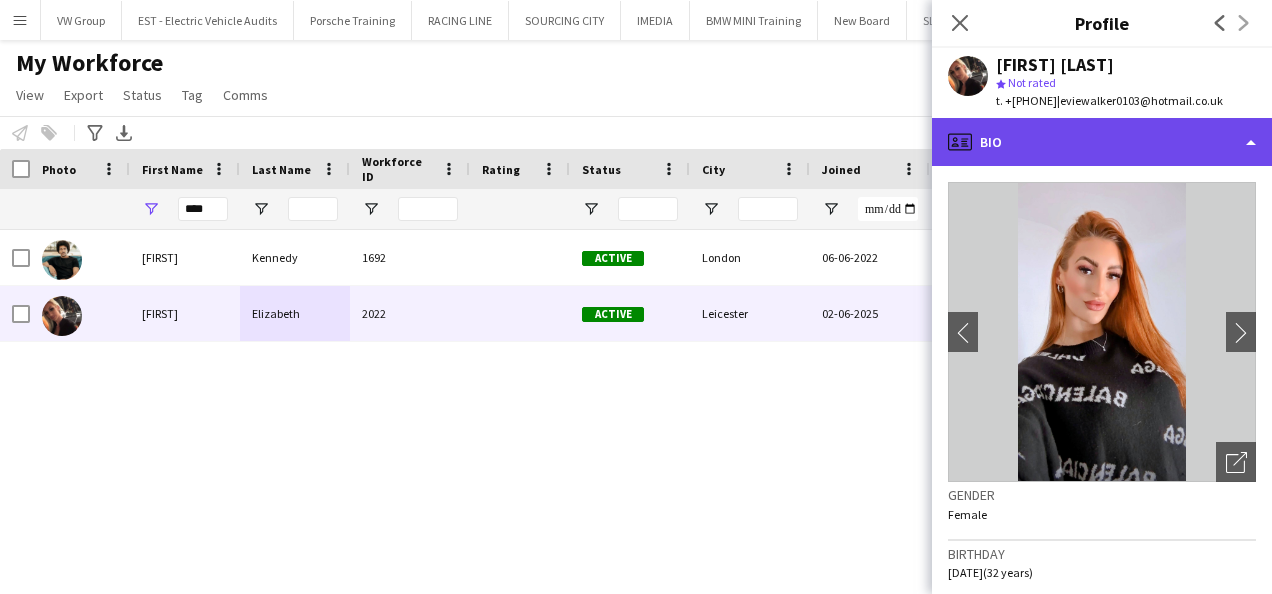 click on "profile
Bio" 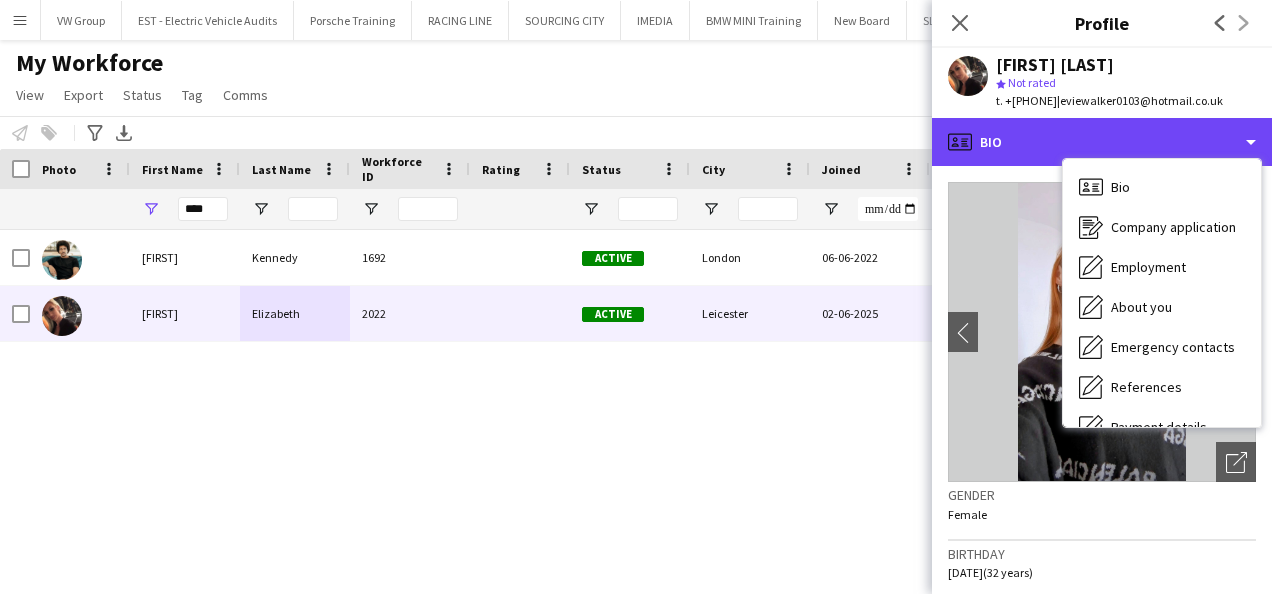 scroll, scrollTop: 188, scrollLeft: 0, axis: vertical 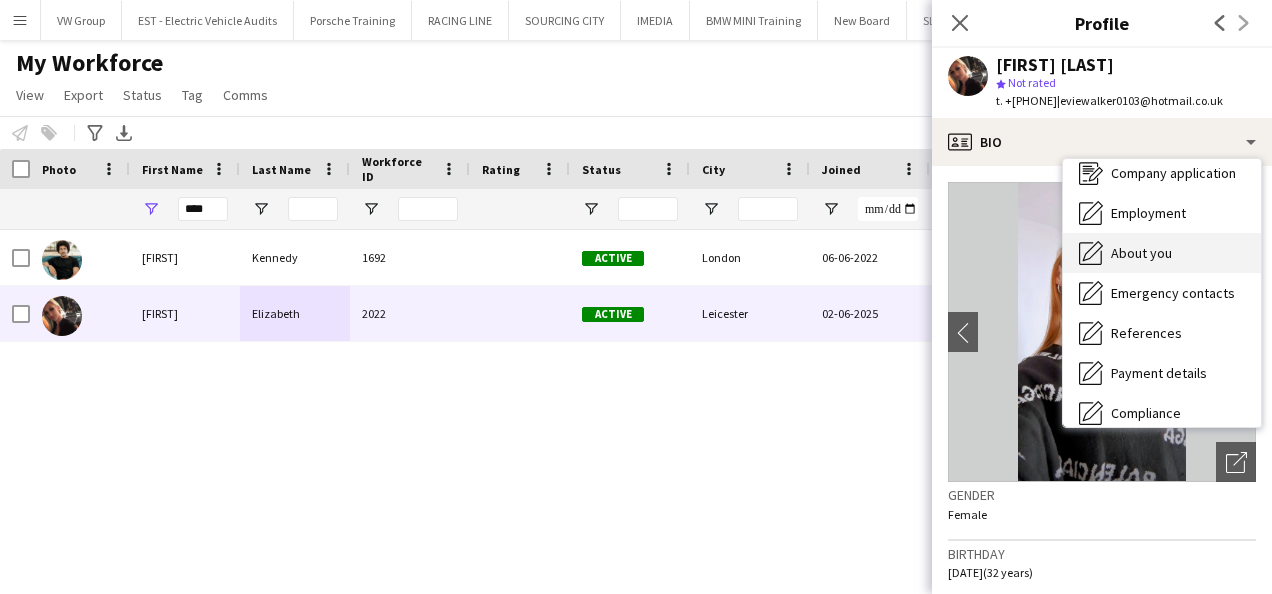 click on "About you" at bounding box center [1141, 253] 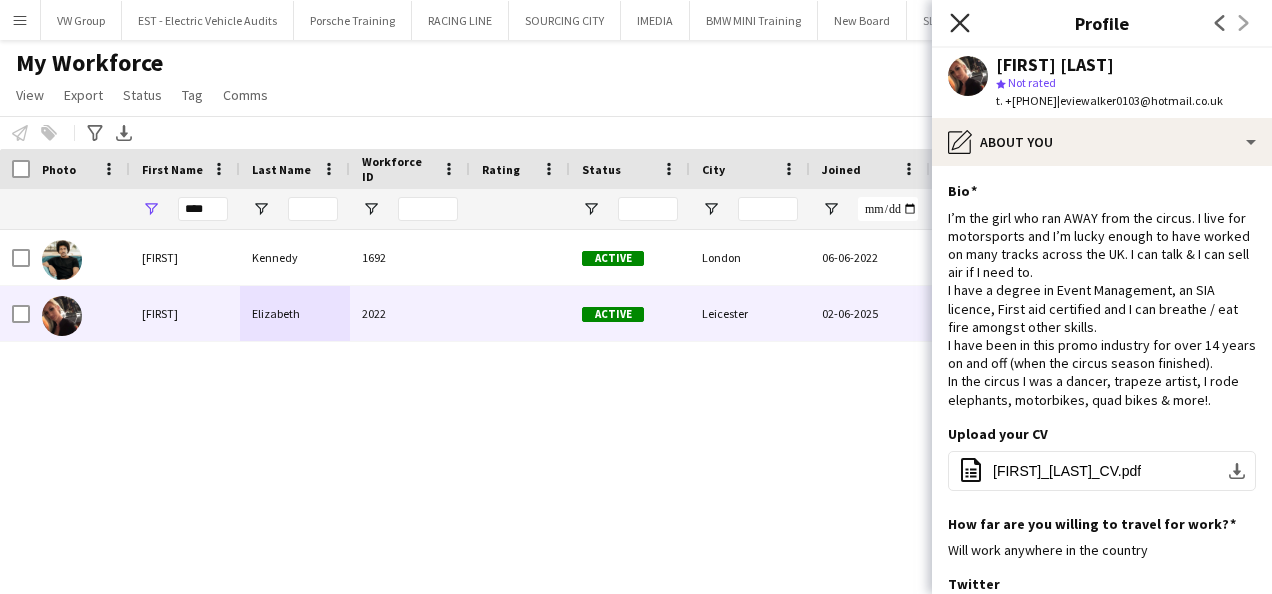 click on "Close pop-in" 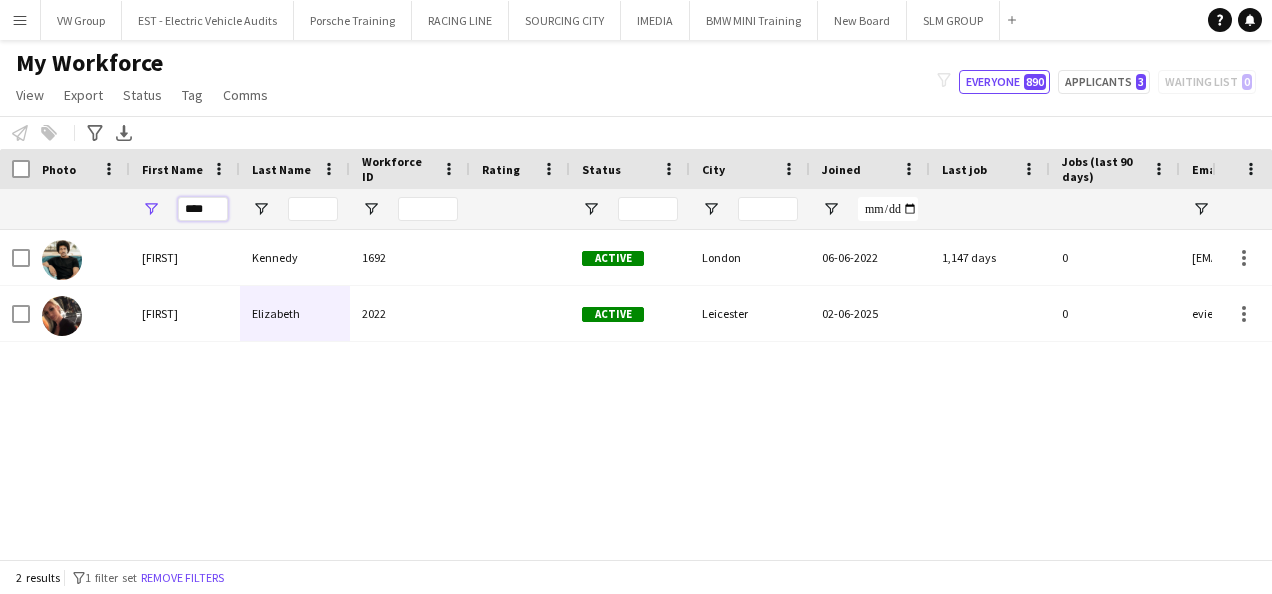 click on "****" at bounding box center (203, 209) 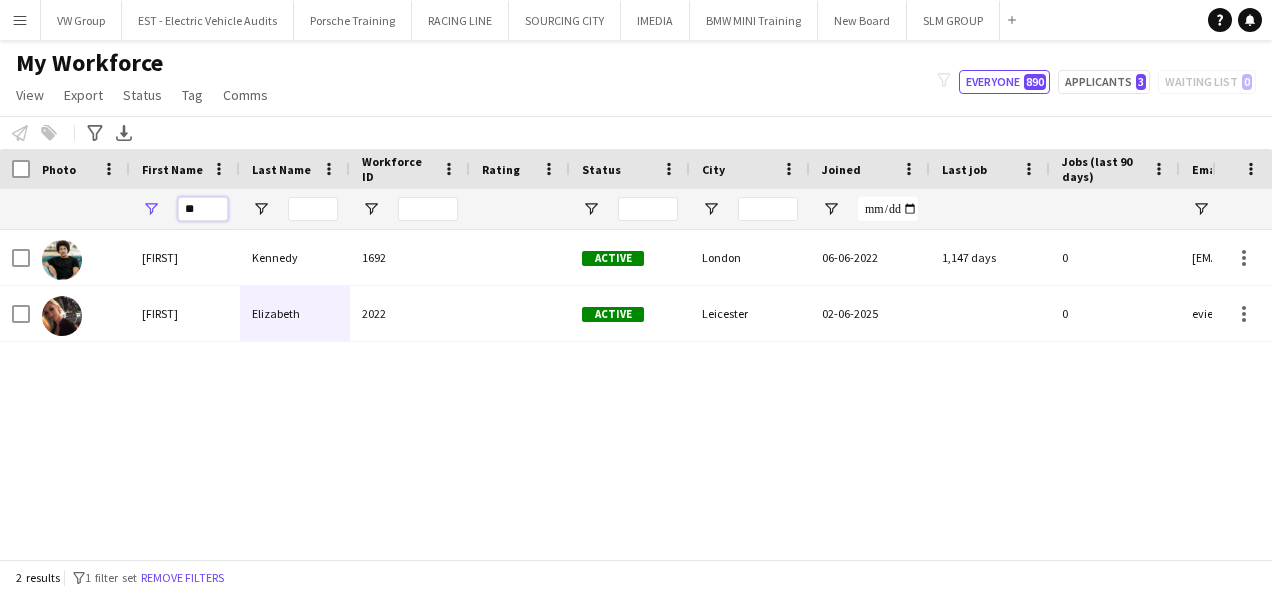 type on "*" 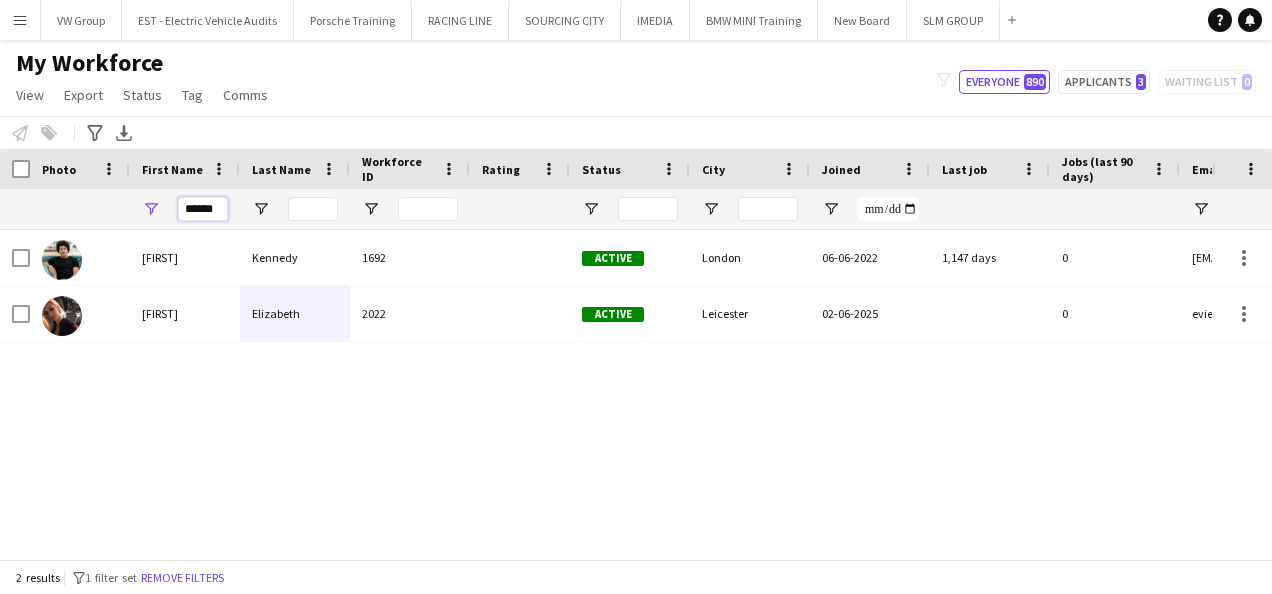 type on "******" 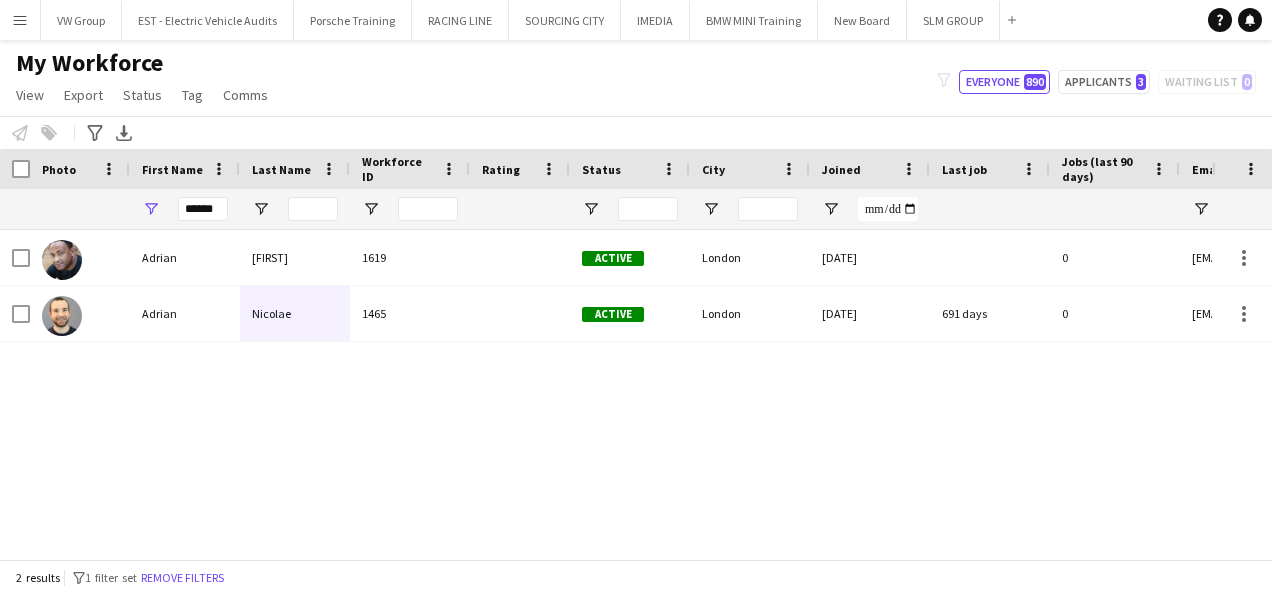 click on "[FIRST] [LAST] [NUMBER] Active London [DATE] [TIME] [NUMBER] [EMAIL]
[FIRST] [LAST] [NUMBER] Active London [DATE] [NUMBER] [NUMBER] [EMAIL]" at bounding box center (606, 387) 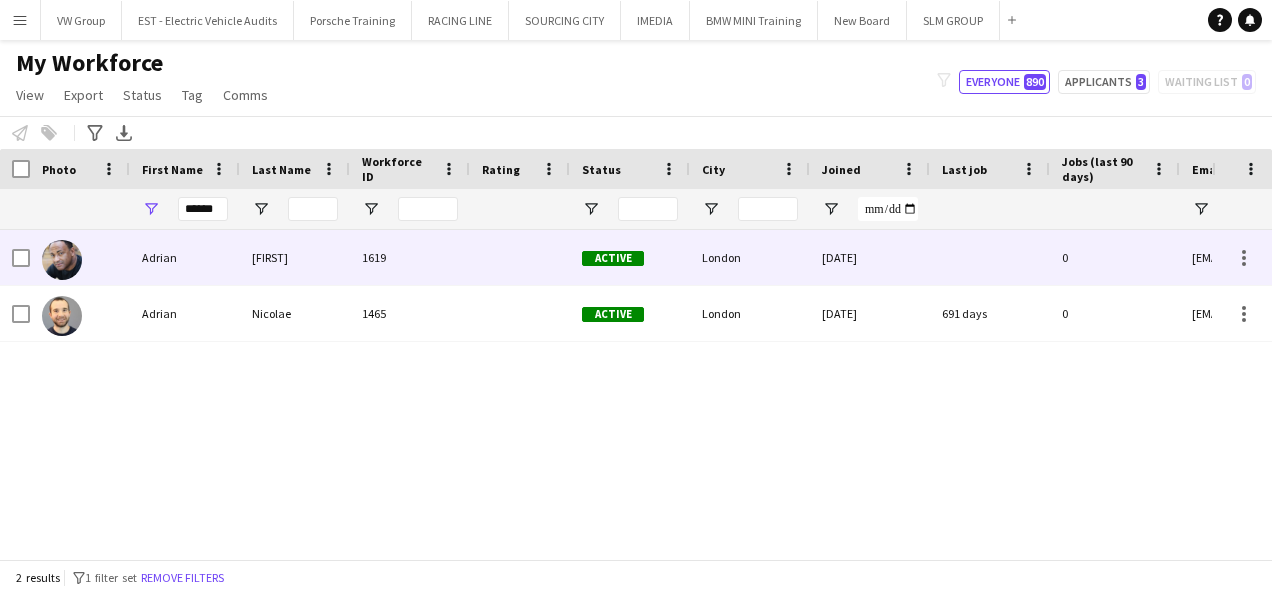 click on "Adrian" at bounding box center [185, 257] 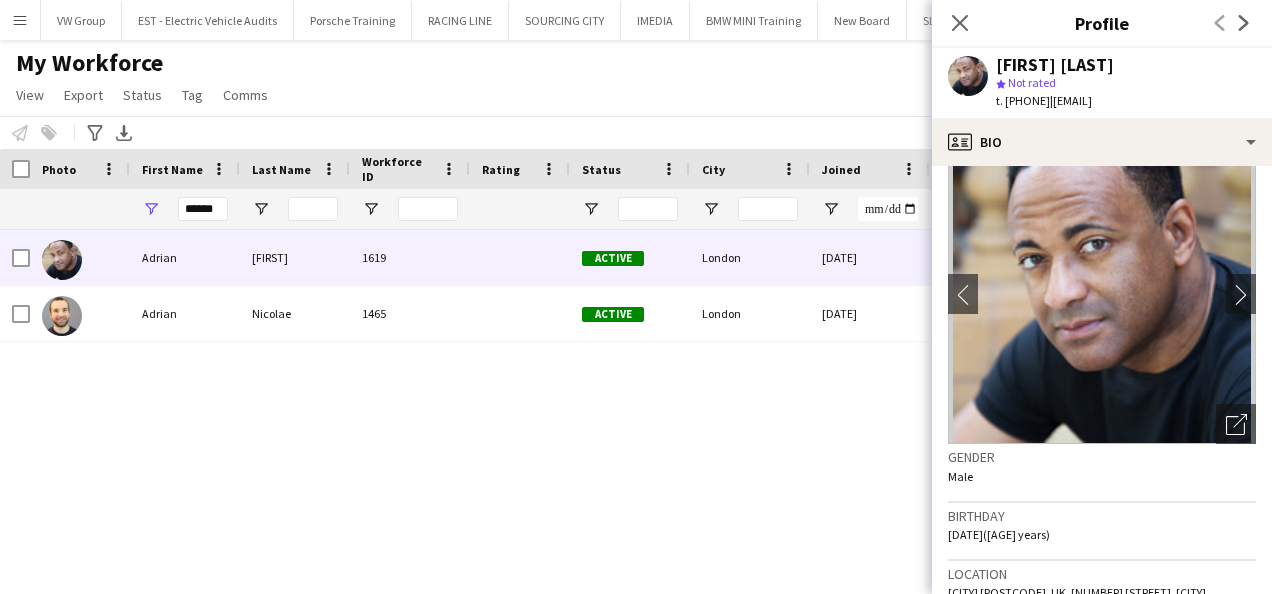 scroll, scrollTop: 0, scrollLeft: 0, axis: both 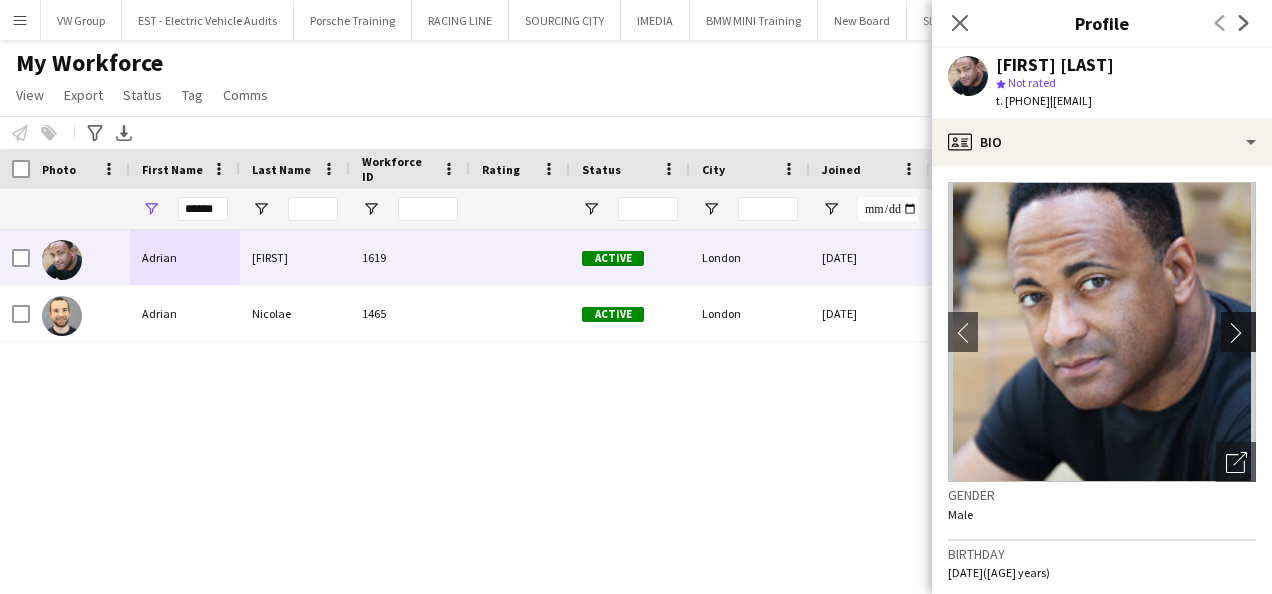 click on "chevron-right" 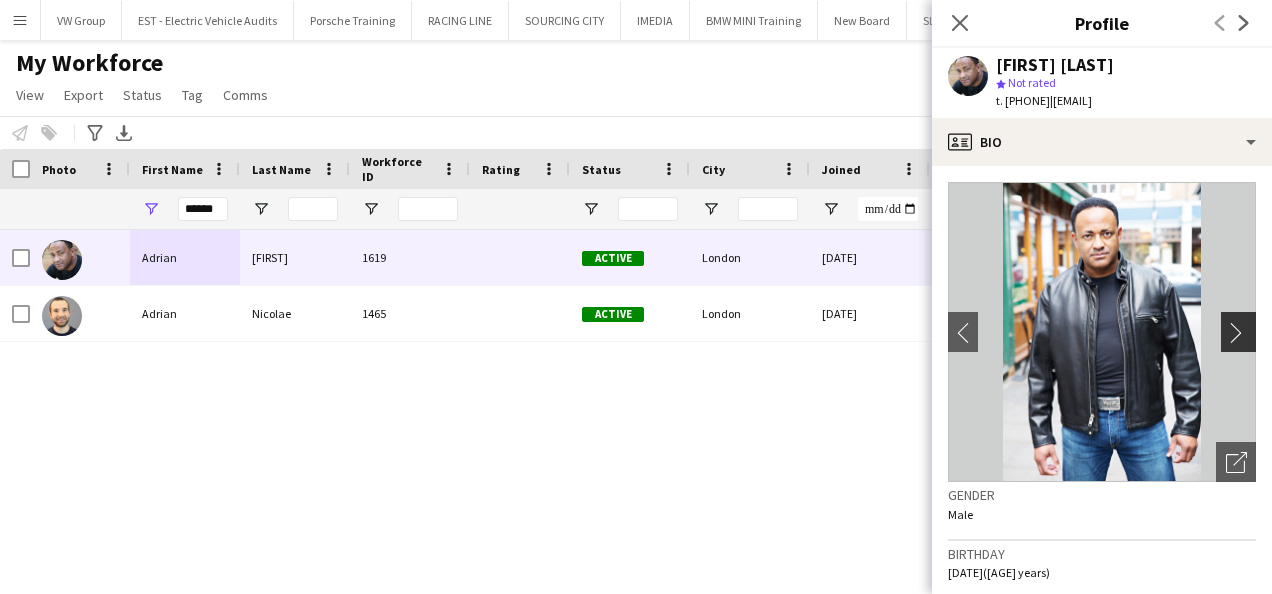 click on "chevron-right" 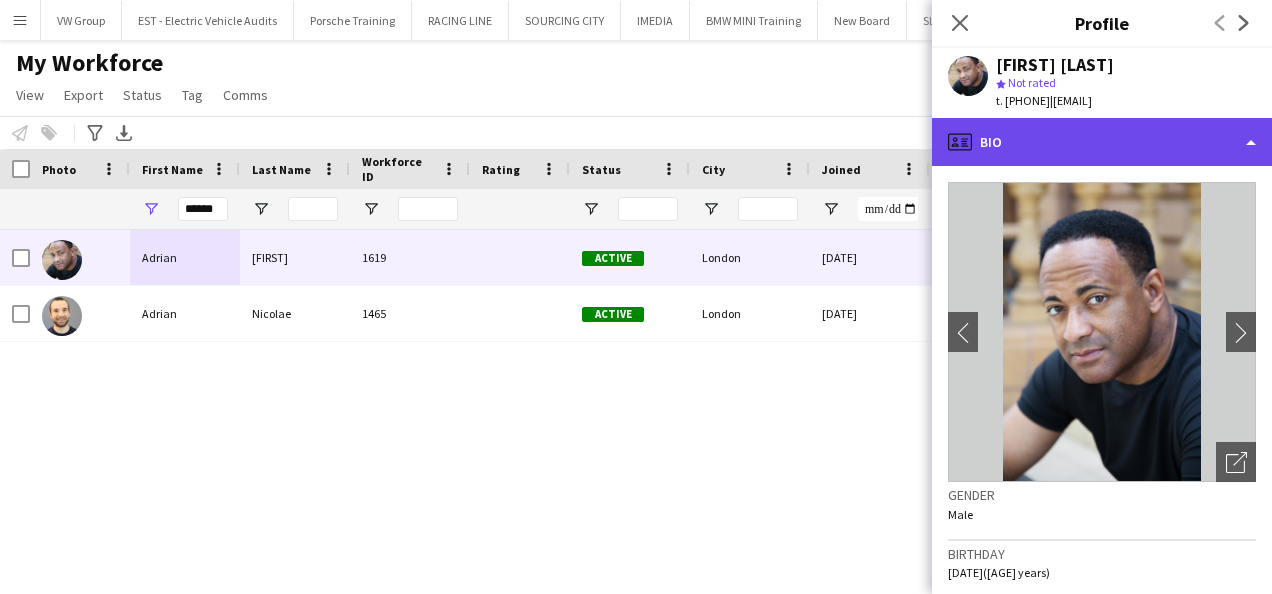 click on "profile
Bio" 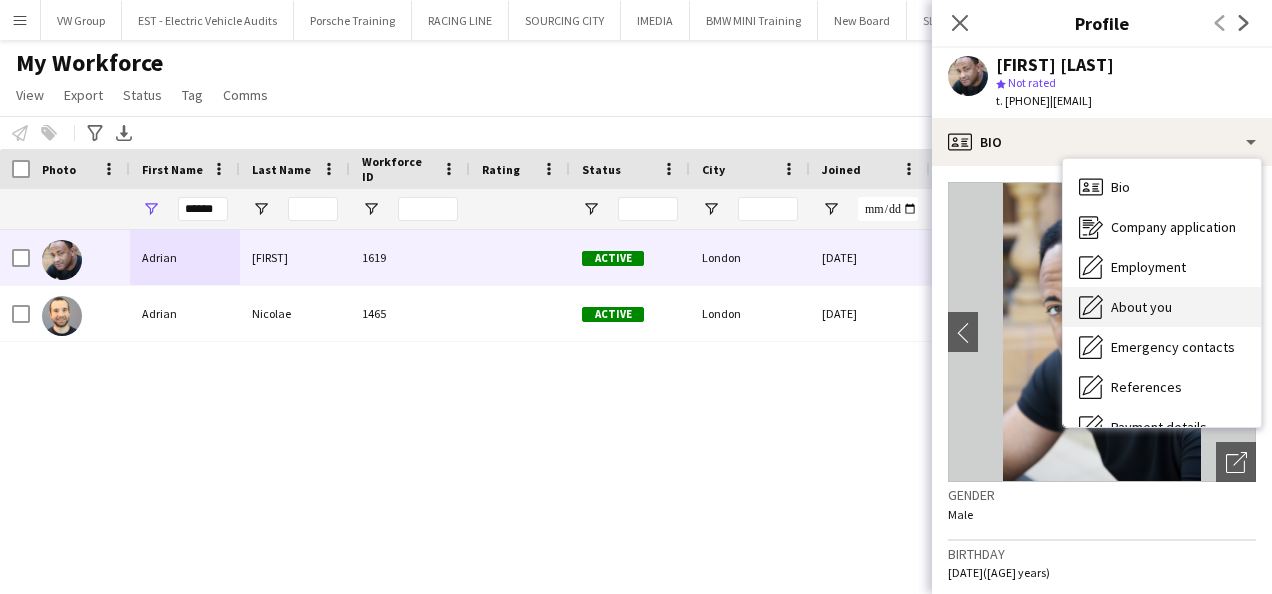 click on "About you
About you" at bounding box center [1162, 307] 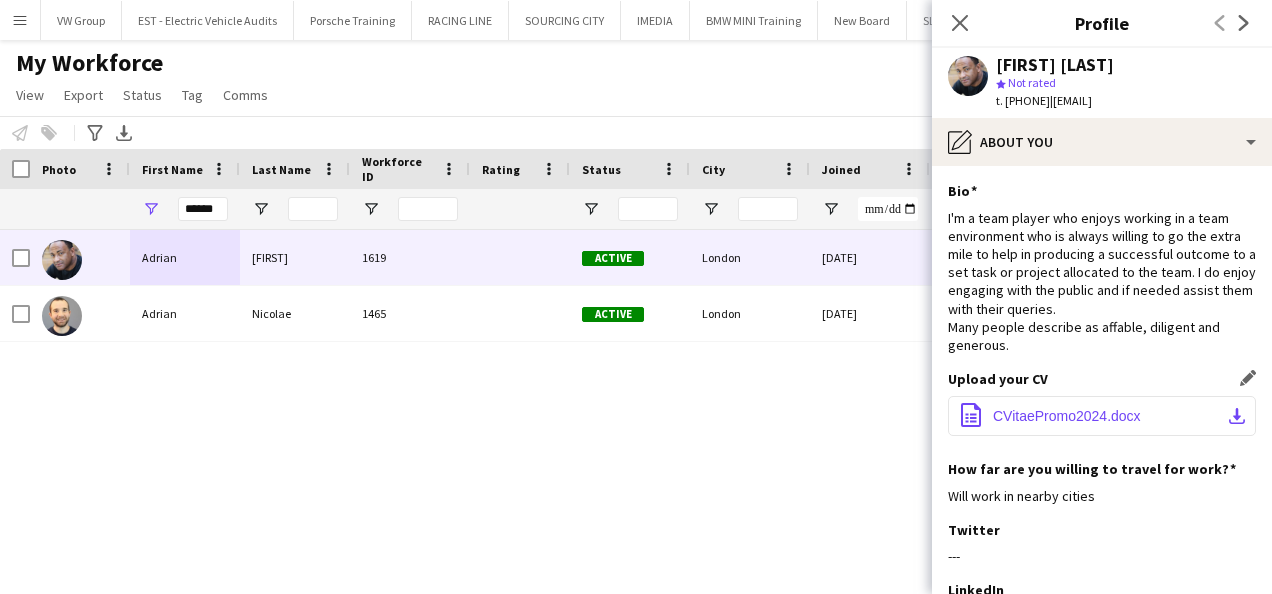click on "download-bottom" 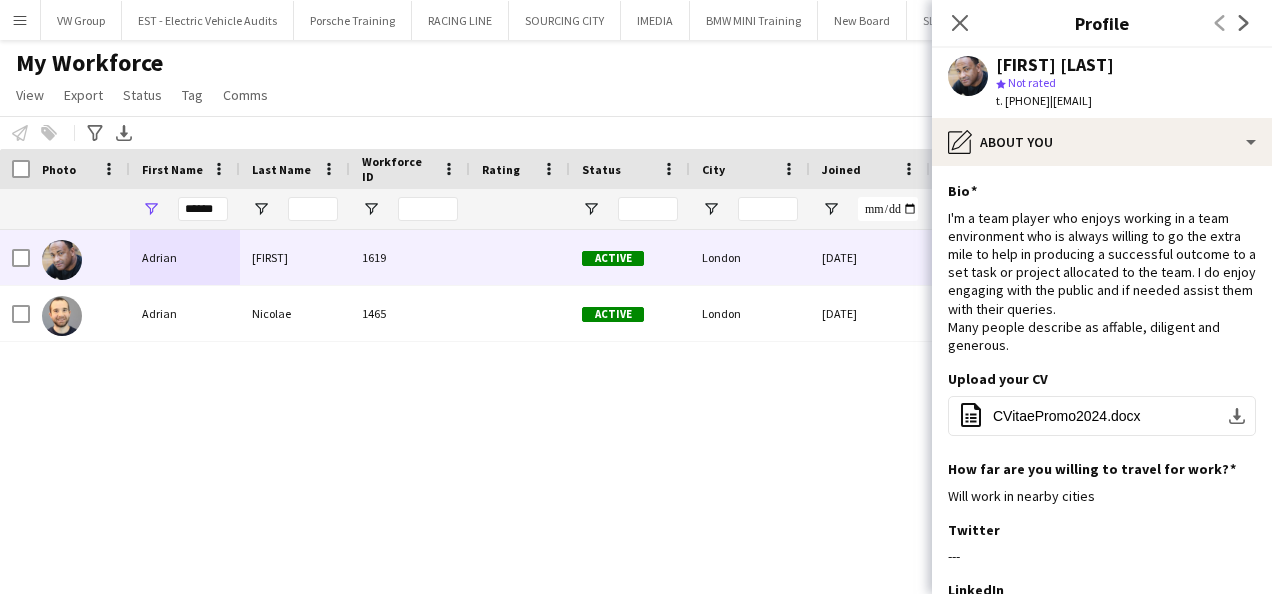click on "[FIRST] [LAST] [NUMBER] Active London [DATE] [TIME] [NUMBER] [EMAIL]
[FIRST] [LAST] [NUMBER] Active London [DATE] [NUMBER] [NUMBER] [EMAIL]" at bounding box center [606, 387] 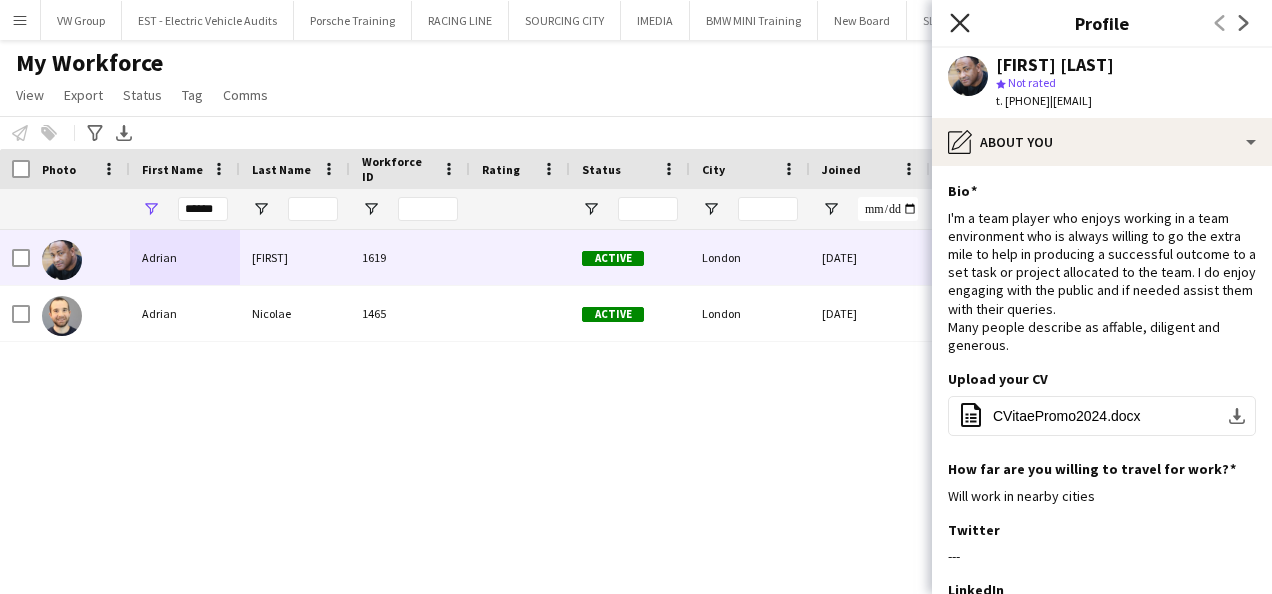 click on "Close pop-in" 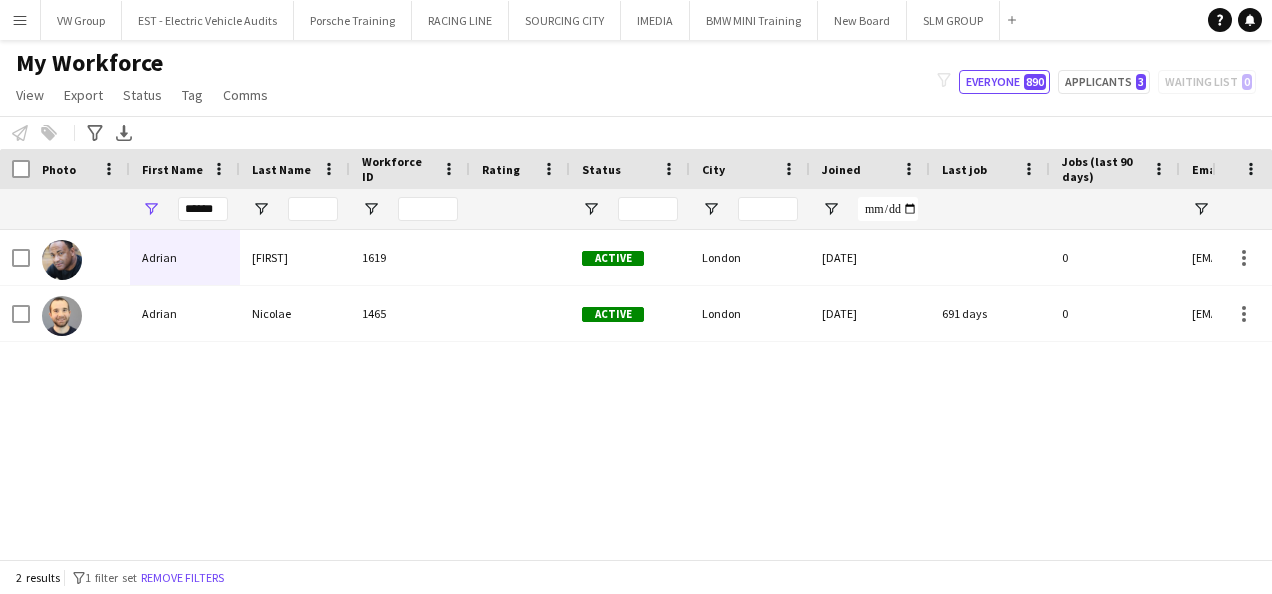 click on "Menu" at bounding box center [20, 20] 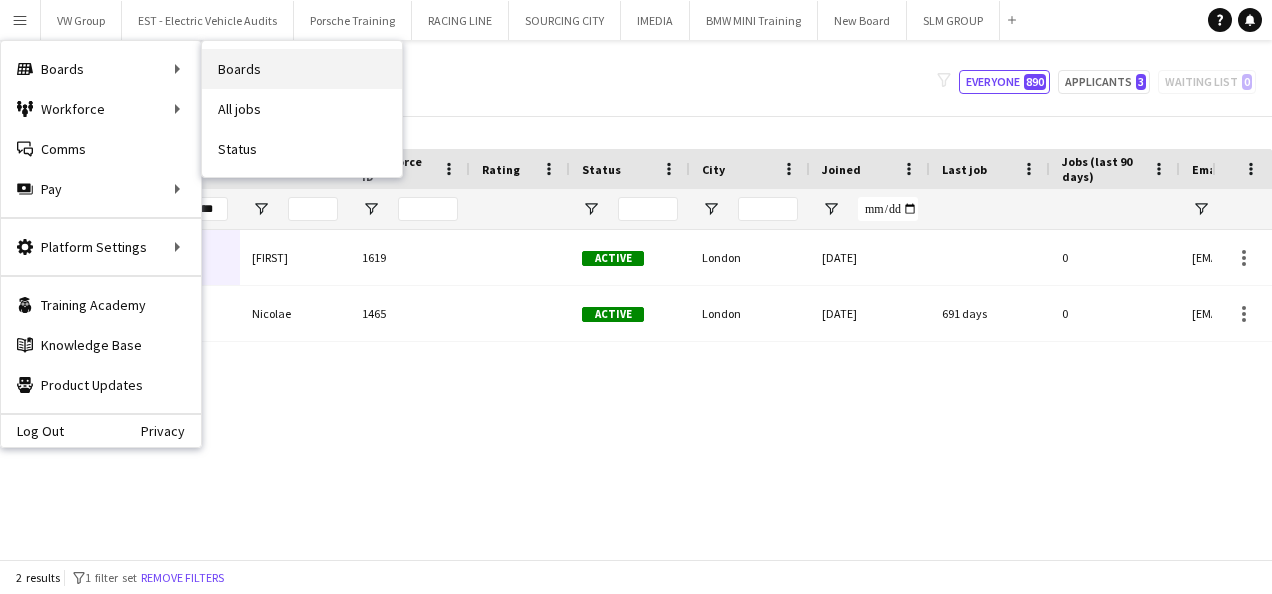 click on "Boards" at bounding box center [302, 69] 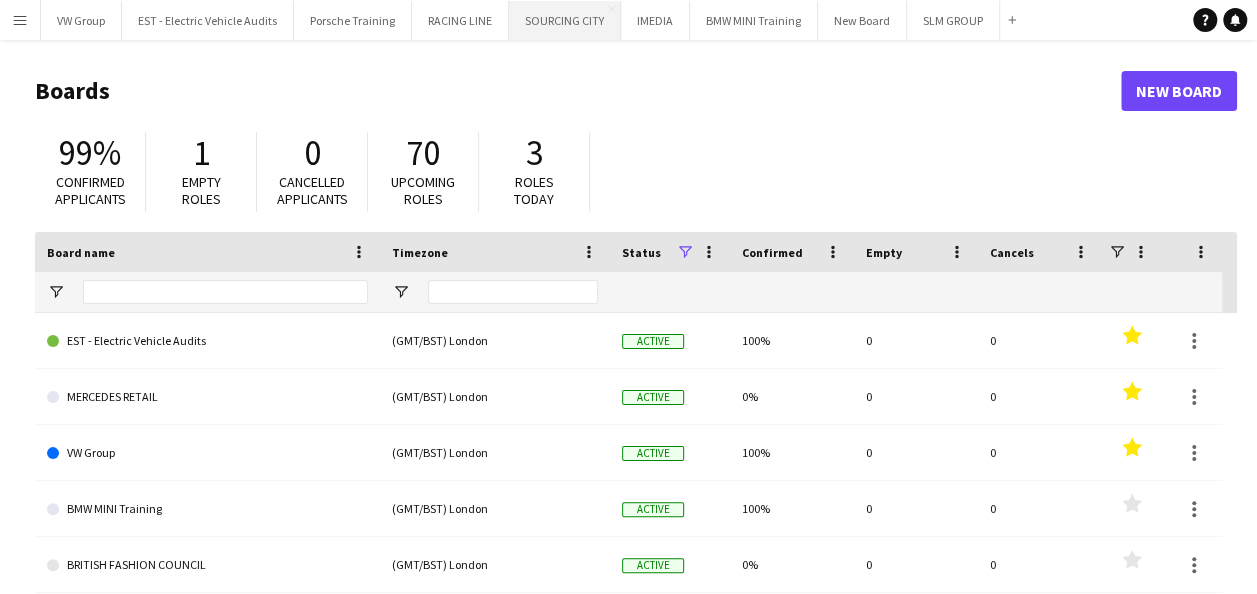 click on "SOURCING CITY
Close" at bounding box center (565, 20) 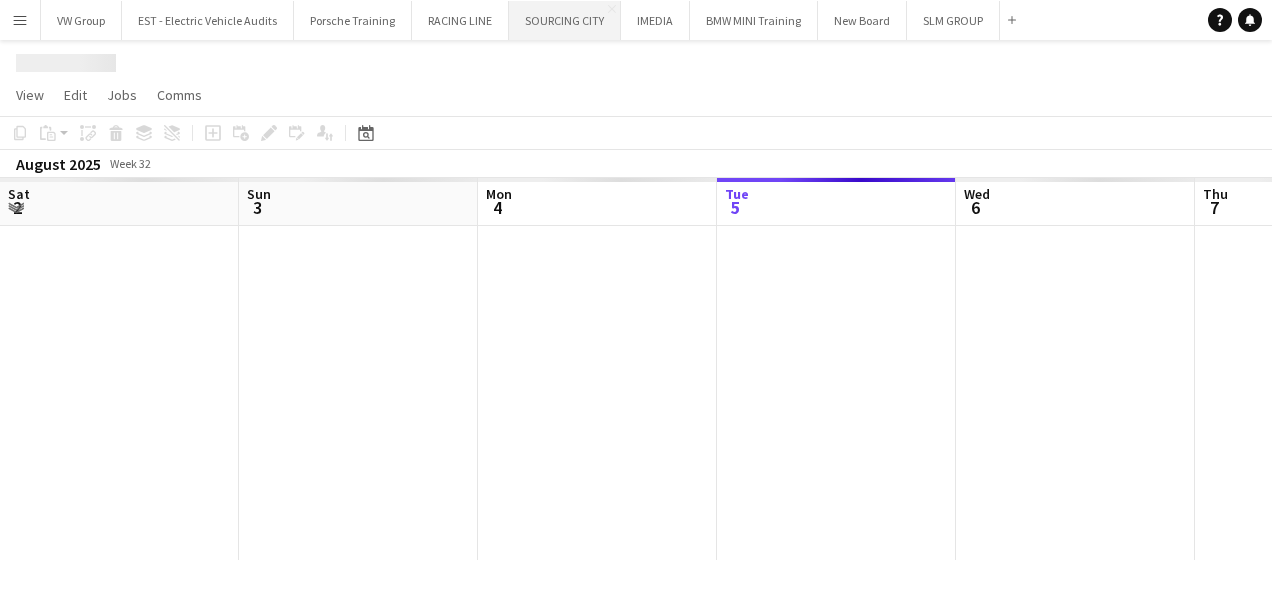 scroll, scrollTop: 0, scrollLeft: 478, axis: horizontal 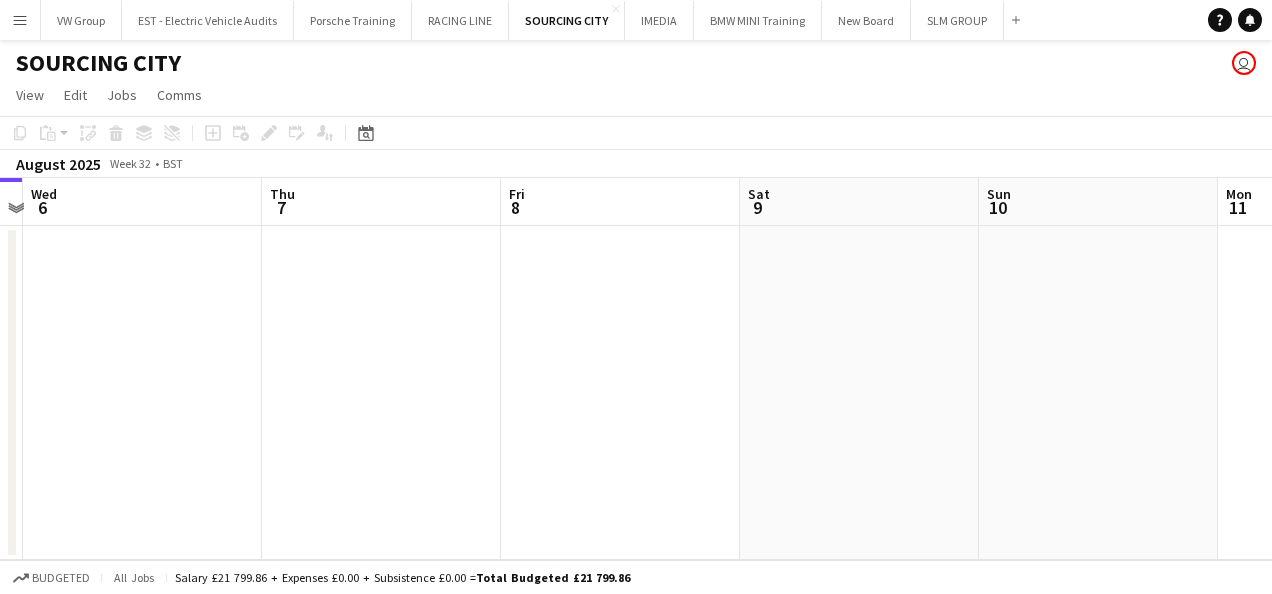 drag, startPoint x: 688, startPoint y: 302, endPoint x: 283, endPoint y: 348, distance: 407.60397 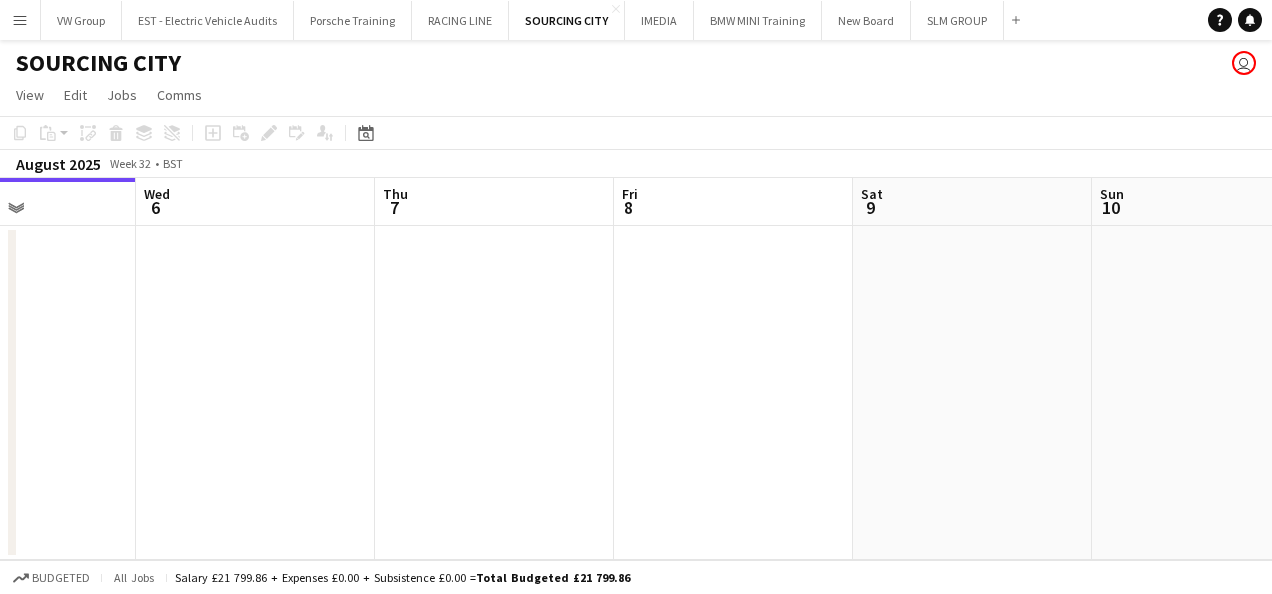 click on "Sat   2   Sun   3   Mon   4   Tue   5   Wed   6   Thu   7   Fri   8   Sat   9   Sun   10   Mon   11   Tue   12" at bounding box center [636, 369] 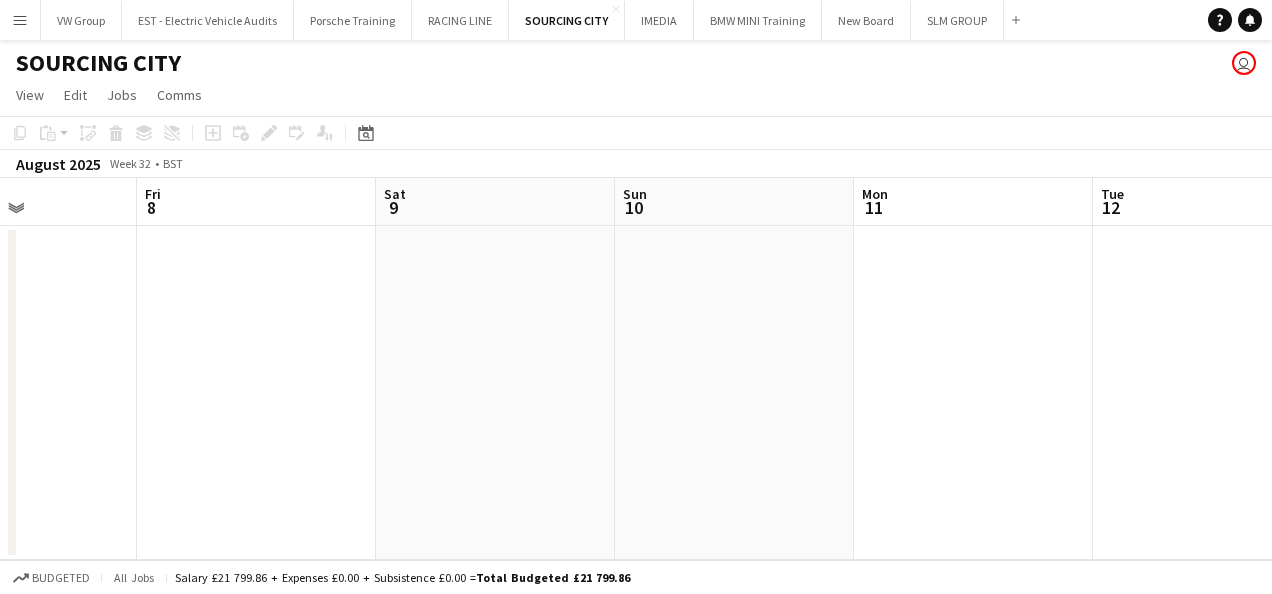 drag, startPoint x: 831, startPoint y: 294, endPoint x: 526, endPoint y: 356, distance: 311.23785 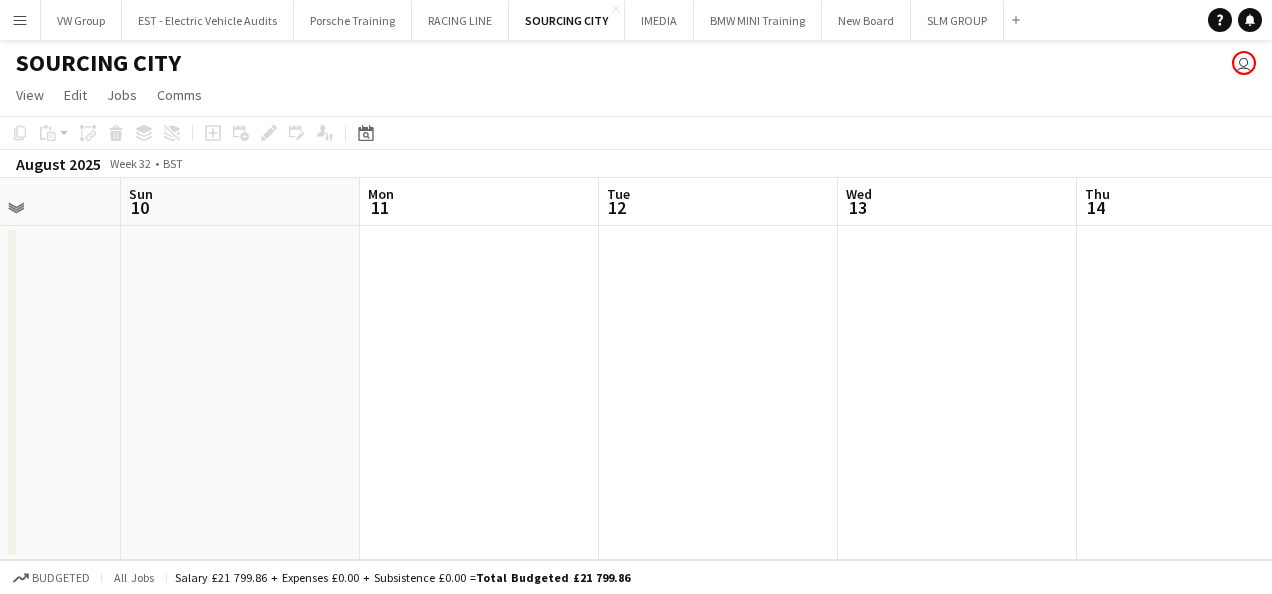 click on "Wed   6   Thu   7   Fri   8   Sat   9   Sun   10   Mon   11   Tue   12   Wed   13   Thu   14   Fri   15   Sat   16" at bounding box center (636, 369) 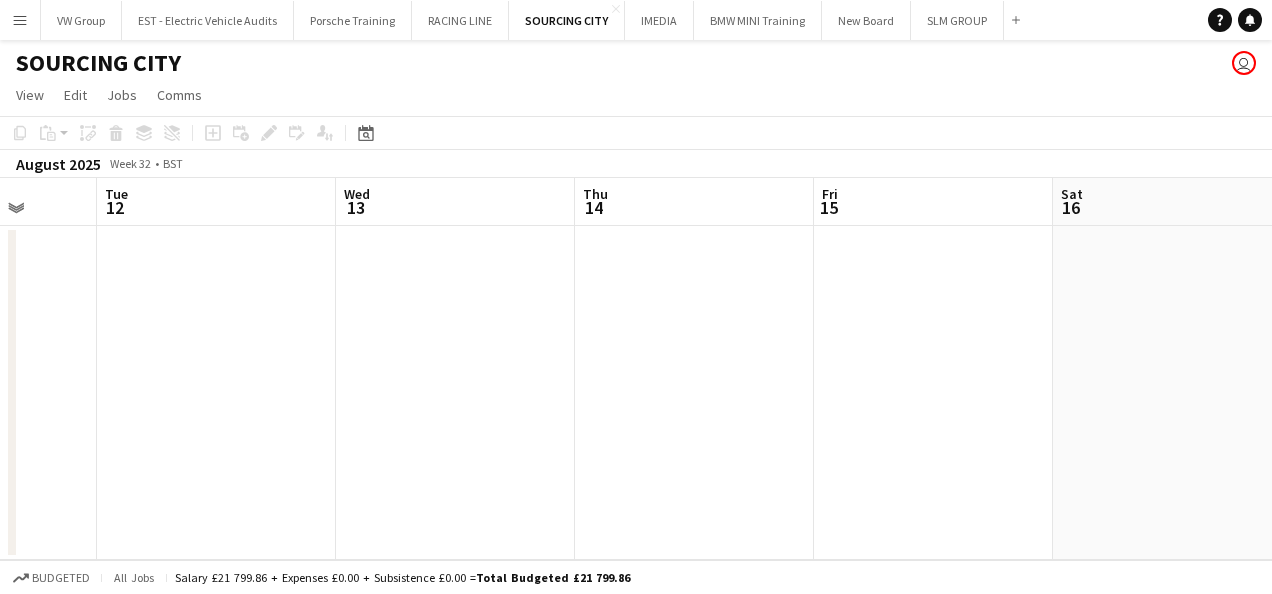 drag, startPoint x: 984, startPoint y: 329, endPoint x: 634, endPoint y: 386, distance: 354.61105 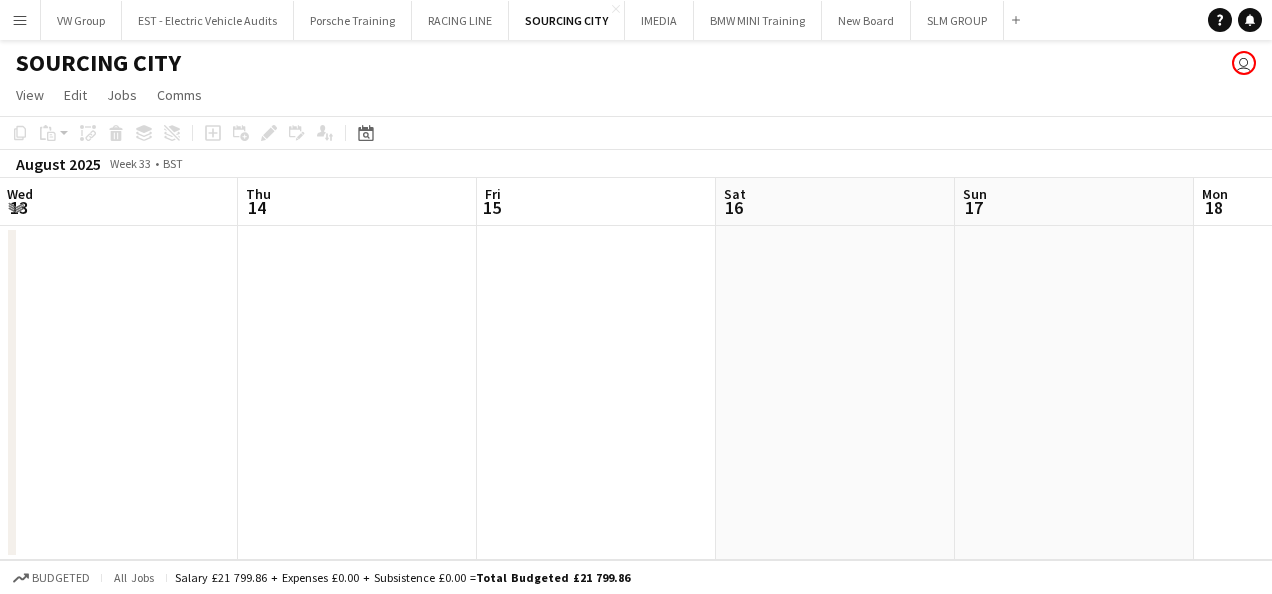 click on "Sun   10   Mon   11   Tue   12   Wed   13   Thu   14   Fri   15   Sat   16   Sun   17   Mon   18   Tue   19   Wed   20" at bounding box center (636, 369) 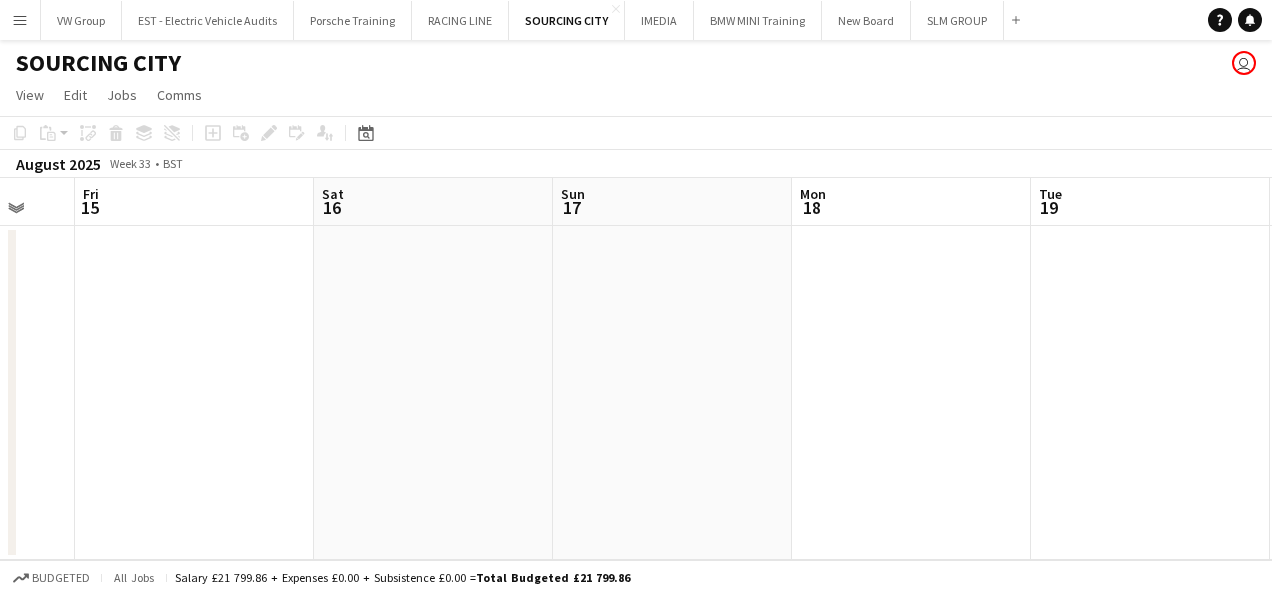 drag, startPoint x: 980, startPoint y: 340, endPoint x: 716, endPoint y: 376, distance: 266.44324 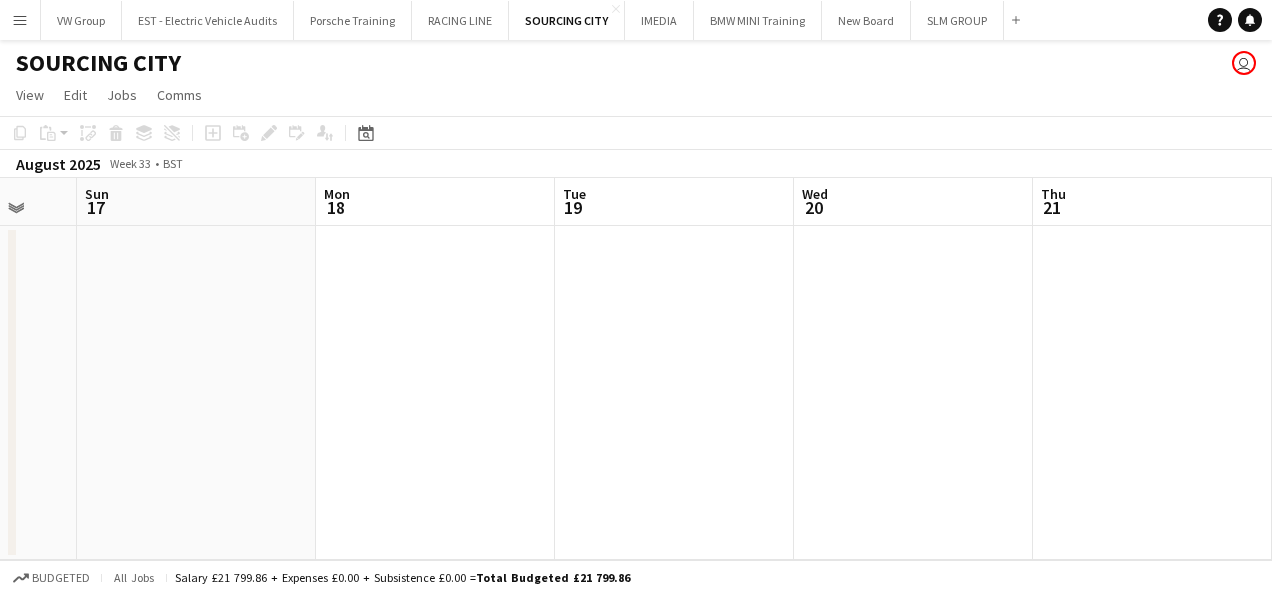 drag, startPoint x: 1140, startPoint y: 306, endPoint x: 633, endPoint y: 391, distance: 514.07587 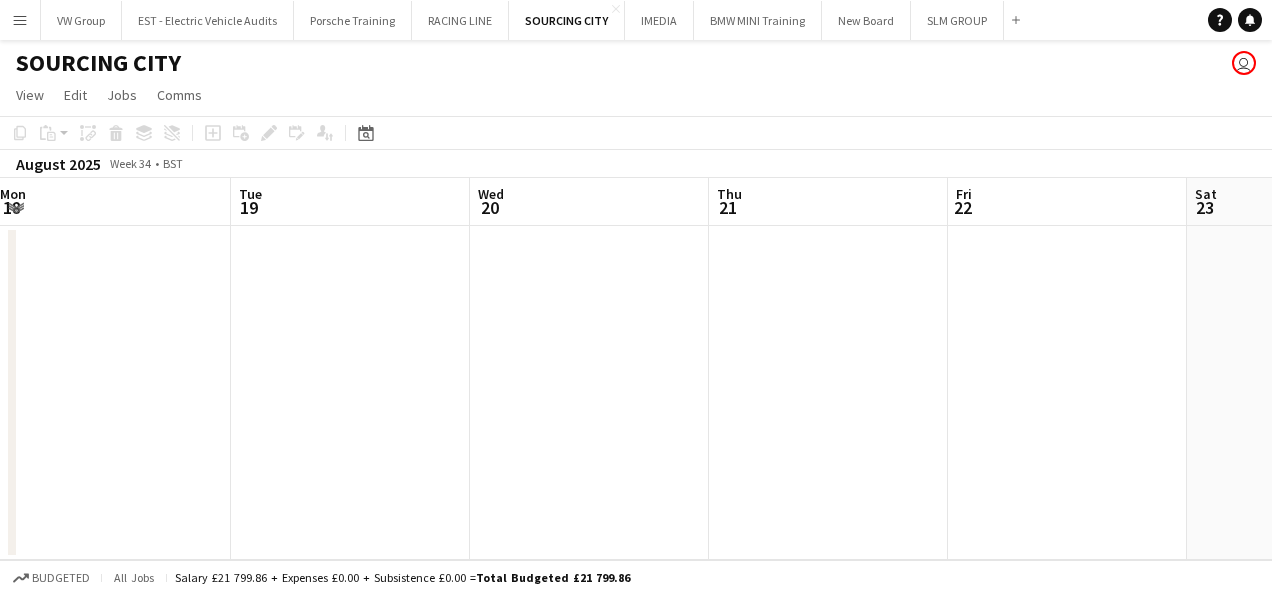 click on "Thu   14   Fri   15   Sat   16   Sun   17   Mon   18   Tue   19   Wed   20   Thu   21   Fri   22   Sat   23   Sun   24" at bounding box center (636, 369) 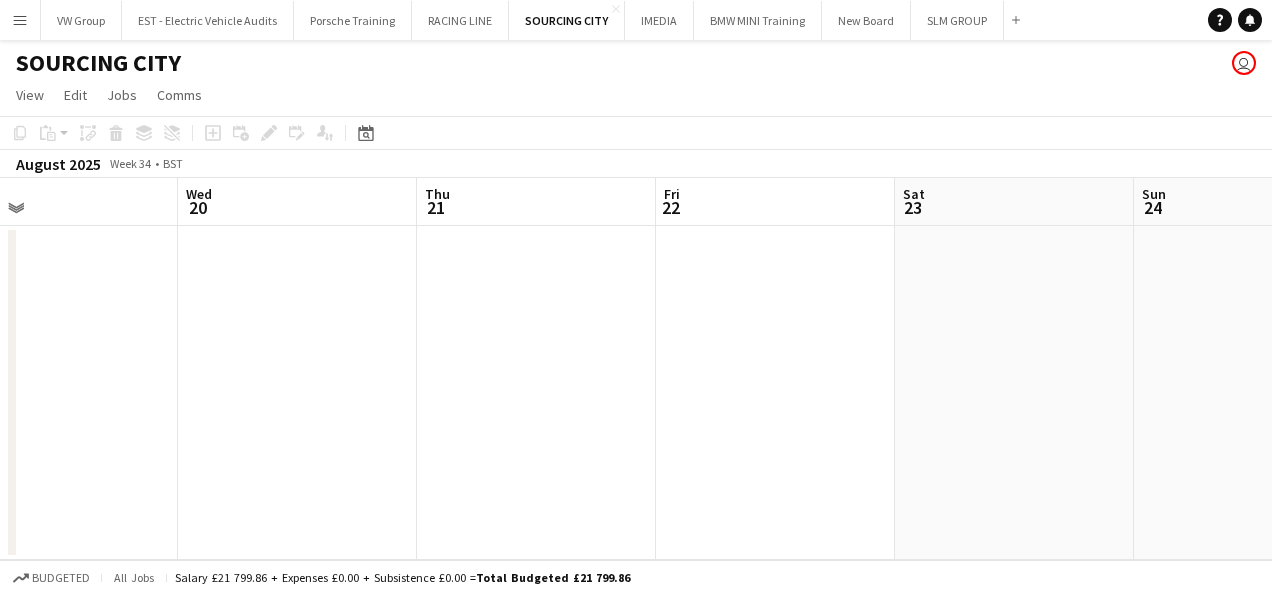 drag, startPoint x: 409, startPoint y: 504, endPoint x: 380, endPoint y: 510, distance: 29.614185 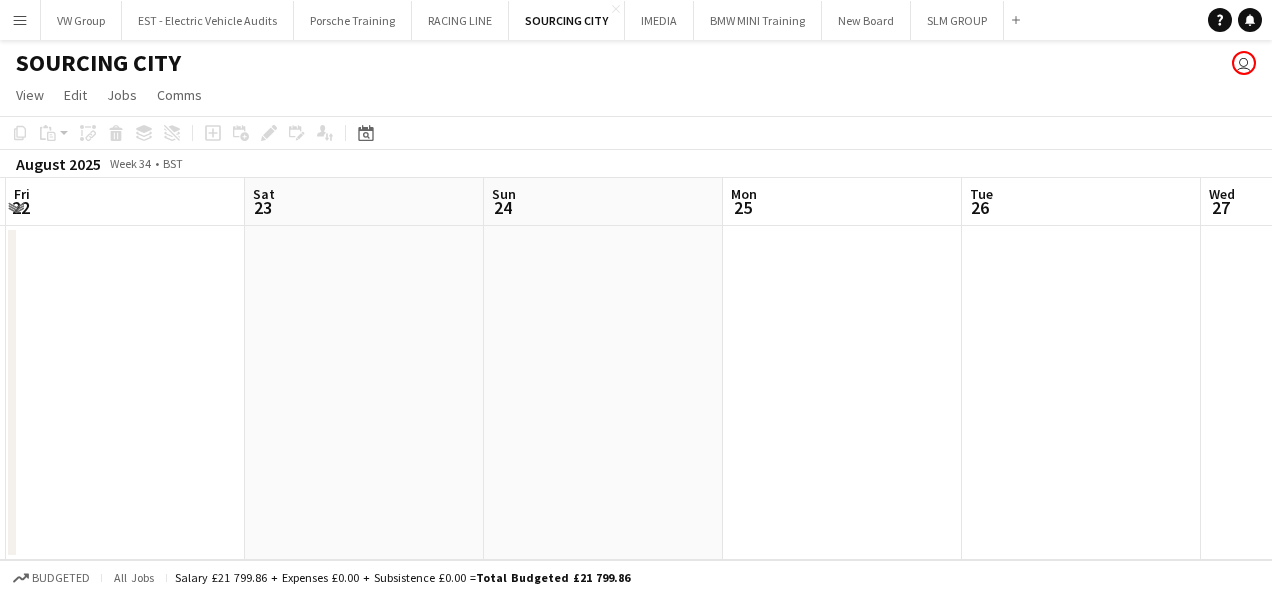 drag, startPoint x: 966, startPoint y: 413, endPoint x: 516, endPoint y: 475, distance: 454.25104 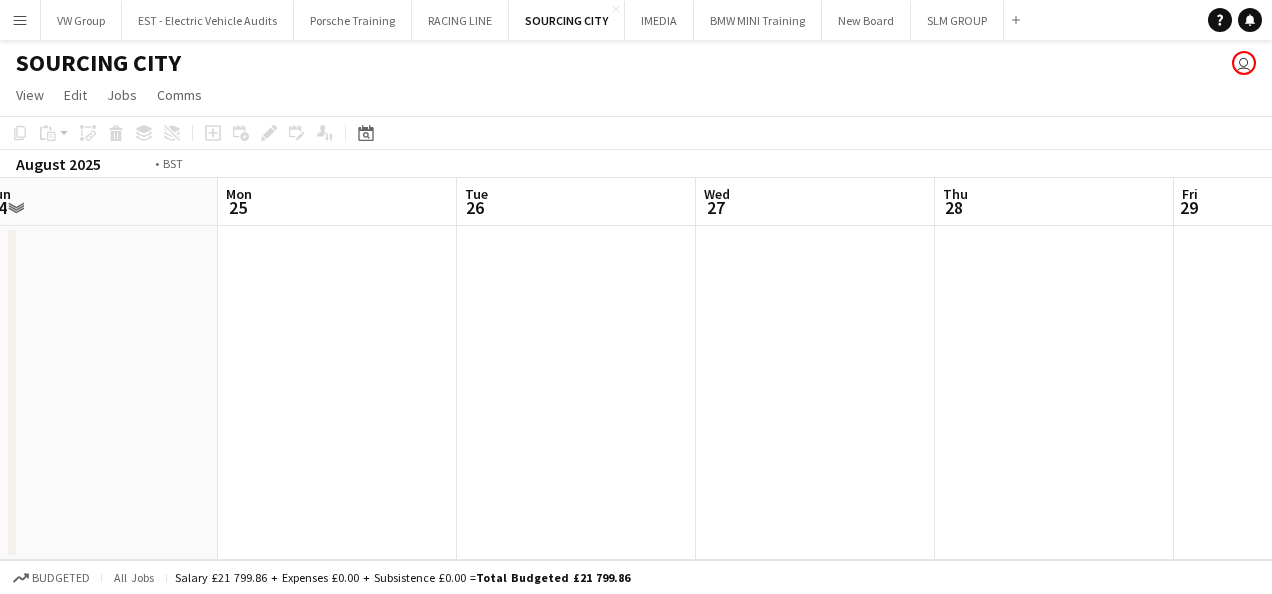 drag, startPoint x: 937, startPoint y: 410, endPoint x: 452, endPoint y: 512, distance: 495.6097 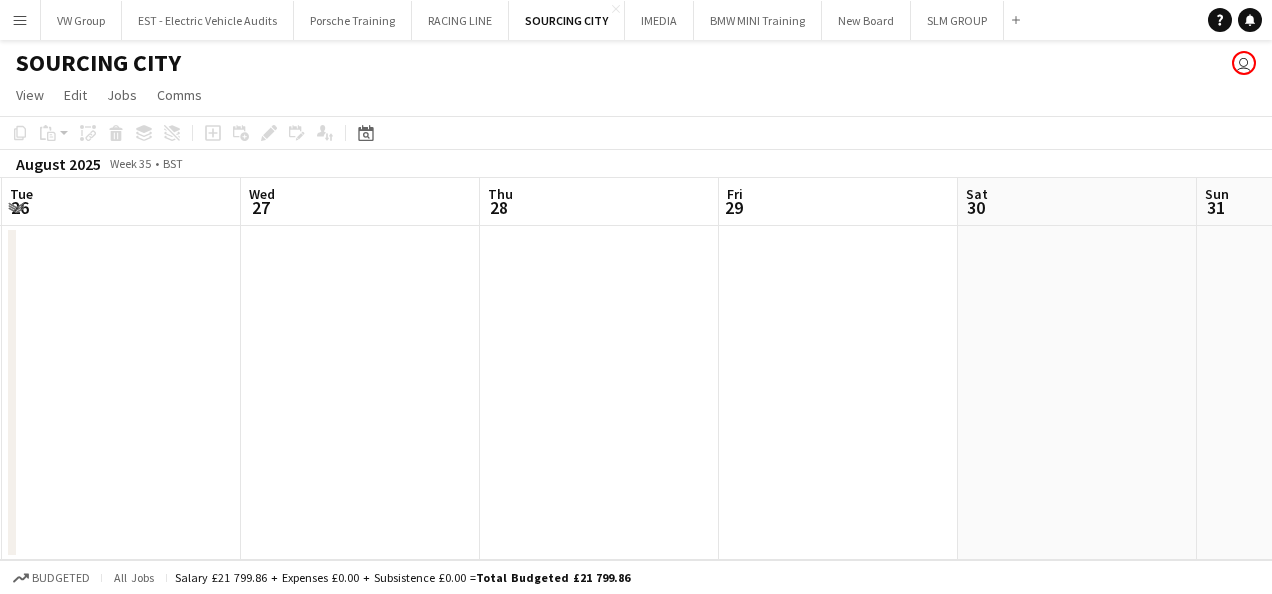 drag, startPoint x: 965, startPoint y: 382, endPoint x: 665, endPoint y: 441, distance: 305.7466 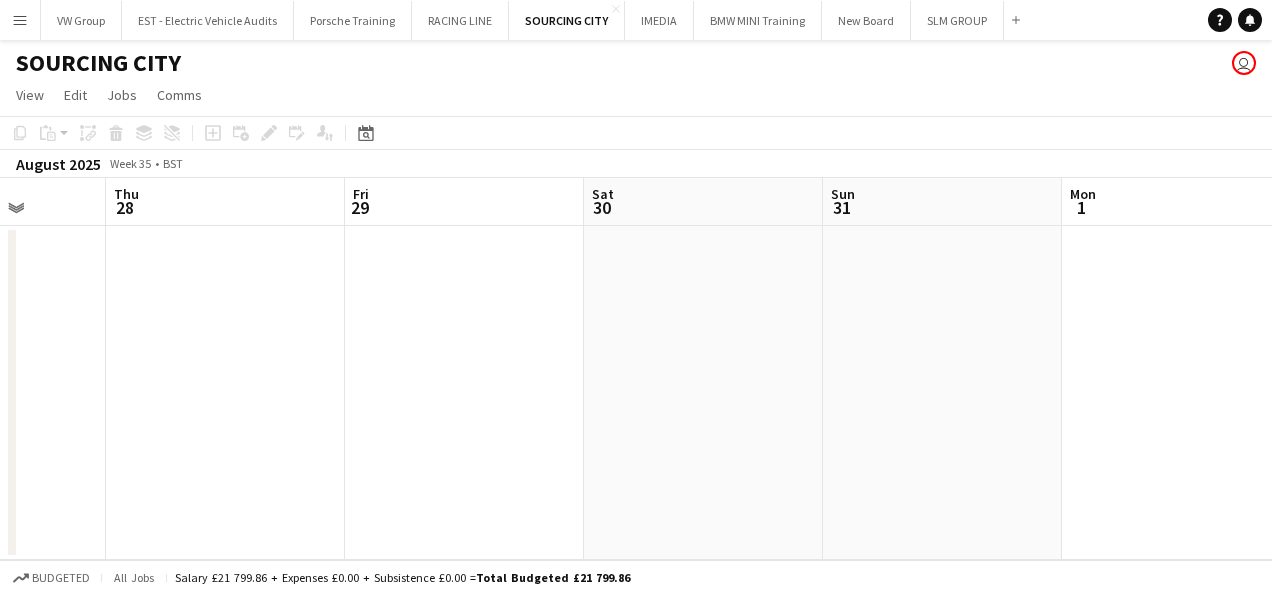 drag, startPoint x: 776, startPoint y: 408, endPoint x: 566, endPoint y: 469, distance: 218.68013 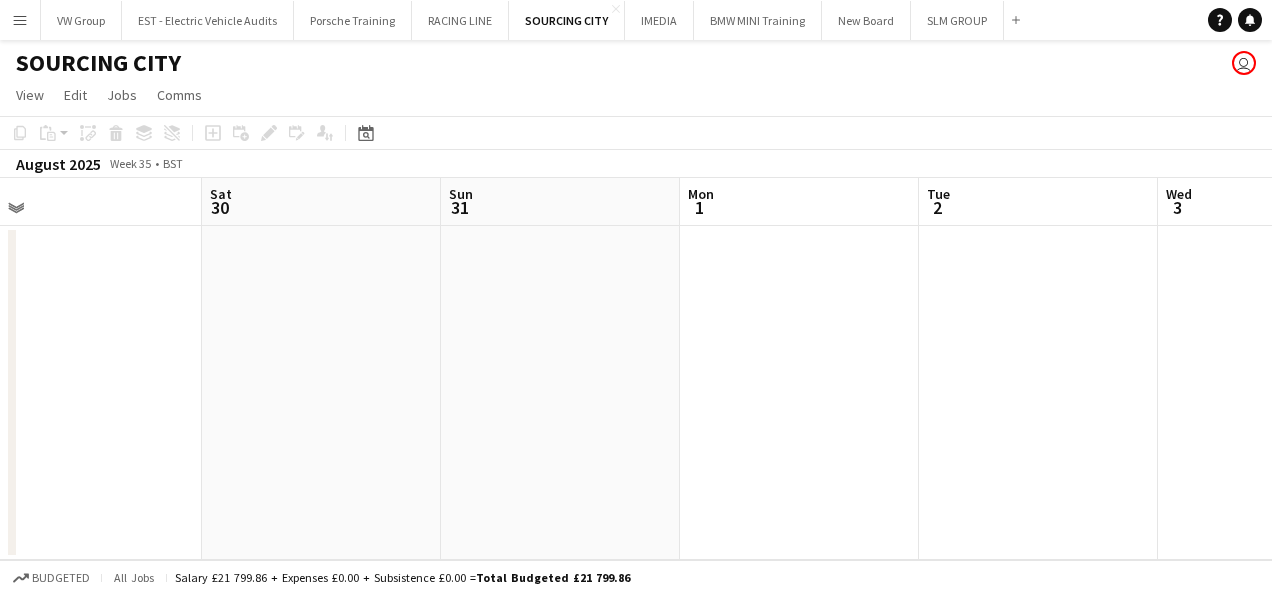 drag, startPoint x: 1102, startPoint y: 366, endPoint x: 591, endPoint y: 478, distance: 523.13 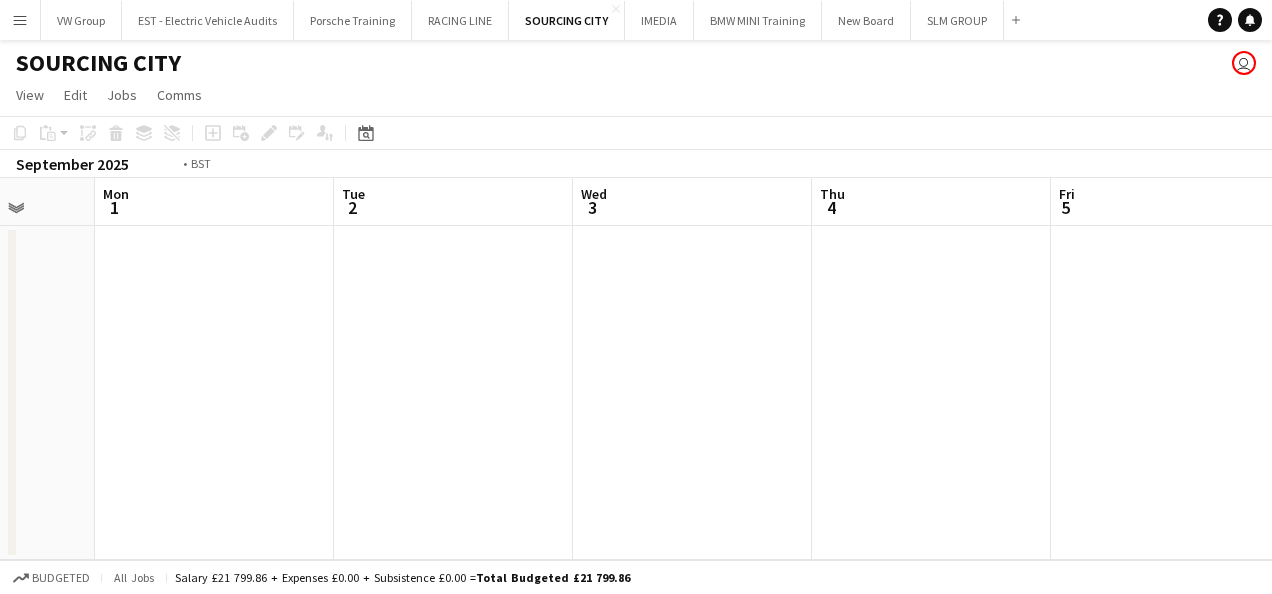 click on "Thu   28   Fri   29   Sat   30   Sun   31   Mon   1   Tue   2   Wed   3   Thu   4   Fri   5   Sat   6   Sun   7" at bounding box center [636, 369] 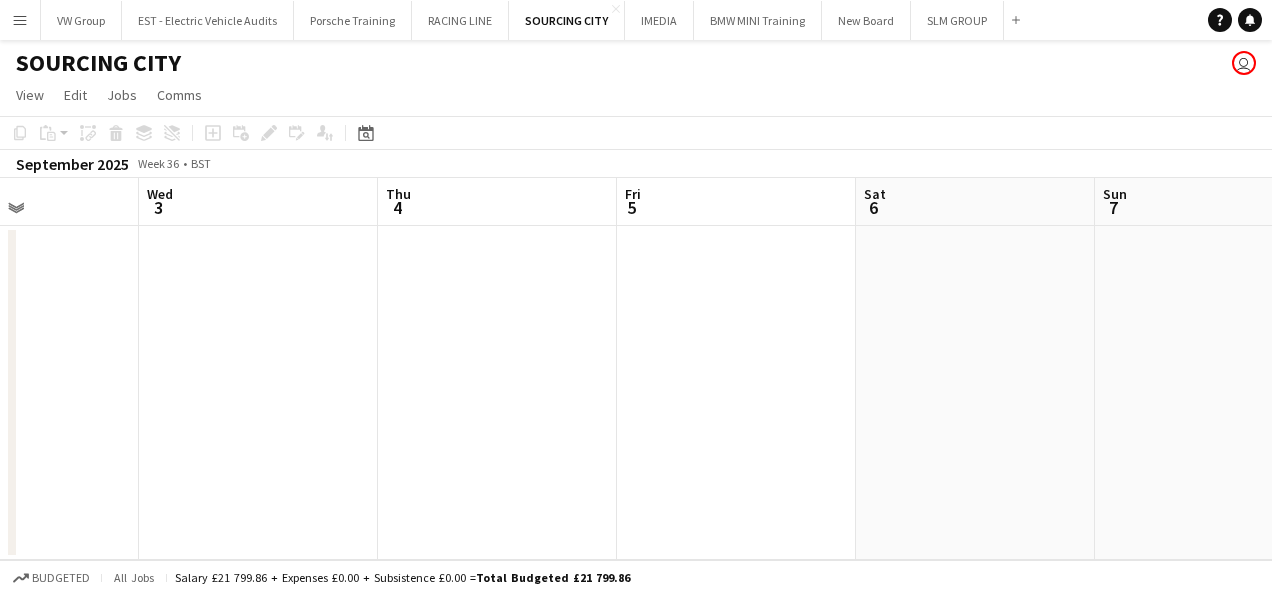 drag, startPoint x: 972, startPoint y: 402, endPoint x: 606, endPoint y: 512, distance: 382.17273 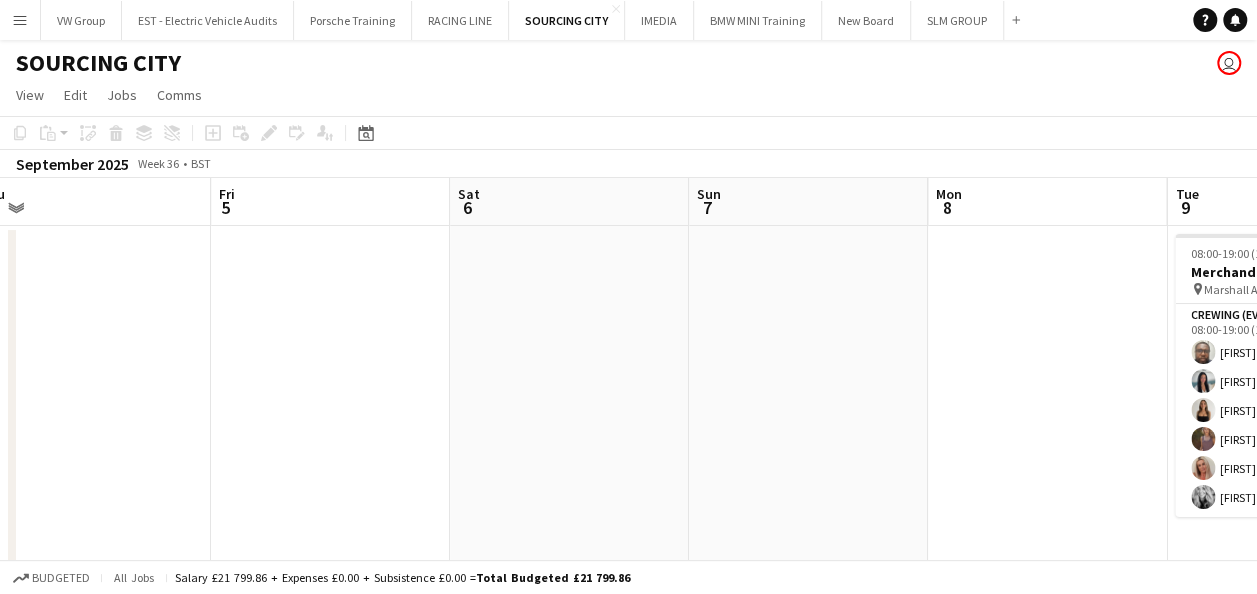 click on "Mon   1   Tue   2   Wed   3   Thu   4   Fri   5   Sat   6   Sun   7   Mon   8   Tue   9   6/6   1 Job   Wed   10   10/10   1 Job   Thu   11      08:00-19:00 (11h)    6/6   Merchandise World
pin
Marshall Arena, MK Stadium   1 Role   Crewing (Event Crew)   6/6   08:00-19:00 (11h)
[FIRST] [LAST] [FIRST] [LAST] [FIRST] [LAST] [FIRST] [LAST] [FIRST] [LAST] [FIRST] [LAST]     07:00-18:30 (11h30m)    10/10   Merchandise World
pin
Marshall Arena, MK Stadium   2 Roles   Brand Ambassador (Prem)   6/6   07:00-17:00 (10h)
[FIRST]-[LAST] [FIRST] ( [FIRST]) [LAST] [FIRST] [LAST] [FIRST] [LAST] [FIRST] [LAST]  Brand Ambassador (Prem)   4/4   07:00-18:30 (11h30m)
[FIRST] [LAST] [FIRST] [LAST] [FIRST] [LAST] [FIRST] [LAST]" at bounding box center [628, 374] 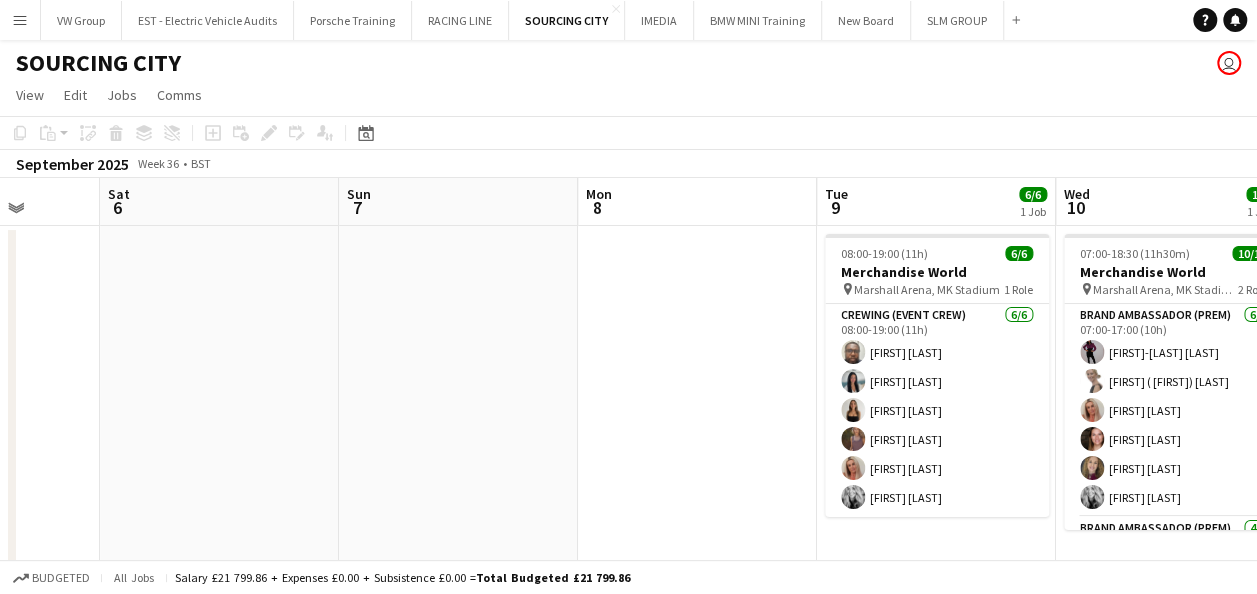 click on "[DAY]   [DATE]   [DAY]   [DATE]   [DAY]   [DATE]   [DAY]   [DATE]   [DAY]   [DATE]   [DAY]   [DATE]   [DAY]   [DATE]   [DAY]   [DATE]   [DAY]   [DATE]   [DAY]   [DATE]      [TIME]-[TIME] ([HOURS])    6/6   Merchandise World
pin
Marshall Arena, MK Stadium   1 Role   Crewing (Event Crew)   6/6   [TIME]-[TIME] ([HOURS])
[FIRST] [LAST] [FIRST] [LAST] [FIRST] [LAST] [FIRST] [LAST] [FIRST] [LAST] [FIRST] [LAST]     [TIME]-[TIME] ([HOURS])    10/10   Merchandise World
pin
Marshall Arena, MK Stadium   2 Roles   Brand Ambassador (Prem)   6/6   [TIME]-[TIME] ([HOURS])
[FIRST]-[LAST] [FIRST] ([FIRST]) [LAST] [FIRST] [LAST] [FIRST] [LAST] [FIRST] [LAST] [FIRST] [LAST]  Brand Ambassador (Prem)   4/4   [TIME]-[TIME] ([HOURS])
[FIRST] [LAST] [FIRST] [LAST] [FIRST] [LAST] [FIRST] [LAST]" at bounding box center (628, 374) 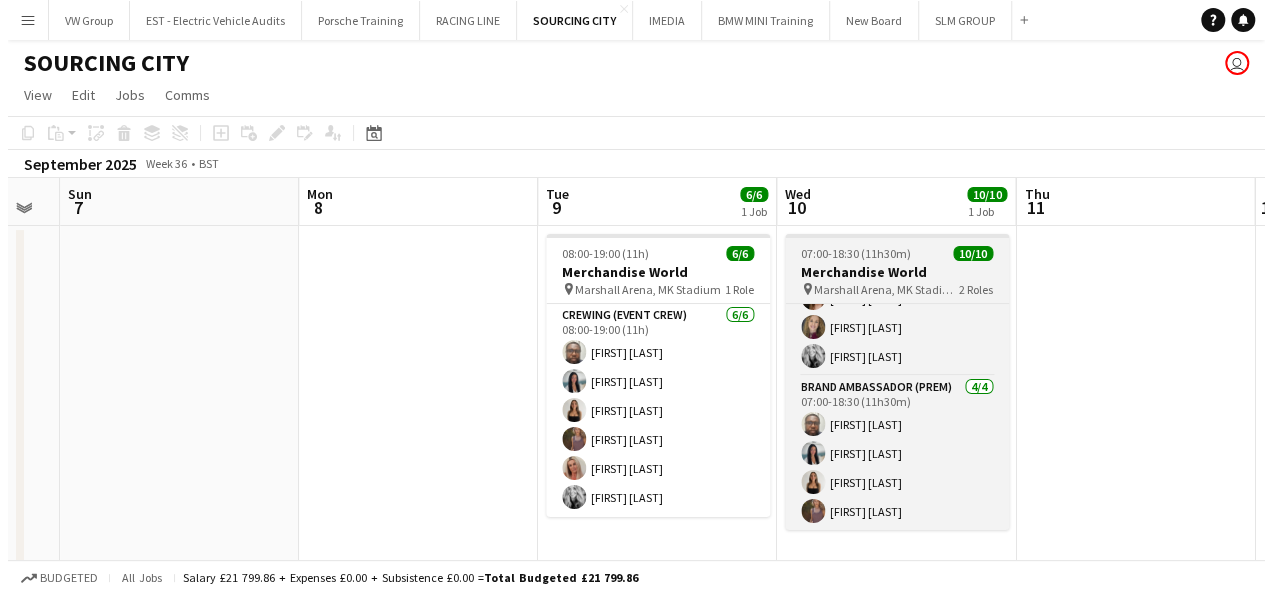 scroll, scrollTop: 0, scrollLeft: 0, axis: both 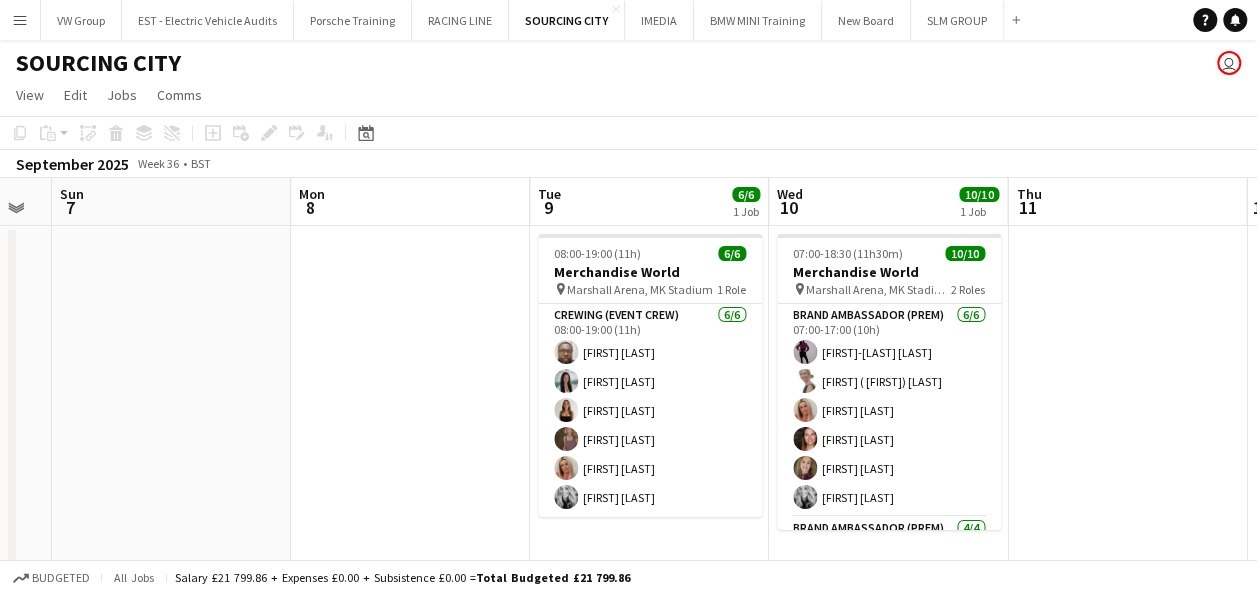 click on "Menu" at bounding box center [20, 20] 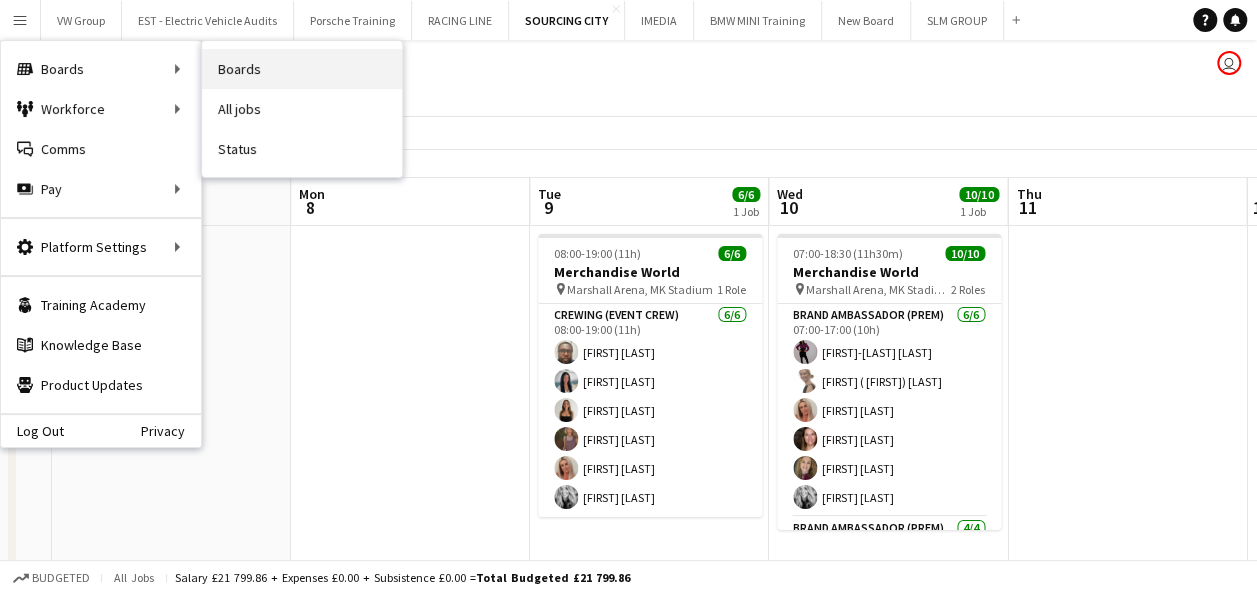 click on "Boards" at bounding box center [302, 69] 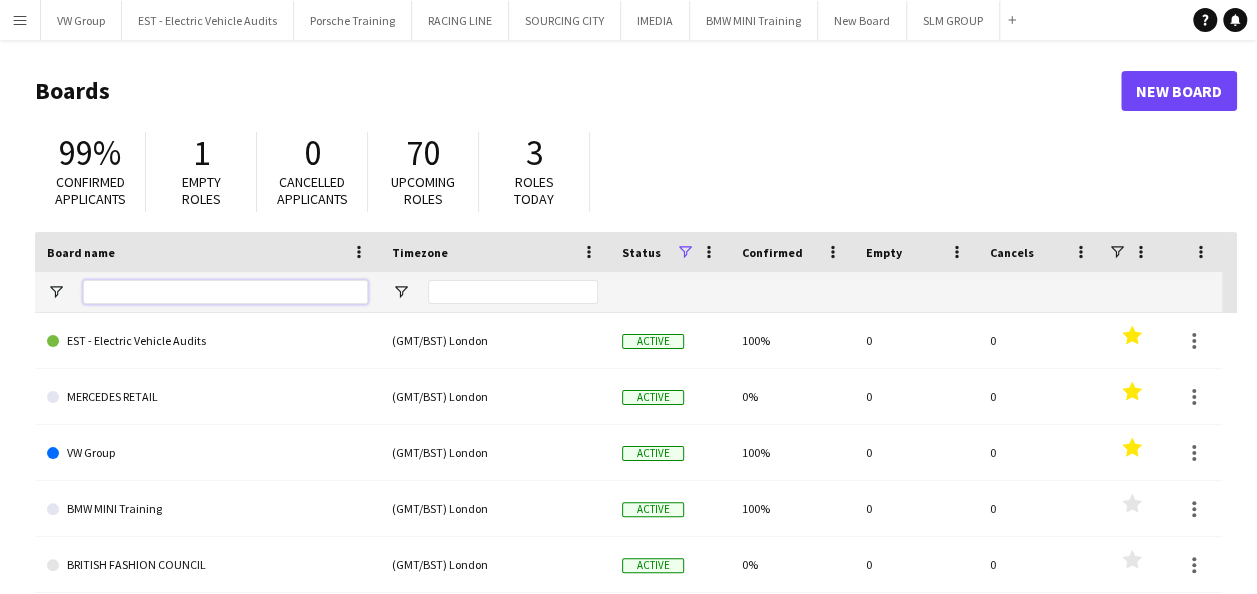 click at bounding box center (225, 292) 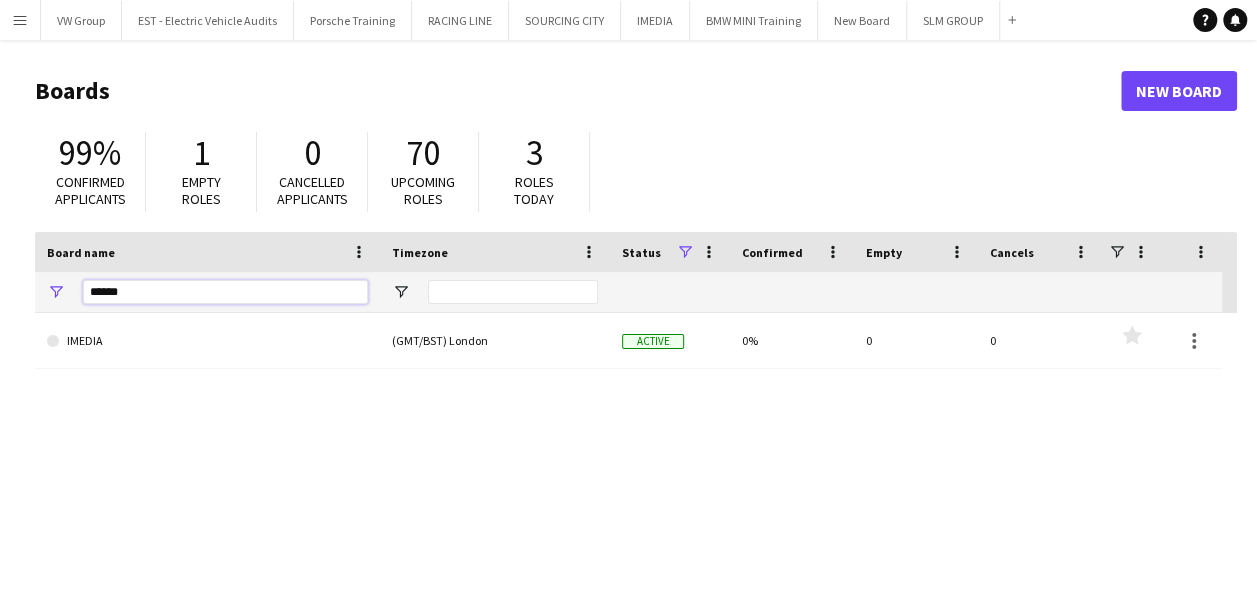 type on "******" 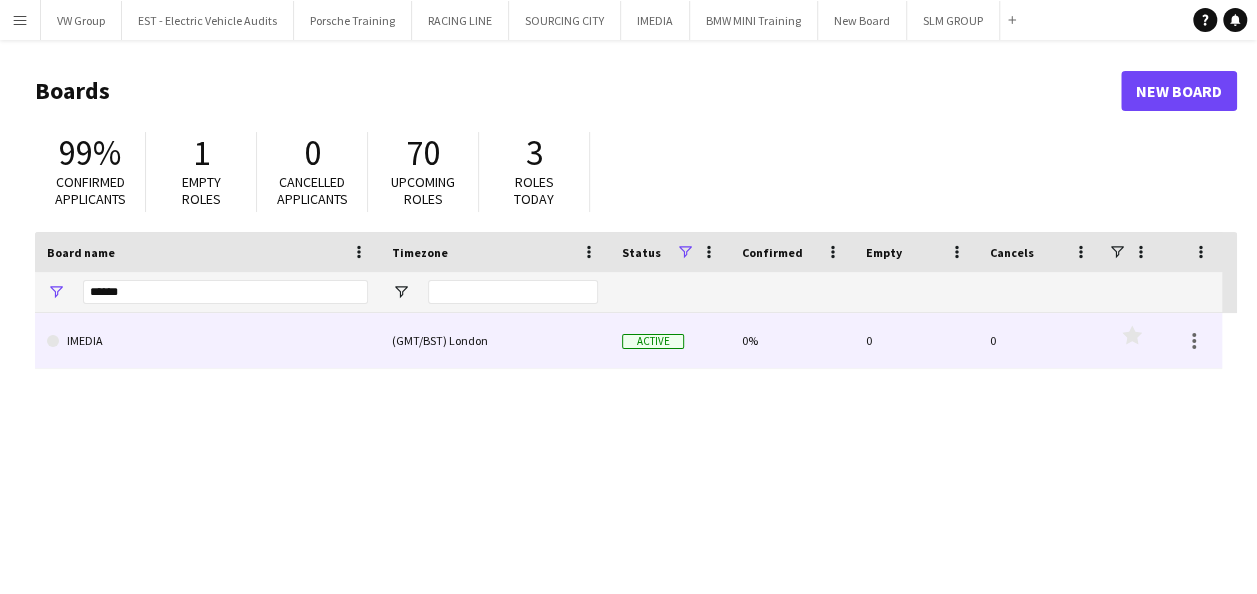 click on "IMEDIA" 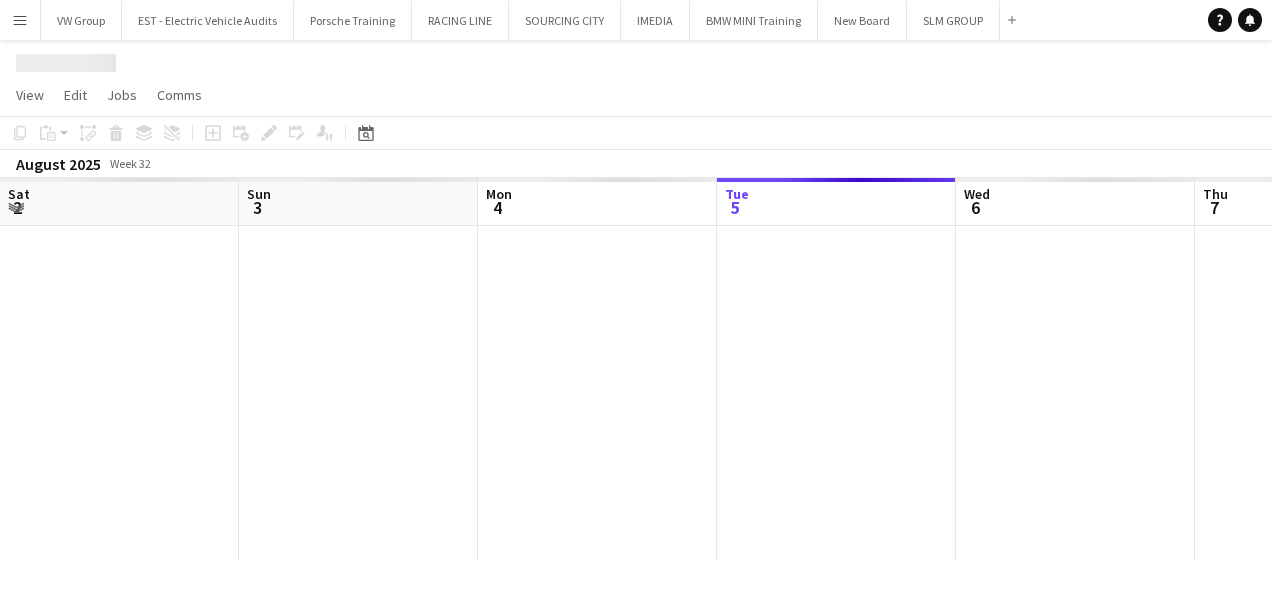 scroll, scrollTop: 0, scrollLeft: 478, axis: horizontal 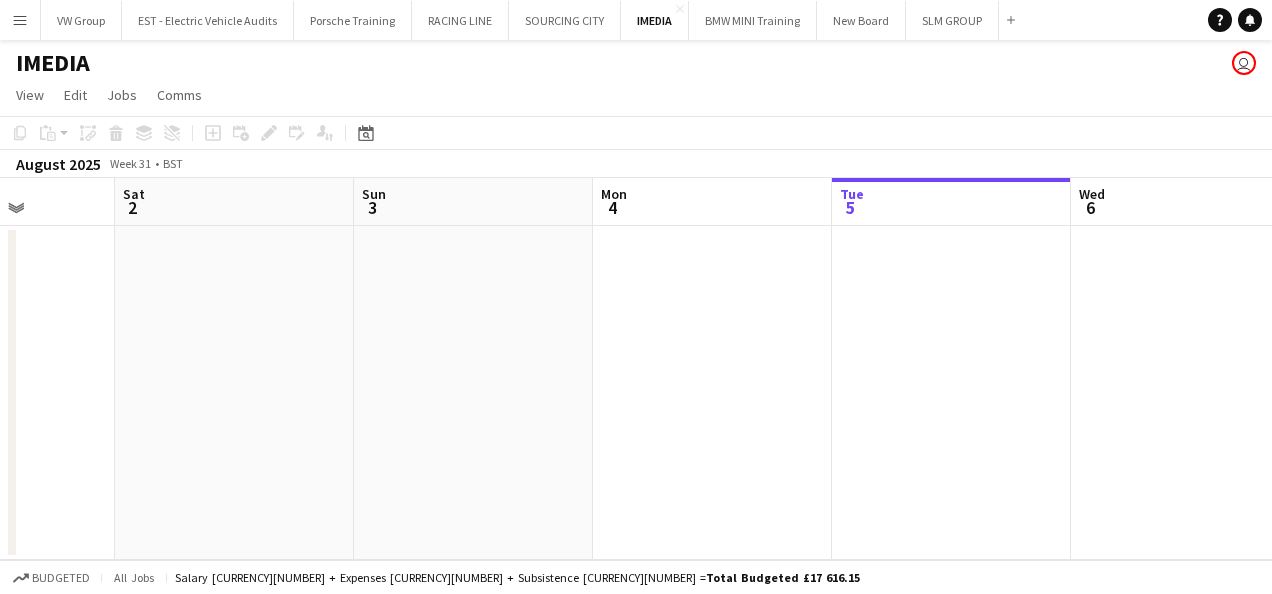 drag, startPoint x: 573, startPoint y: 344, endPoint x: 1001, endPoint y: 324, distance: 428.46704 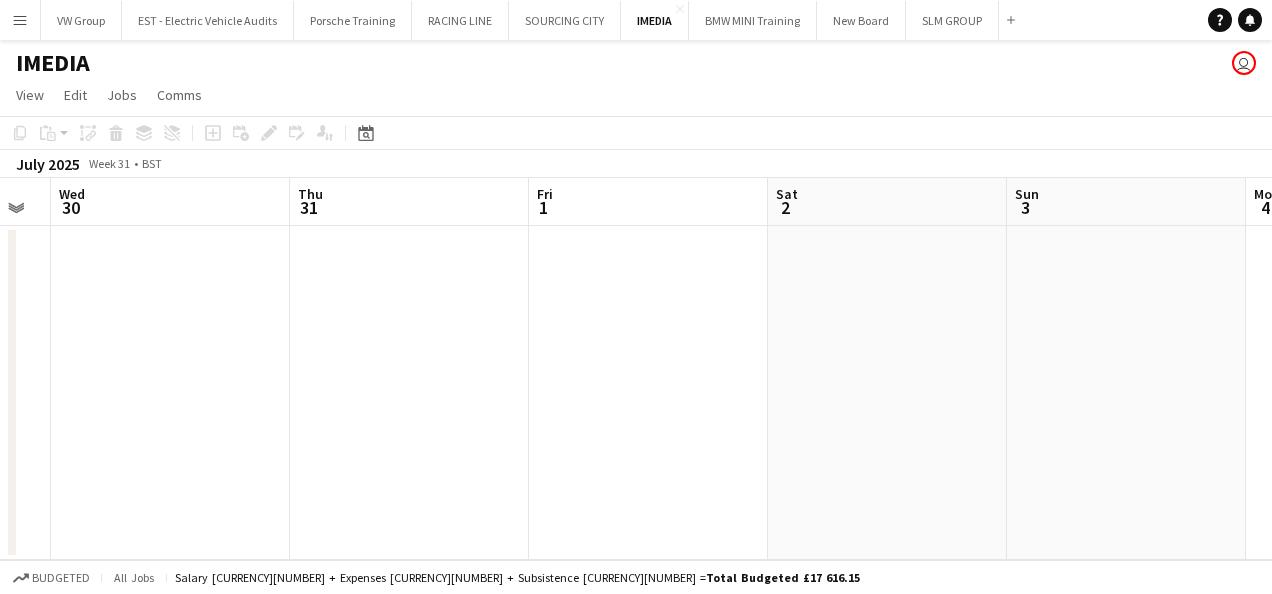 drag, startPoint x: 332, startPoint y: 320, endPoint x: 970, endPoint y: 264, distance: 640.45294 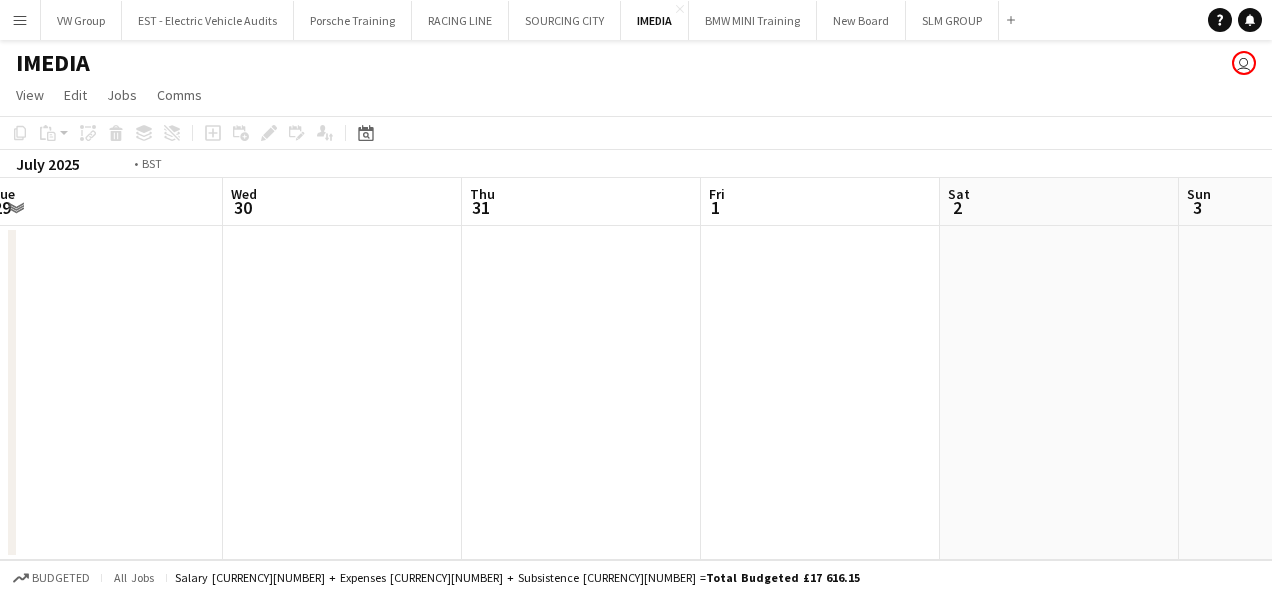 drag, startPoint x: 301, startPoint y: 320, endPoint x: 966, endPoint y: 275, distance: 666.5208 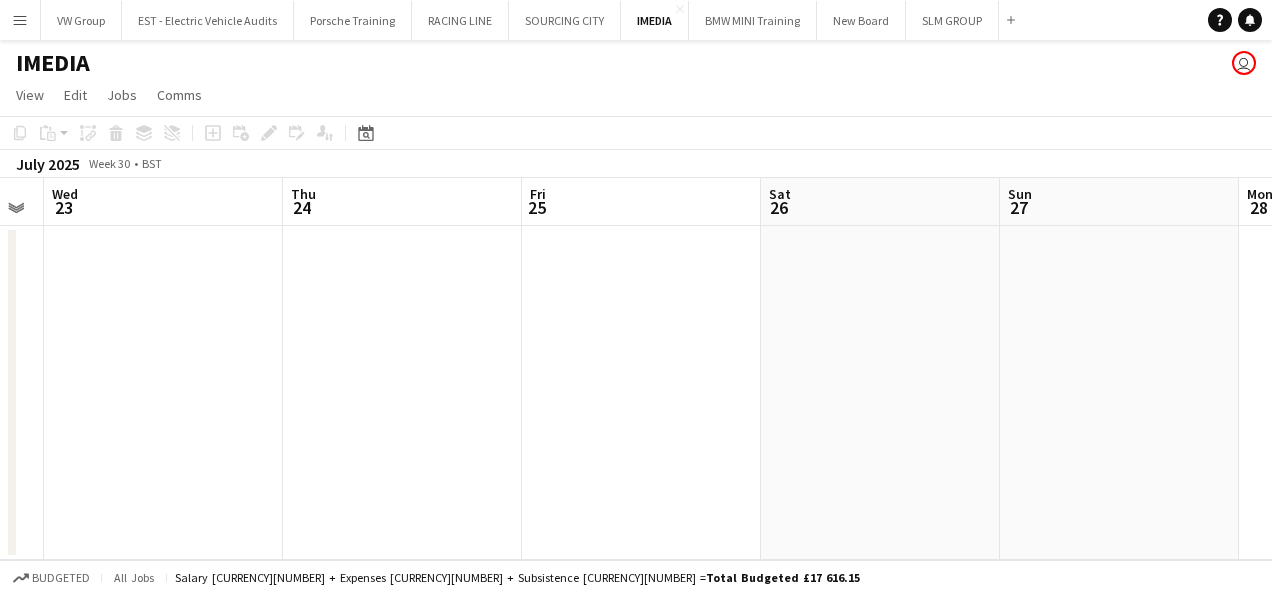 drag, startPoint x: 559, startPoint y: 310, endPoint x: 993, endPoint y: 292, distance: 434.3731 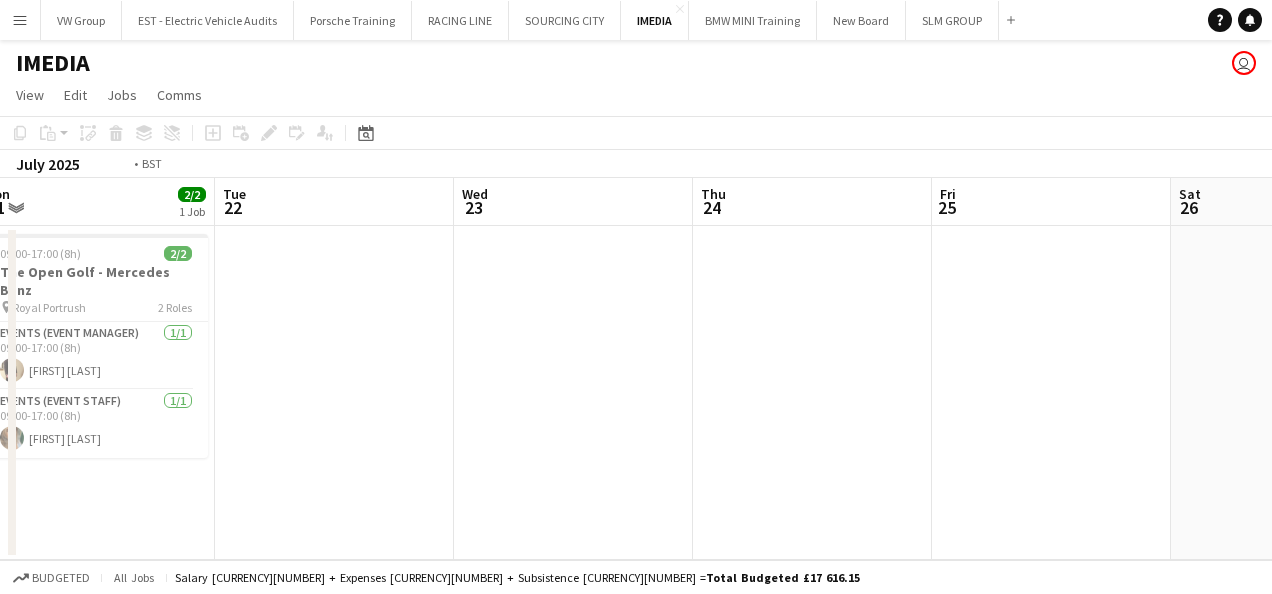 drag, startPoint x: 759, startPoint y: 270, endPoint x: 951, endPoint y: 258, distance: 192.37463 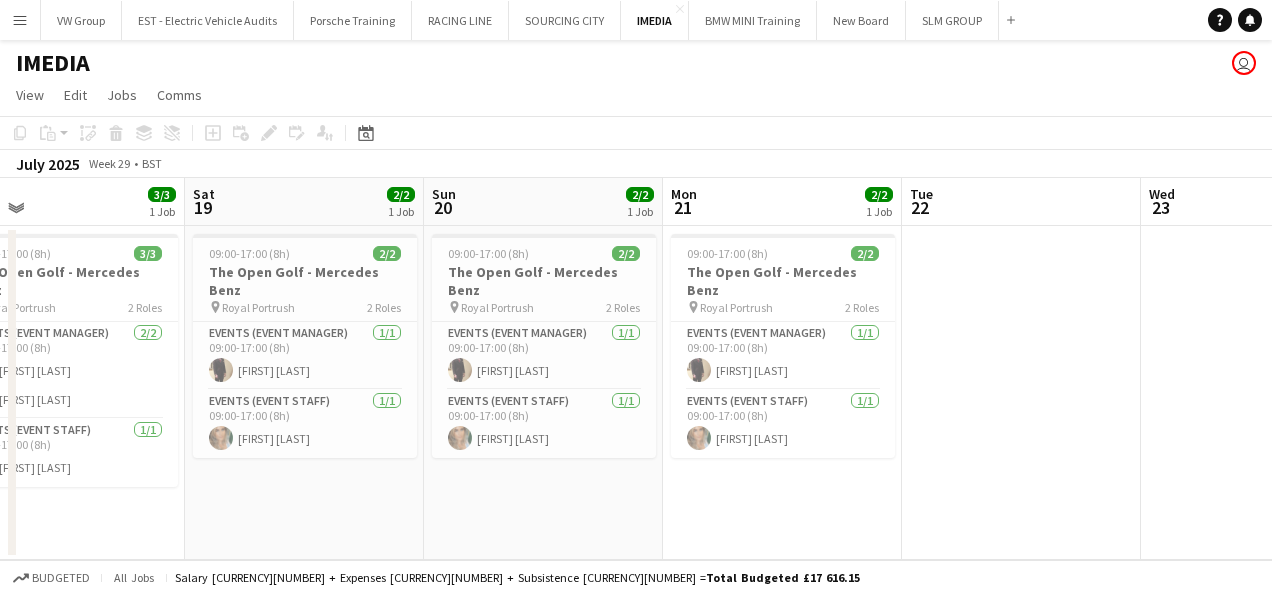 scroll, scrollTop: 0, scrollLeft: 534, axis: horizontal 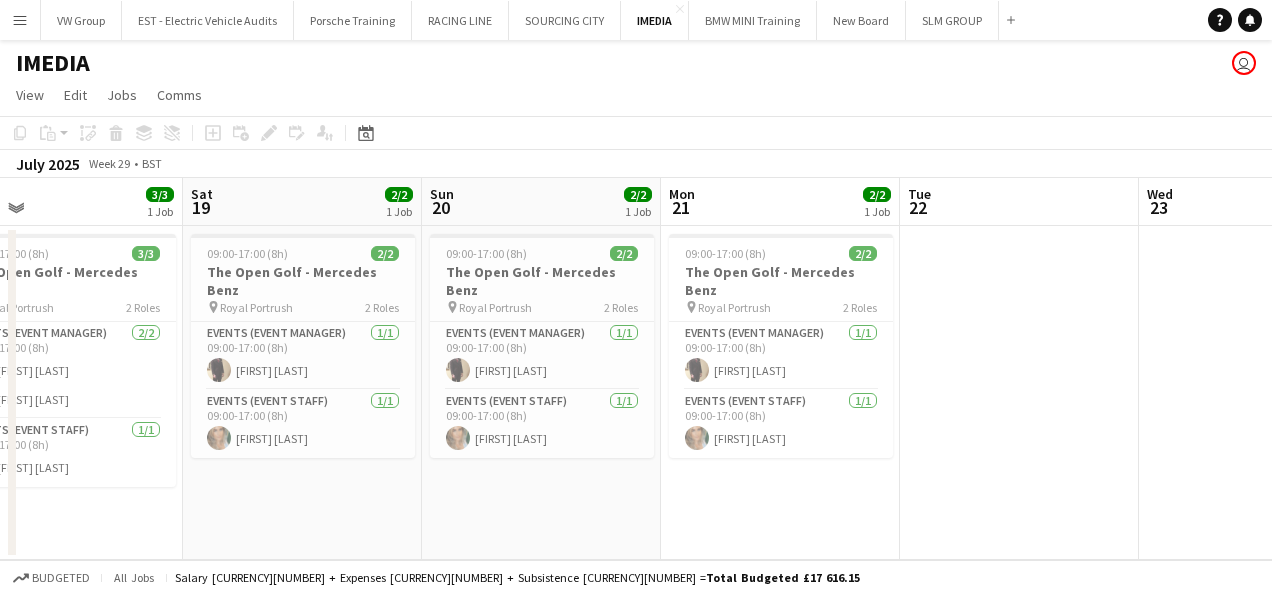 drag, startPoint x: 122, startPoint y: 472, endPoint x: 570, endPoint y: 412, distance: 452 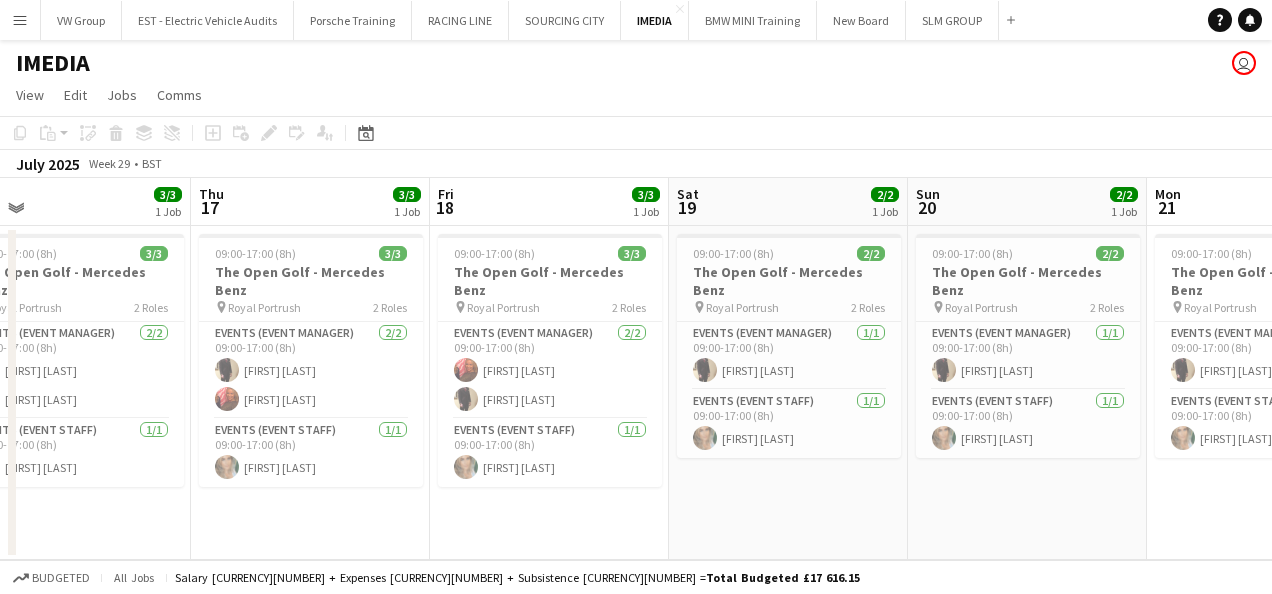 drag, startPoint x: 546, startPoint y: 467, endPoint x: 894, endPoint y: 435, distance: 349.46817 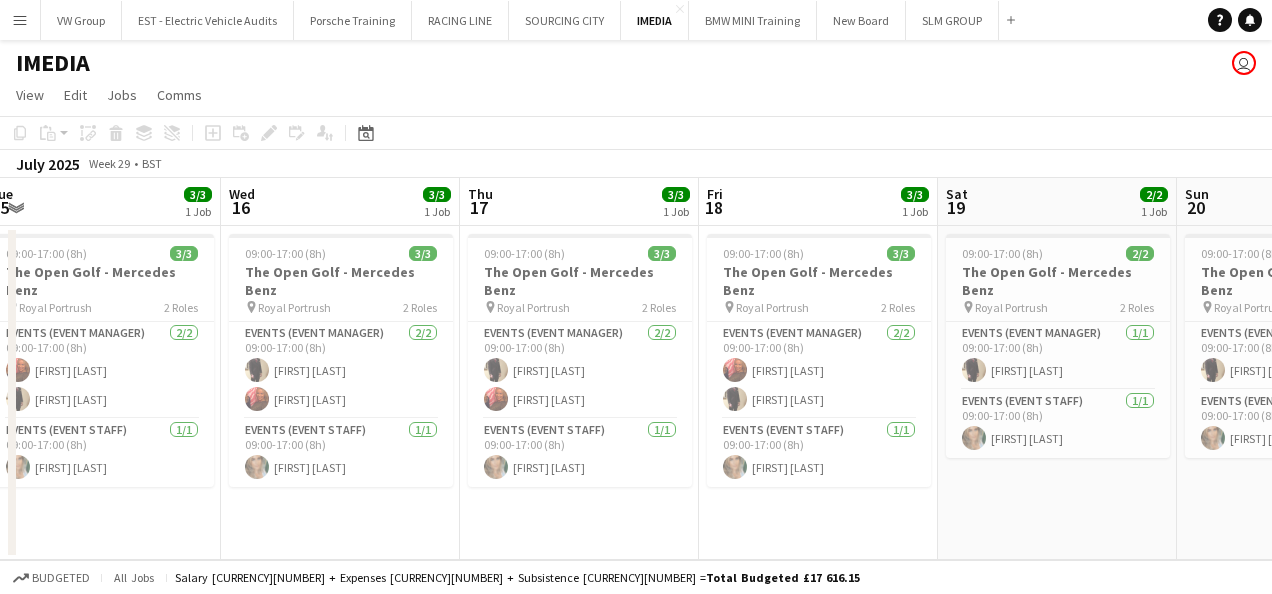drag, startPoint x: 602, startPoint y: 506, endPoint x: 797, endPoint y: 492, distance: 195.50192 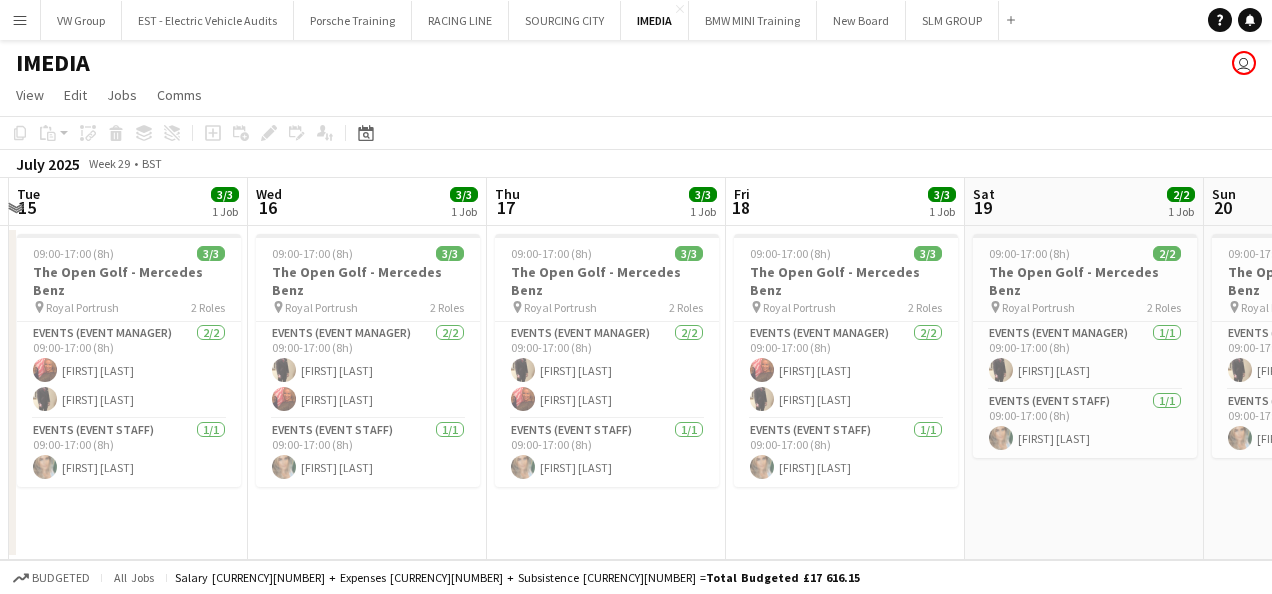 scroll, scrollTop: 0, scrollLeft: 708, axis: horizontal 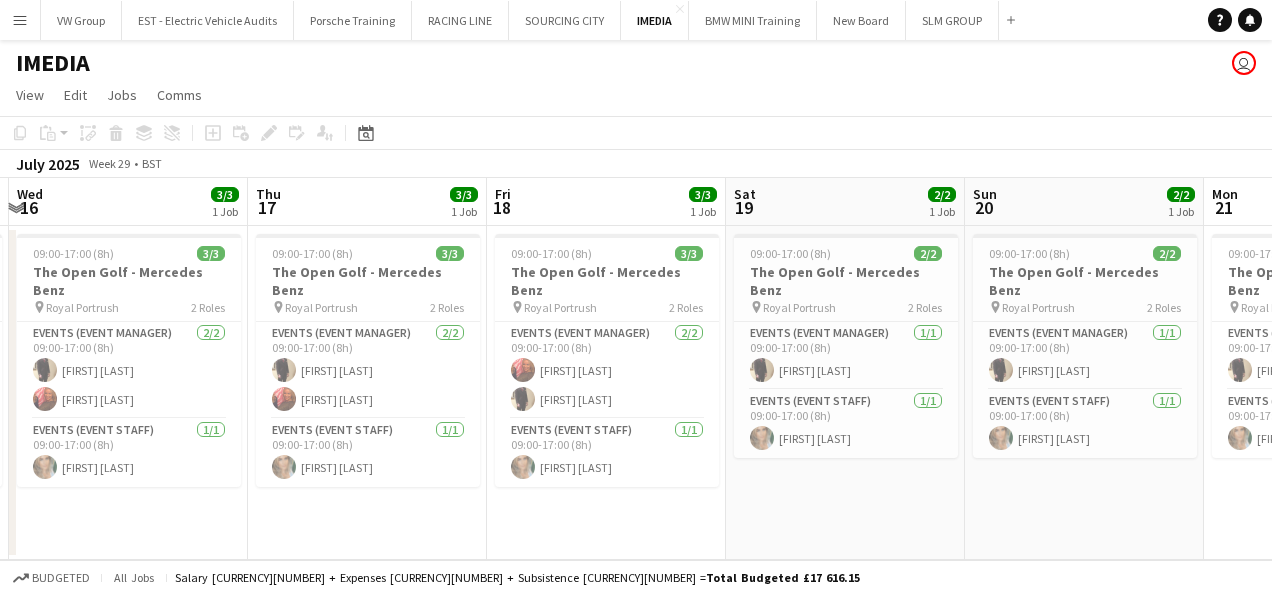 drag, startPoint x: 826, startPoint y: 516, endPoint x: 610, endPoint y: 528, distance: 216.33308 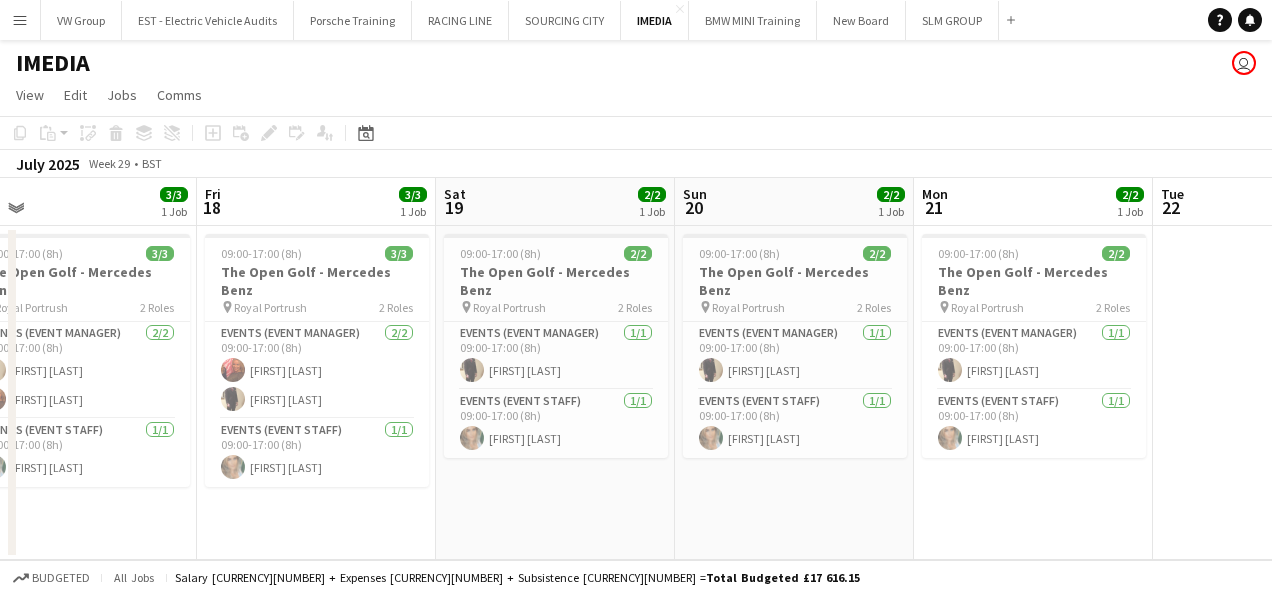 scroll, scrollTop: 0, scrollLeft: 758, axis: horizontal 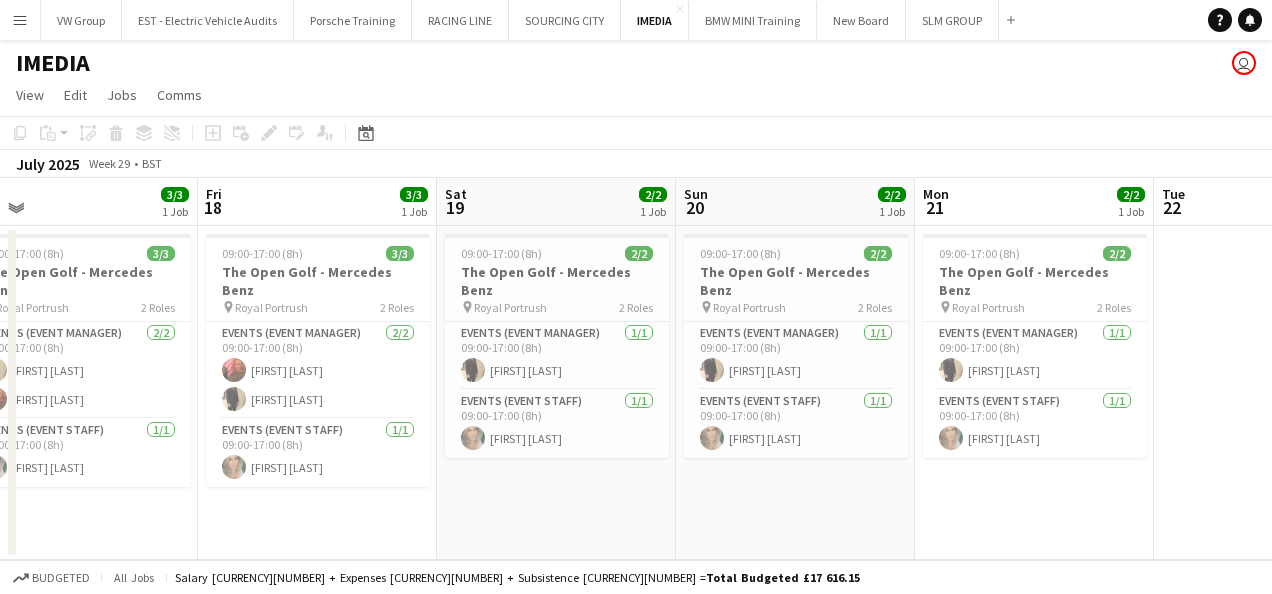 drag, startPoint x: 840, startPoint y: 487, endPoint x: 579, endPoint y: 520, distance: 263.07794 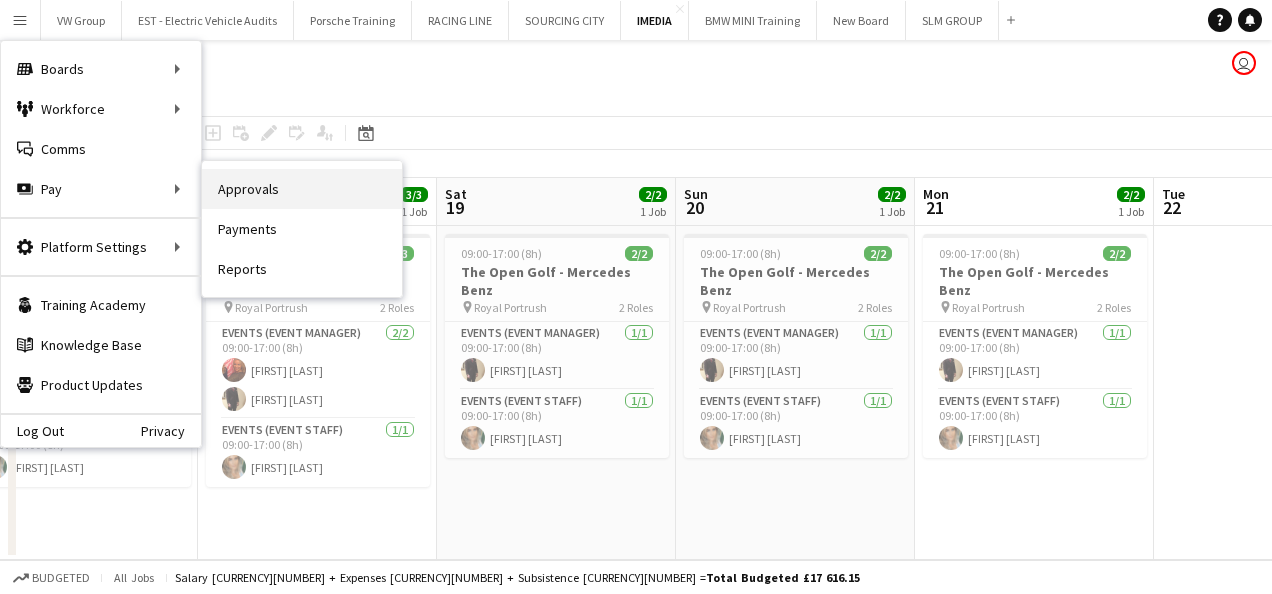 click on "Approvals" at bounding box center (302, 189) 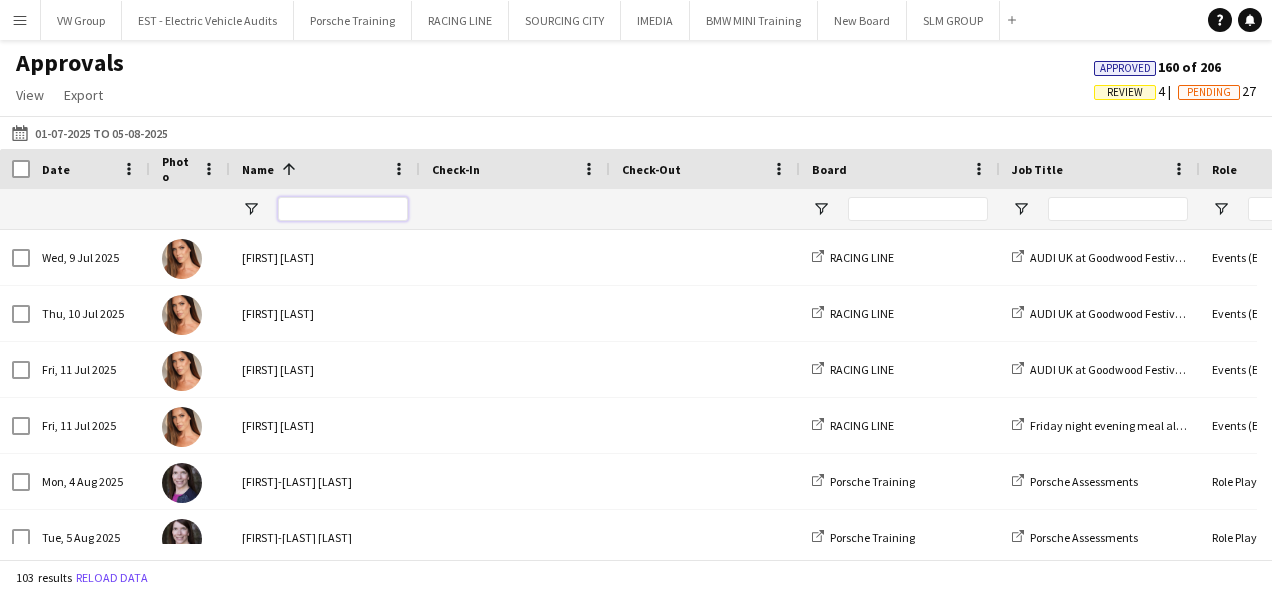 click at bounding box center [343, 209] 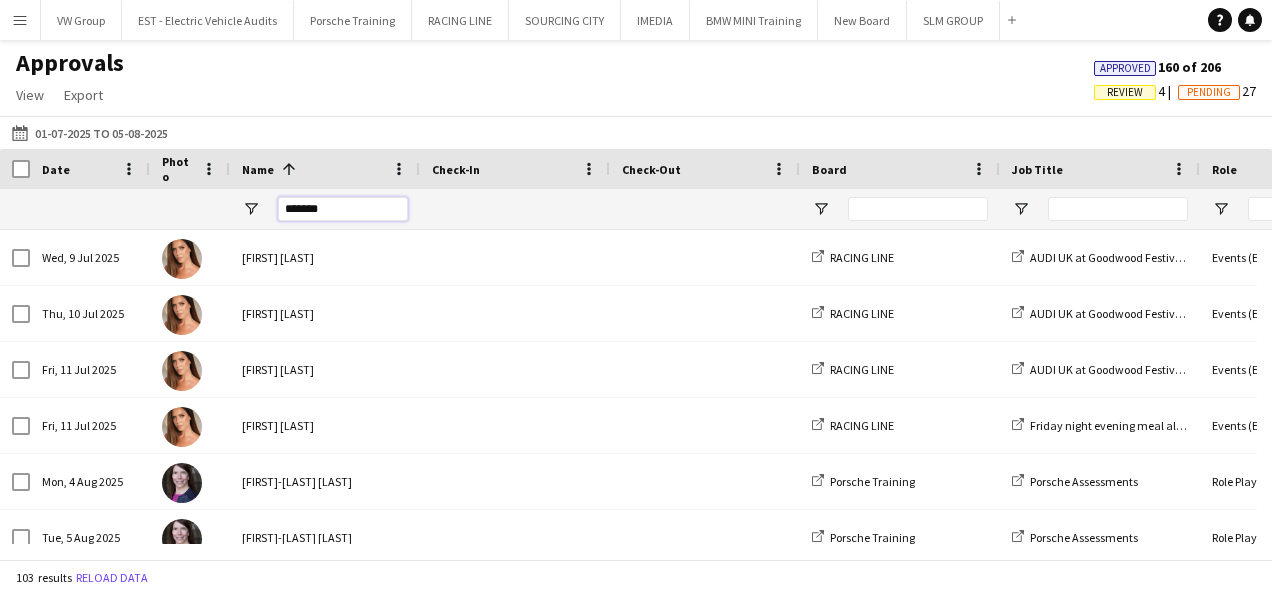 type on "*******" 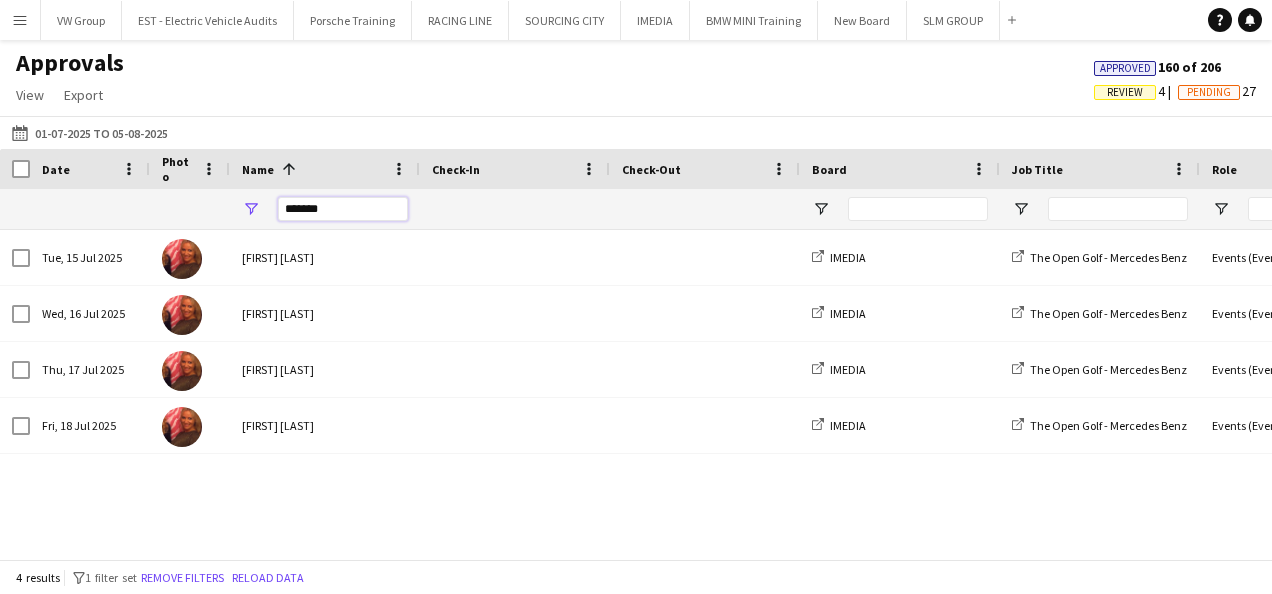 scroll, scrollTop: 0, scrollLeft: 150, axis: horizontal 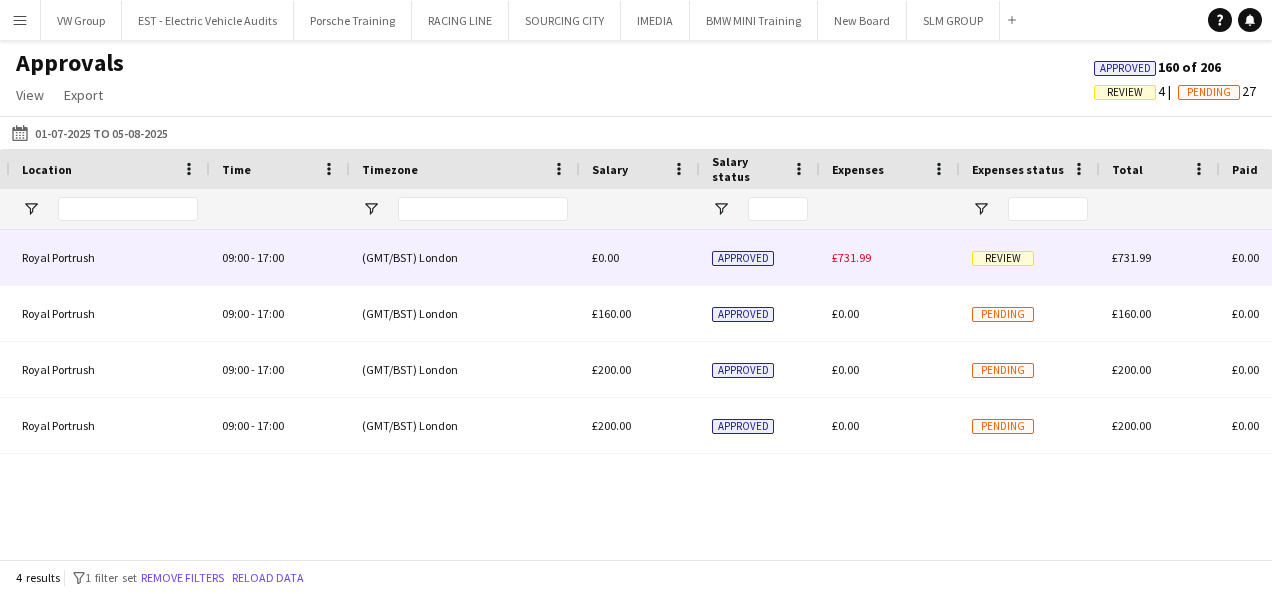 click on "Review" at bounding box center [1003, 258] 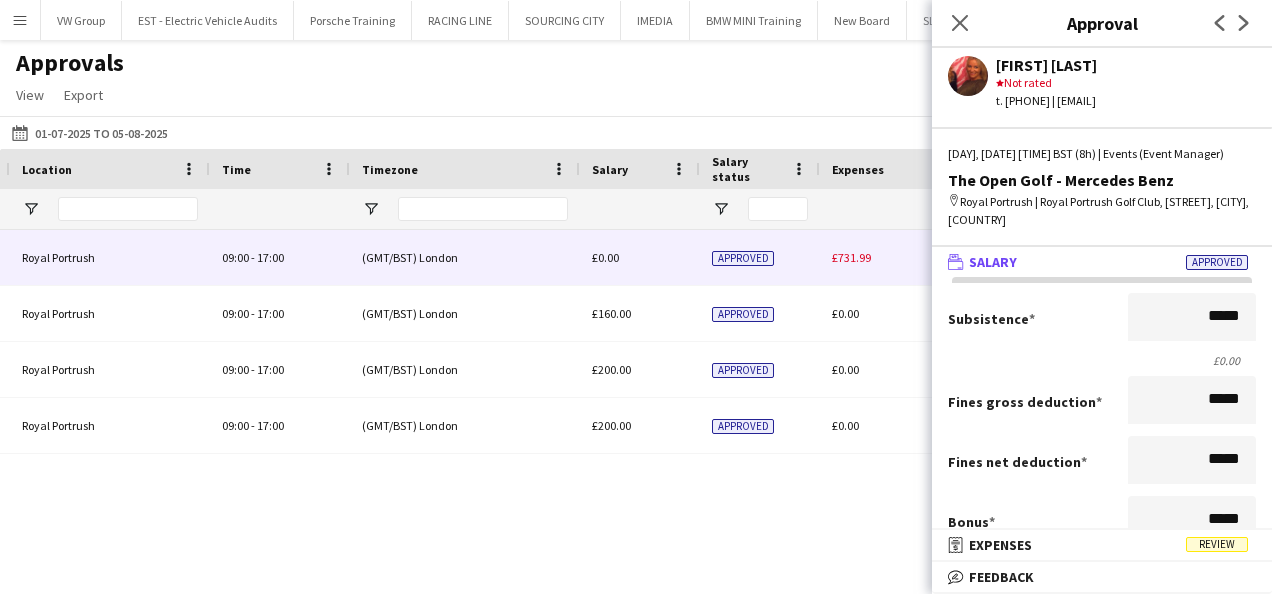click on "The Open Golf - Mercedes Benz
Events (Event Manager) Royal Portrush
09:00
-
17:00
(GMT/BST) London £0.00 Approved £731.99 Review £731.99 £0.00 £731.99 Self-employed Crew
The Open Golf - Mercedes Benz
Events (Event Manager) Royal Portrush
09:00
-
17:00
(GMT/BST) London £160.00 Approved £0.00 Pending £160.00 £0.00 £160.00 Self-employed Crew
The Open Golf - Mercedes Benz
Events (Event Manager) Royal Portrush
09:00
-
17:00
(GMT/BST) London £200.00 Approved £0.00 Pending £200.00 £0.00 £200.00 Self-employed Crew" at bounding box center (636, 387) 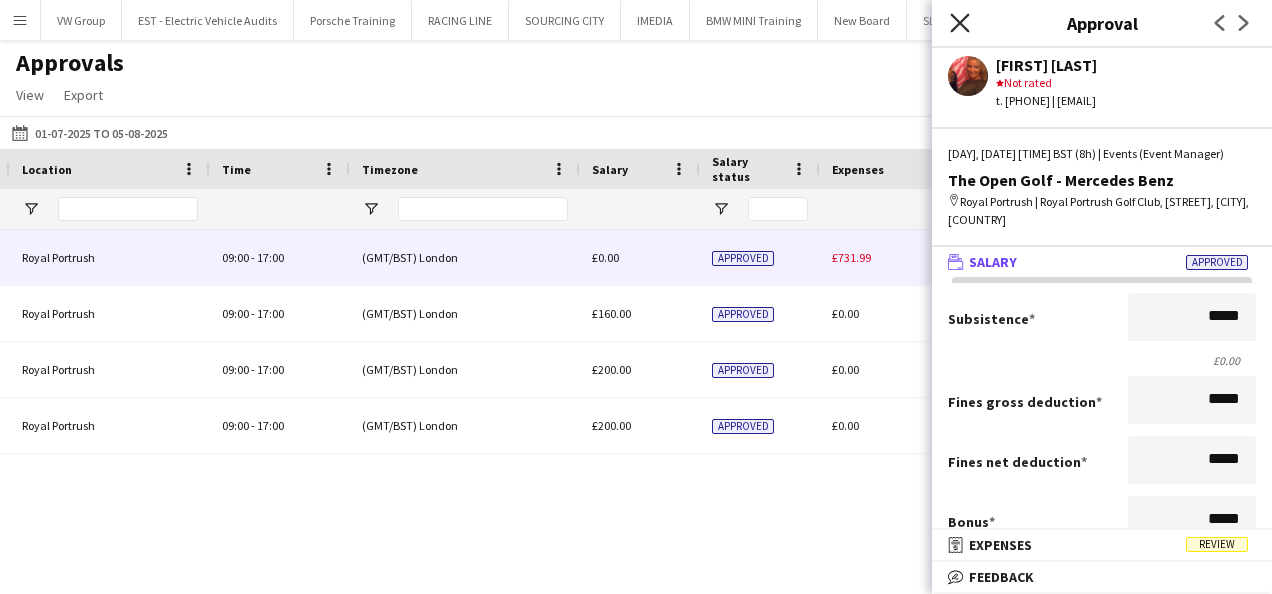 click on "Close pop-in" 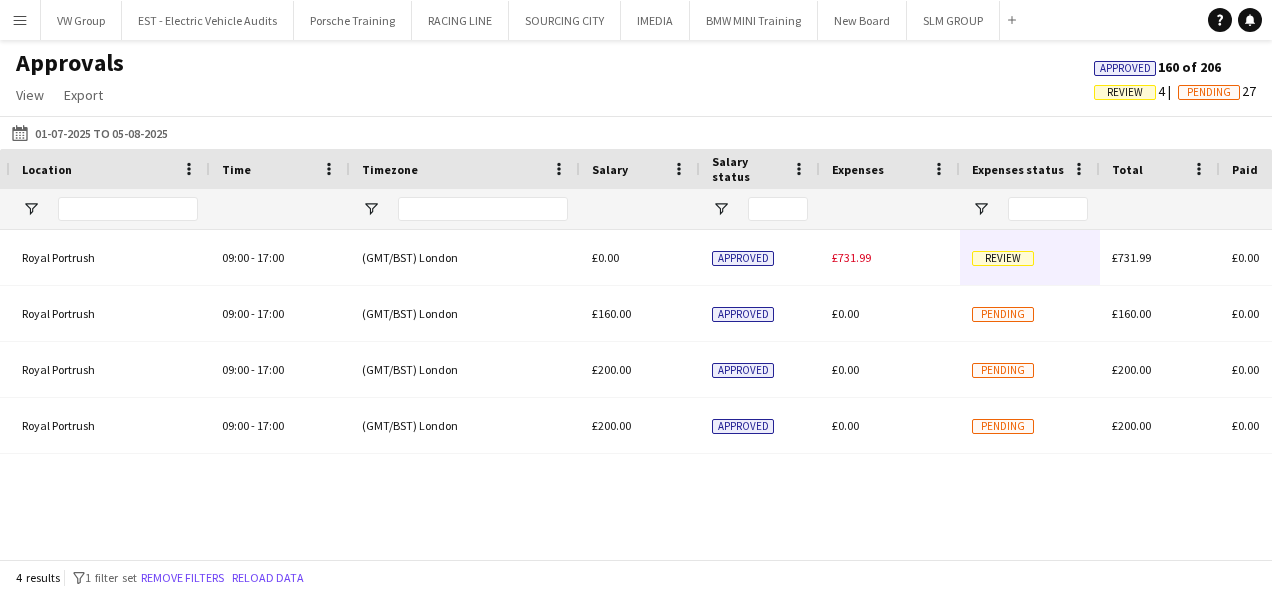 scroll, scrollTop: 0, scrollLeft: 938, axis: horizontal 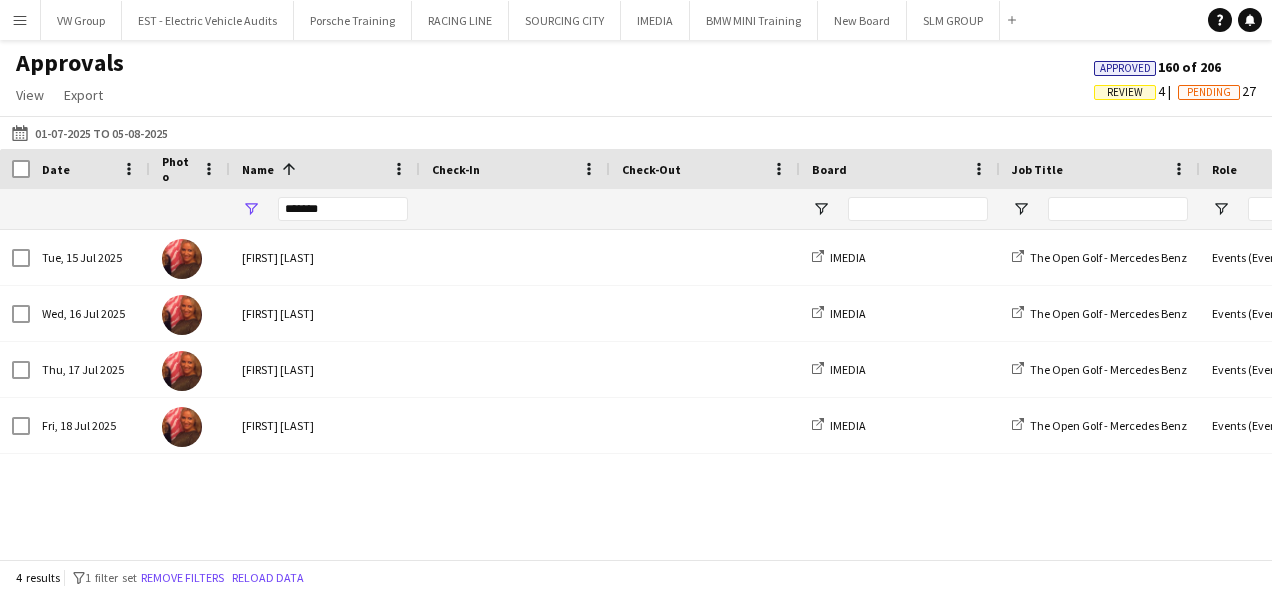 click on "Menu" at bounding box center [20, 20] 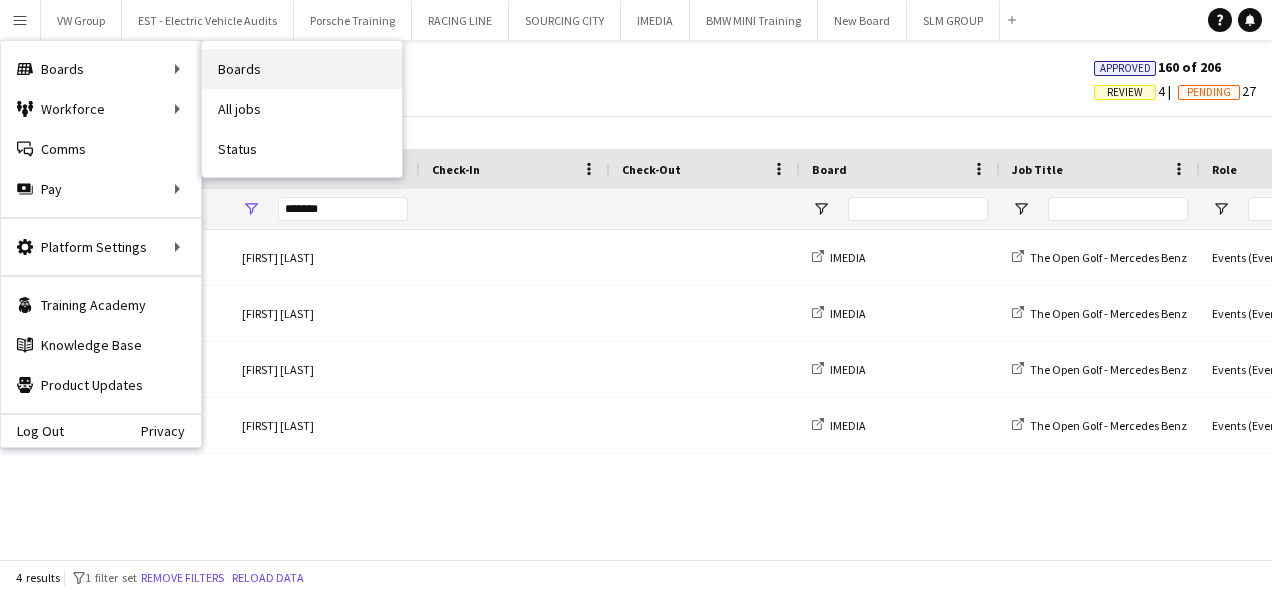 click on "Boards" at bounding box center [302, 69] 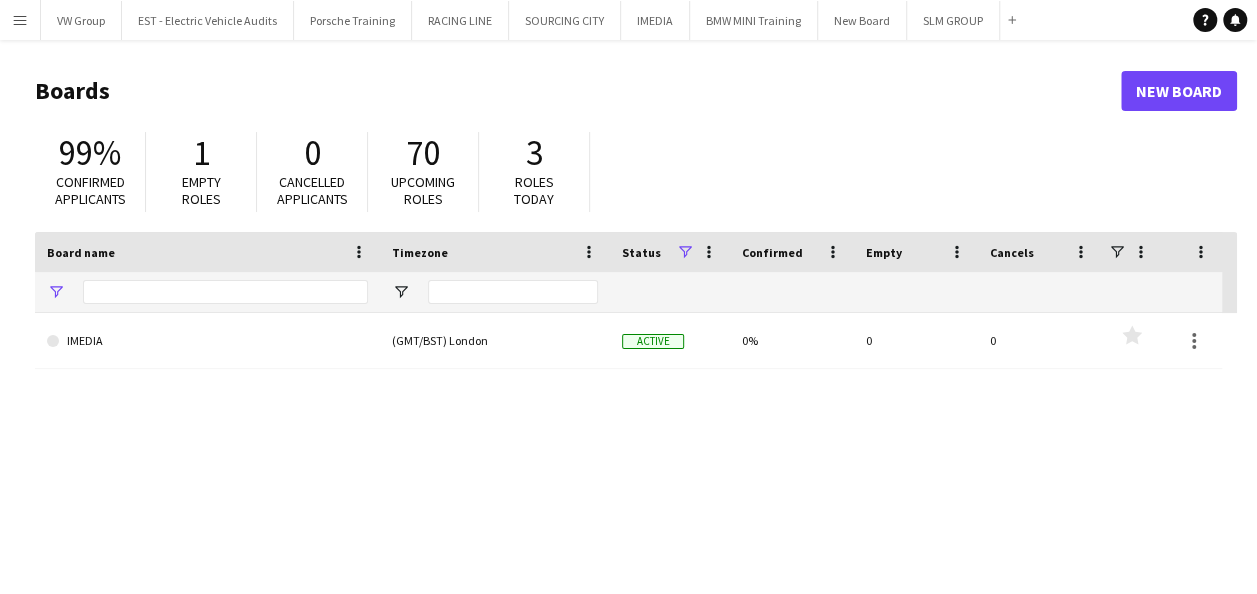 type on "******" 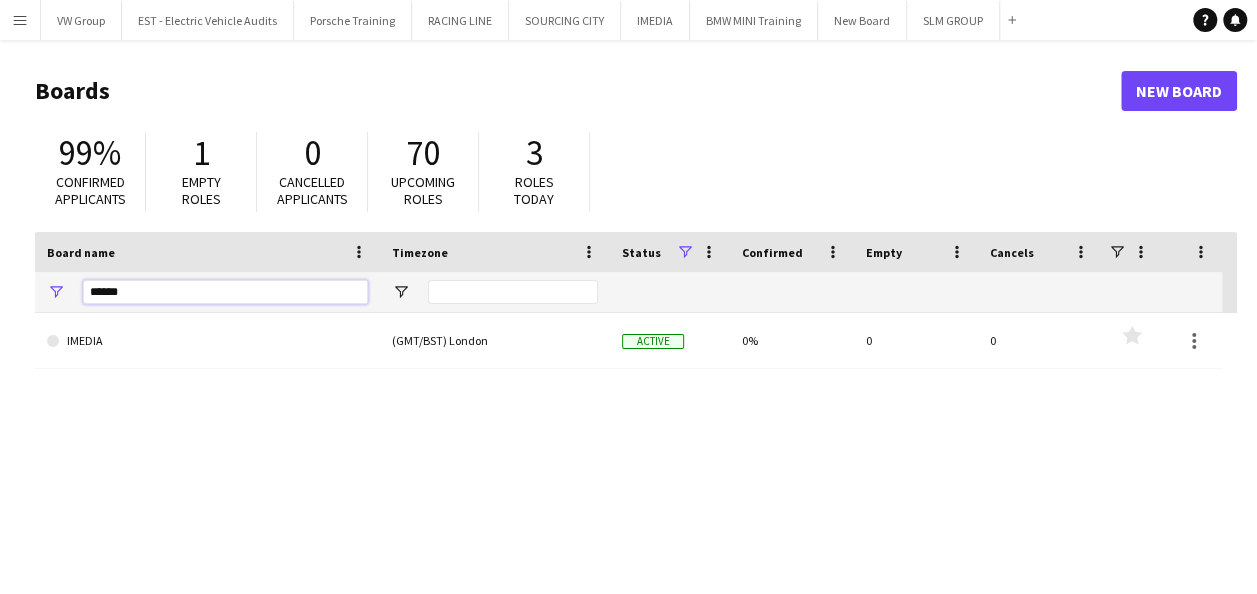 click on "******" at bounding box center [225, 292] 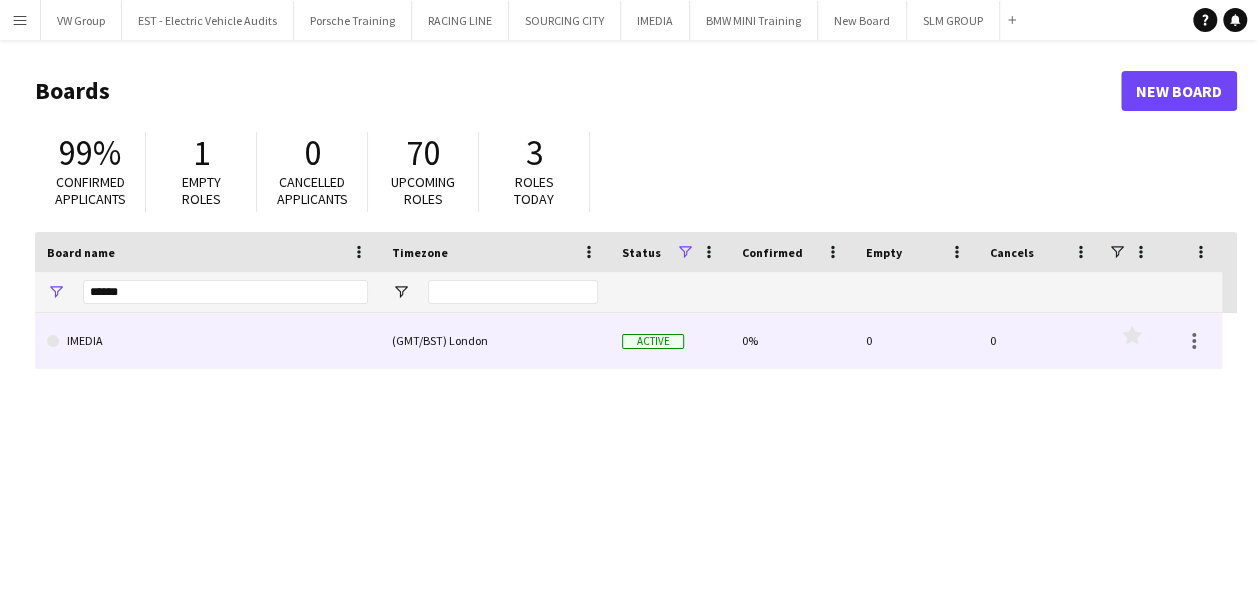click on "IMEDIA" 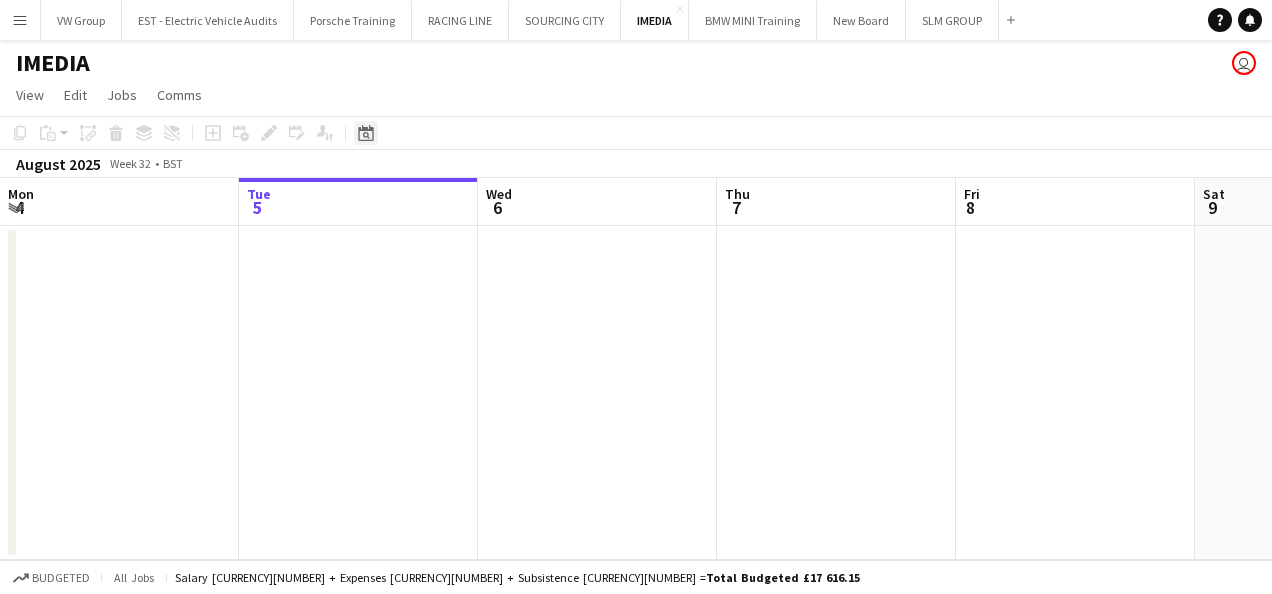 click on "Date picker" 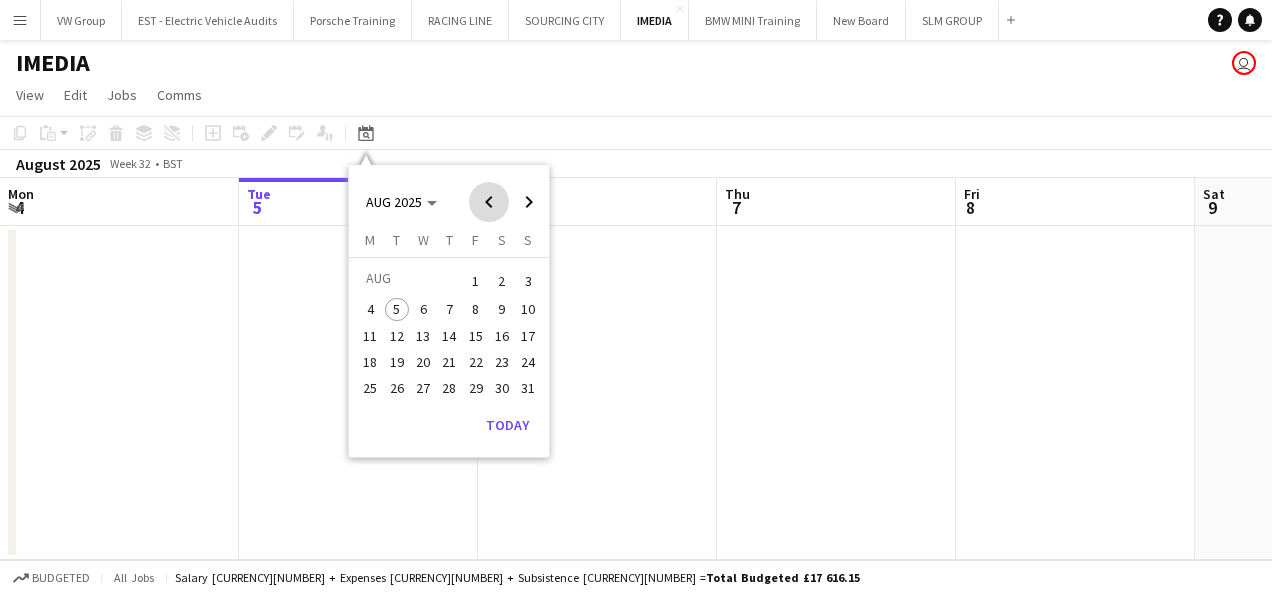 click at bounding box center [489, 202] 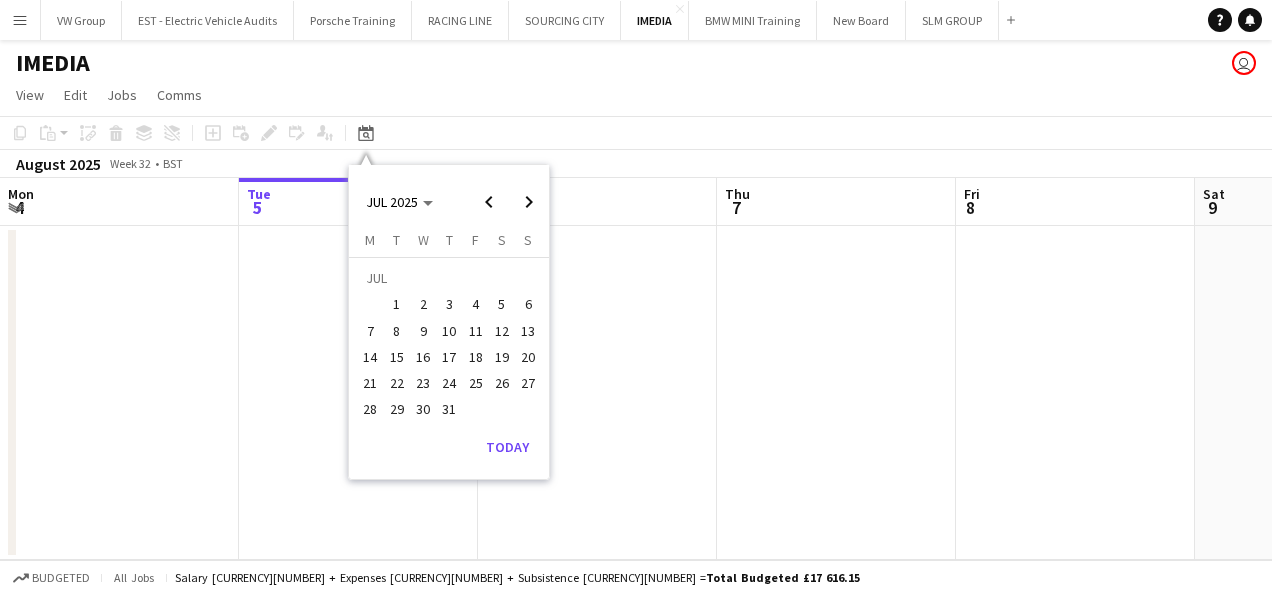 click on "16" at bounding box center [423, 357] 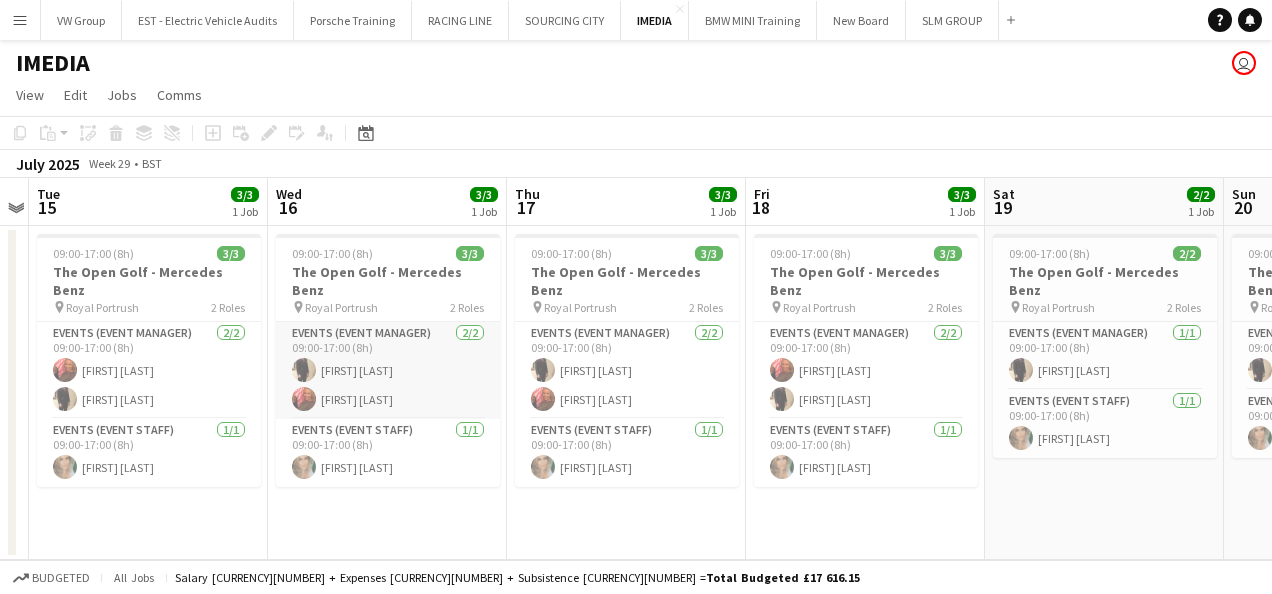 click on "Events (Event Manager)   2/2   [TIME]-[TIME] ([HOURS])
[FIRST] [LAST] [FIRST] [LAST]" at bounding box center [388, 370] 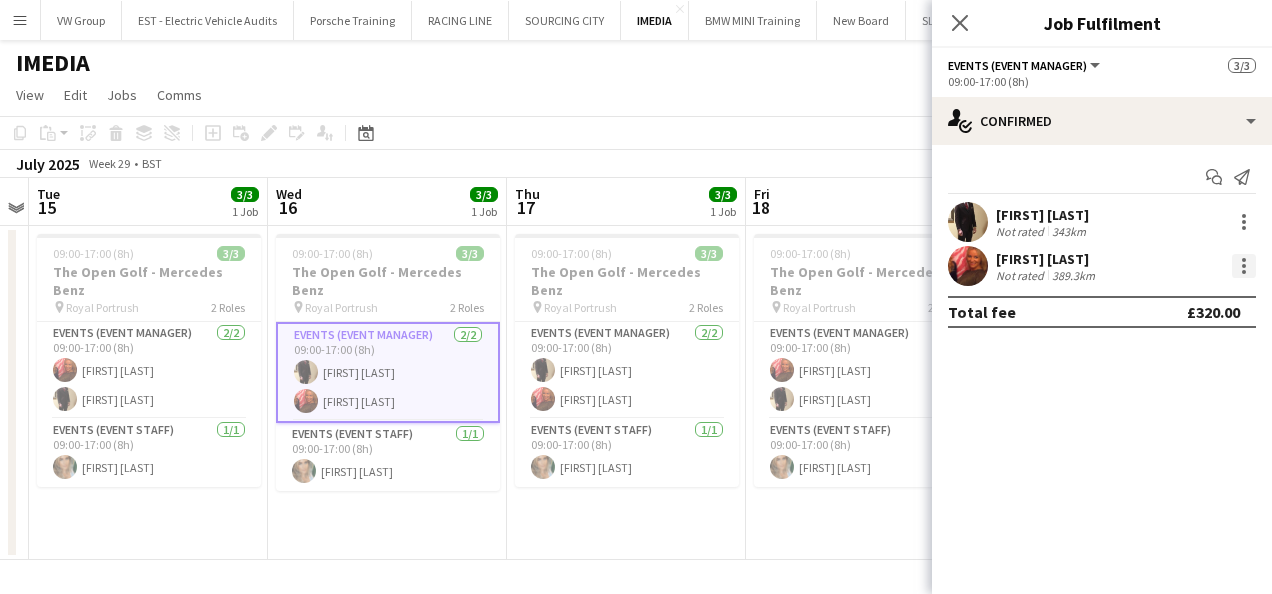 click at bounding box center [1244, 266] 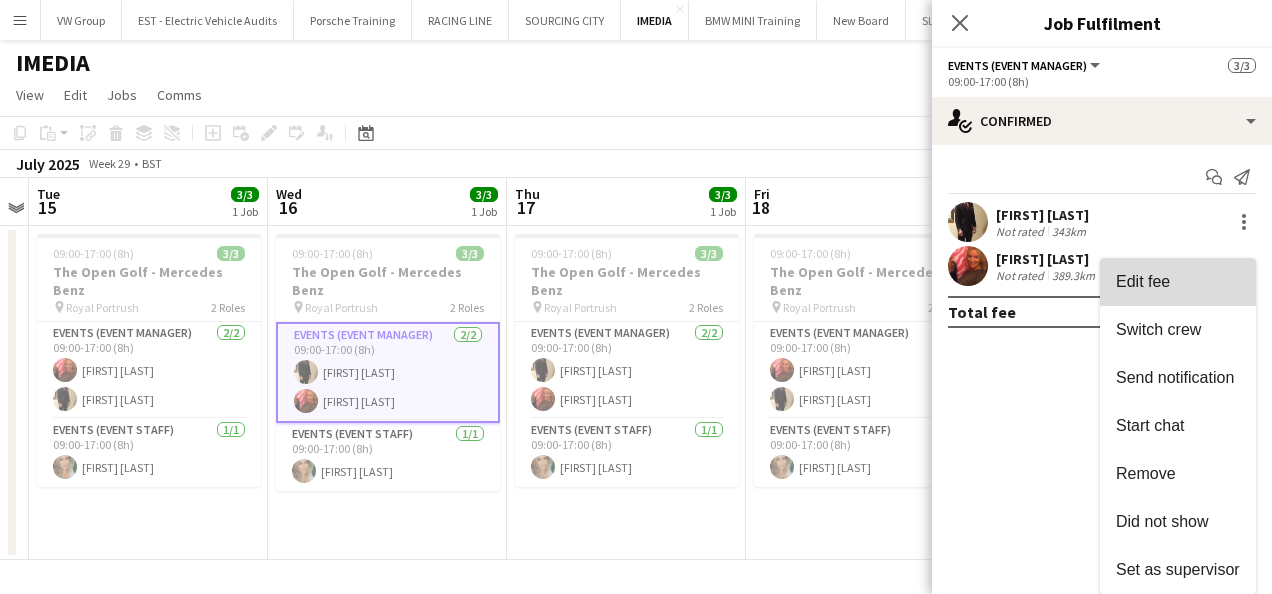 click on "Edit fee" at bounding box center [1143, 281] 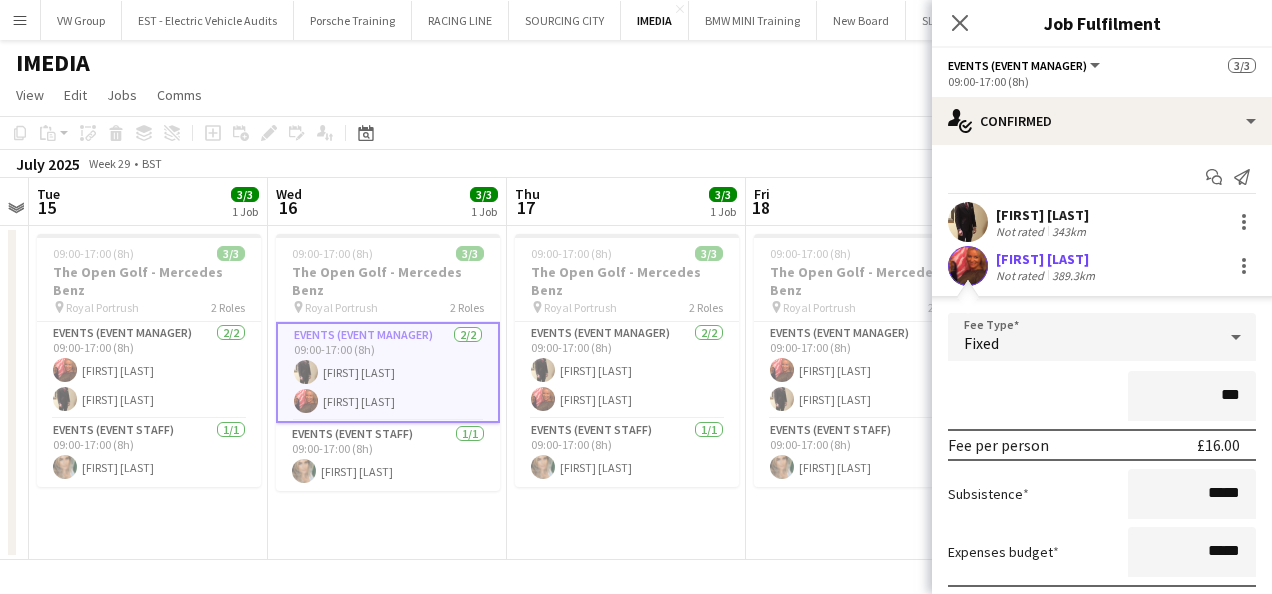 type on "**" 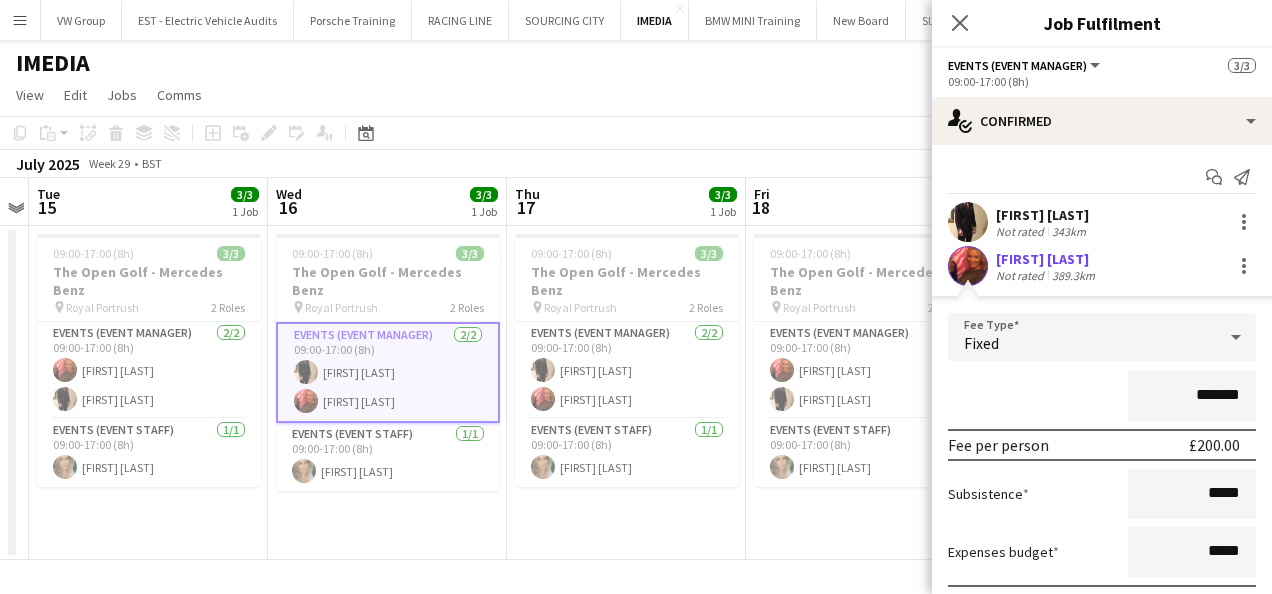 type on "*******" 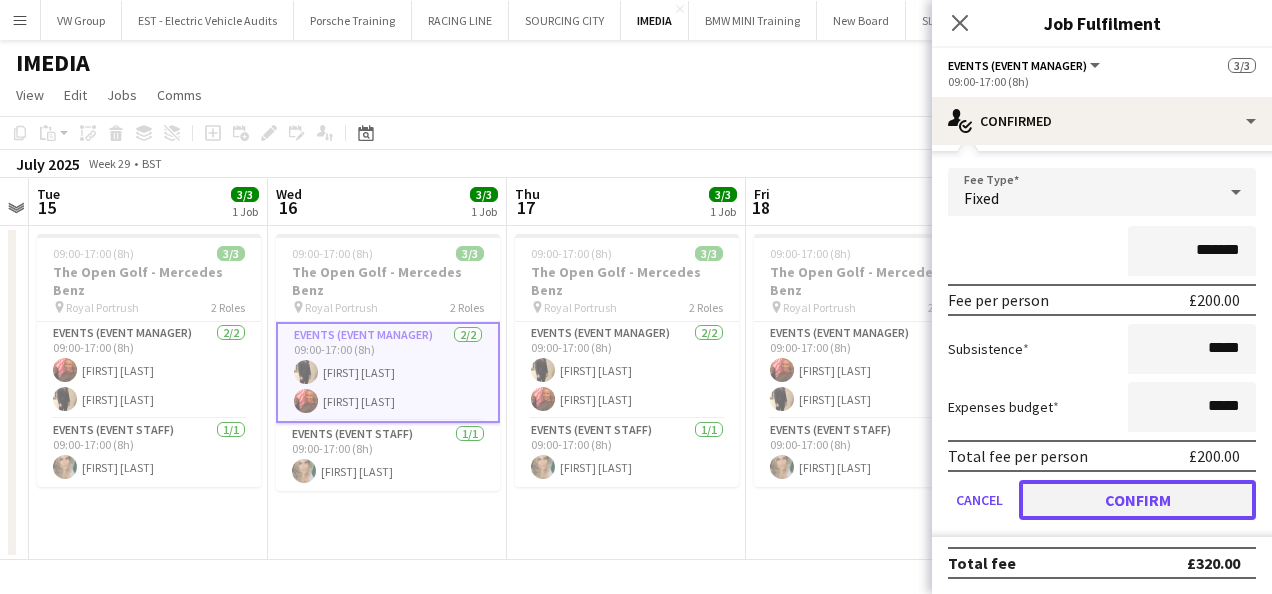 click on "Confirm" at bounding box center (1137, 500) 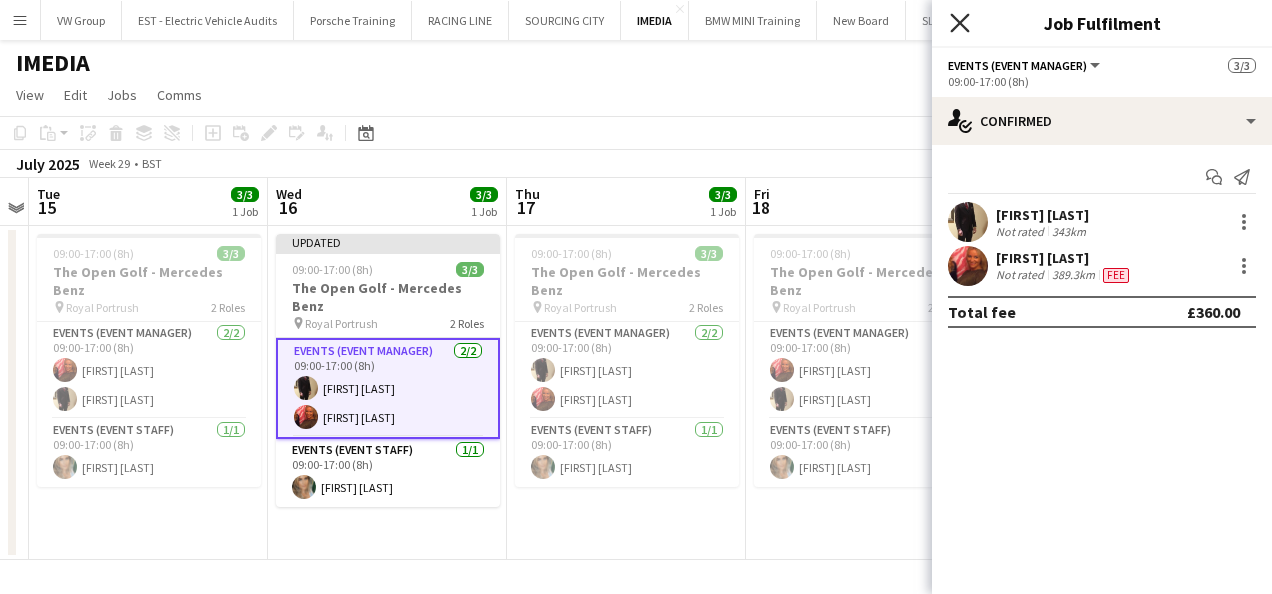 click 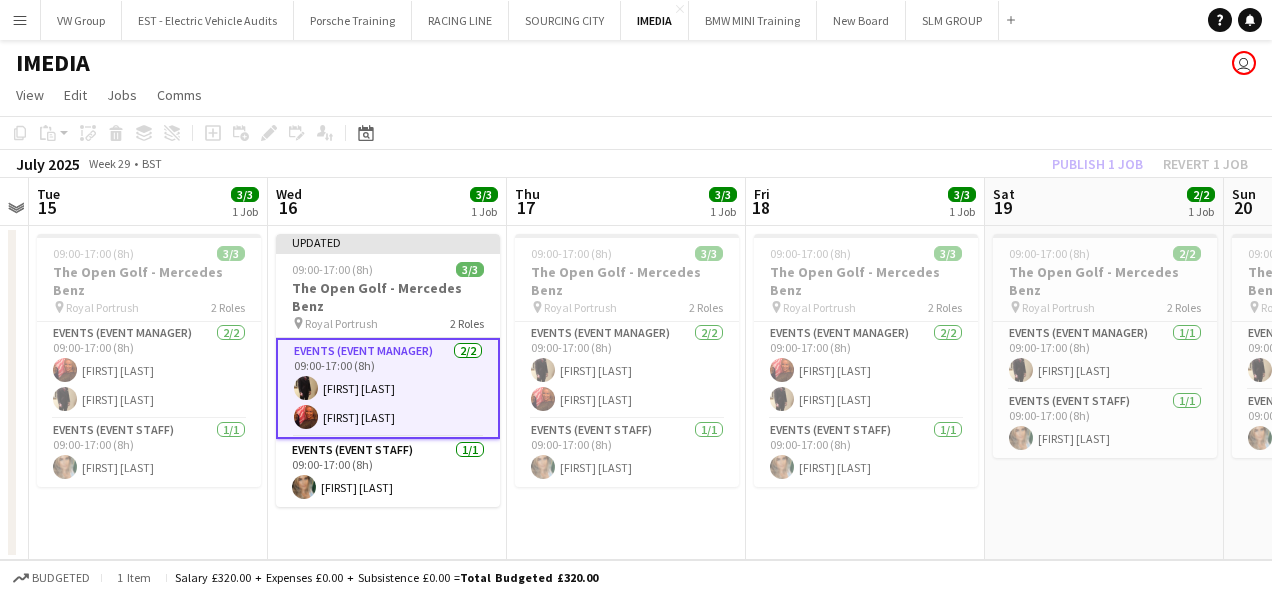 click on "Copy
Paste
Paste   Ctrl+V Paste with crew  Ctrl+Shift+V
Paste linked Job
Delete
Group
Ungroup
Add job
Add linked Job
Edit
Edit linked Job
Applicants
Date picker
JUL 2025 JUL 2025 Monday M Tuesday T Wednesday W Thursday T Friday F Saturday S Sunday S  JUL      1   2   3   4   5   6   7   8   9   10   11   12   13   14   15   16   17   18   19   20   21   22   23   24   25   26   27   28   29   30   31
Comparison range
Comparison range
Today" 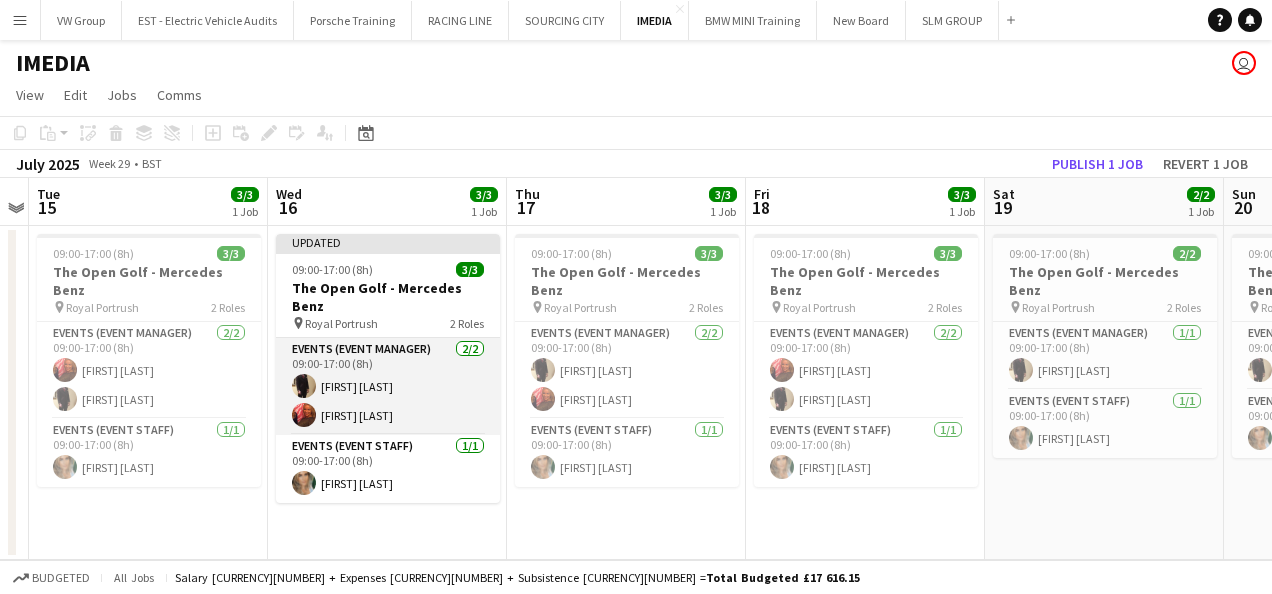 click on "Events (Event Manager)   2/2   [TIME]-[TIME] ([HOURS])
[FIRST] [LAST] [FIRST] [LAST]" at bounding box center [388, 386] 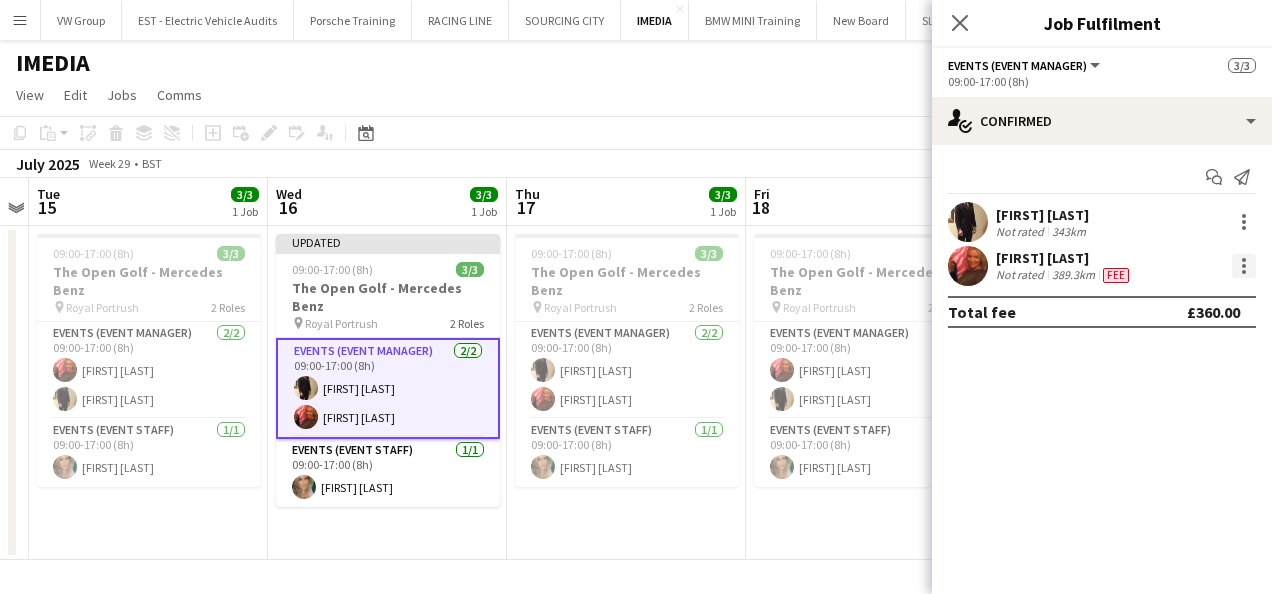 click at bounding box center [1244, 266] 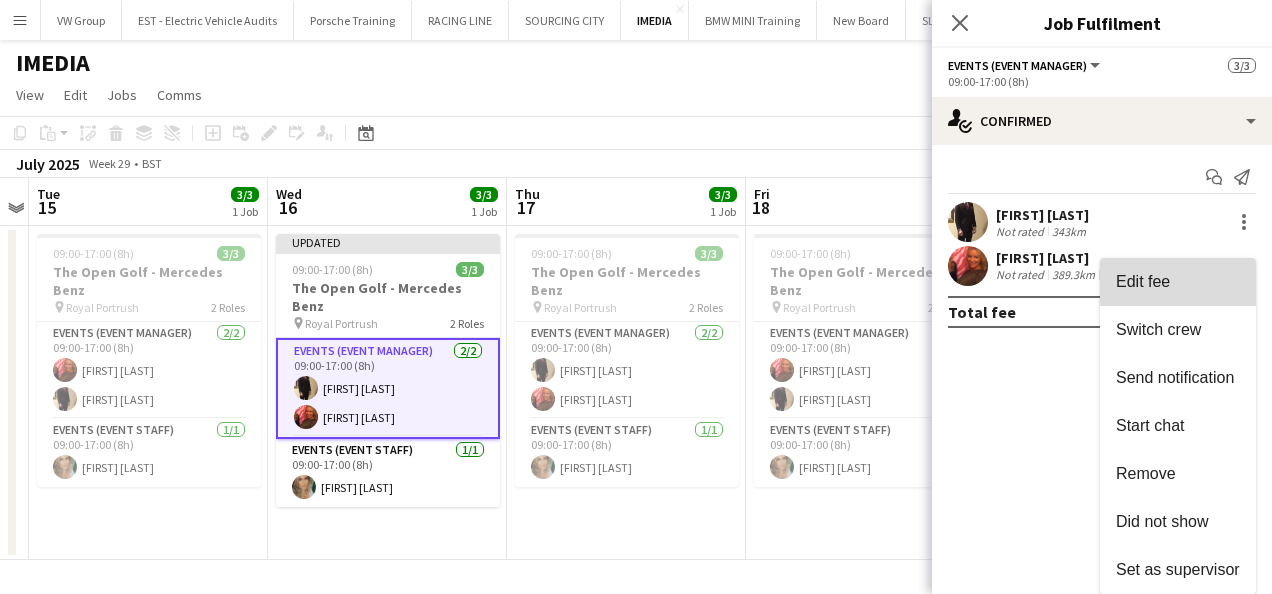 click on "Edit fee" at bounding box center [1143, 281] 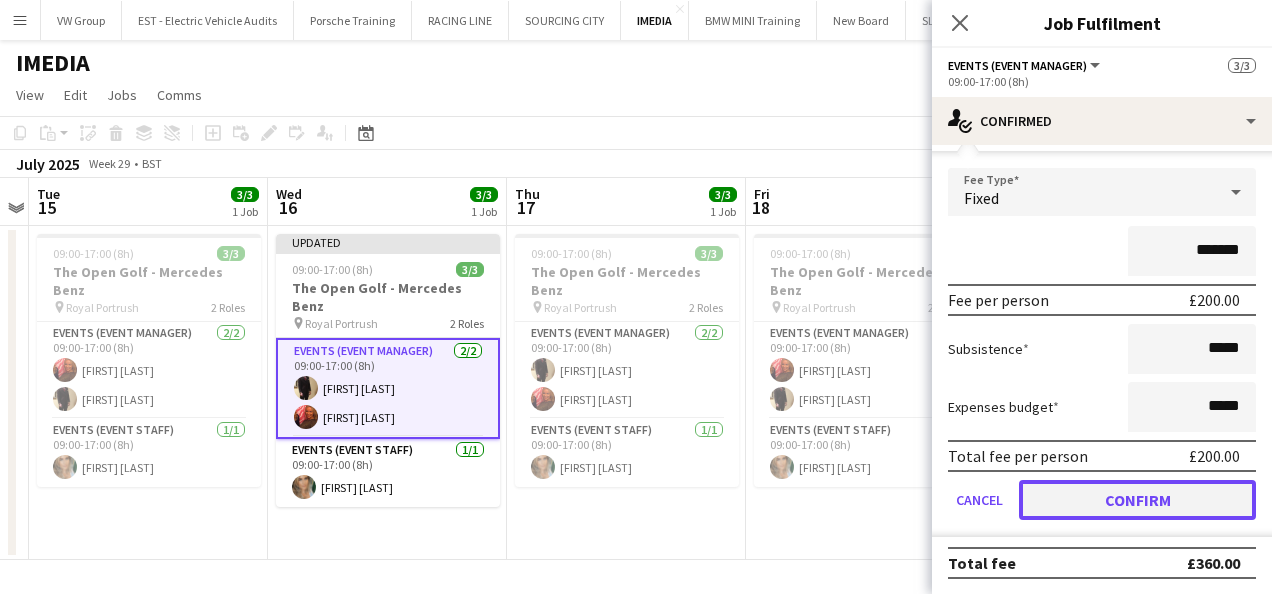 click on "Confirm" at bounding box center [1137, 500] 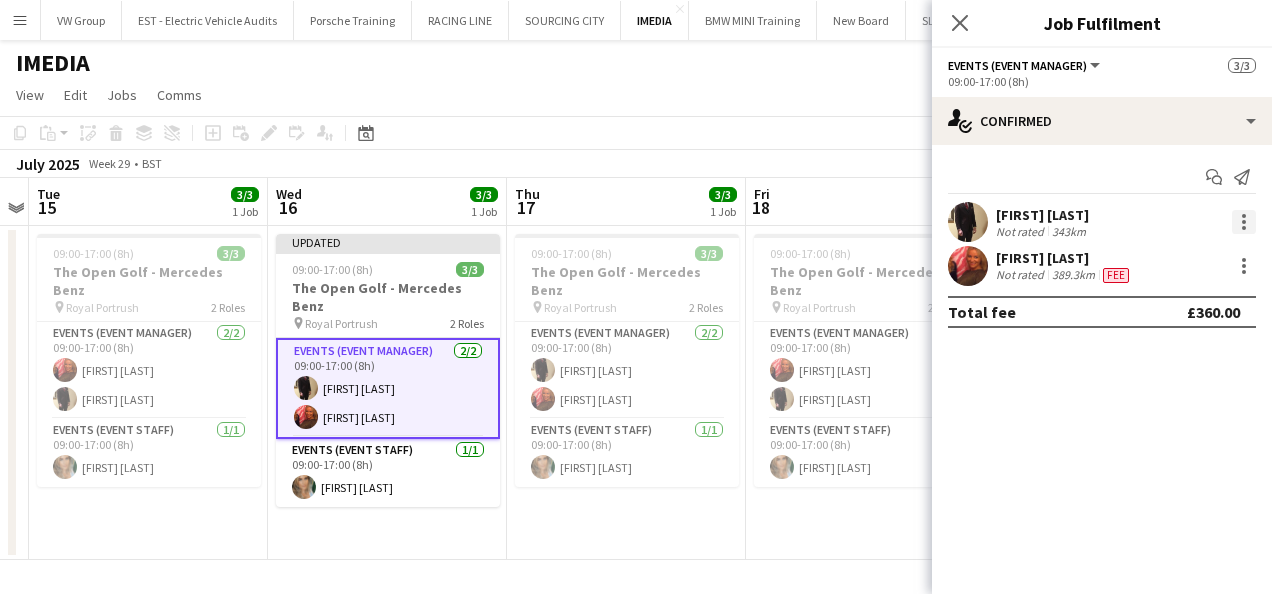 click at bounding box center [1244, 222] 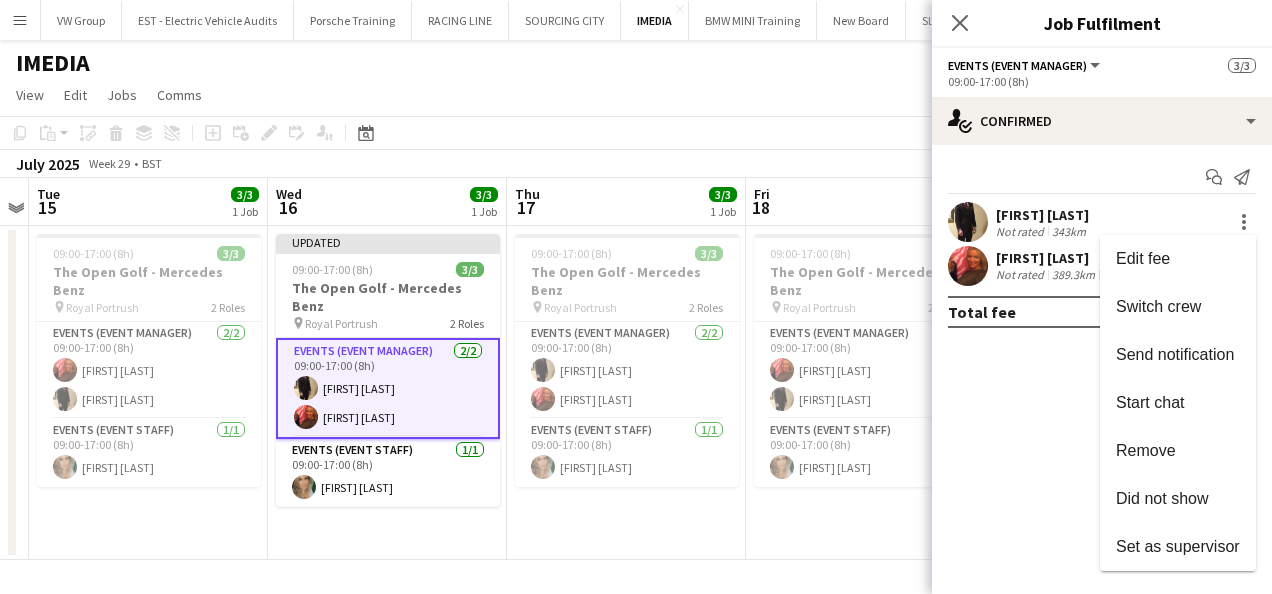 click at bounding box center [636, 297] 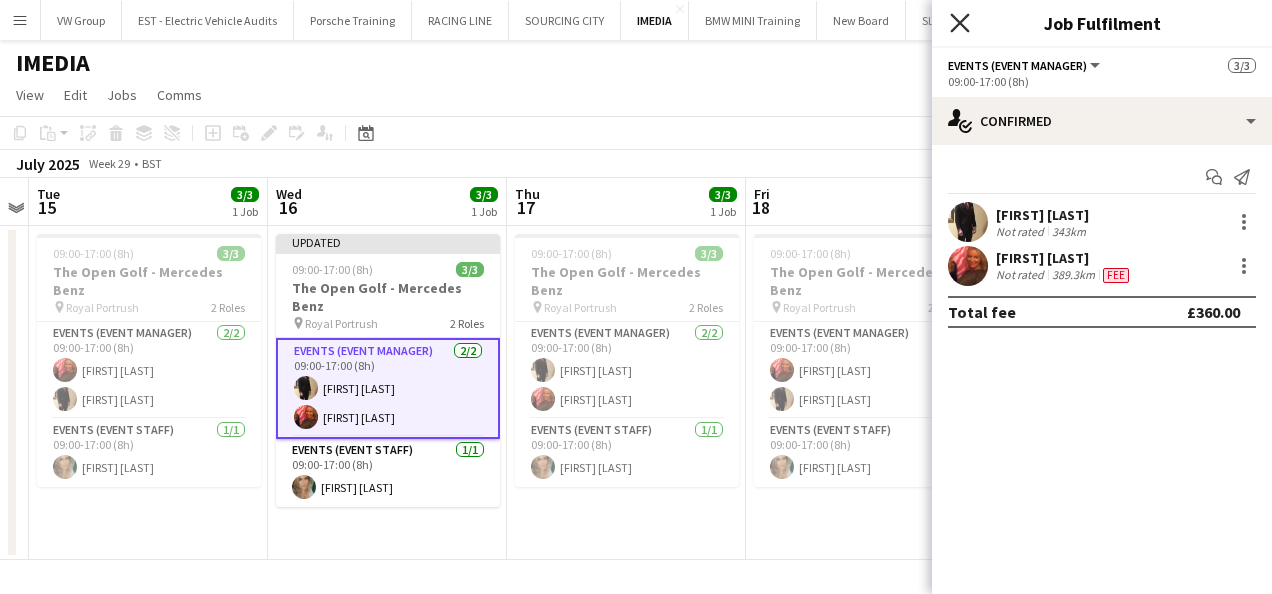 click on "Close pop-in" 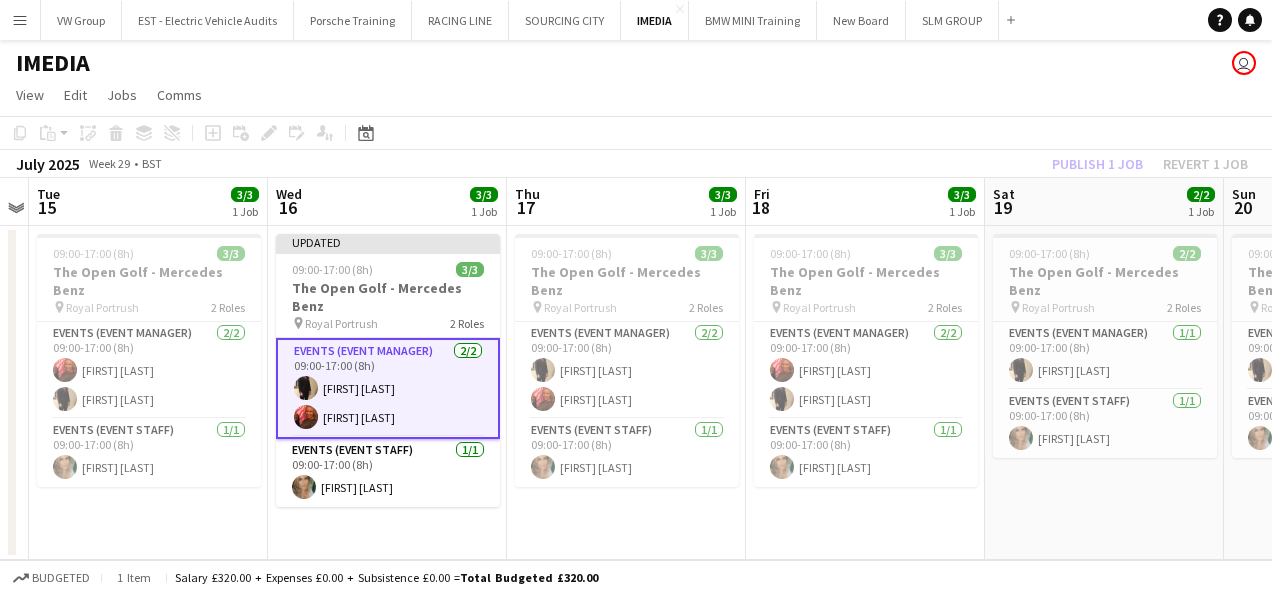 click on "View  Day view expanded Day view collapsed Month view Date picker Jump to today Expand Linked Jobs Collapse Linked Jobs  Edit  Copy Ctrl+C  Paste  Without Crew Ctrl+V With Crew Ctrl+Shift+V Paste as linked job  Group  Group Ungroup  Jobs  New Job Edit Job Delete Job New Linked Job Edit Linked Jobs Job fulfilment Promote Role Copy Role URL  Comms  Notify confirmed crew Create chat" 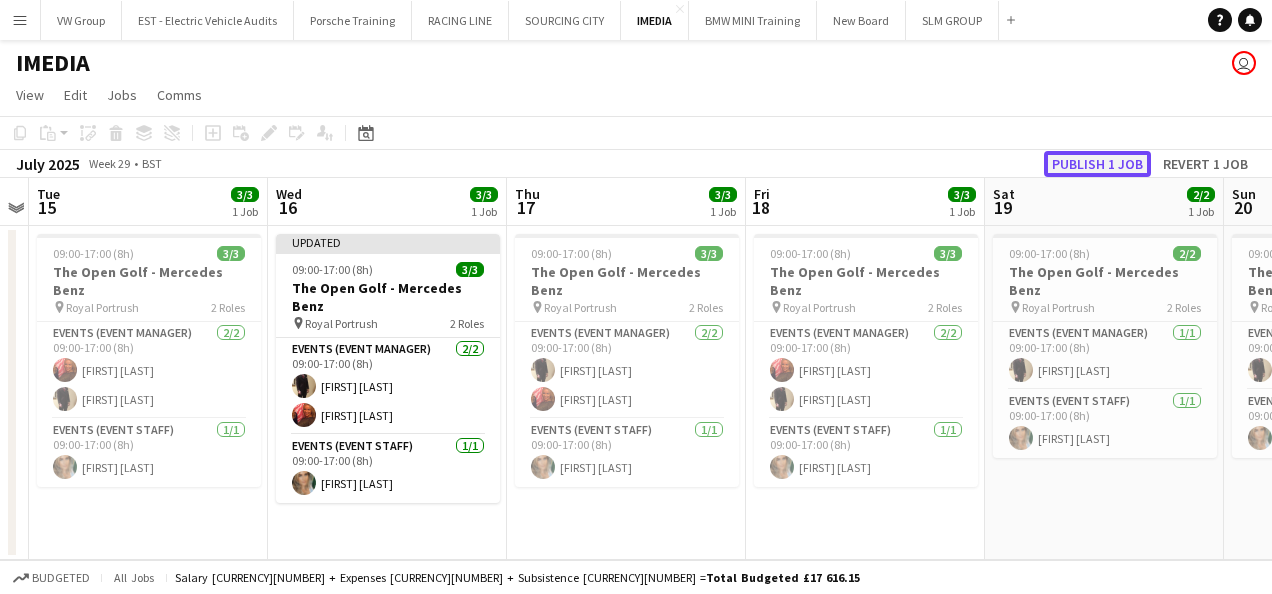 click on "Publish 1 job" 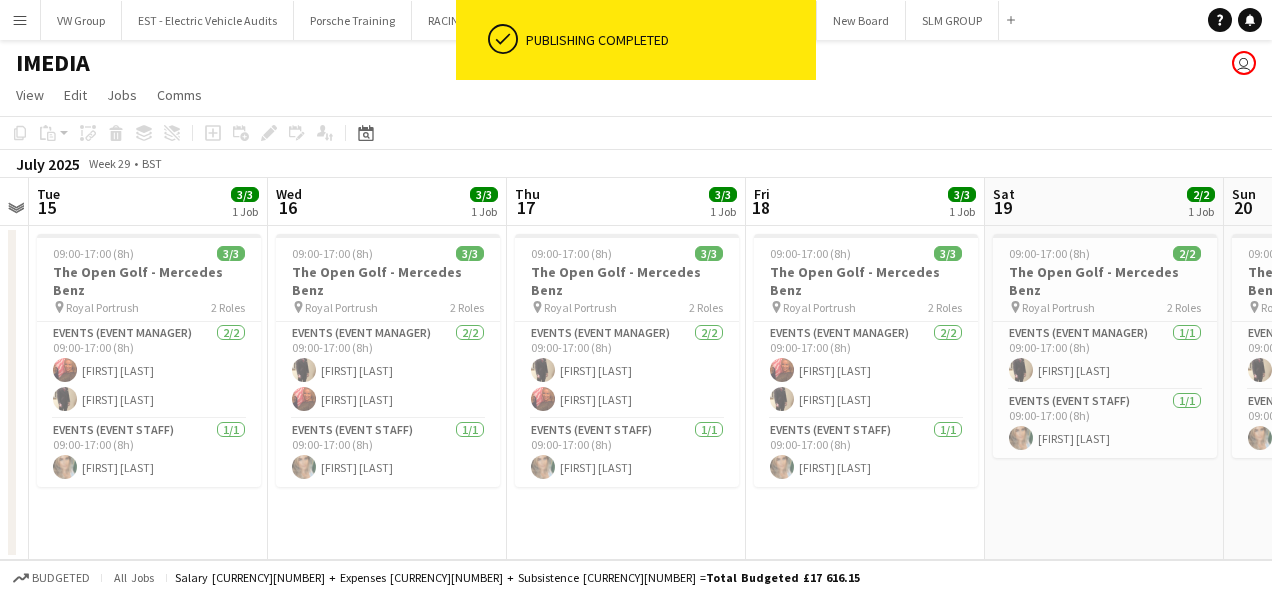 click on "Menu" at bounding box center [20, 20] 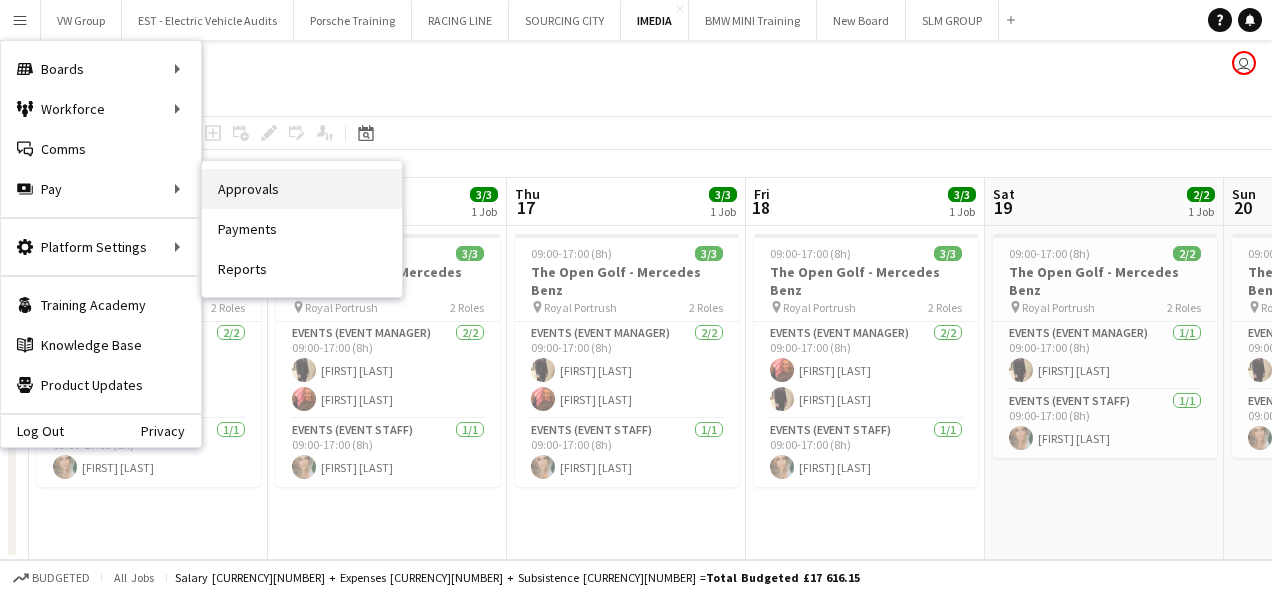 click on "Approvals" at bounding box center [302, 189] 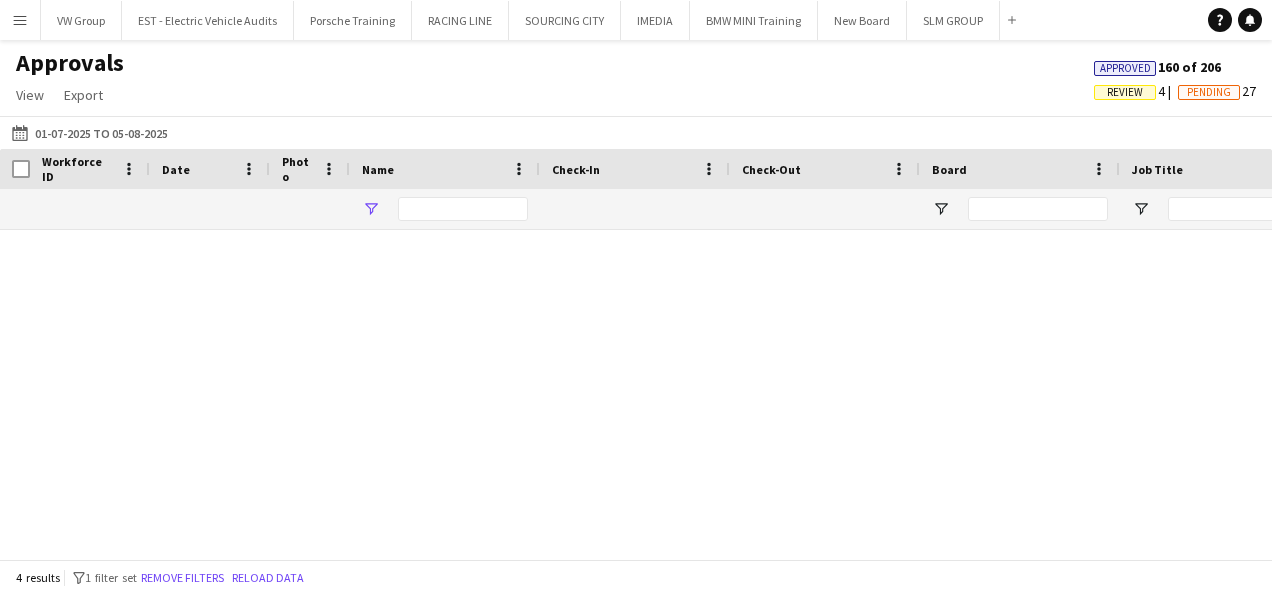 type on "*******" 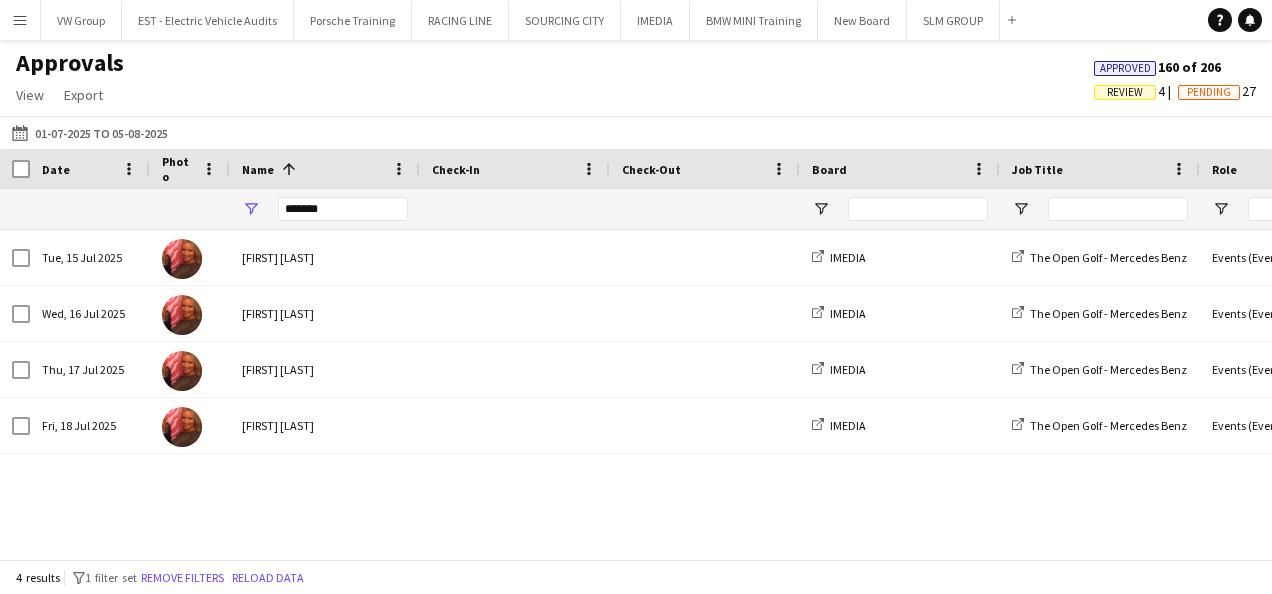 scroll, scrollTop: 0, scrollLeft: 294, axis: horizontal 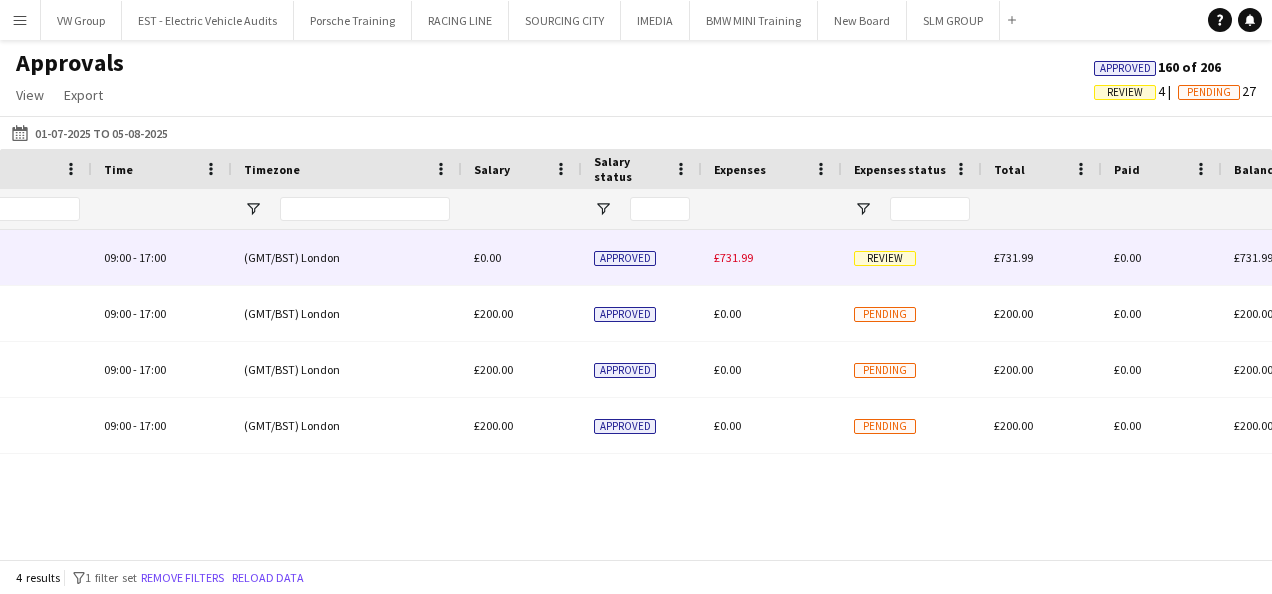 click on "Review" at bounding box center (885, 258) 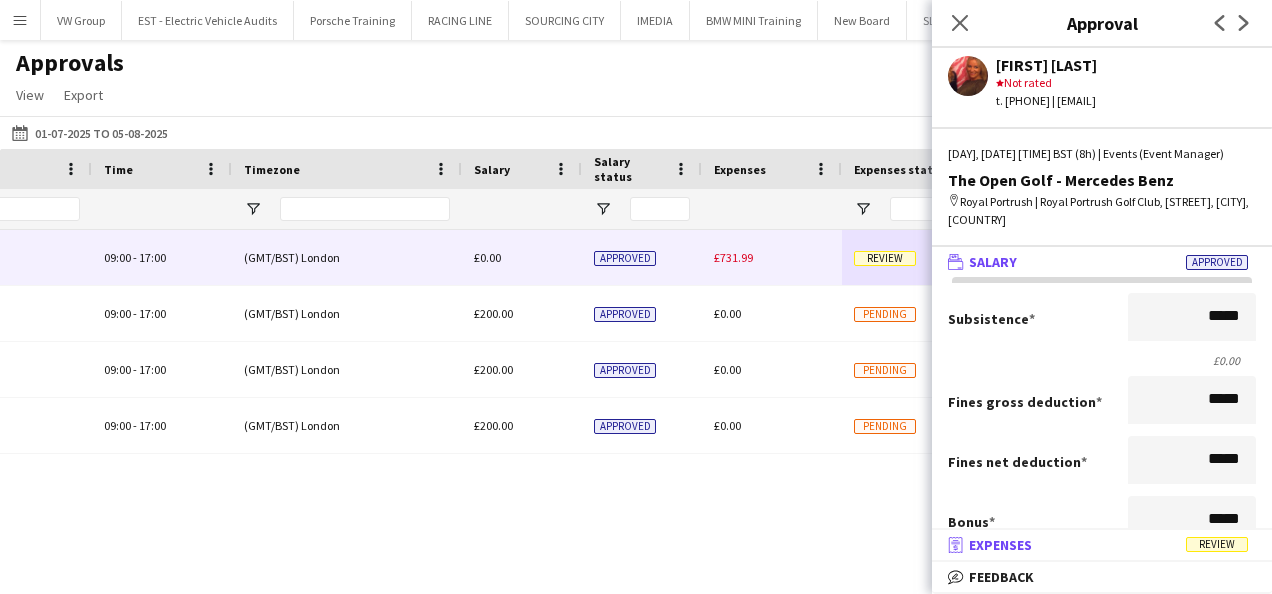 click on "Review" at bounding box center [1217, 544] 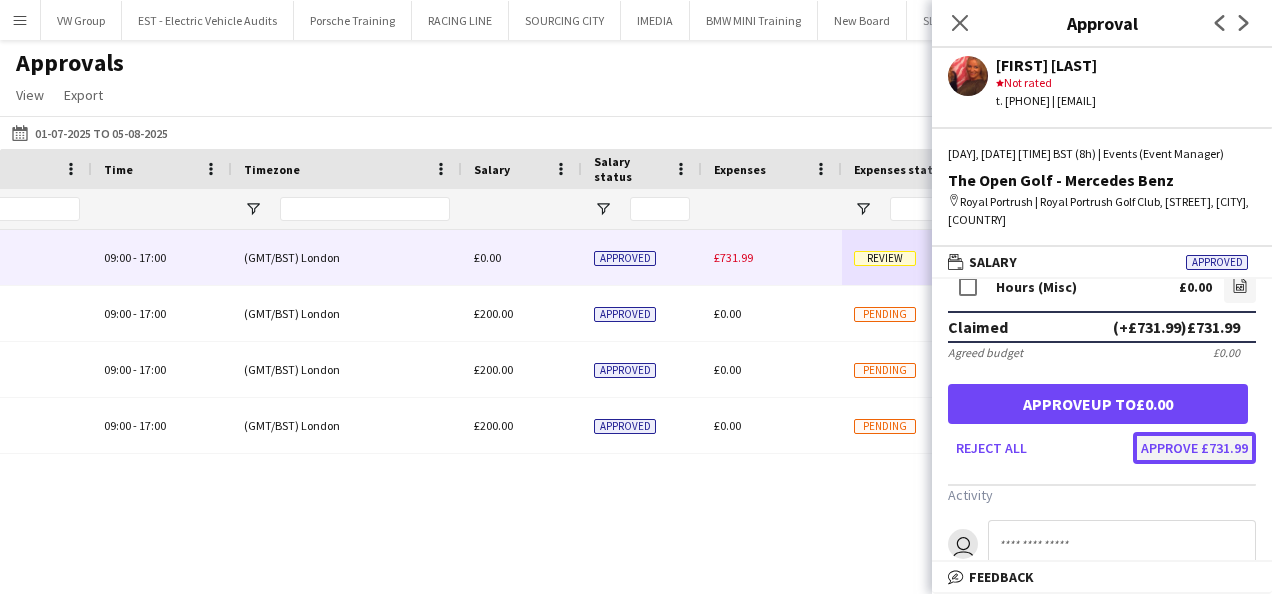 click on "Approve £731.99" at bounding box center (1194, 448) 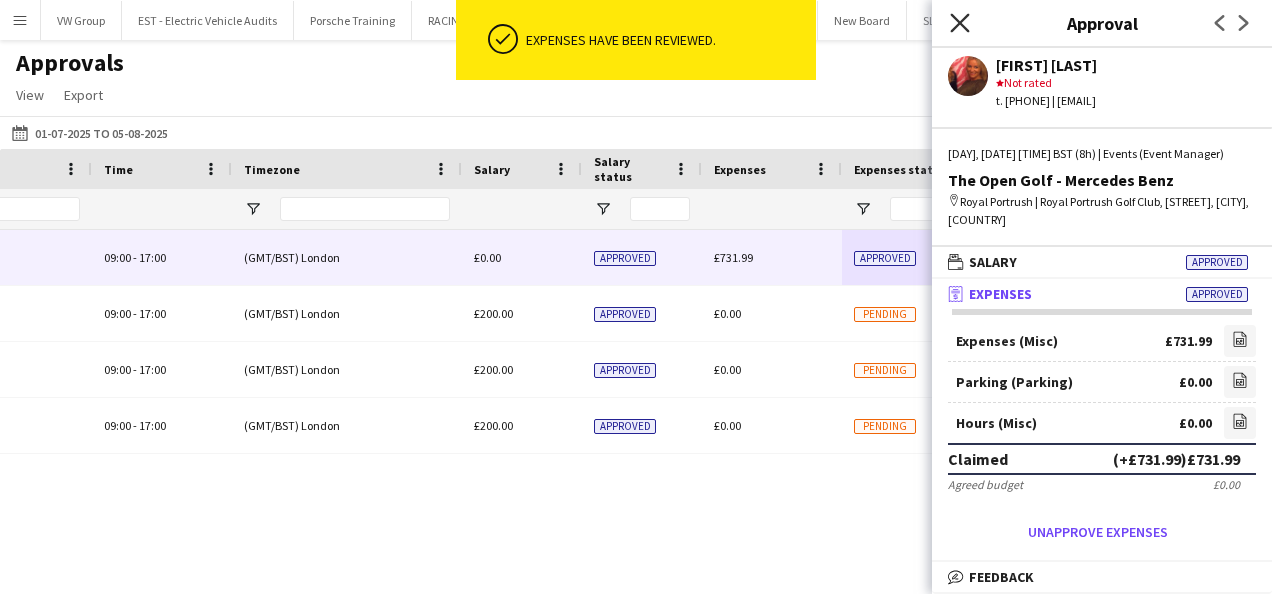 click on "Close pop-in" 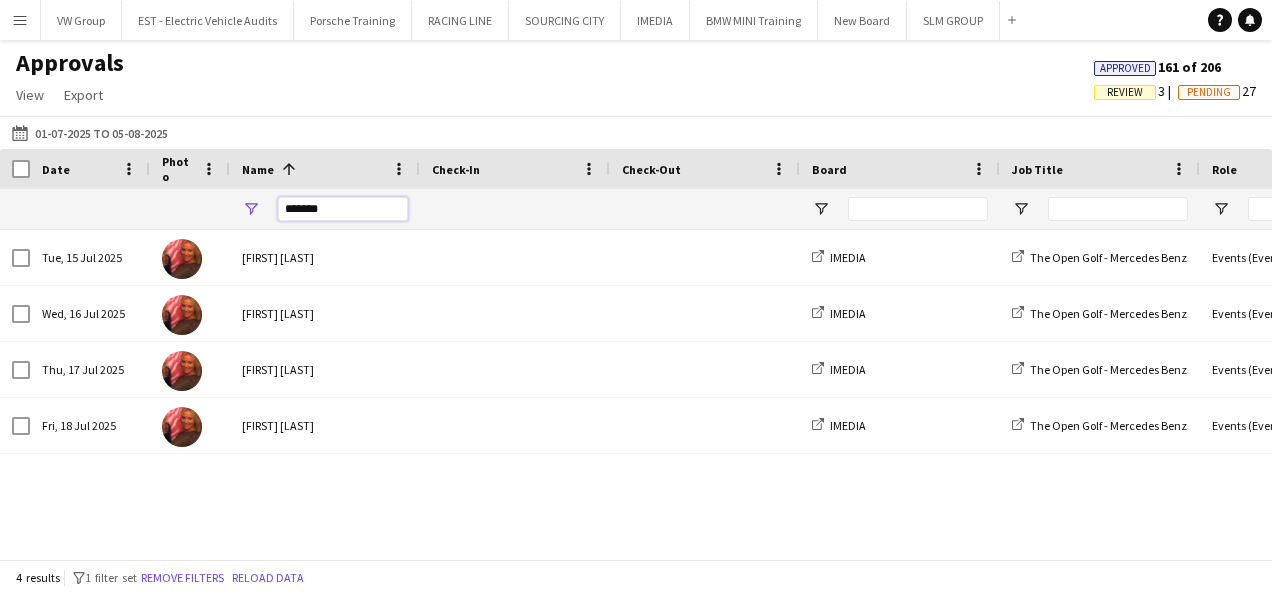 click on "*******" at bounding box center (343, 209) 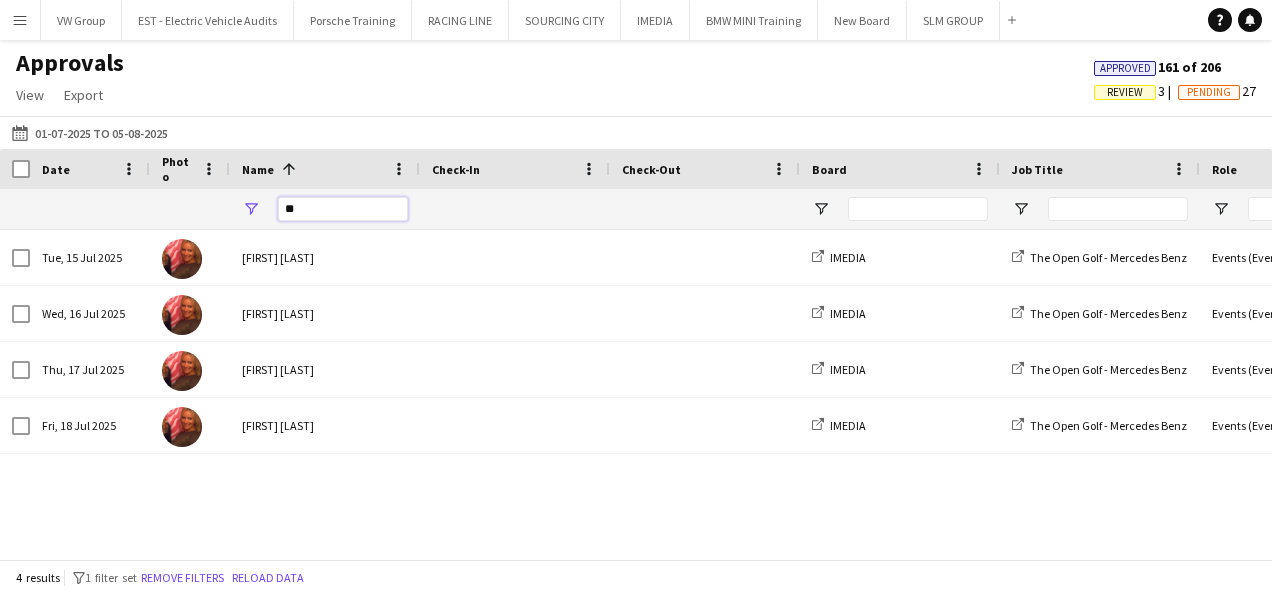 type on "*" 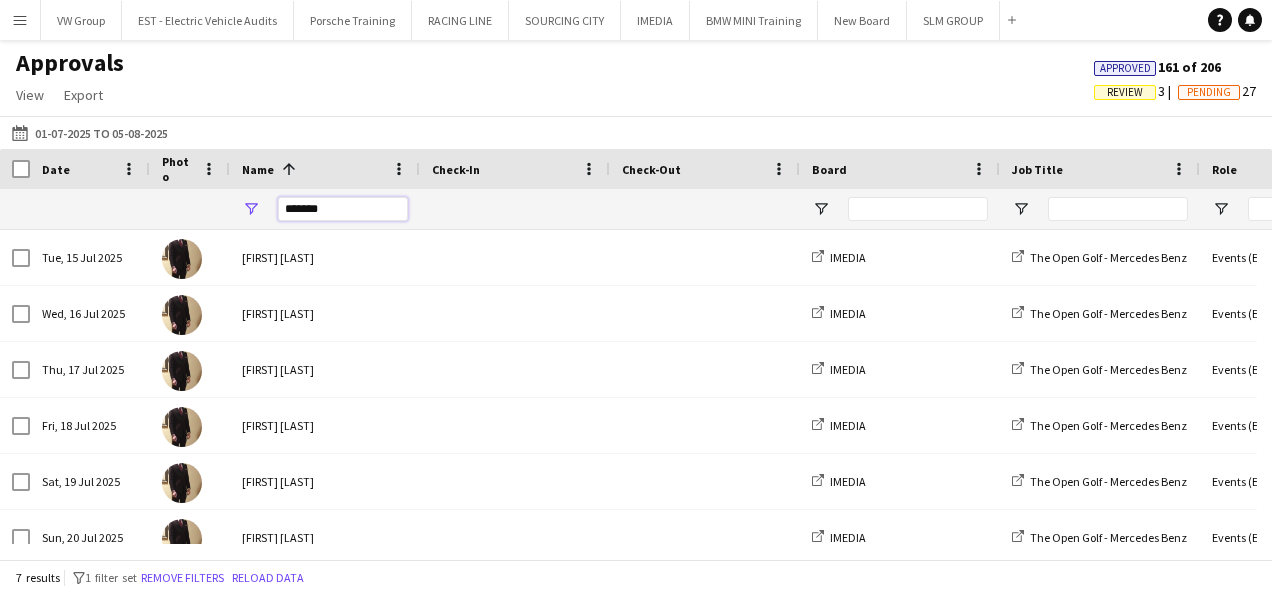 type on "*******" 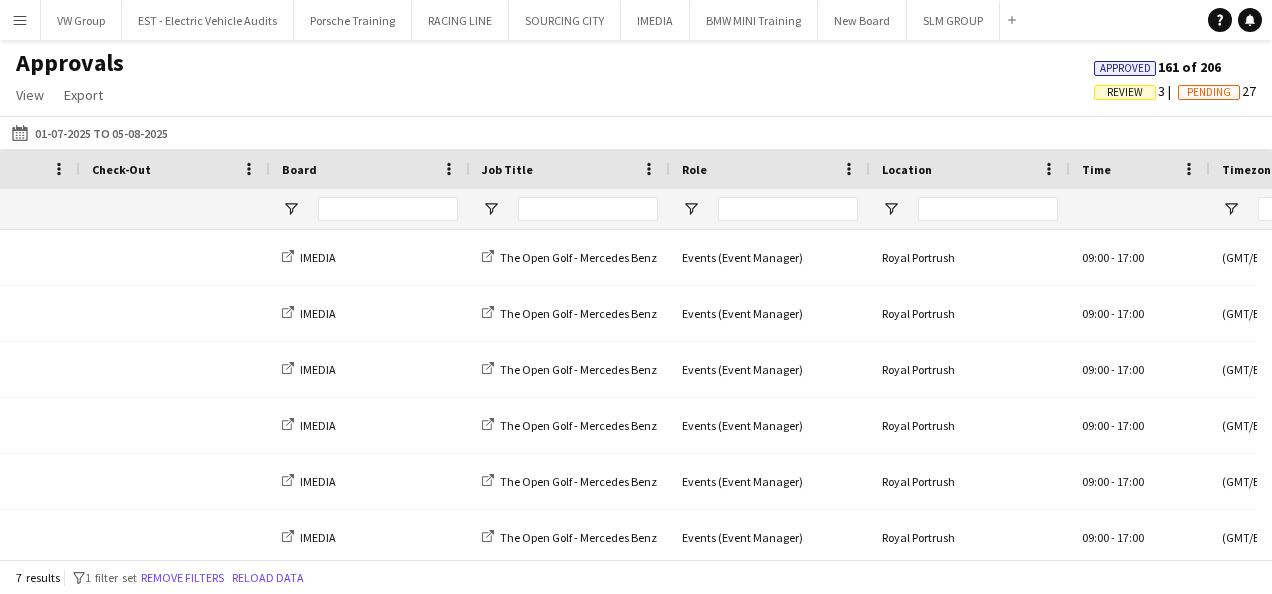 scroll, scrollTop: 0, scrollLeft: 903, axis: horizontal 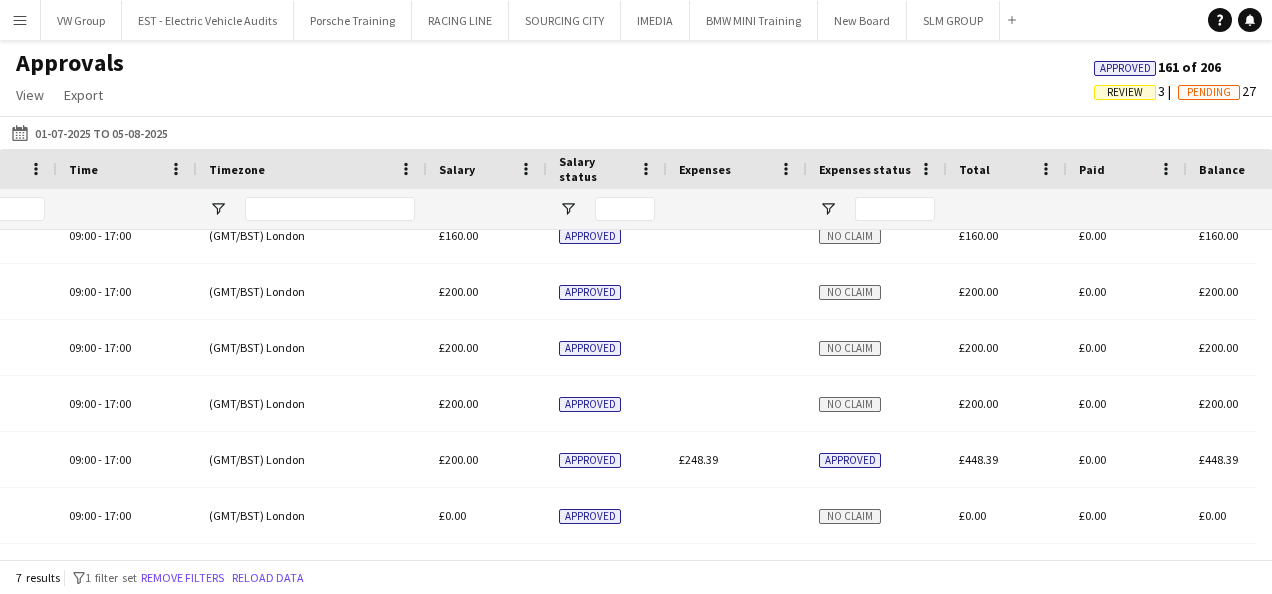 click on "Menu" at bounding box center [20, 20] 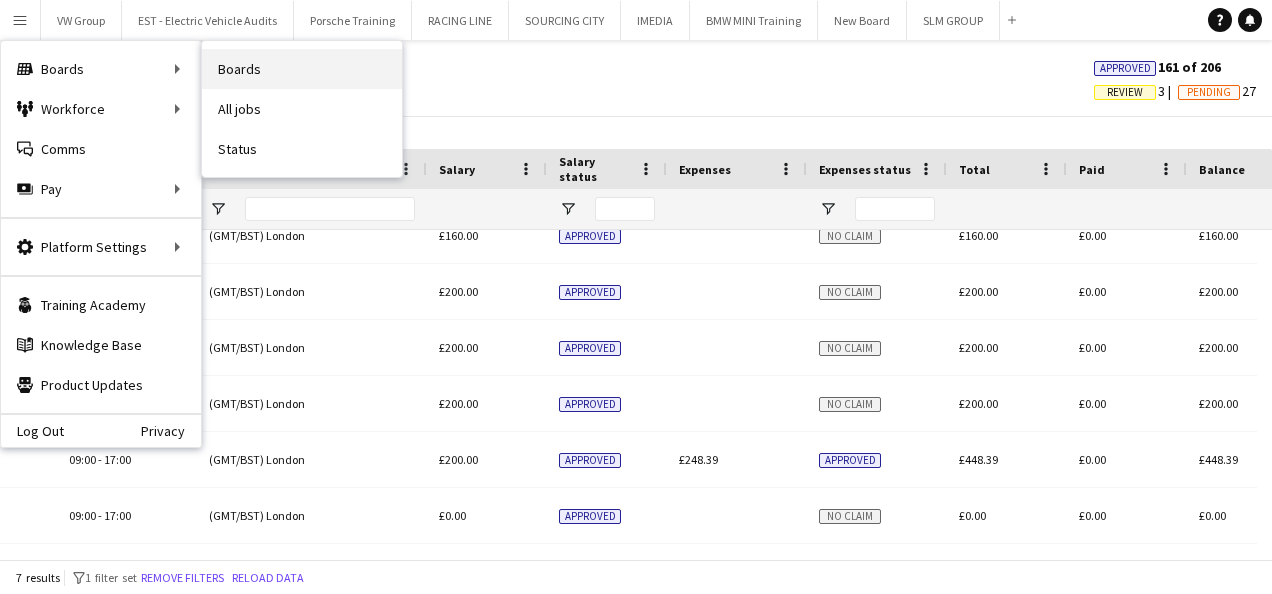 click on "Boards" at bounding box center (302, 69) 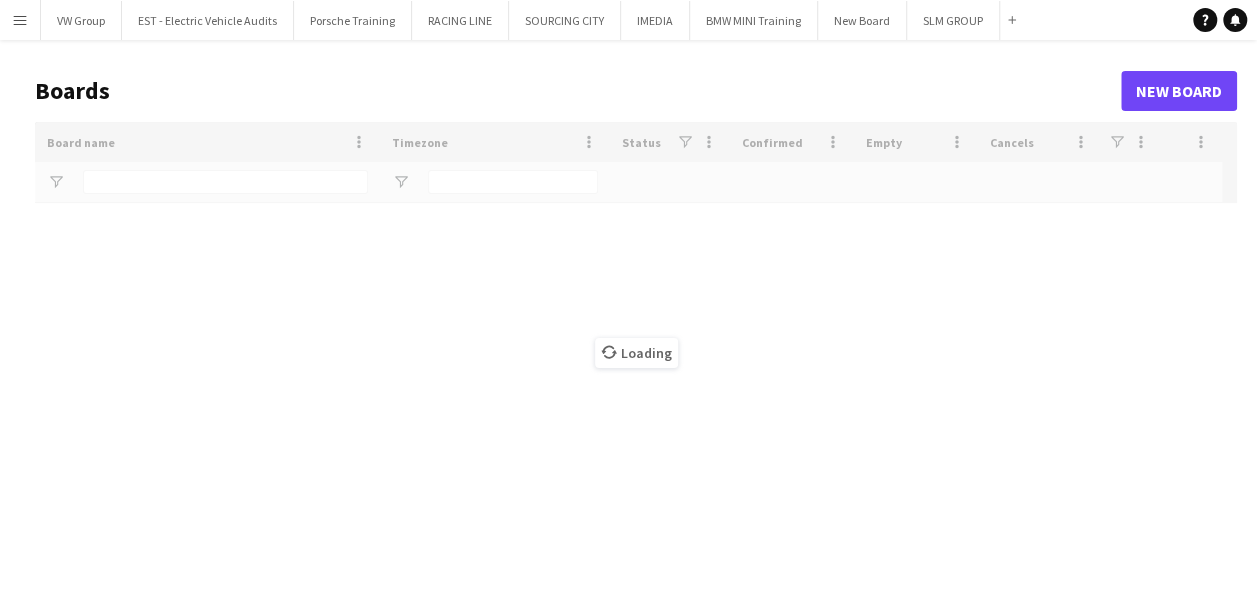type on "******" 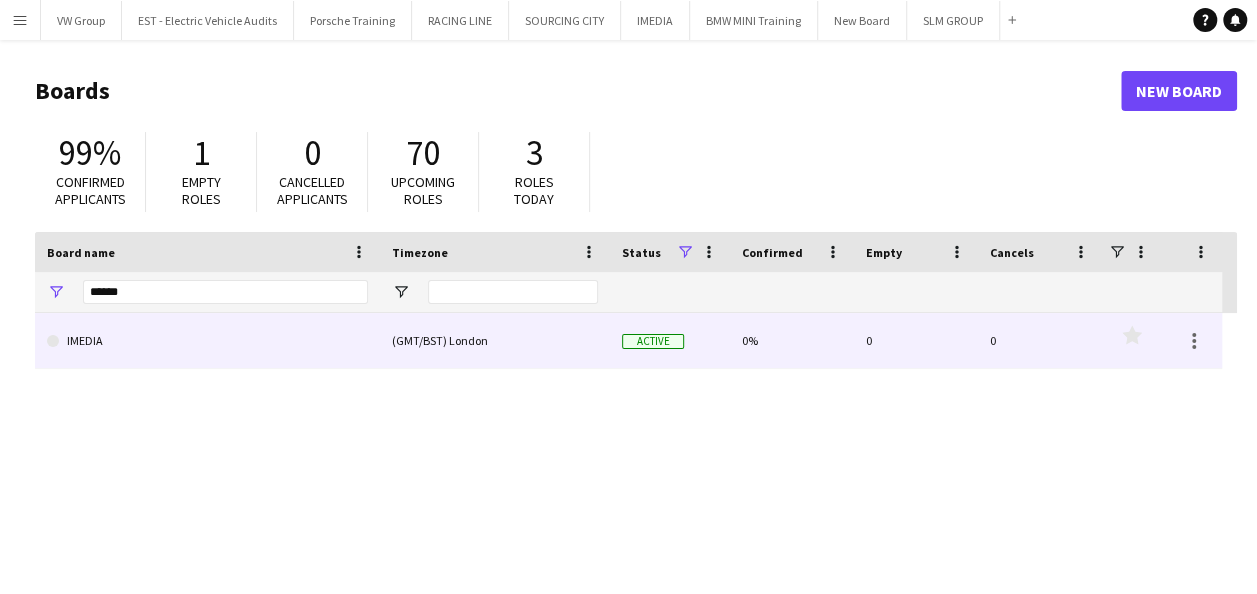 click on "IMEDIA" 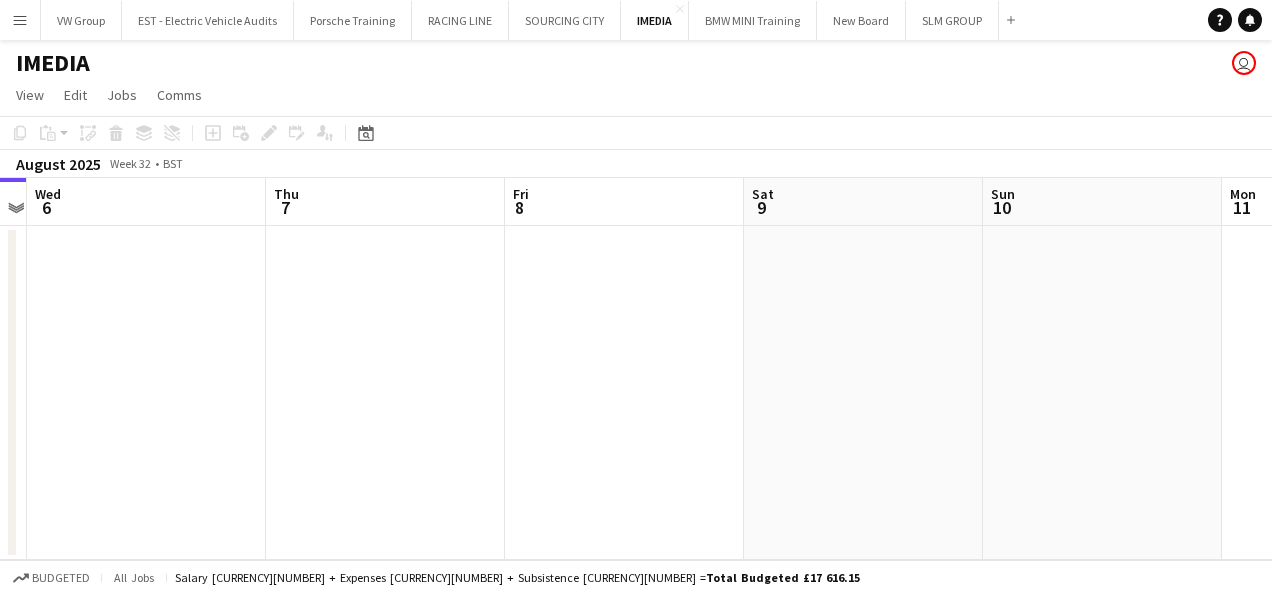 drag, startPoint x: 762, startPoint y: 336, endPoint x: 581, endPoint y: 374, distance: 184.94594 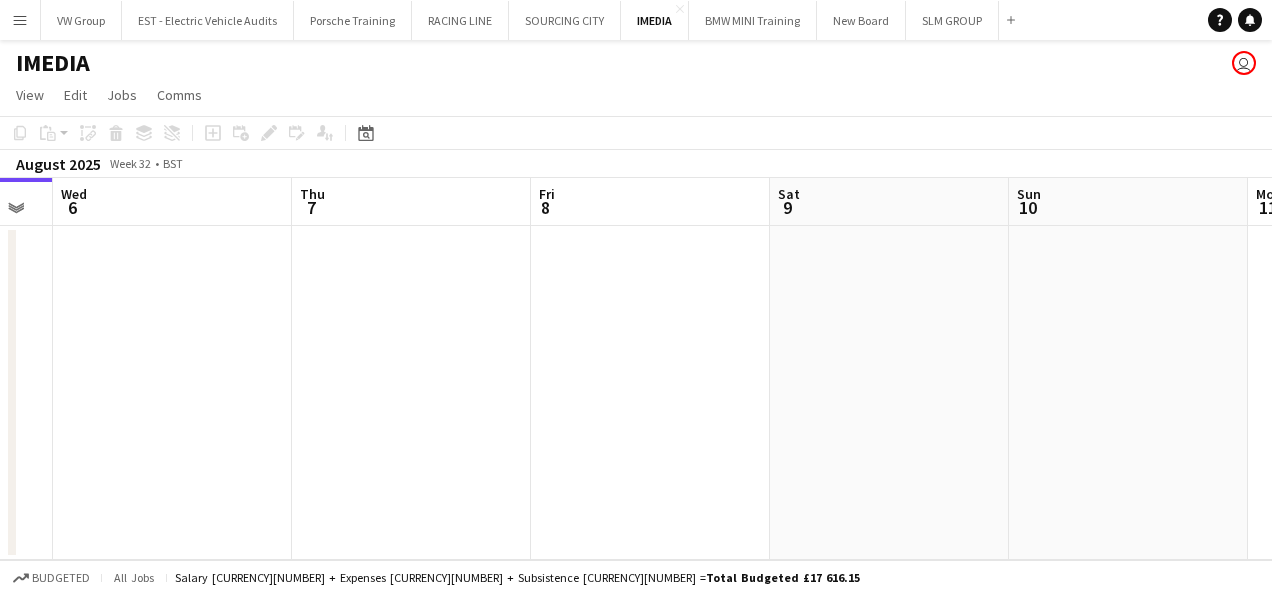 drag, startPoint x: 573, startPoint y: 409, endPoint x: 562, endPoint y: 411, distance: 11.18034 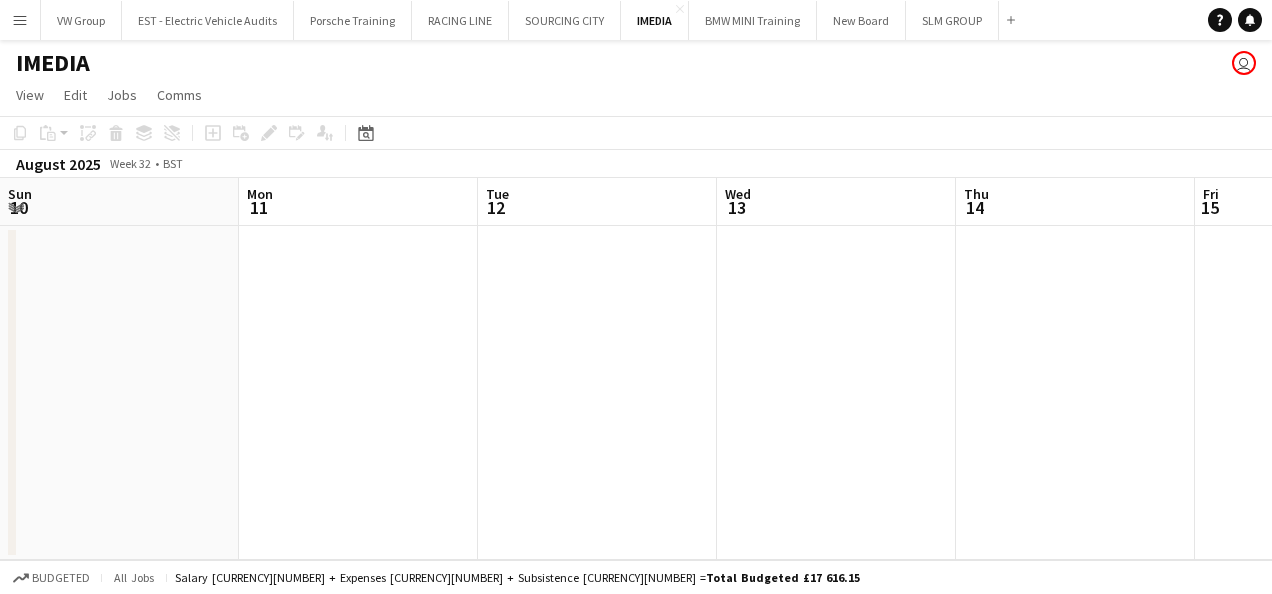 drag, startPoint x: 1084, startPoint y: 298, endPoint x: 504, endPoint y: 404, distance: 589.6066 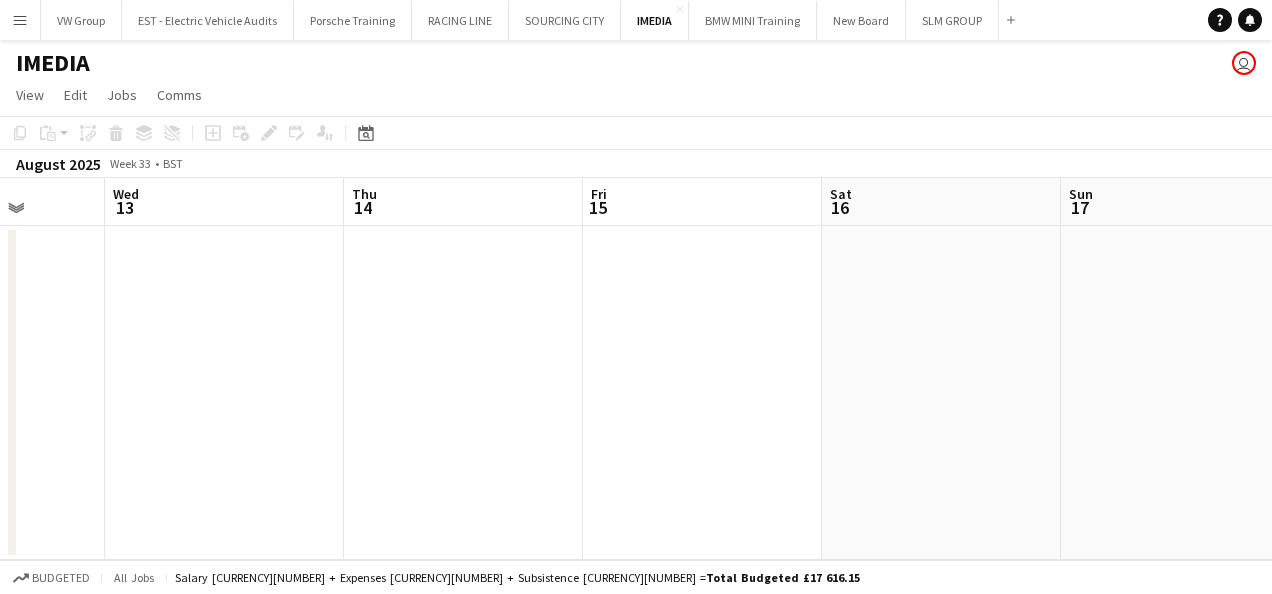 drag, startPoint x: 598, startPoint y: 361, endPoint x: 528, endPoint y: 384, distance: 73.68175 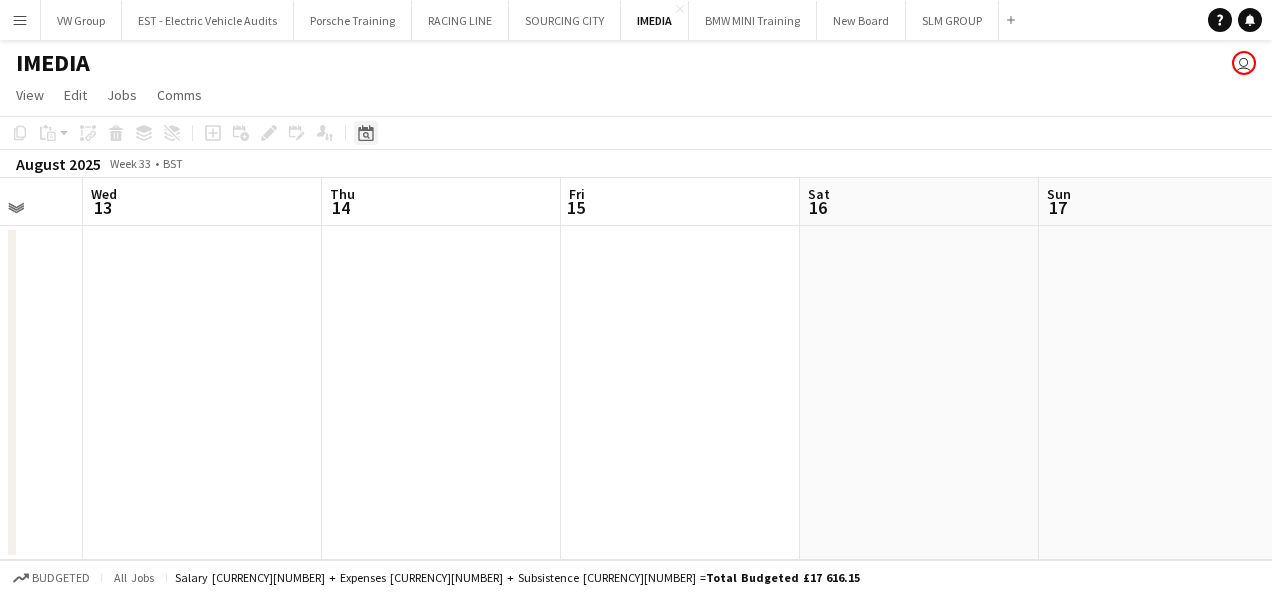 click on "Date picker" 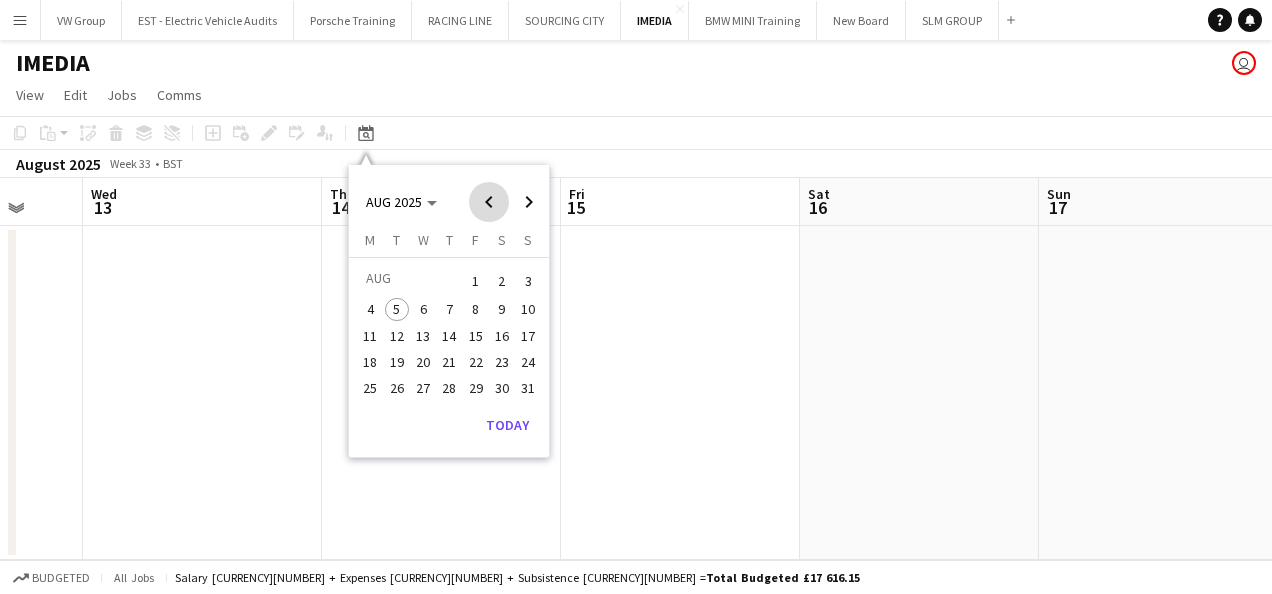 click at bounding box center (489, 202) 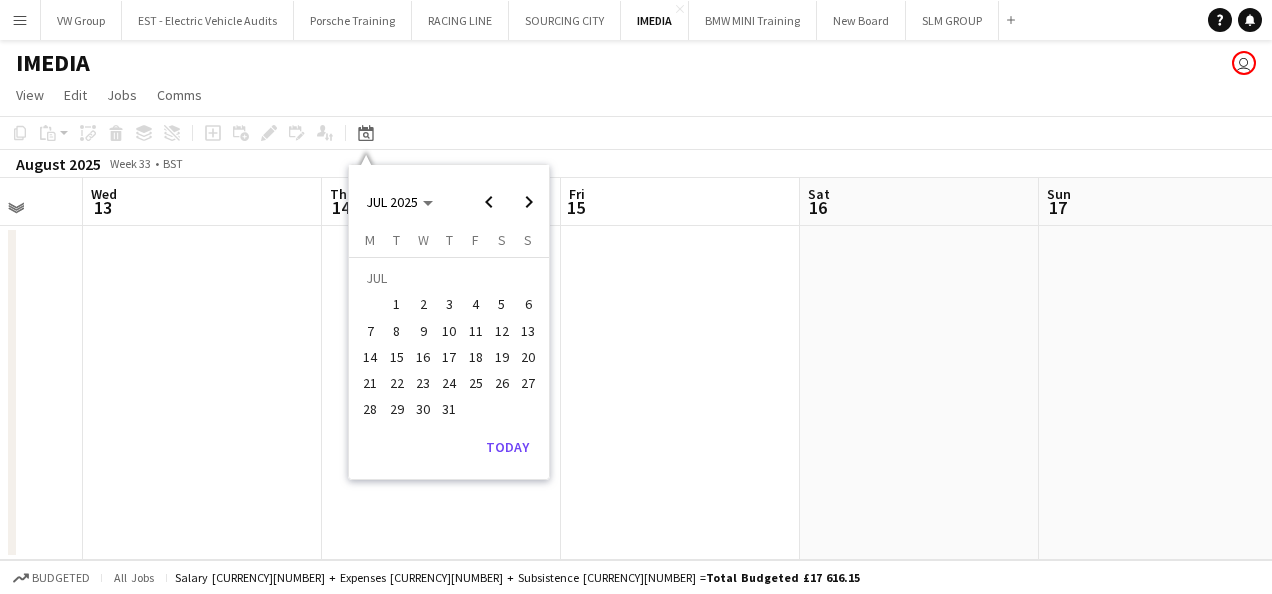 click on "7" at bounding box center (371, 331) 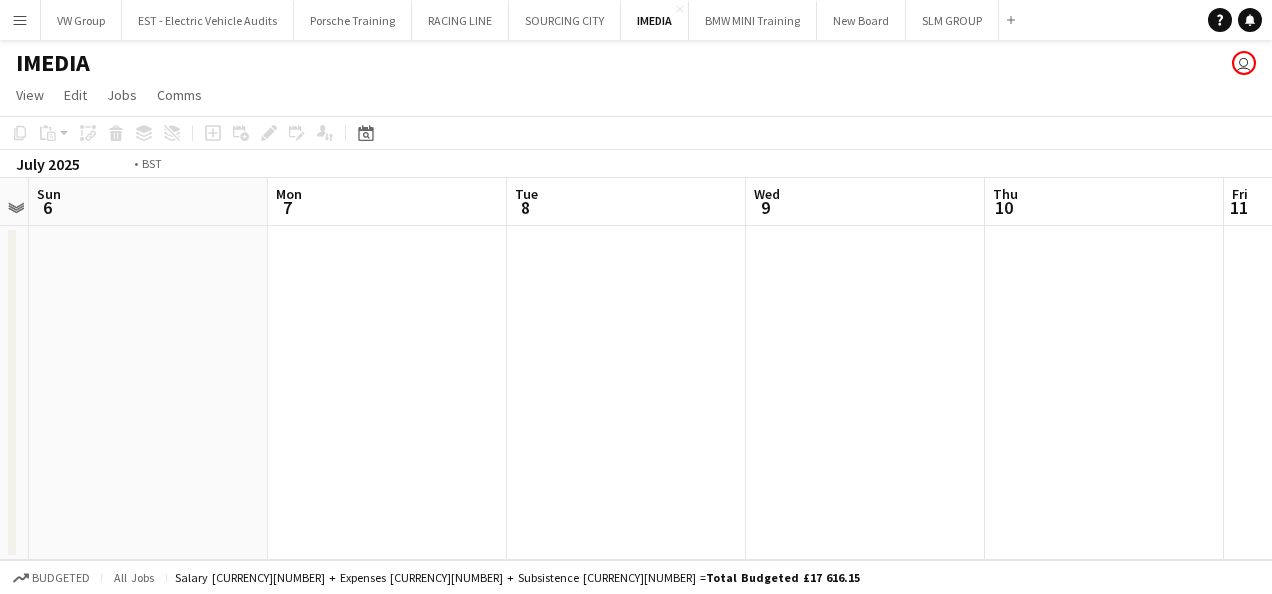 drag, startPoint x: 491, startPoint y: 364, endPoint x: 483, endPoint y: 374, distance: 12.806249 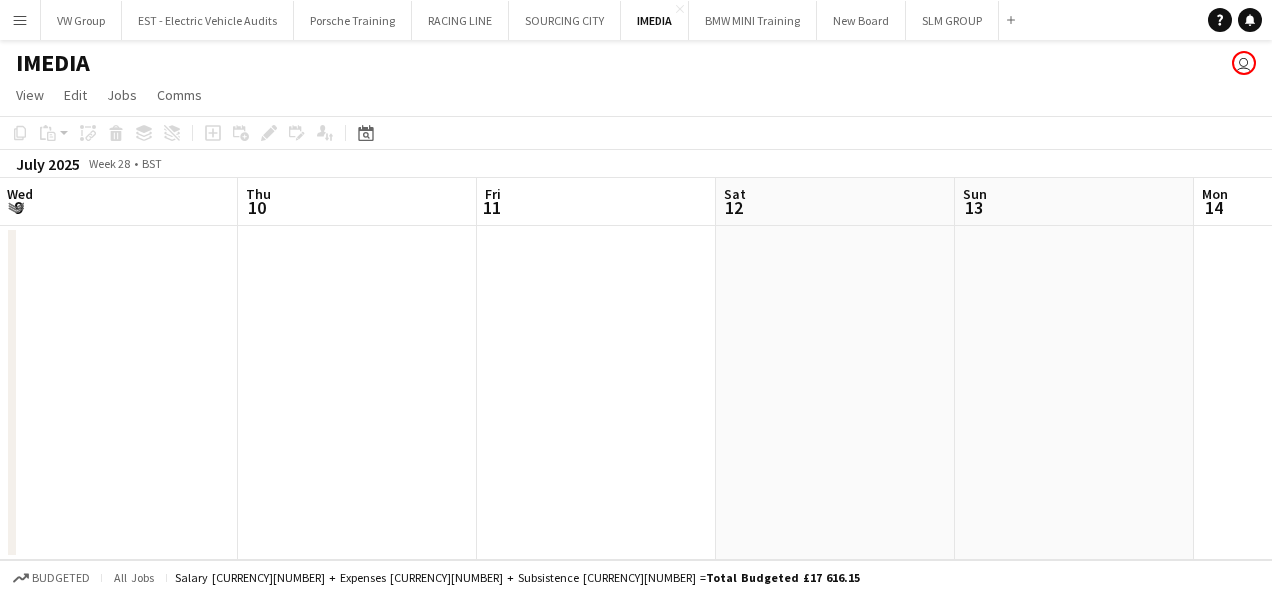 drag, startPoint x: 802, startPoint y: 331, endPoint x: 454, endPoint y: 416, distance: 358.23038 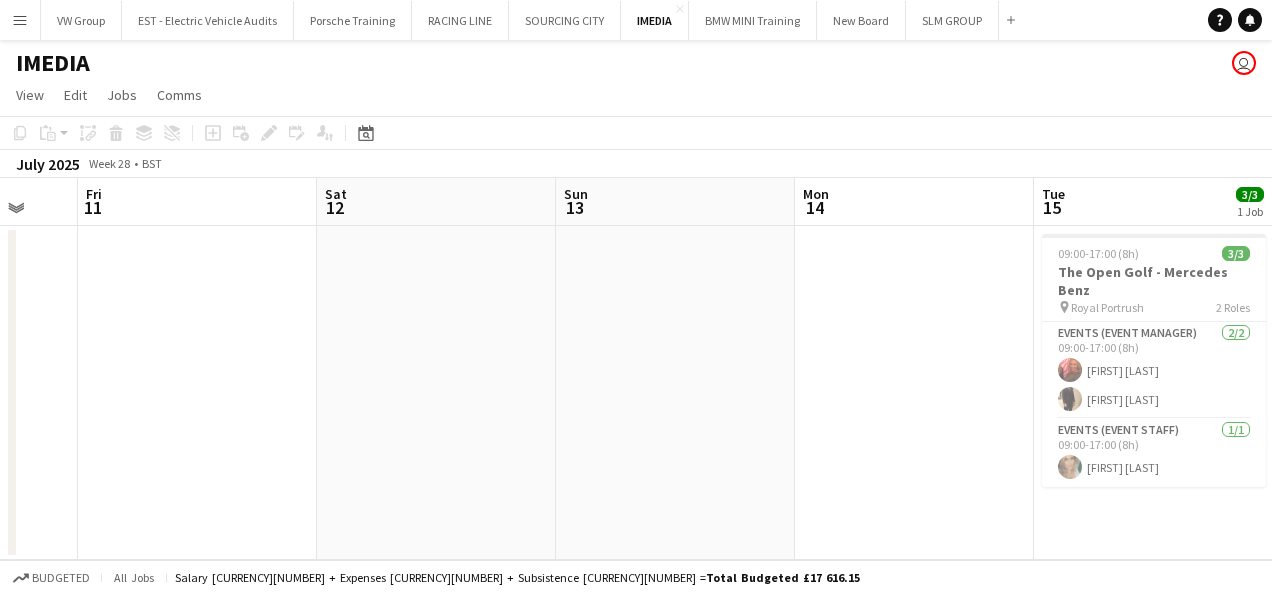 click on "Mon   7   Tue   8   Wed   9   Thu   10   Fri   11   Sat   12   Sun   13   Mon   14   Tue   15   3/3   1 Job   Wed   16   3/3   1 Job   Thu   17   3/3   1 Job      09:00-17:00 (8h)    3/3   The Open Golf - Mercedes Benz
pin
Royal Portrush   2 Roles   Events (Event Manager)   2/2   09:00-17:00 (8h)
[FIRST] [LAST] [FIRST] [LAST]  Events (Event Staff)   1/1   09:00-17:00 (8h)
[FIRST] [LAST]     09:00-17:00 (8h)    3/3   The Open Golf - Mercedes Benz
pin
Royal Portrush   2 Roles   Events (Event Manager)   2/2   09:00-17:00 (8h)
[FIRST] [LAST] [FIRST] [LAST]  Events (Event Staff)   1/1   09:00-17:00 (8h)
[FIRST] [LAST]     09:00-17:00 (8h)    3/3   The Open Golf - Mercedes Benz
pin
Royal Portrush   2 Roles   Events (Event Manager)   2/2   09:00-17:00 (8h)
[FIRST] [LAST] [FIRST] [LAST]  Events (Event Staff)   1/1   09:00-17:00 (8h)
[FIRST] [LAST]" at bounding box center (636, 369) 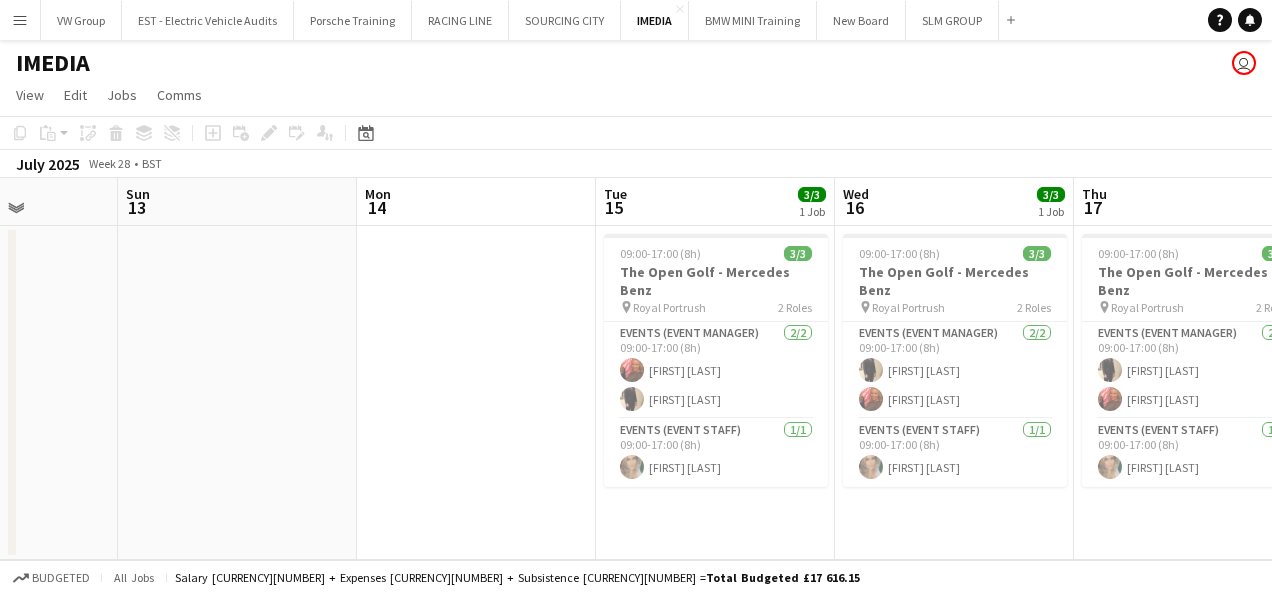 drag, startPoint x: 829, startPoint y: 495, endPoint x: 563, endPoint y: 552, distance: 272.0386 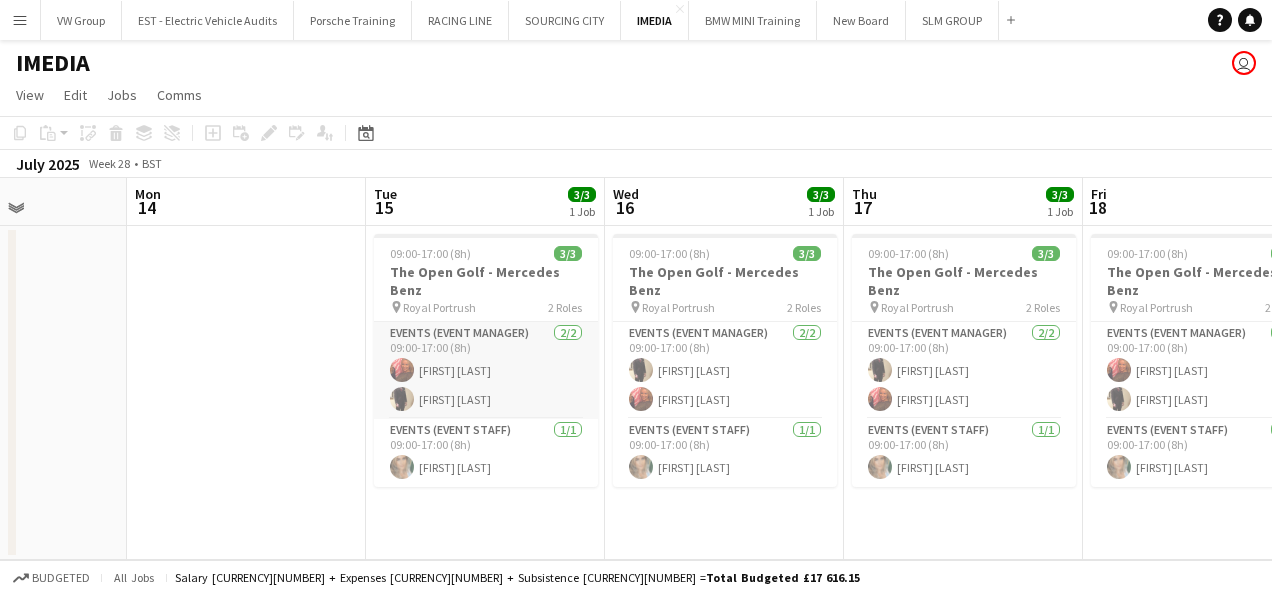 click on "Events (Event Manager)   2/2   09:00-17:00 (8h)
[FIRST] [LAST] [FIRST] [LAST]" at bounding box center (486, 370) 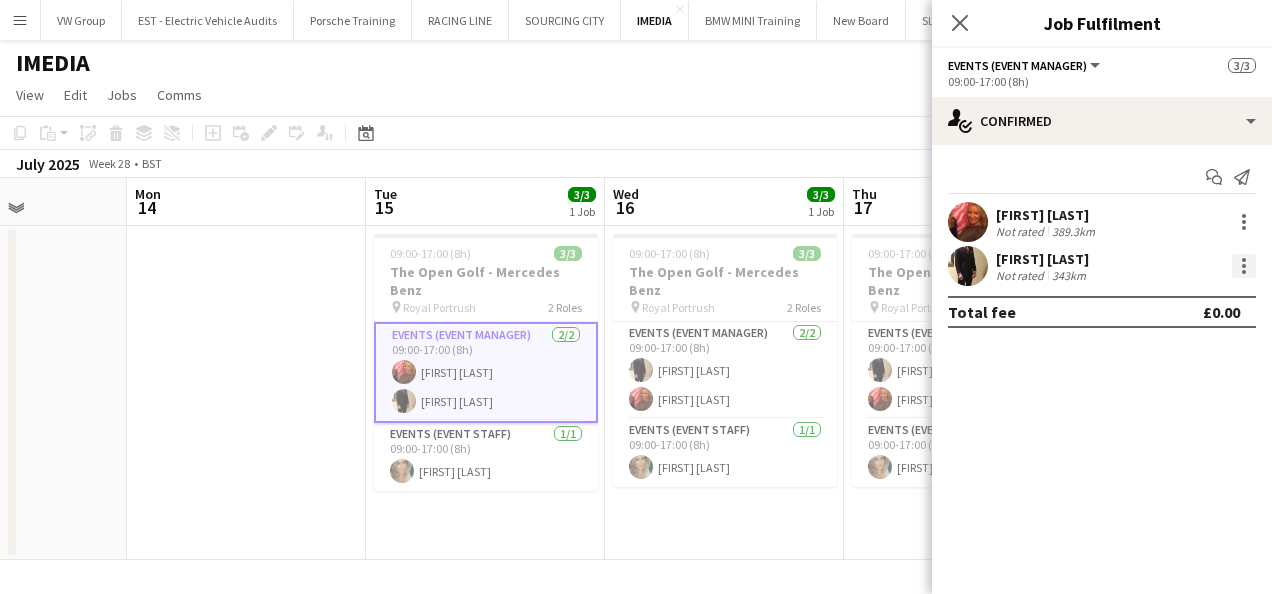 click at bounding box center (1244, 266) 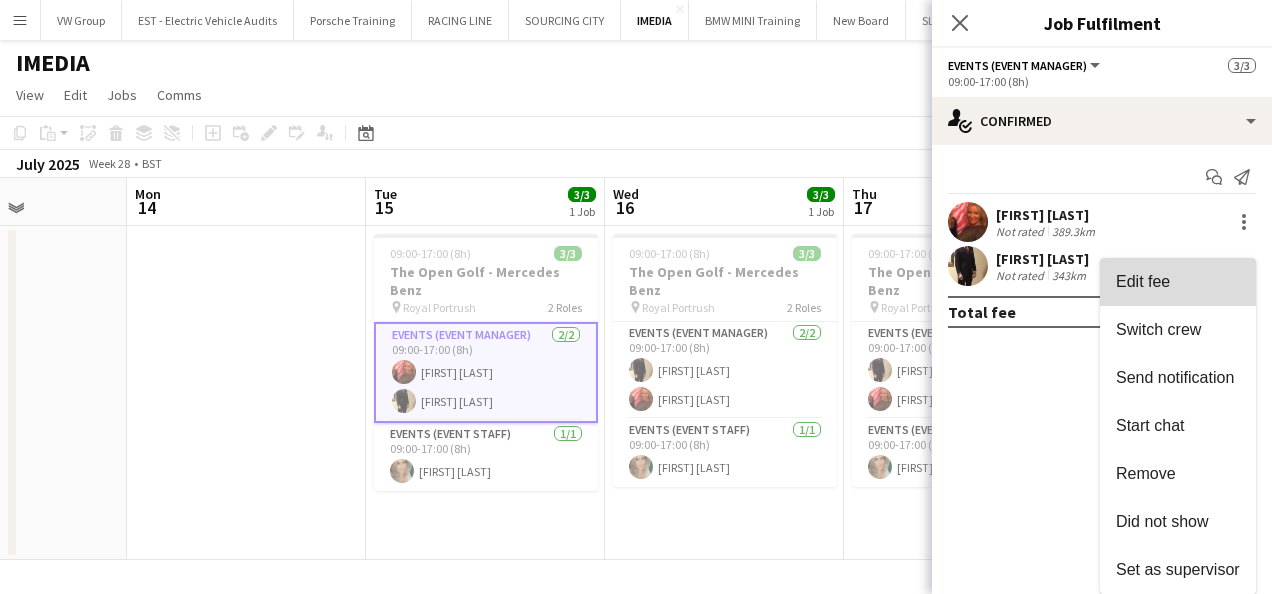 click on "Edit fee" at bounding box center (1143, 281) 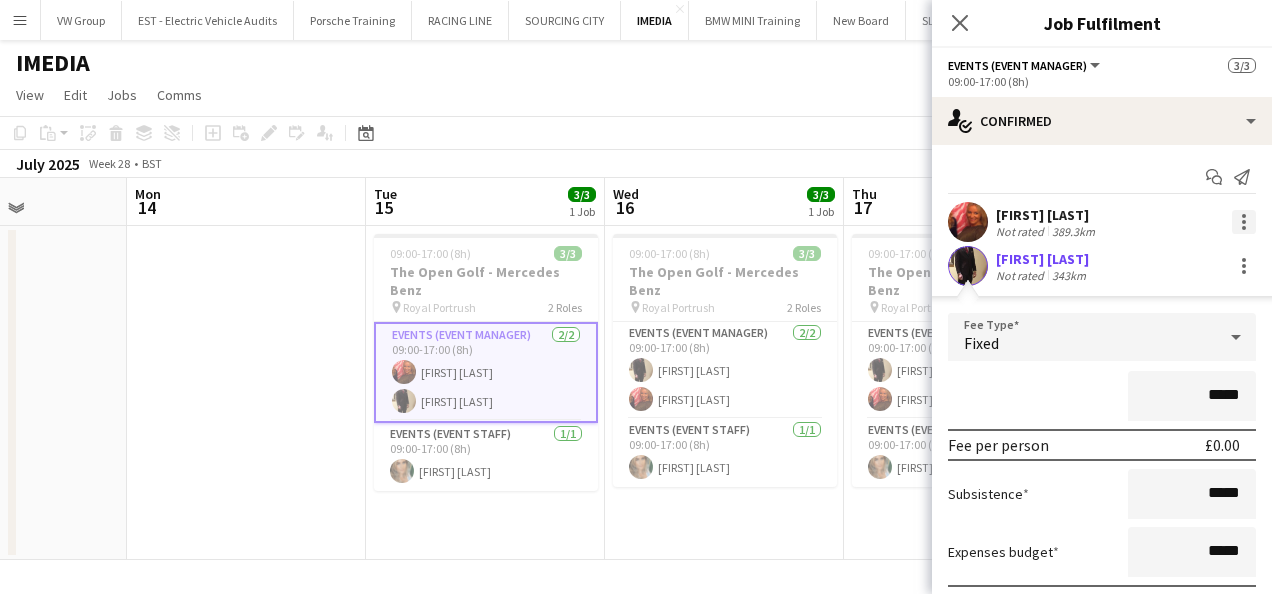 click at bounding box center [1244, 222] 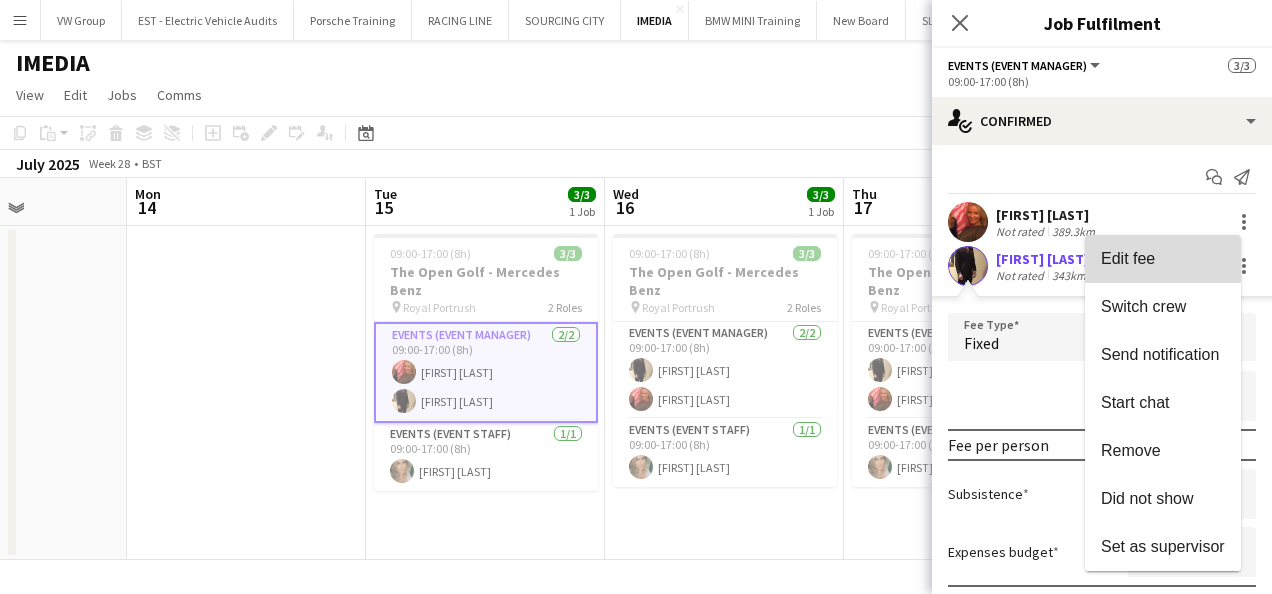 click on "Edit fee" at bounding box center [1128, 258] 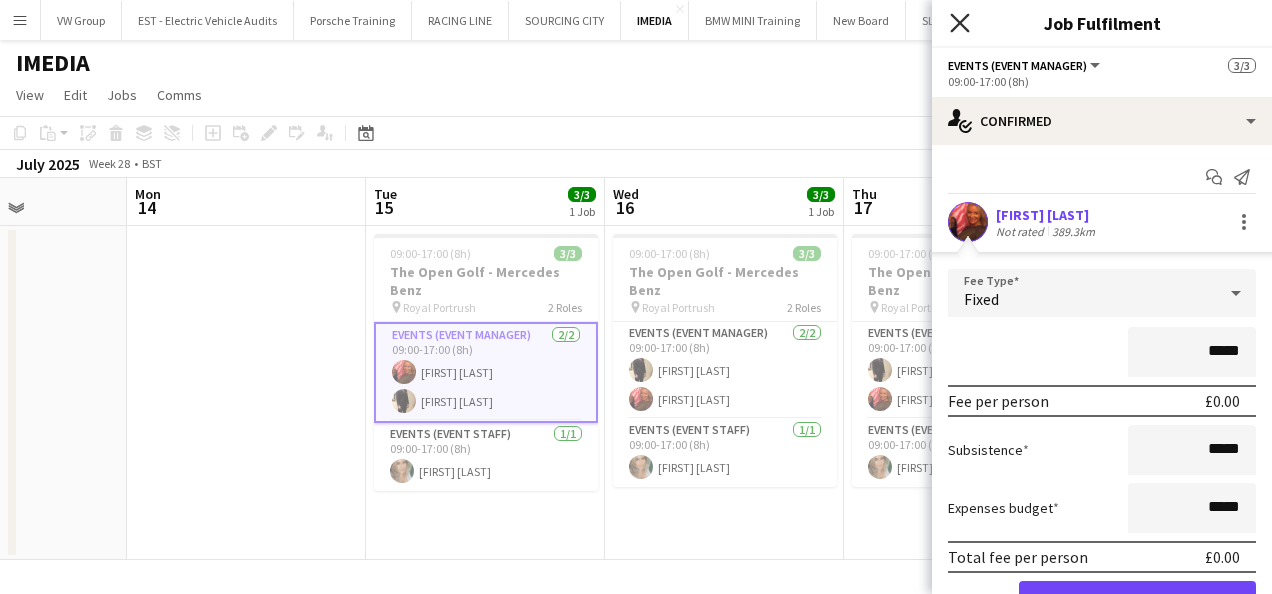 click on "Close pop-in" 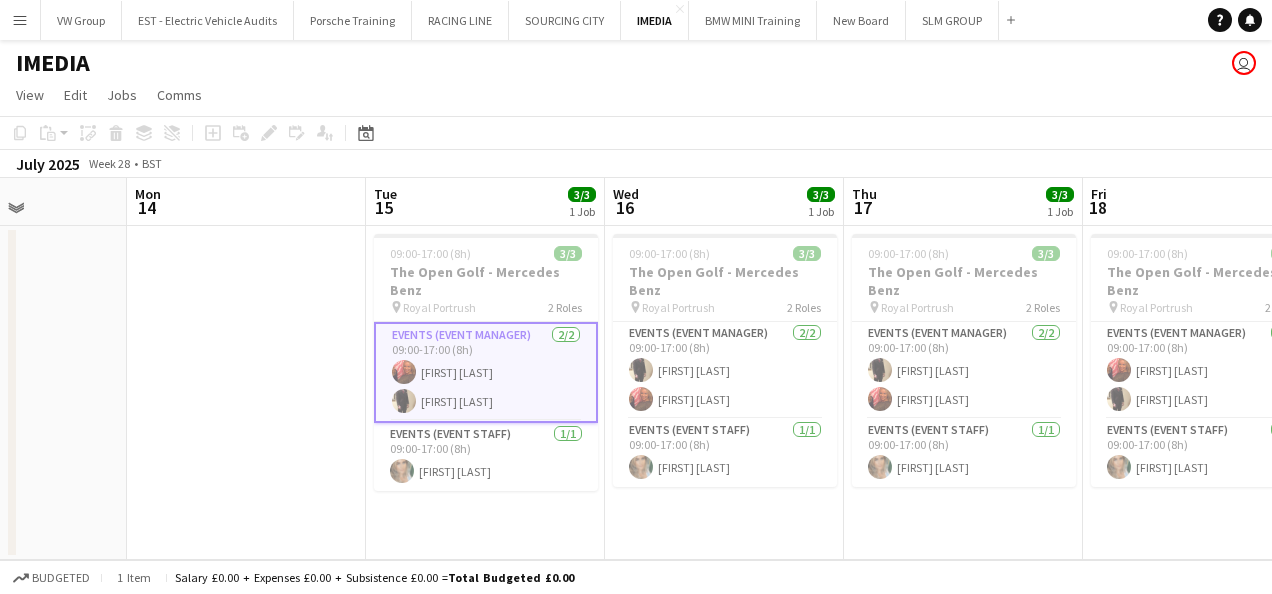 click on "09:00-17:00 (8h)    3/3   The Open Golf - Mercedes Benz
pin
Royal Portrush   2 Roles   Events (Event Manager)   2/2   09:00-17:00 (8h)
[FIRST] [LAST] [FIRST] [LAST]  Events (Event Staff)   1/1   09:00-17:00 (8h)
[FIRST] [LAST]" at bounding box center [724, 393] 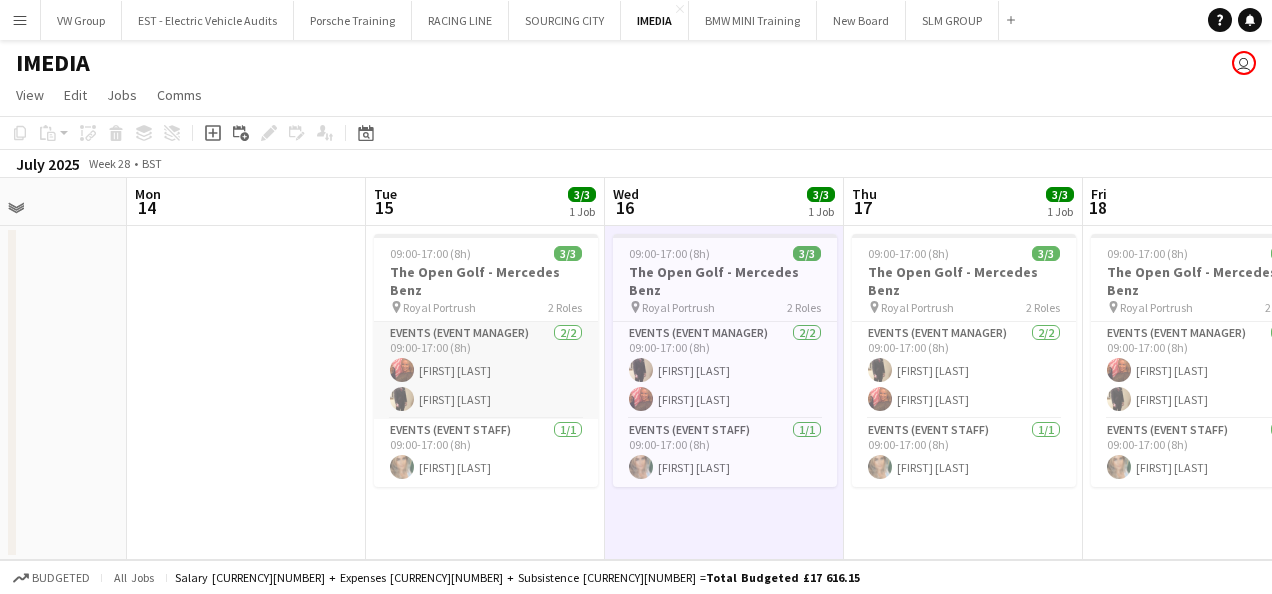 click on "Events (Event Manager)   2/2   09:00-17:00 (8h)
[FIRST] [LAST] [FIRST] [LAST]" at bounding box center [486, 370] 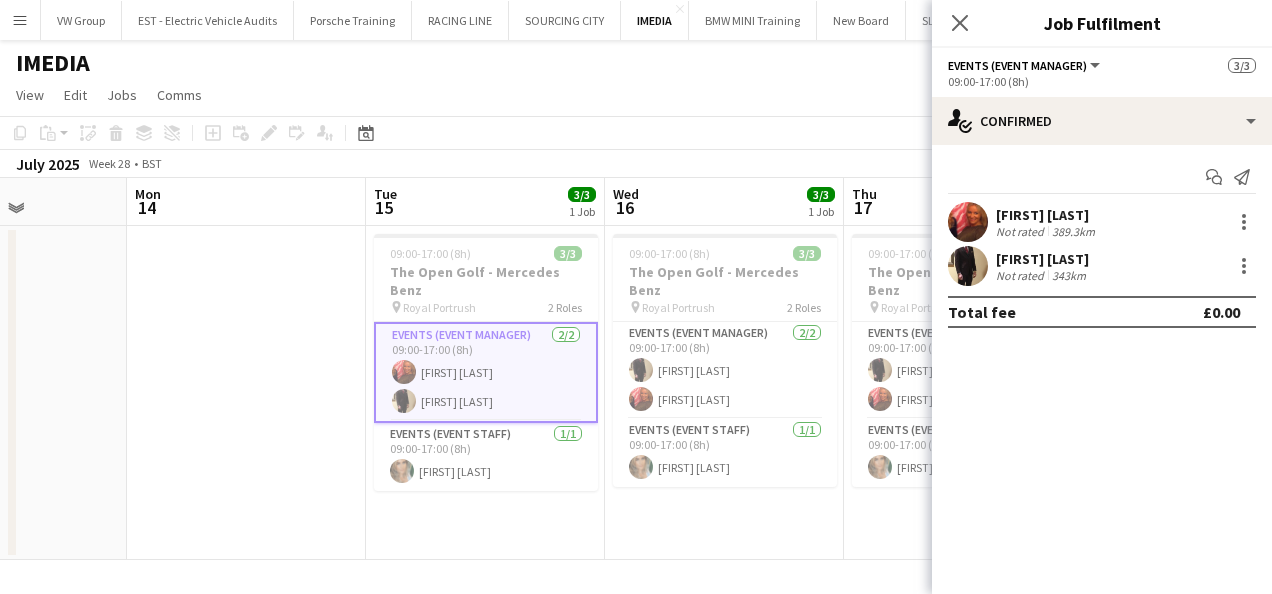 click at bounding box center [246, 393] 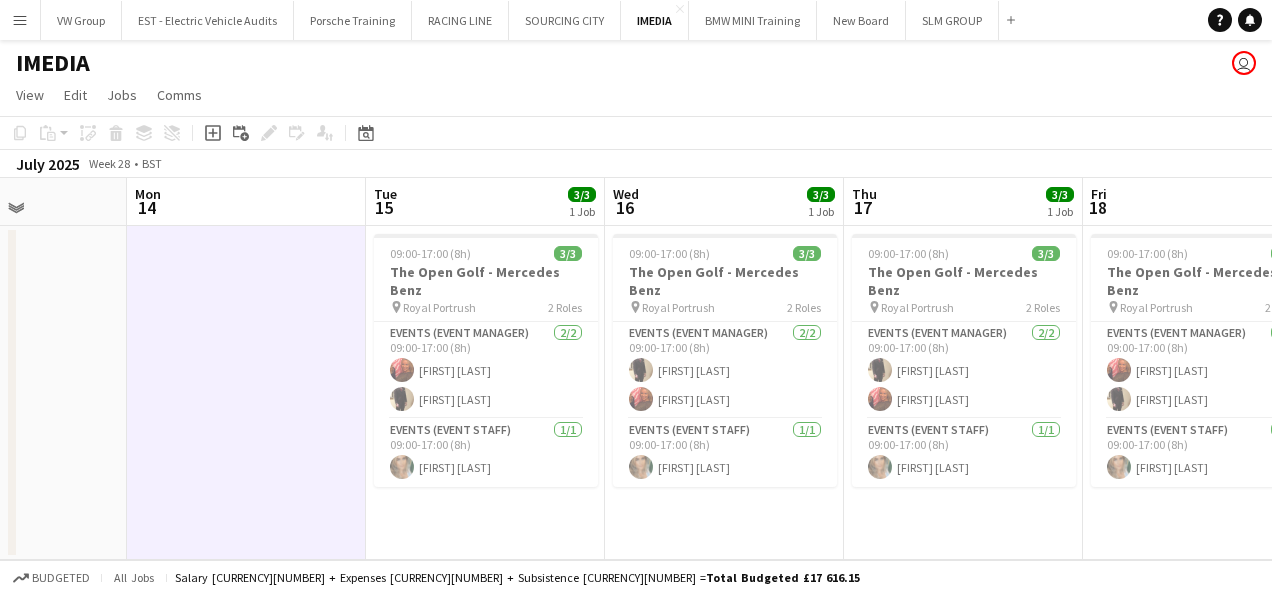 click on "Menu" at bounding box center (20, 20) 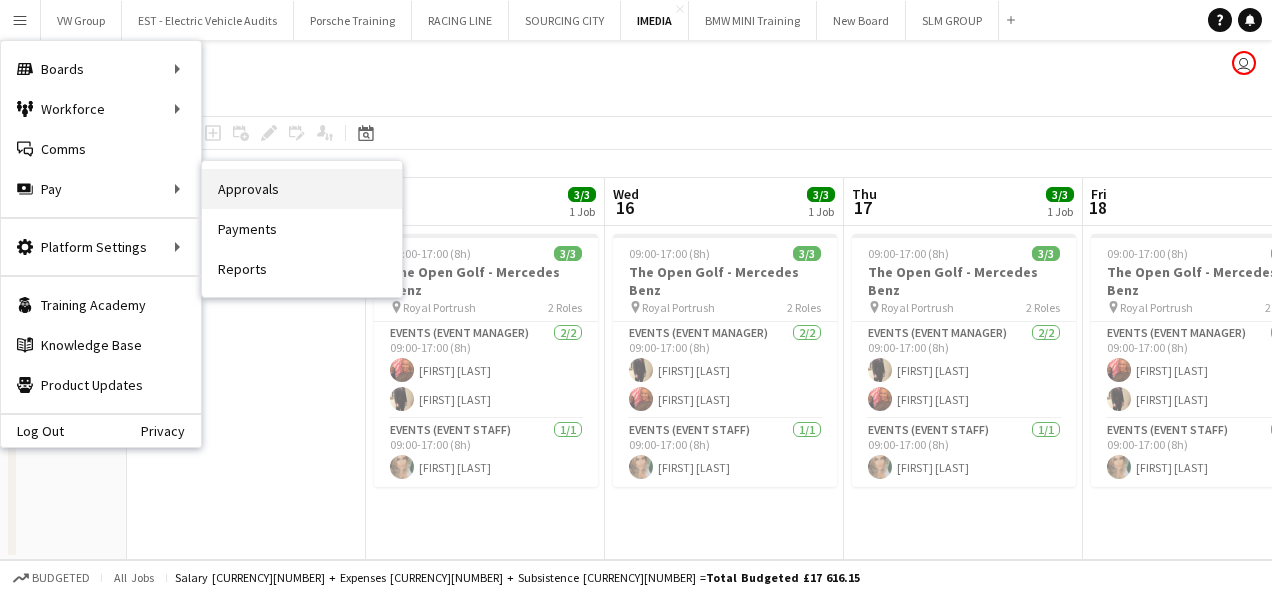 click on "Approvals" at bounding box center (302, 189) 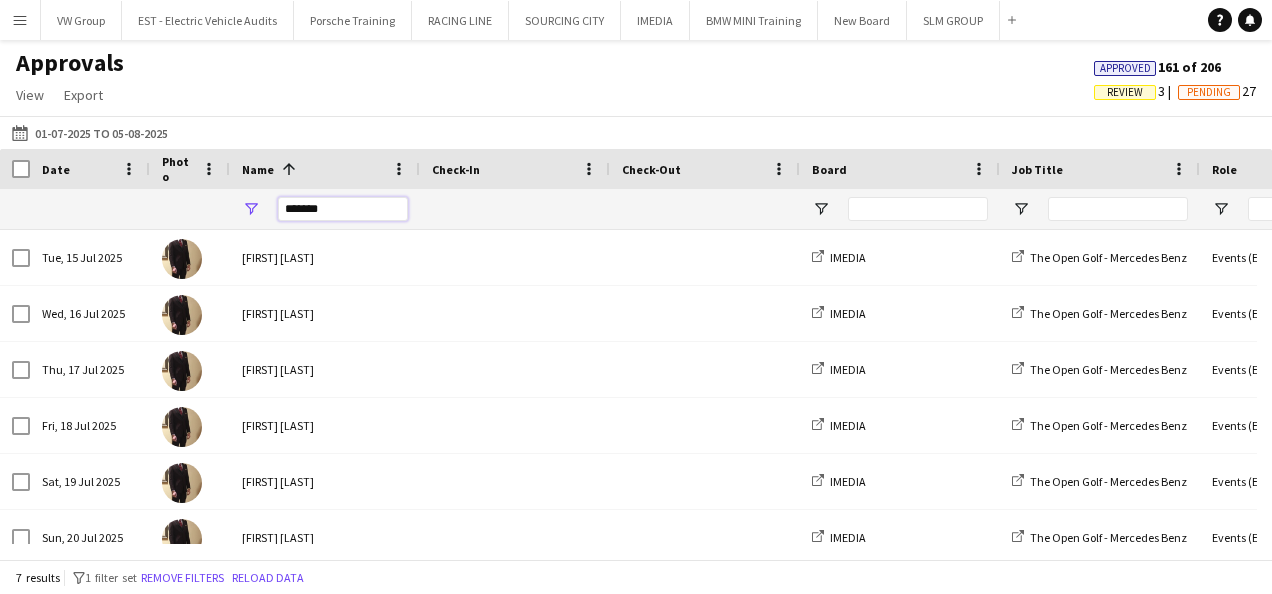 click on "*******" at bounding box center [343, 209] 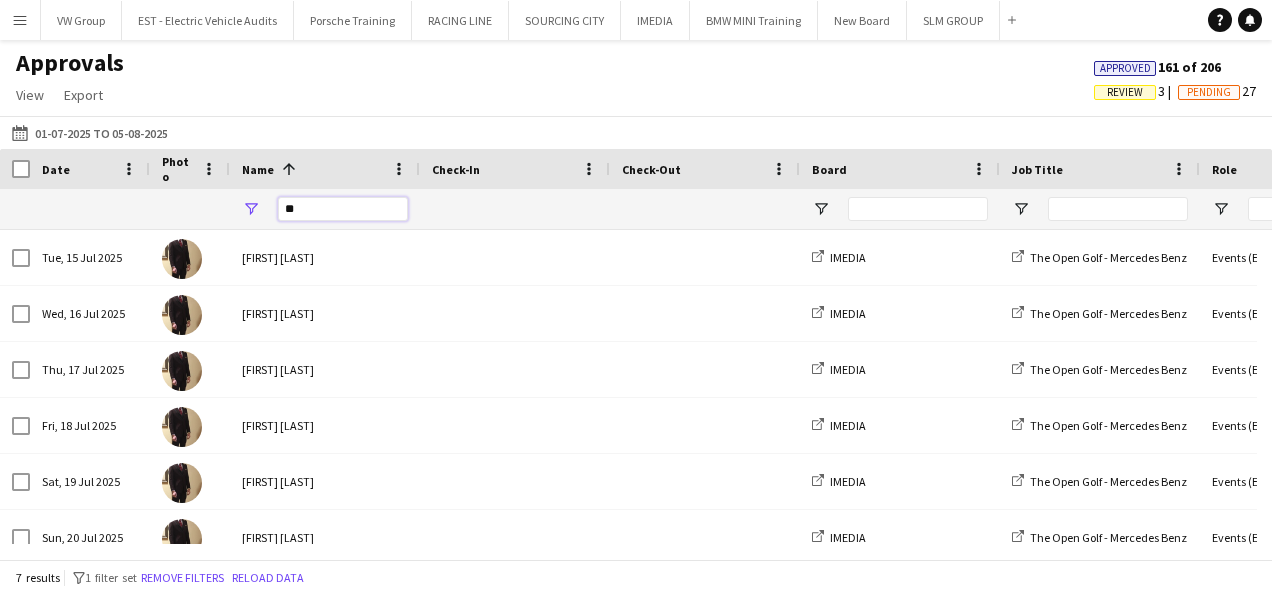 type on "*" 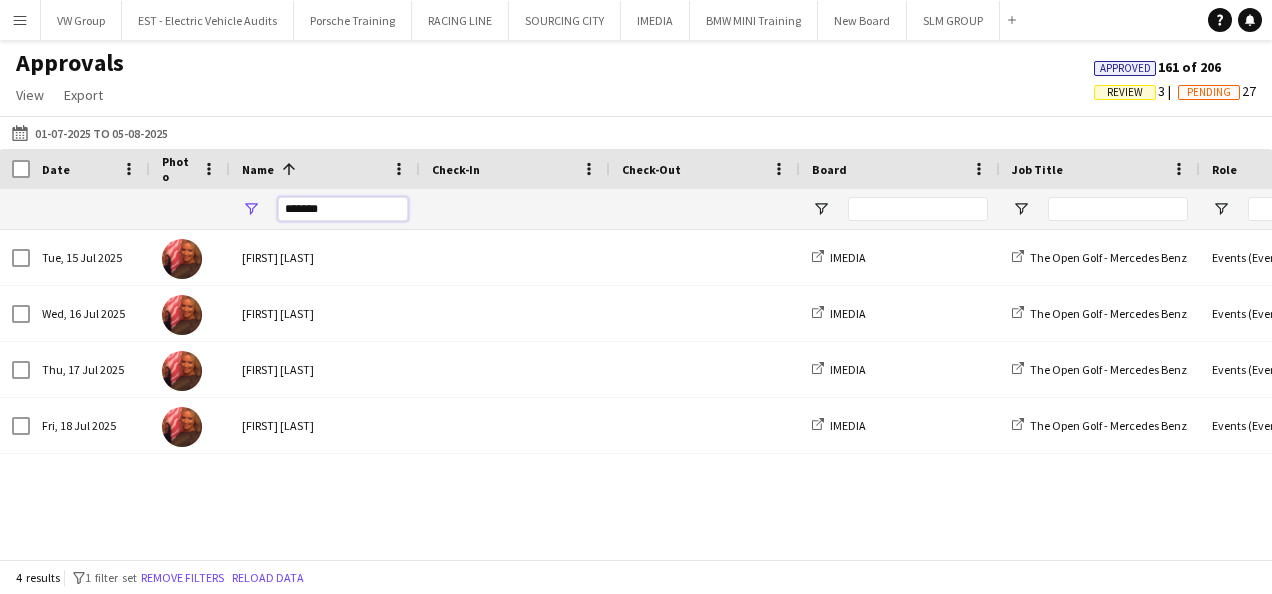 scroll, scrollTop: 0, scrollLeft: 612, axis: horizontal 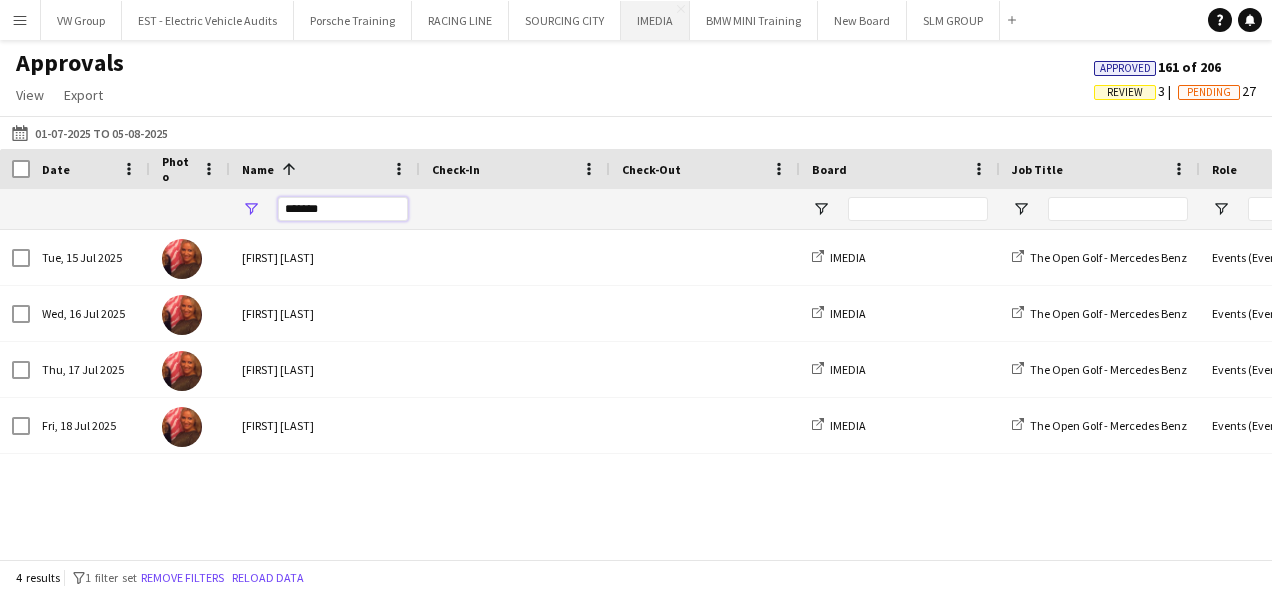 type on "*******" 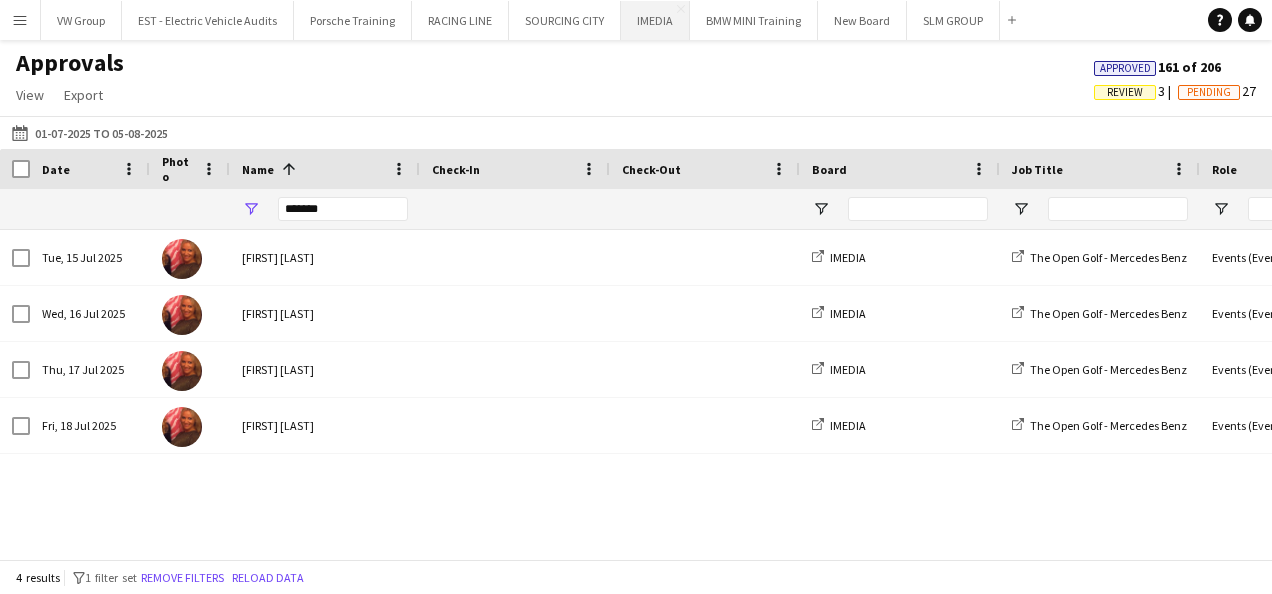 click on "IMEDIA
Close" at bounding box center (655, 20) 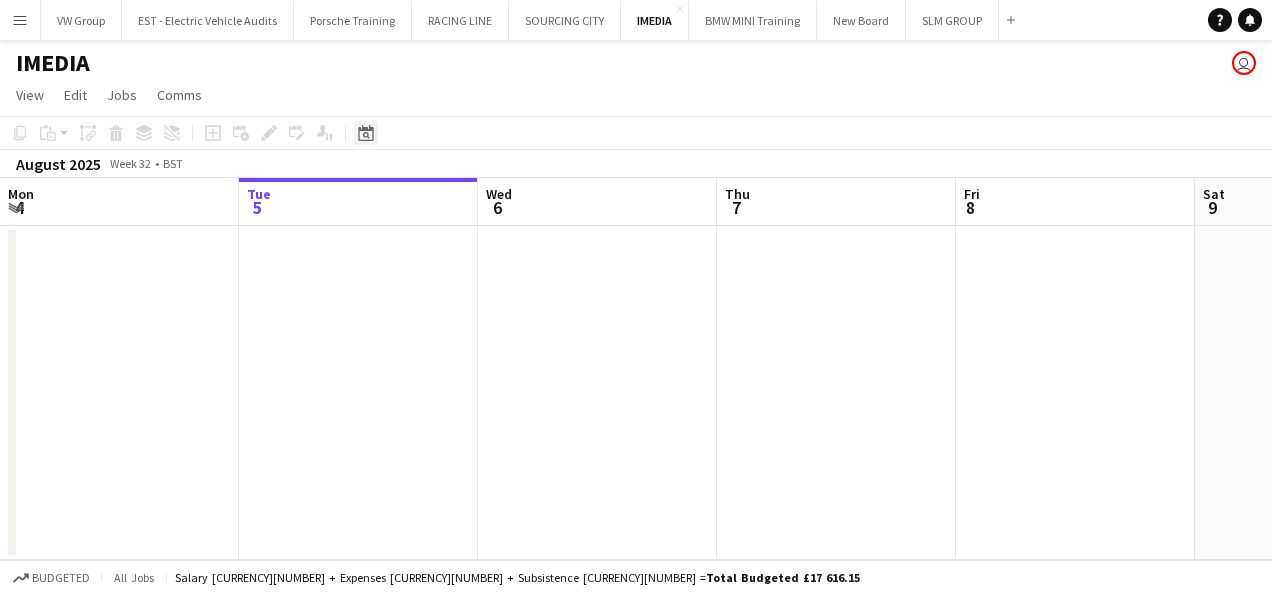 click on "Date picker" 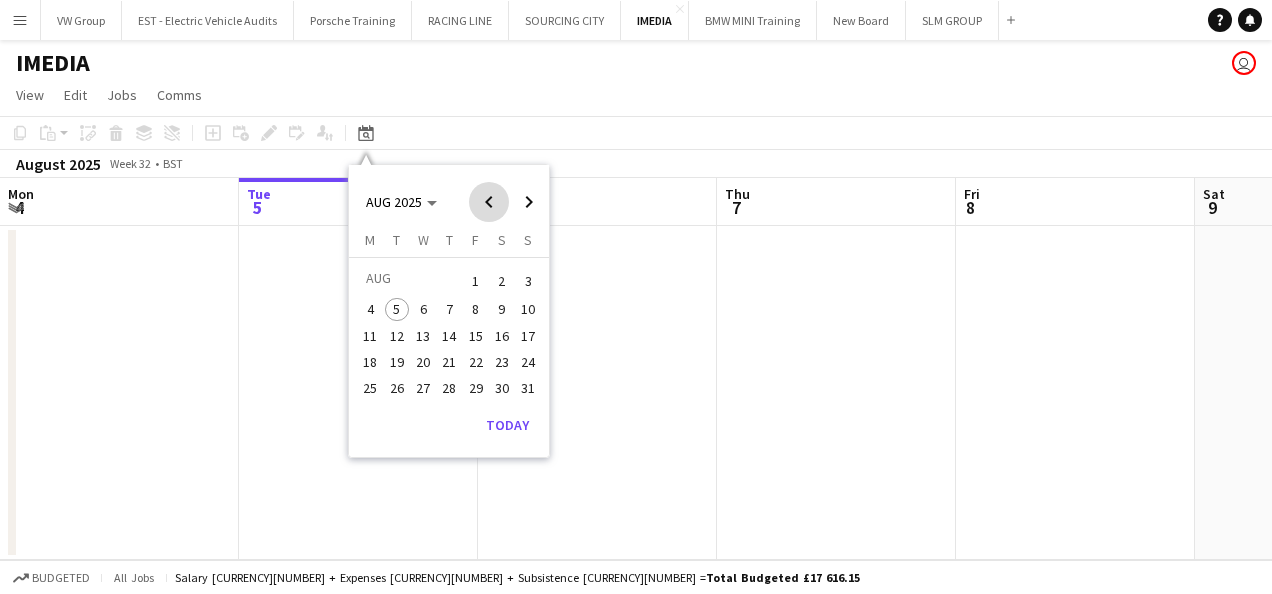 click at bounding box center (489, 202) 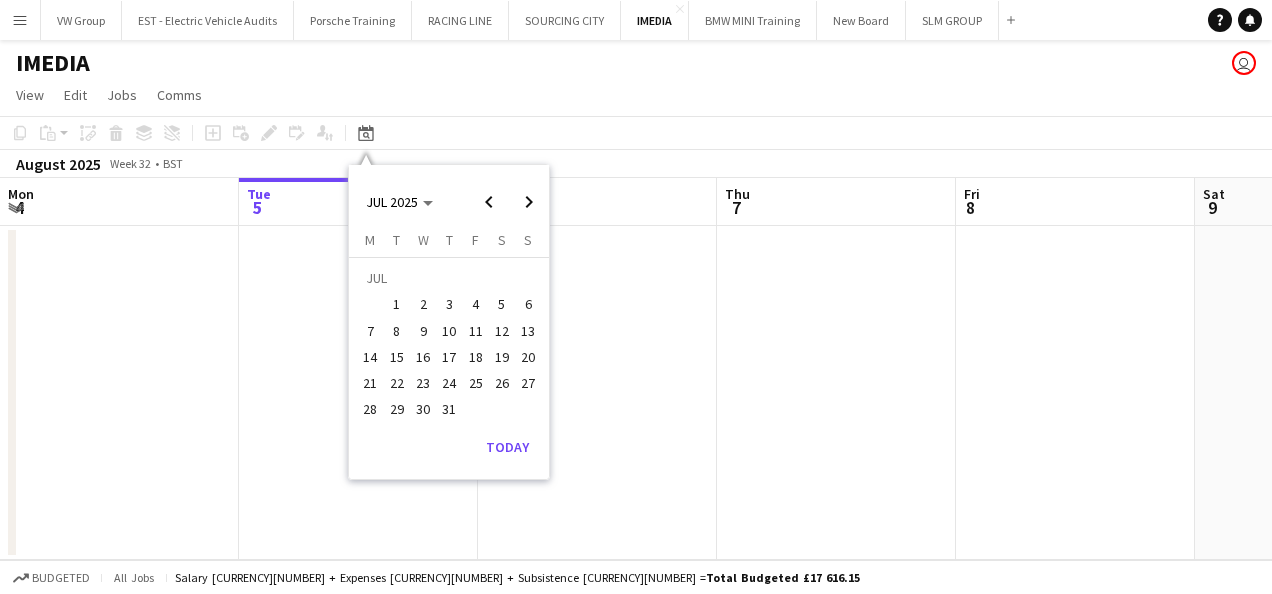 click on "14" at bounding box center [371, 357] 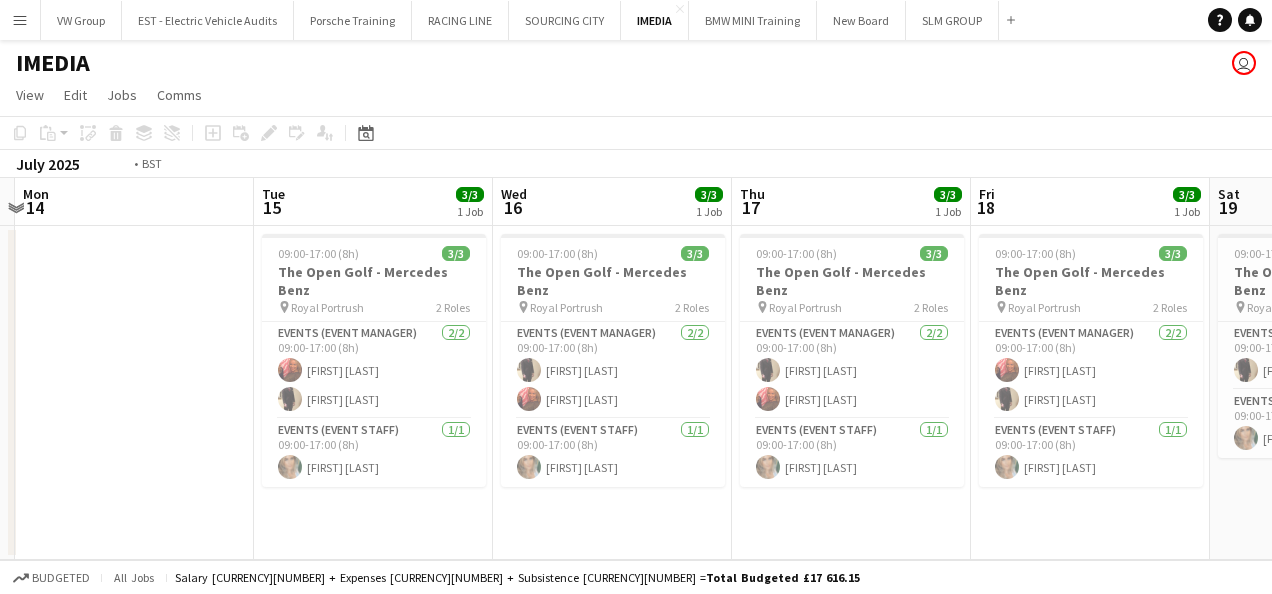 drag, startPoint x: 667, startPoint y: 493, endPoint x: 378, endPoint y: 524, distance: 290.65787 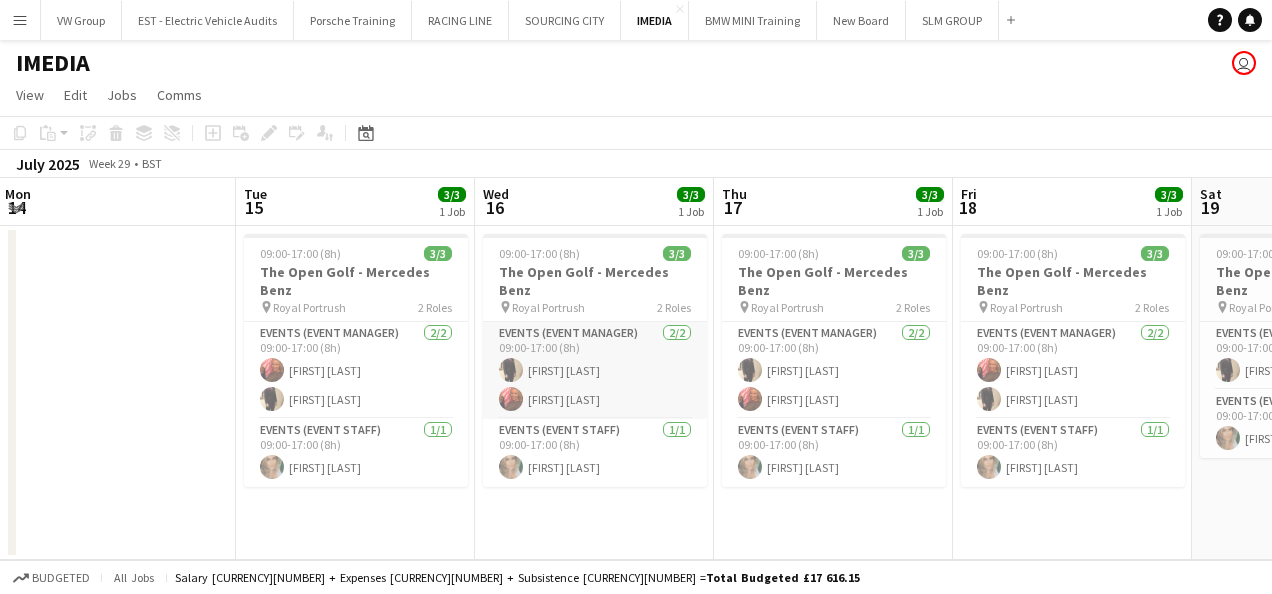click on "Events (Event Manager)   2/2   [TIME]-[TIME] ([HOURS])
[FIRST] [LAST] [FIRST] [LAST]" at bounding box center [595, 370] 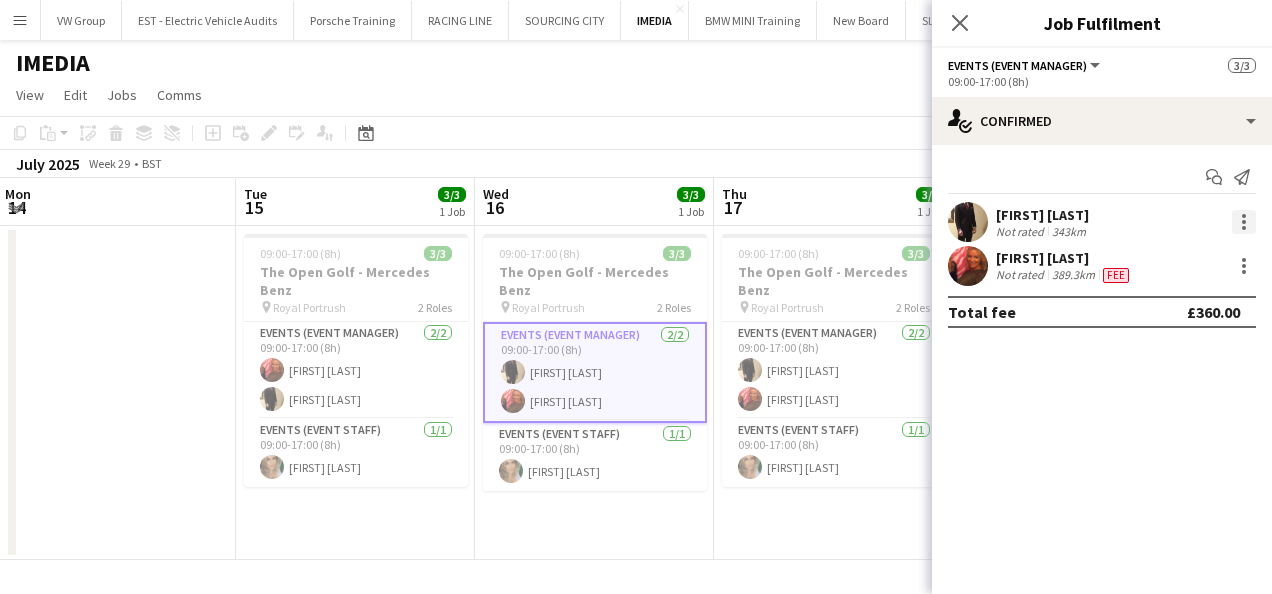 click at bounding box center (1244, 222) 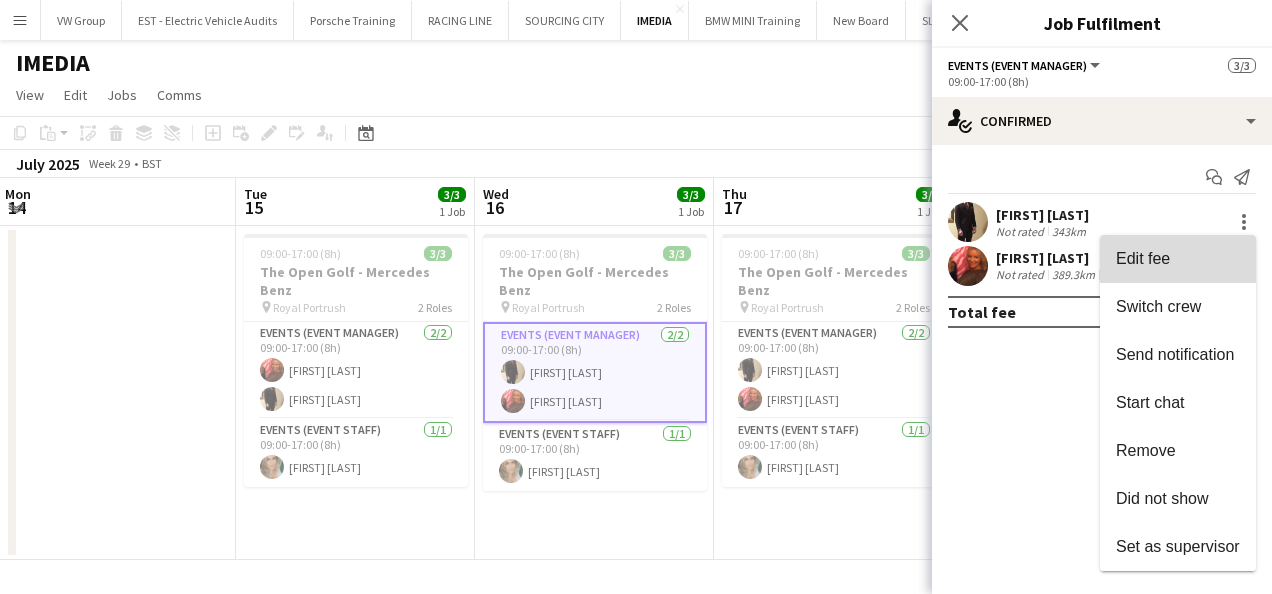 click on "Edit fee" at bounding box center [1143, 258] 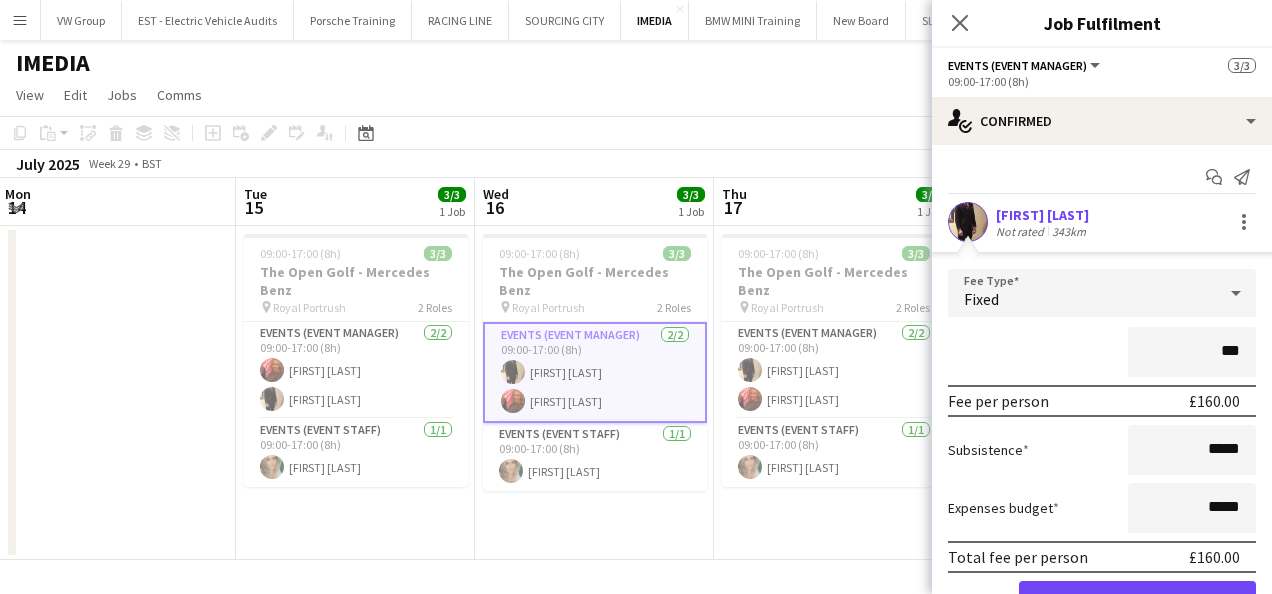 type on "**" 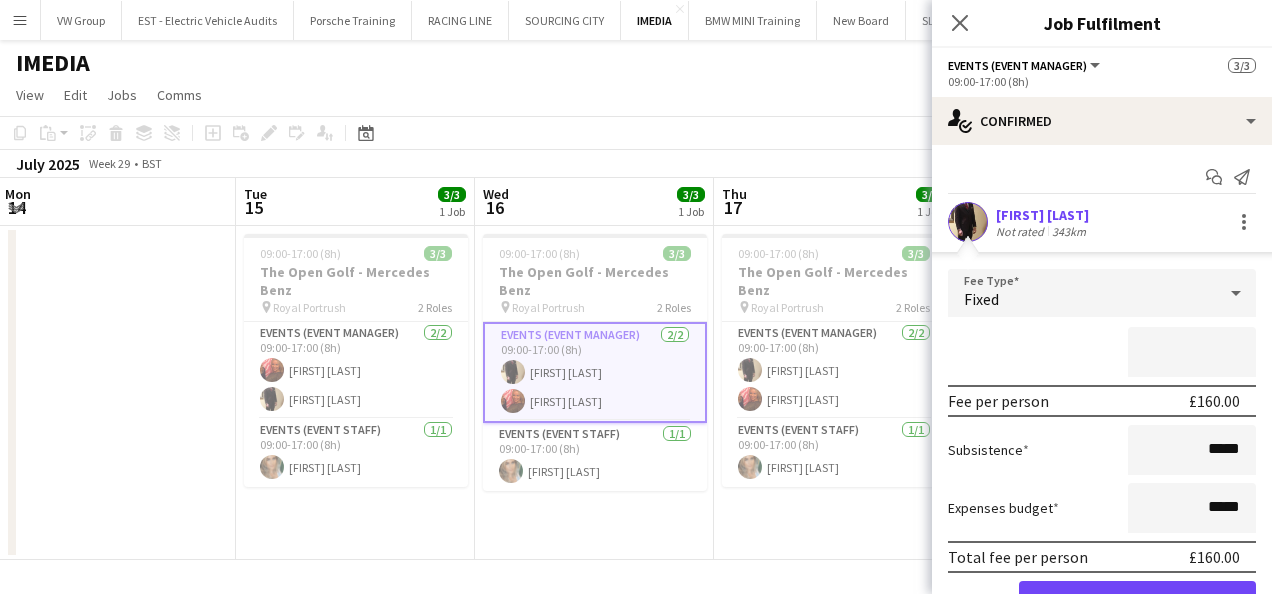 click at bounding box center (1192, 352) 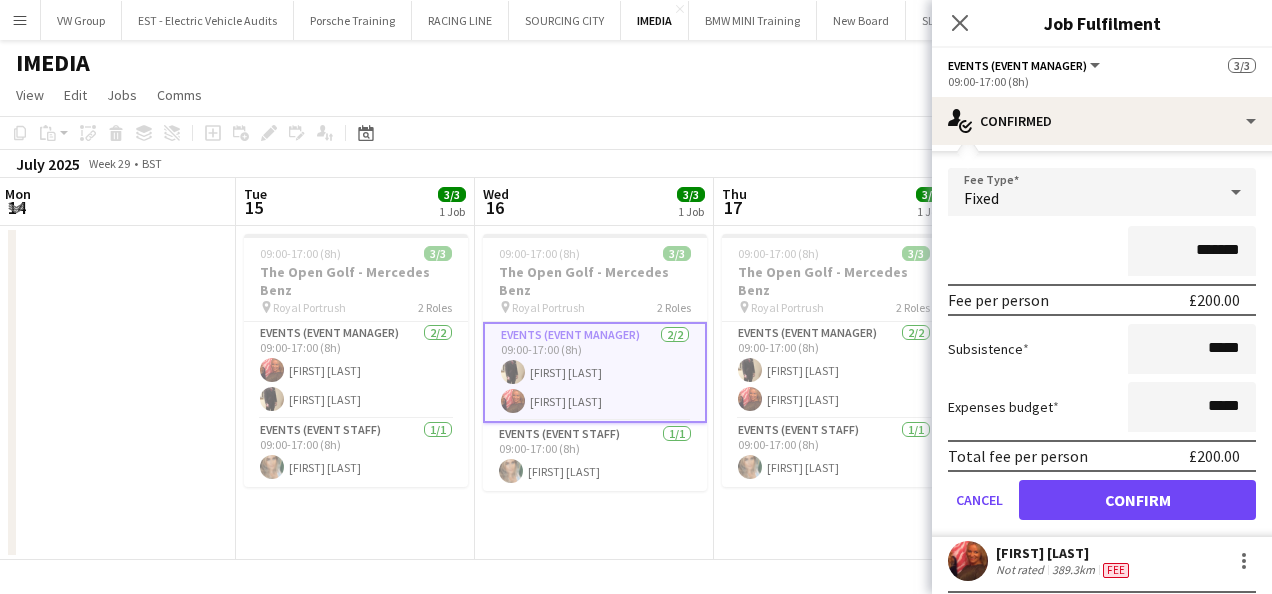 type on "*******" 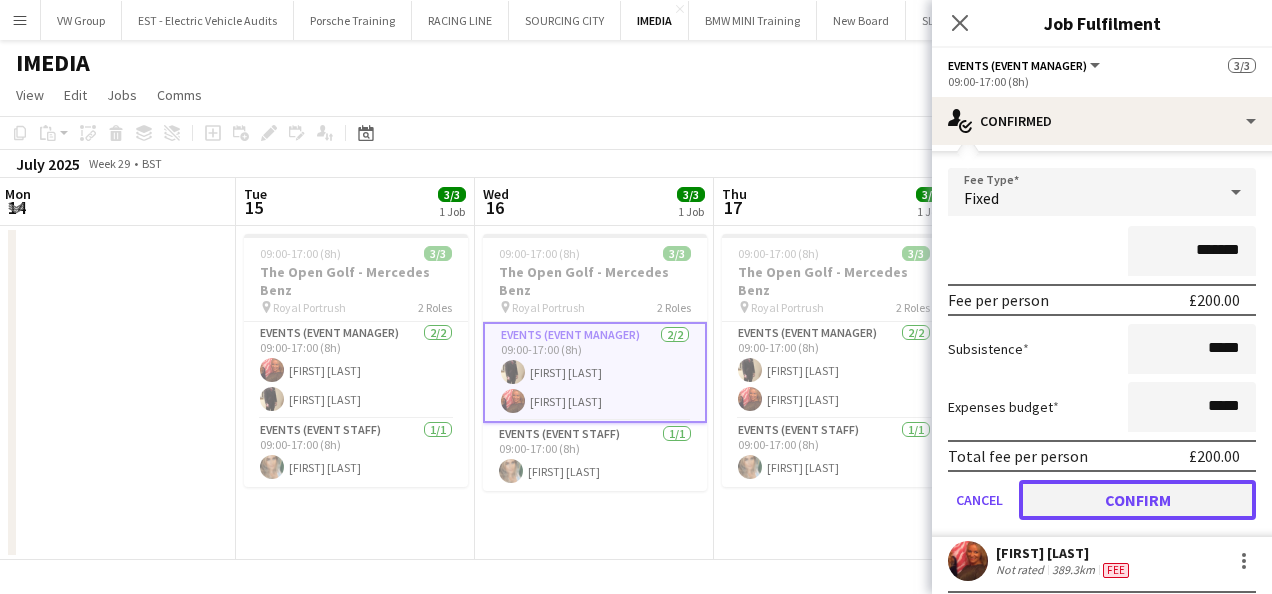 click on "Confirm" at bounding box center [1137, 500] 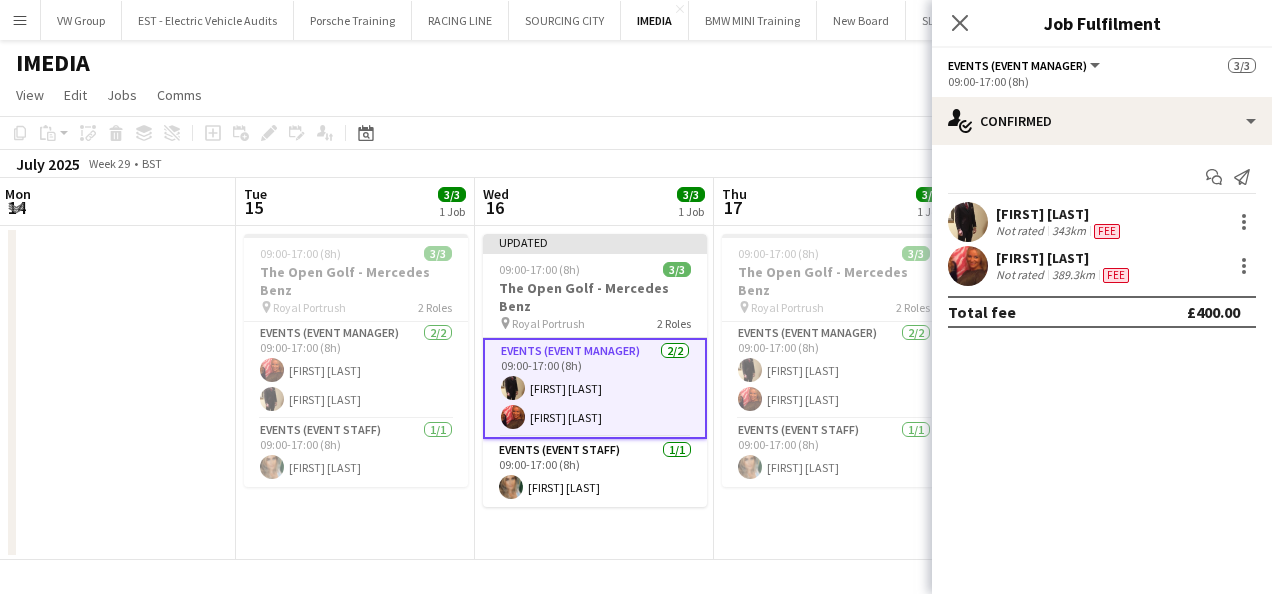 click on "09:00-17:00 (8h)    3/3   The Open Golf - Mercedes Benz
pin
Royal Portrush   2 Roles   Events (Event Manager)   2/2   09:00-17:00 (8h)
[FIRST] [LAST] [FIRST] [LAST]  Events (Event Staff)   1/1   09:00-17:00 (8h)
[FIRST] [LAST]" at bounding box center (833, 393) 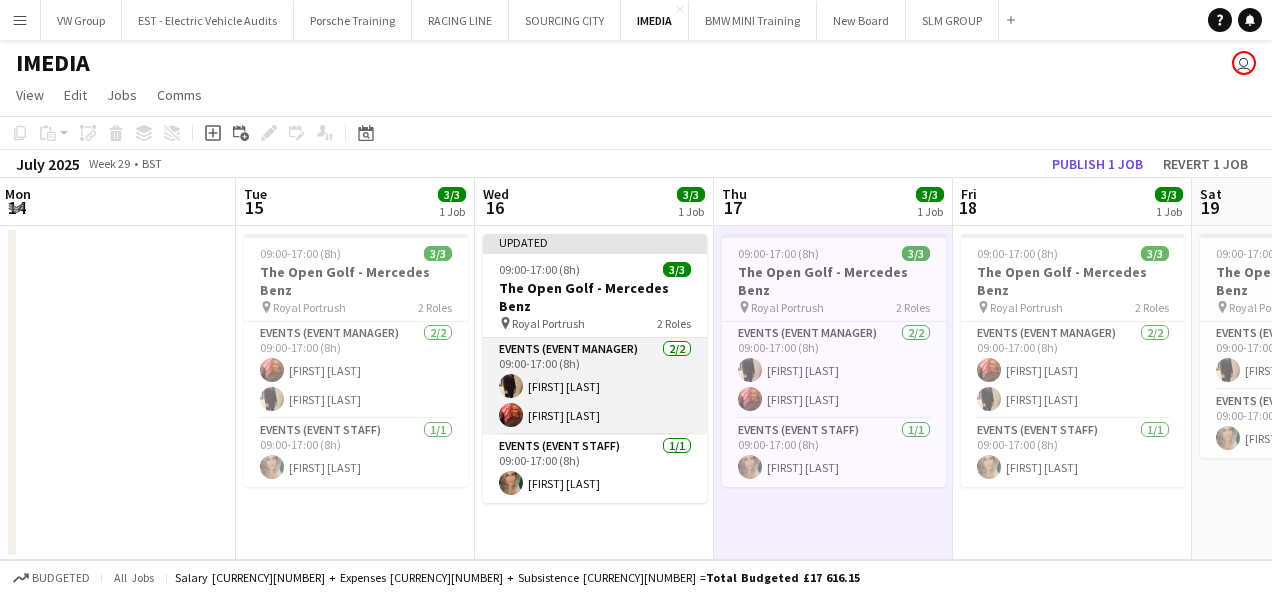 click on "Events (Event Manager)   2/2   [TIME]-[TIME] ([HOURS])
[FIRST] [LAST] [FIRST] [LAST]" at bounding box center (595, 386) 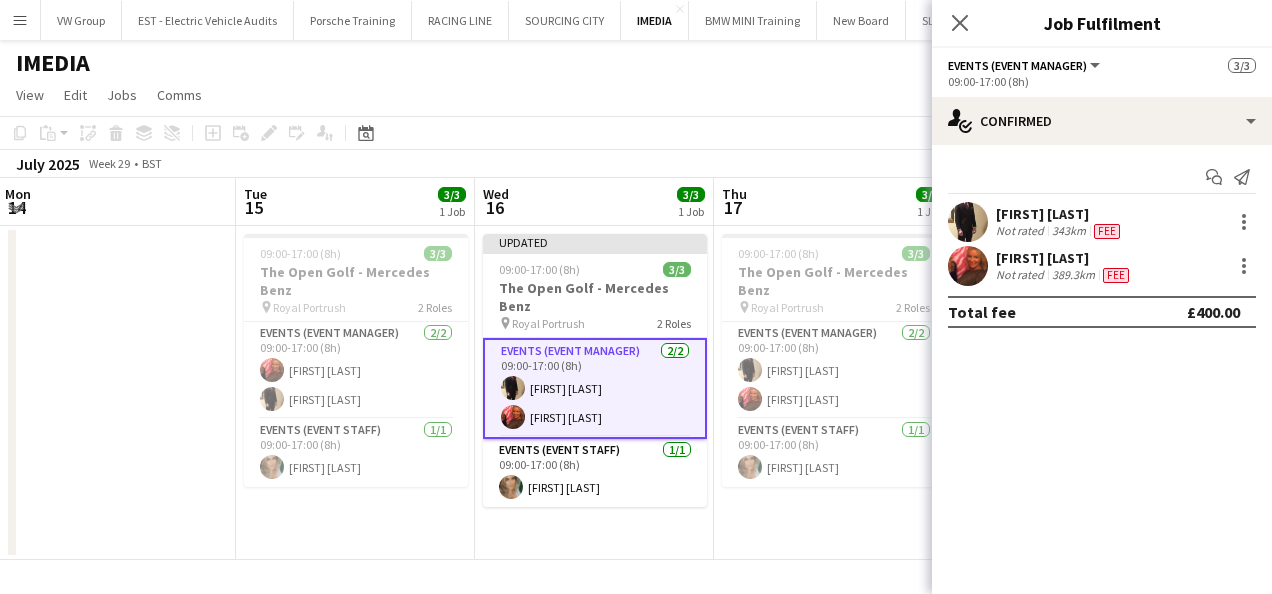 click on "Events (Event Manager)   2/2   [TIME]-[TIME] ([HOURS])
[FIRST] [LAST] [FIRST] [LAST]" at bounding box center [595, 388] 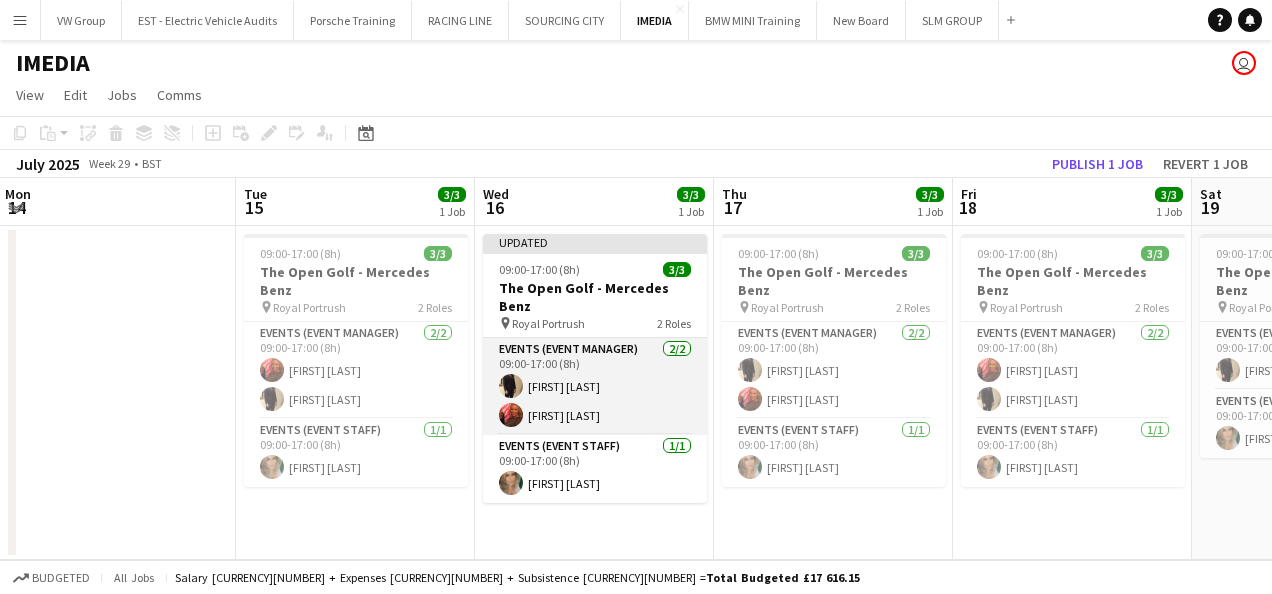 click on "Events (Event Manager)   2/2   [TIME]-[TIME] ([HOURS])
[FIRST] [LAST] [FIRST] [LAST]" at bounding box center (595, 386) 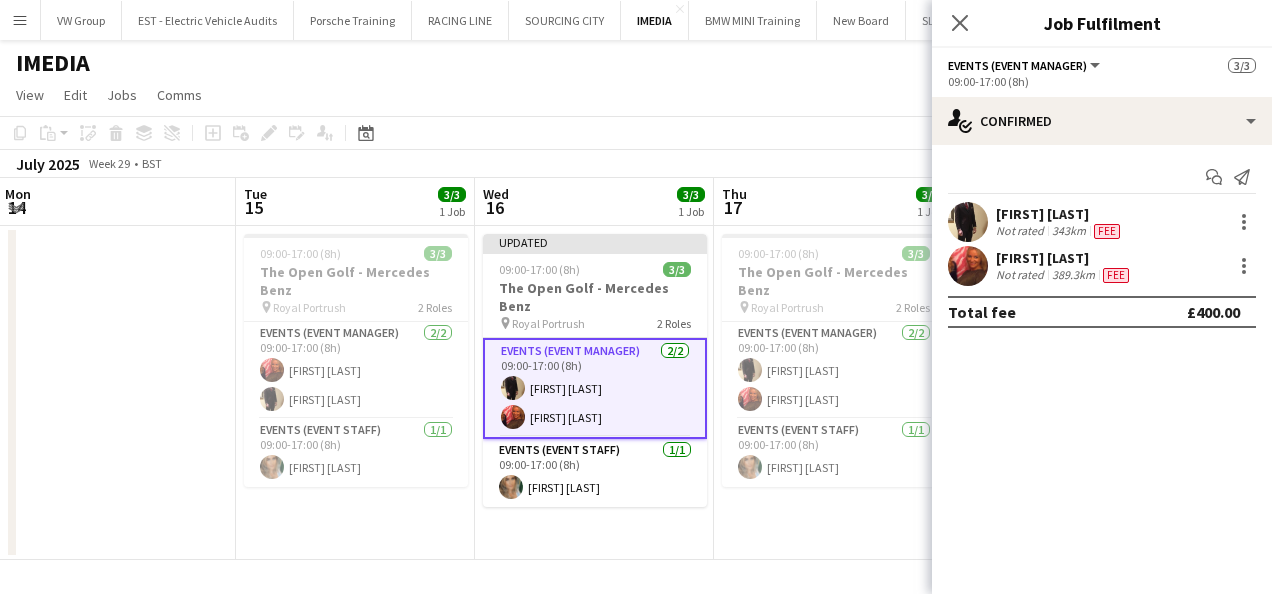 click on "09:00-17:00 (8h)    3/3   The Open Golf - Mercedes Benz
pin
Royal Portrush   2 Roles   Events (Event Manager)   2/2   09:00-17:00 (8h)
[FIRST] [LAST] [FIRST] [LAST]  Events (Event Staff)   1/1   09:00-17:00 (8h)
[FIRST] [LAST]" at bounding box center [833, 393] 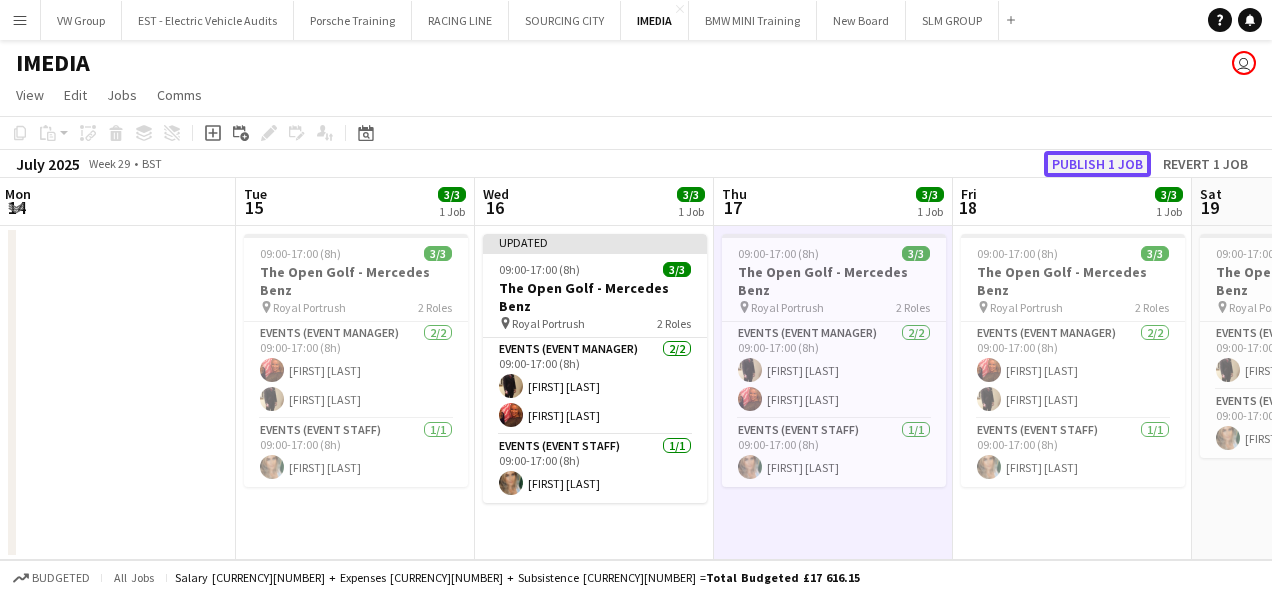 click on "Publish 1 job" 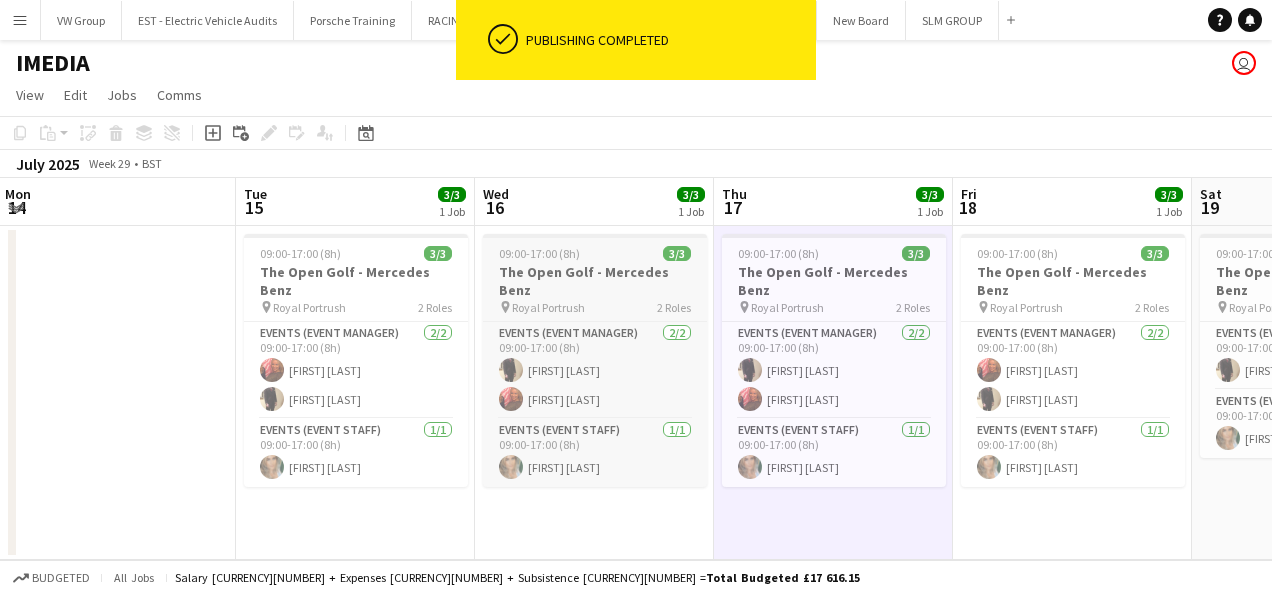 click on "09:00-17:00 (8h)    3/3" at bounding box center (595, 253) 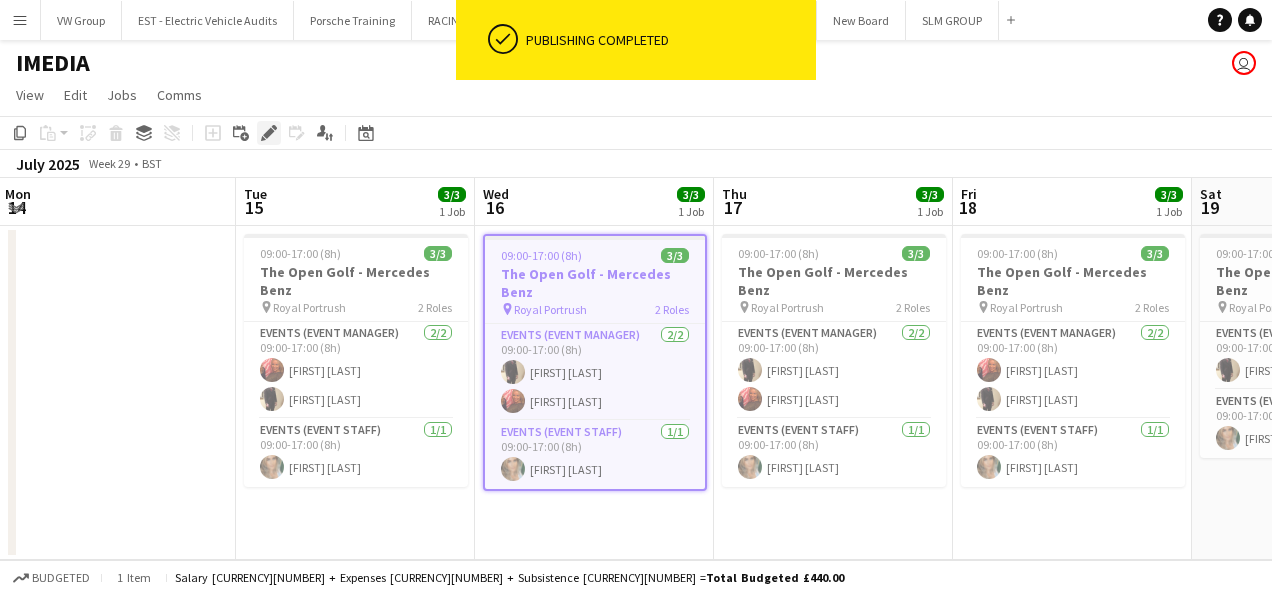 click 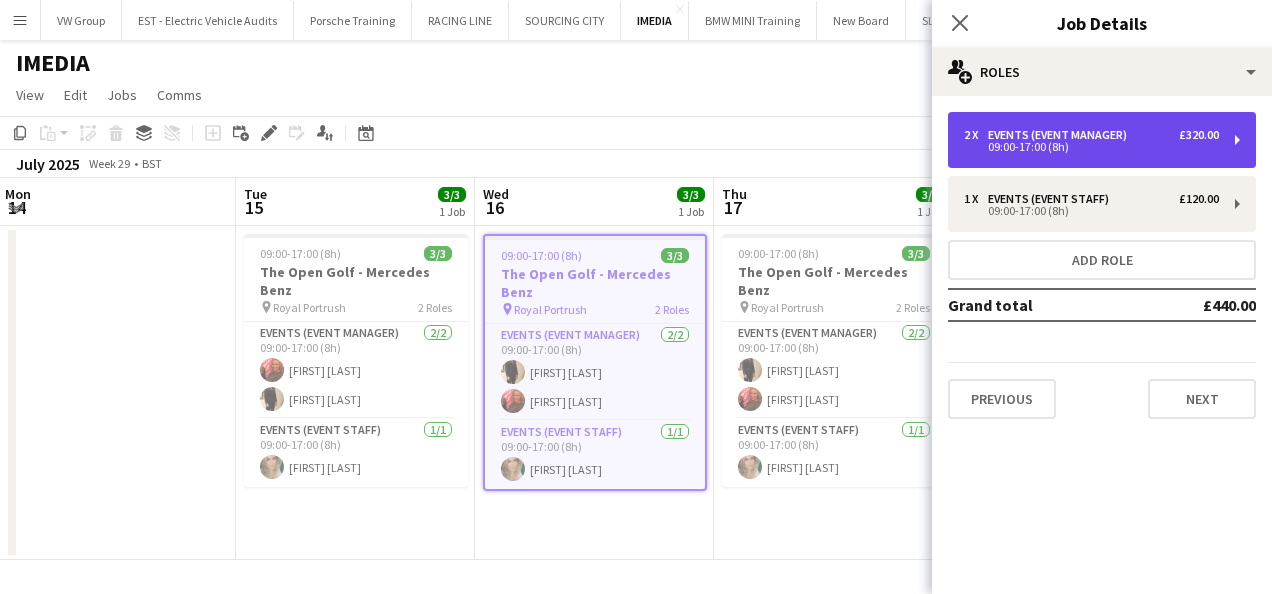 click on "2 x   Events (Event Manager)   £320.00   09:00-17:00 (8h)" at bounding box center [1102, 140] 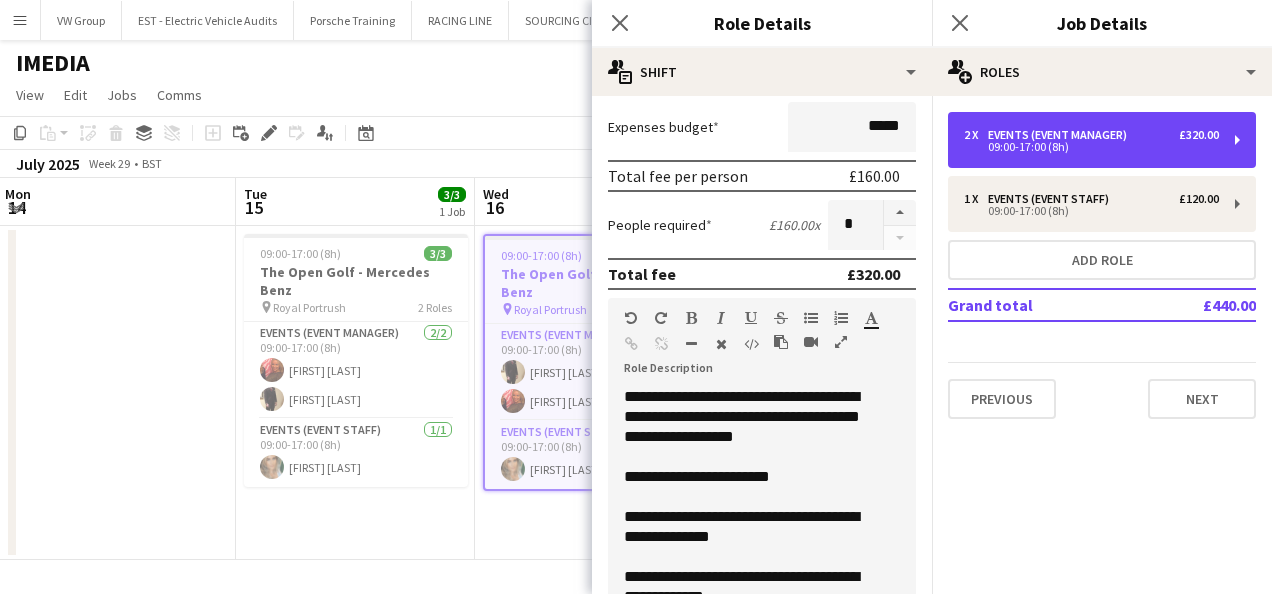 scroll, scrollTop: 0, scrollLeft: 0, axis: both 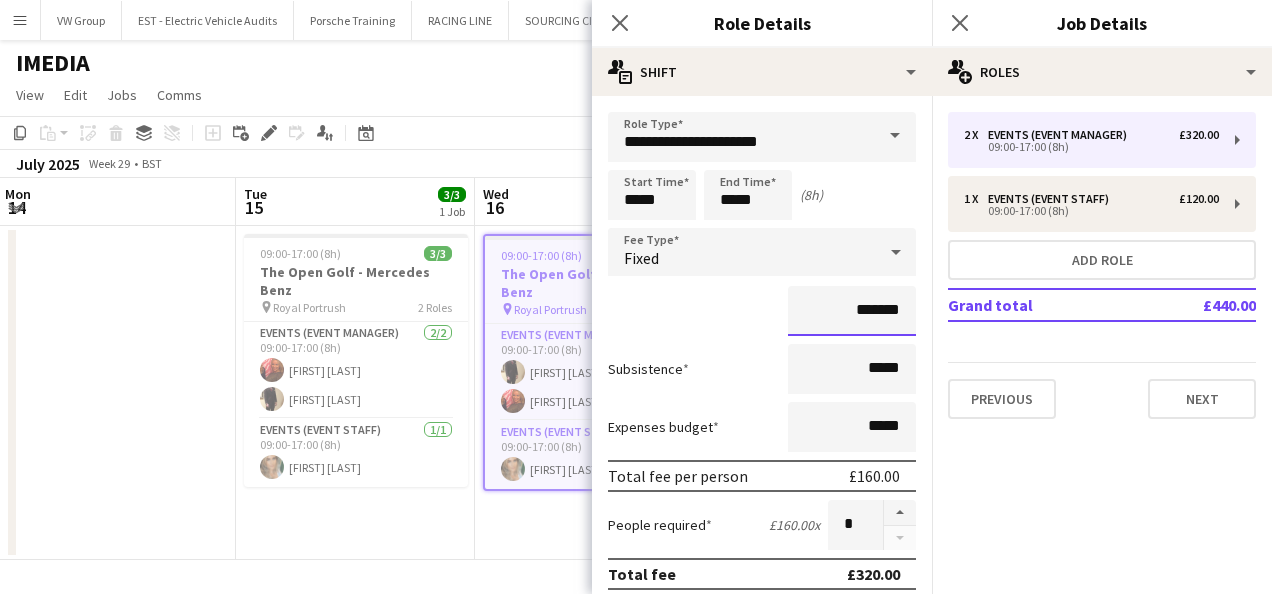 click on "*******" at bounding box center [852, 311] 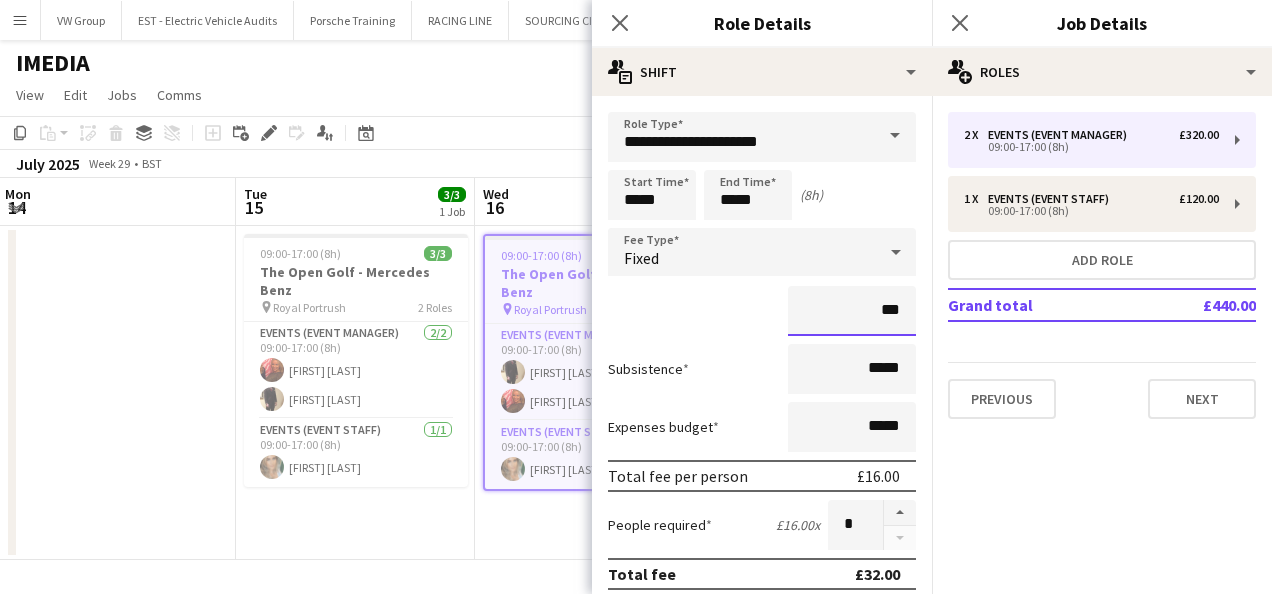 type on "**" 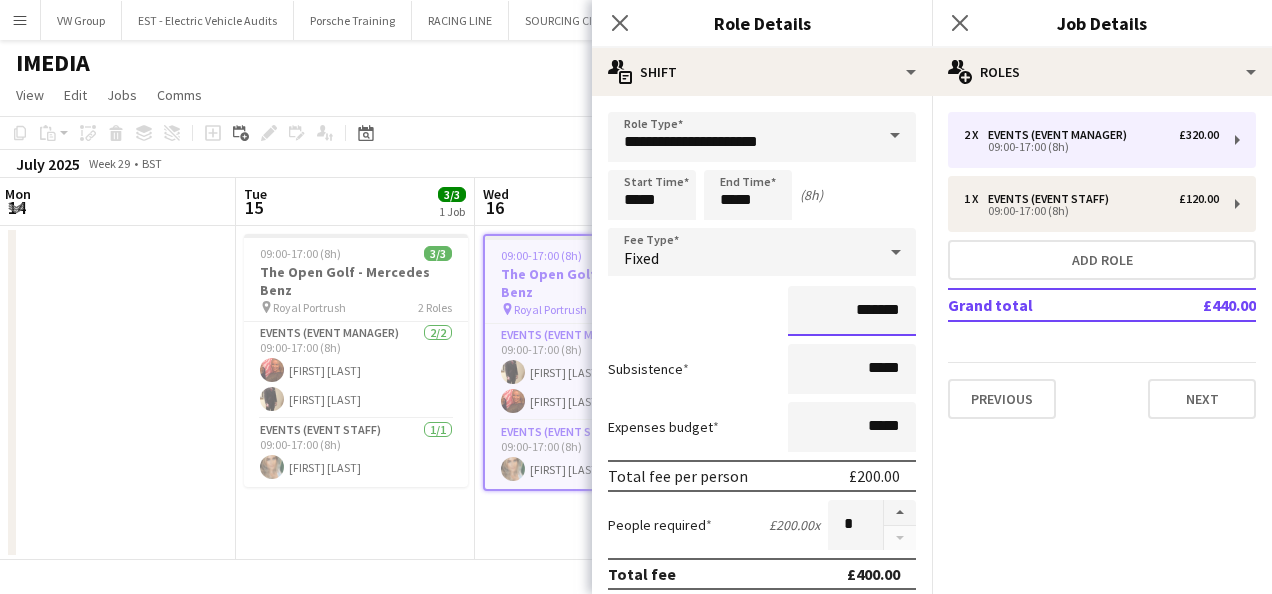 type on "*******" 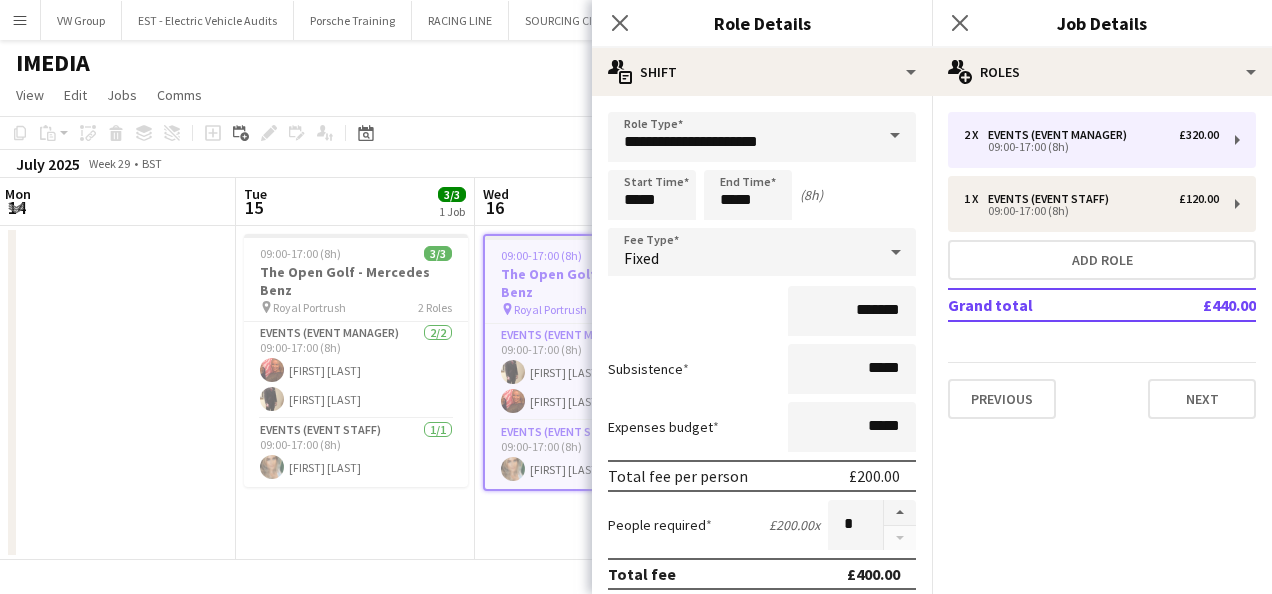 click on "pencil3
General details   2 x   Events (Event Manager)   [CURRENCY][NUMBER]   [TIME]-[TIME] ([HOURS])   1 x   Events (Event Staff)   [CURRENCY][NUMBER]   [TIME]-[TIME] ([HOURS])   Add role   Grand total   [CURRENCY][NUMBER]   Previous   Next" 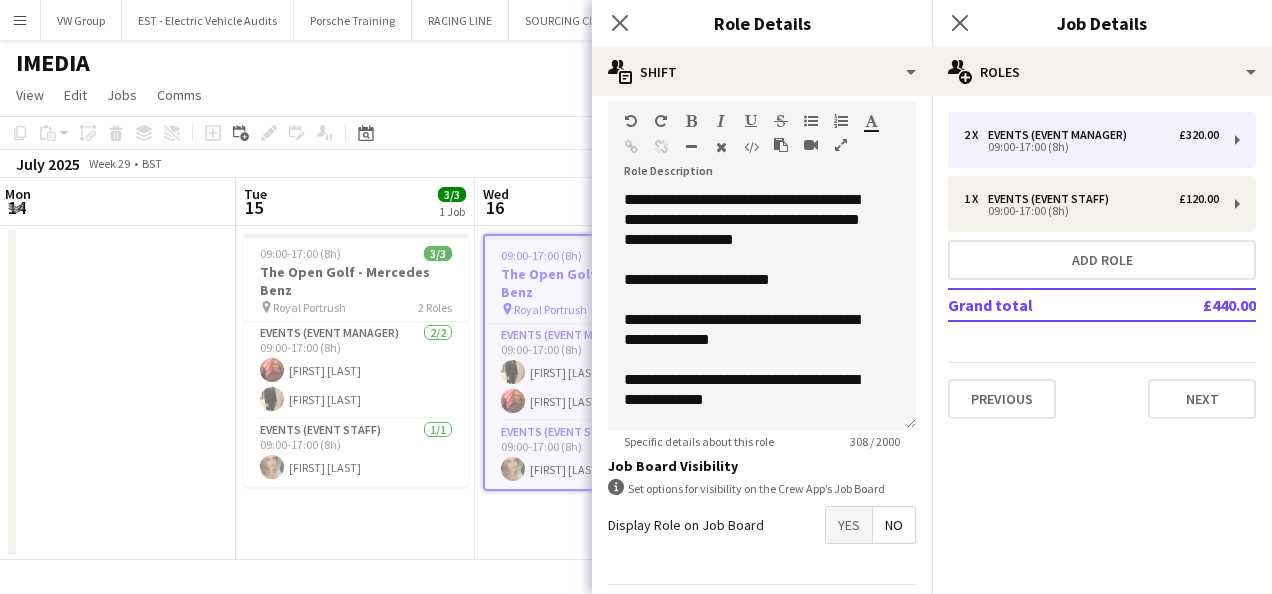 scroll, scrollTop: 559, scrollLeft: 0, axis: vertical 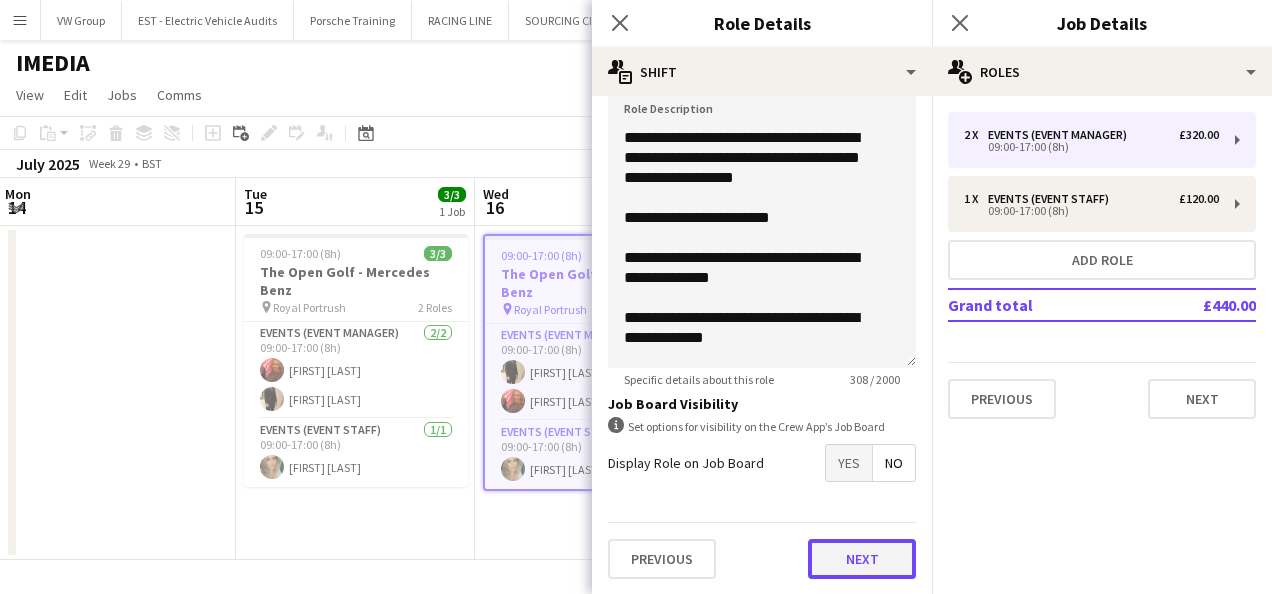 click on "Next" at bounding box center (862, 559) 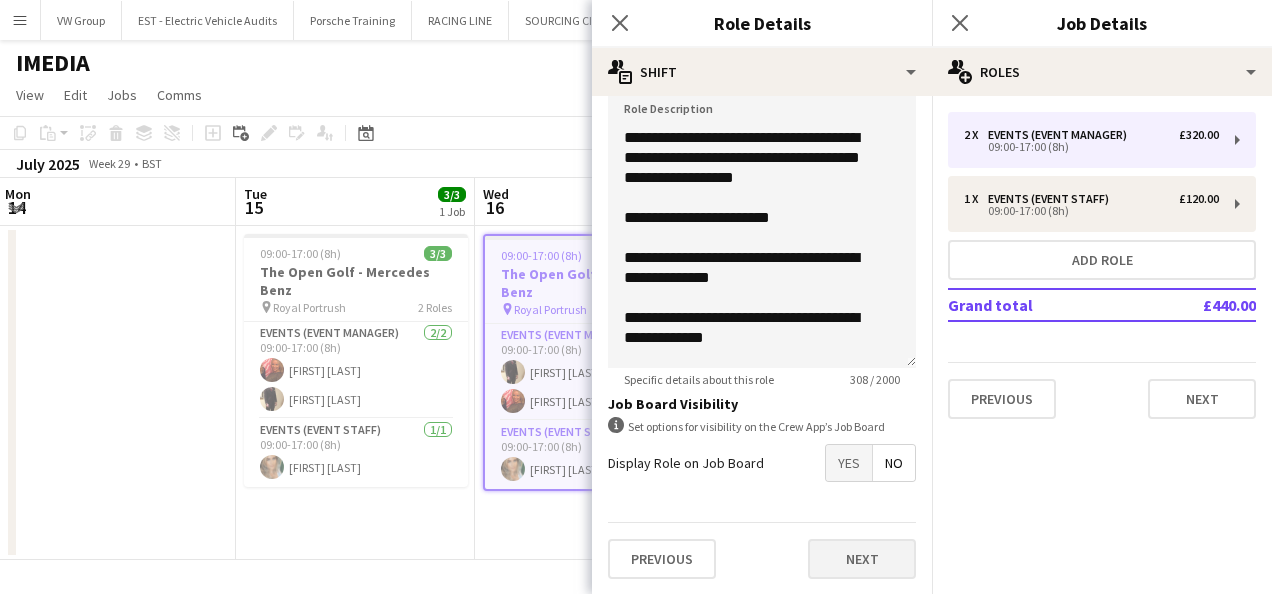 scroll, scrollTop: 0, scrollLeft: 0, axis: both 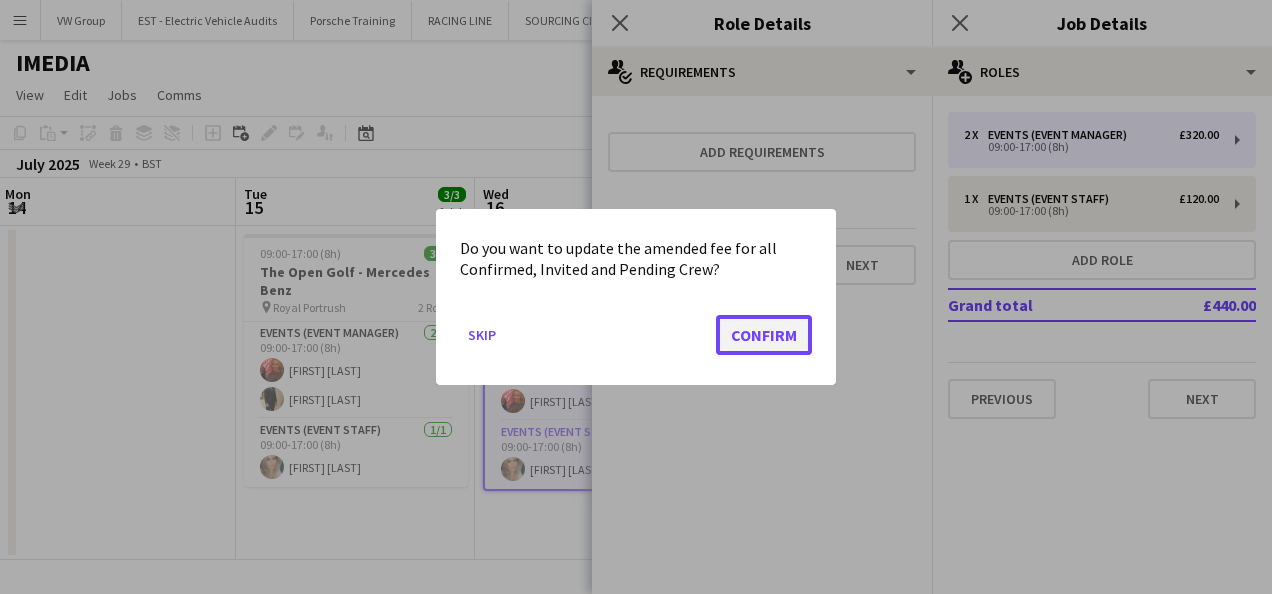 click on "Confirm" 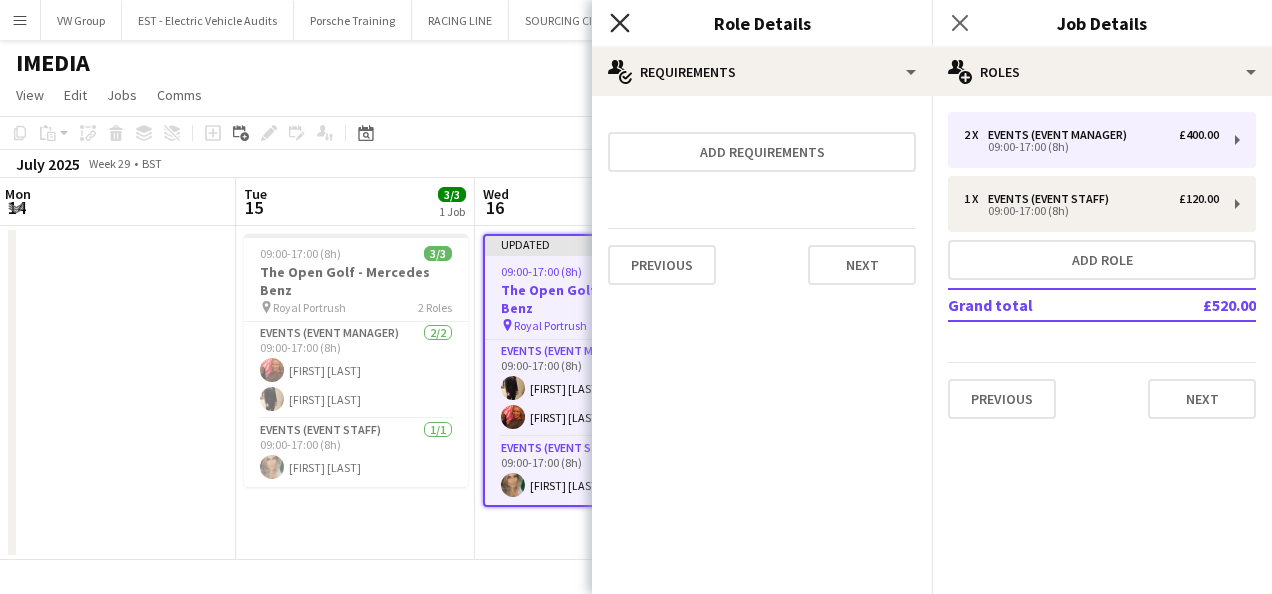click on "Close pop-in" 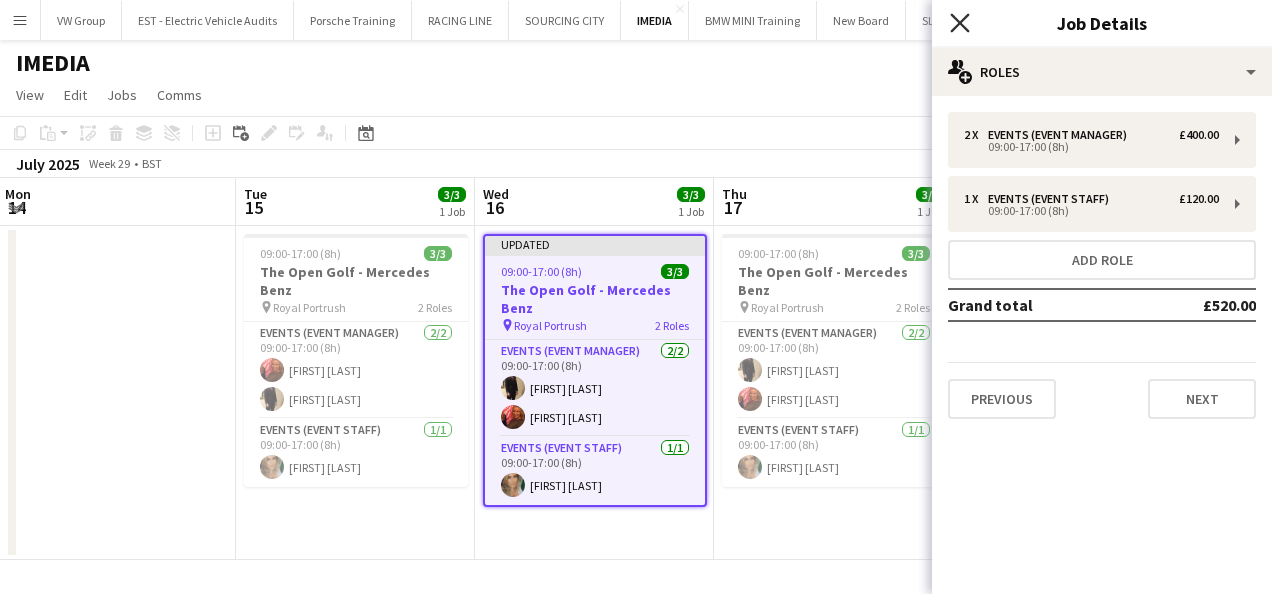 click 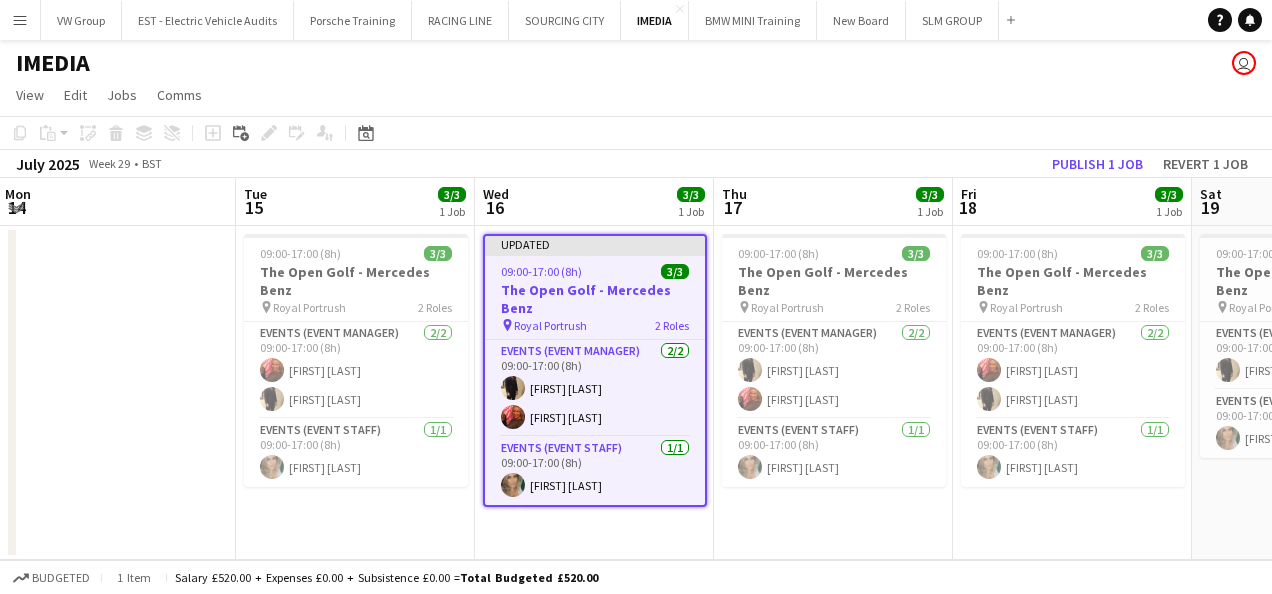 click on "09:00-17:00 (8h)    3/3   The Open Golf - Mercedes Benz
pin
Royal Portrush   2 Roles   Events (Event Manager)   2/2   09:00-17:00 (8h)
[FIRST] [LAST] [FIRST] [LAST]  Events (Event Staff)   1/1   09:00-17:00 (8h)
[FIRST] [LAST]" at bounding box center [833, 393] 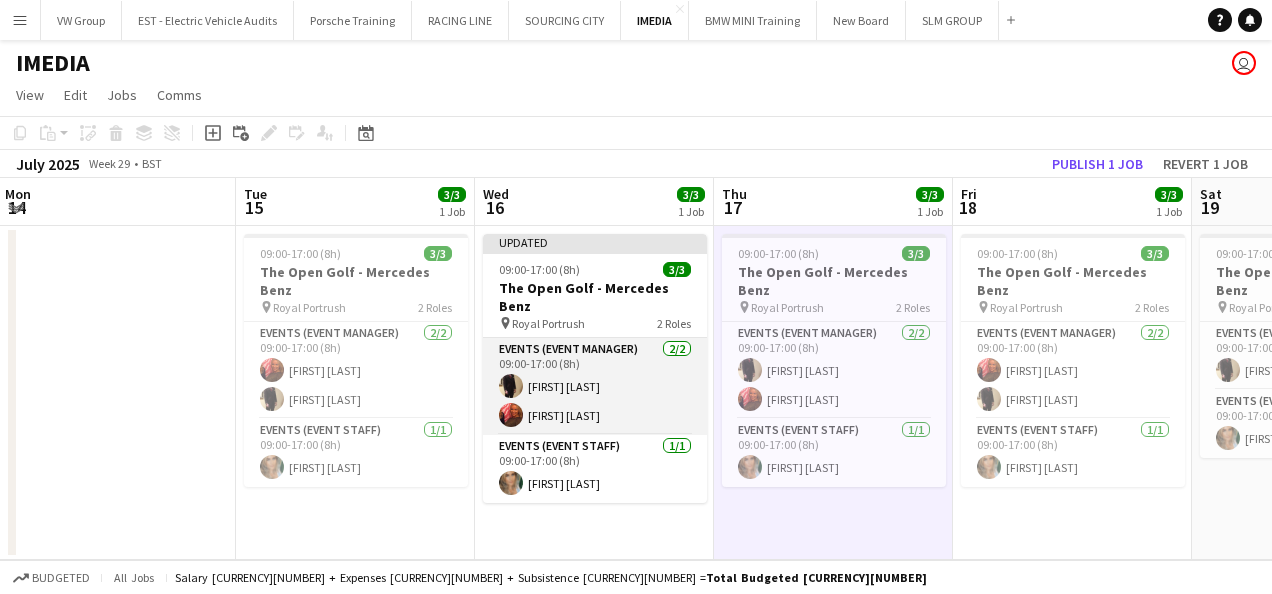 click on "Events (Event Manager)   2/2   [TIME]-[TIME] ([HOURS])
[FIRST] [LAST] [FIRST] [LAST]" at bounding box center (595, 386) 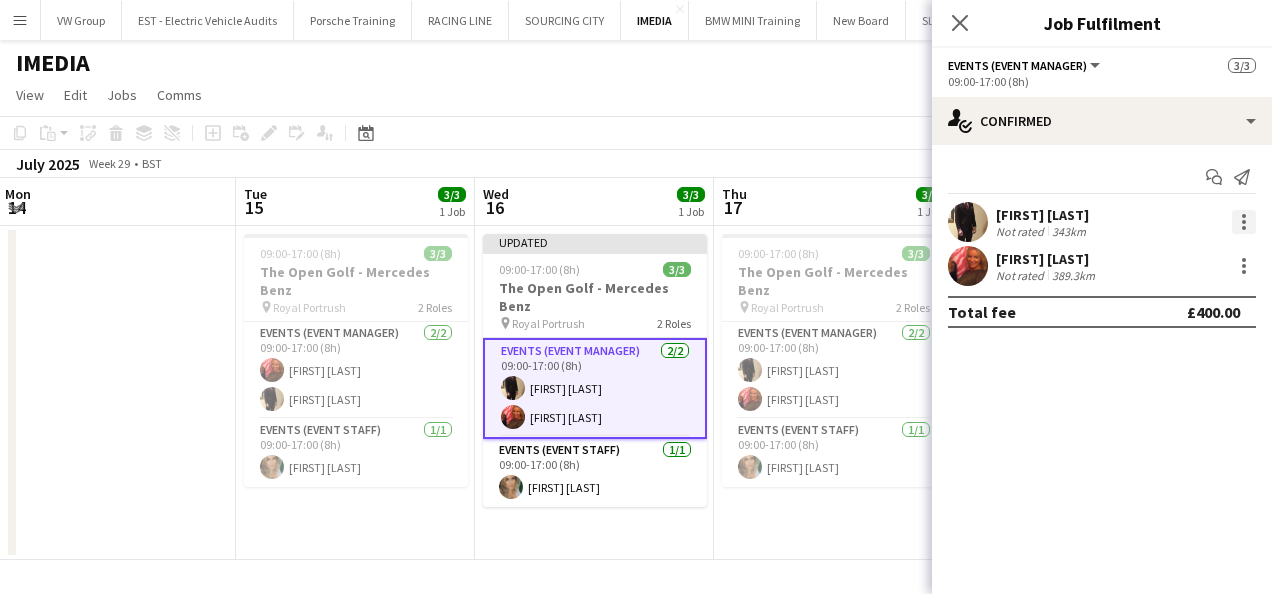 click at bounding box center [1244, 216] 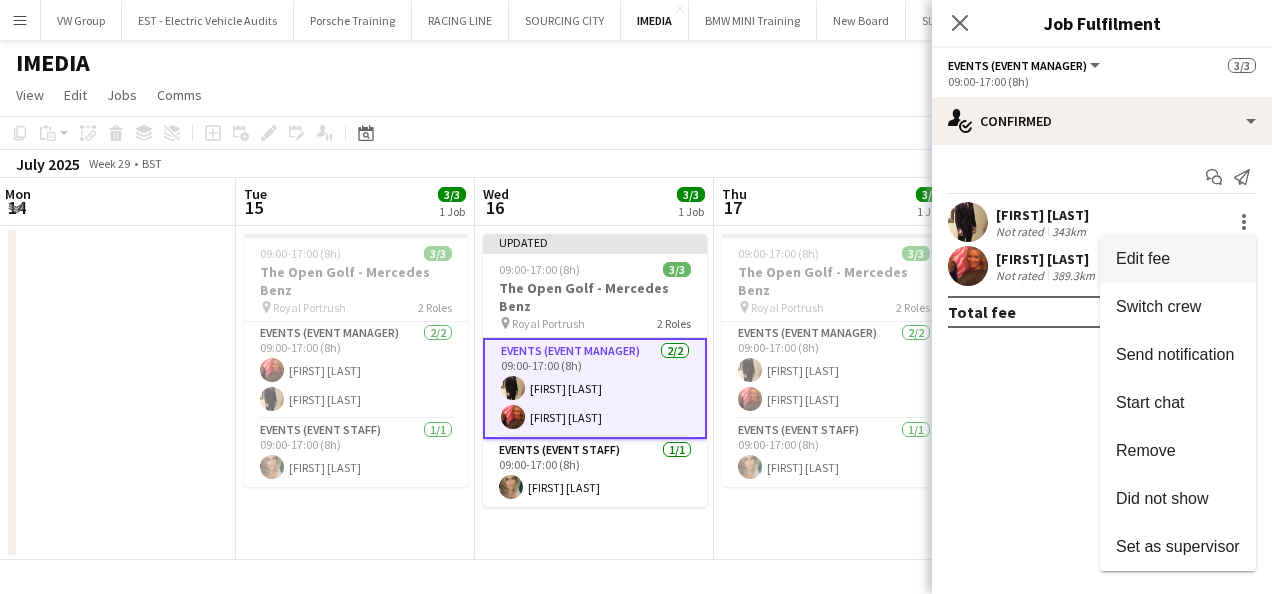 click on "Edit fee" at bounding box center [1143, 258] 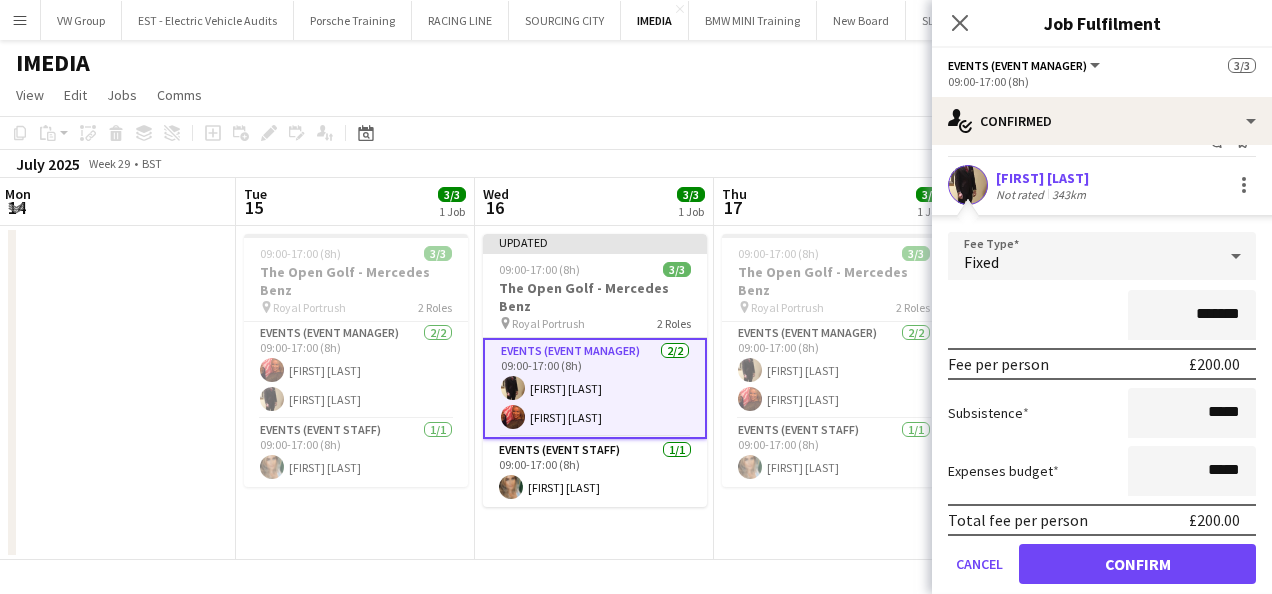 scroll, scrollTop: 145, scrollLeft: 0, axis: vertical 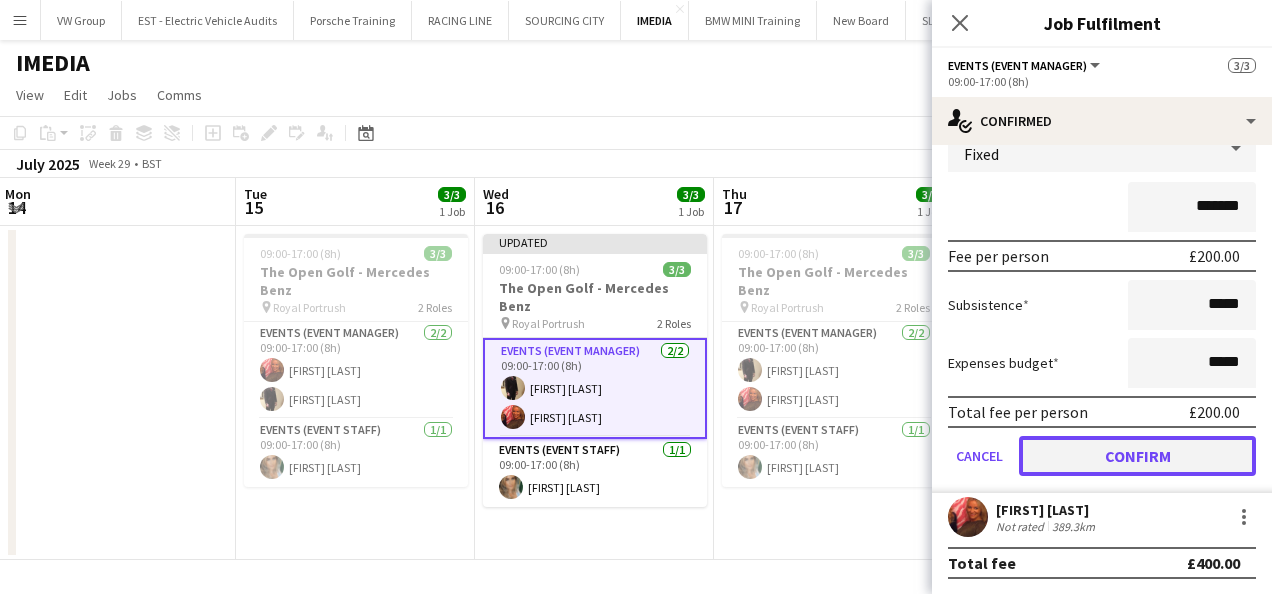 click on "Confirm" at bounding box center (1137, 456) 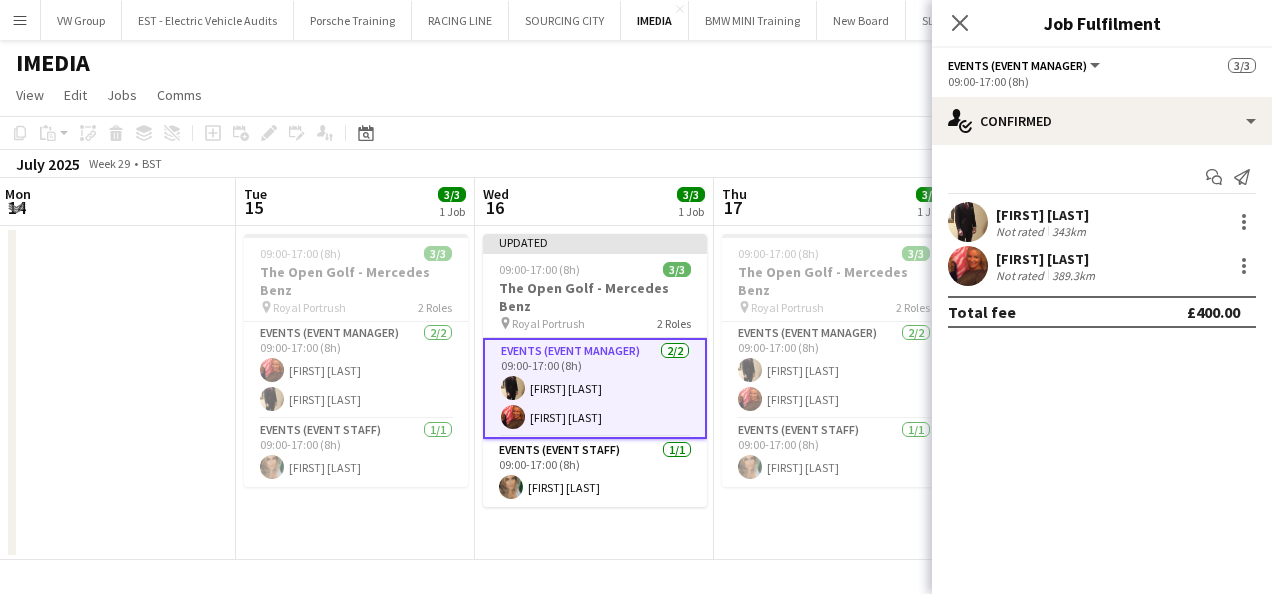 scroll, scrollTop: 0, scrollLeft: 0, axis: both 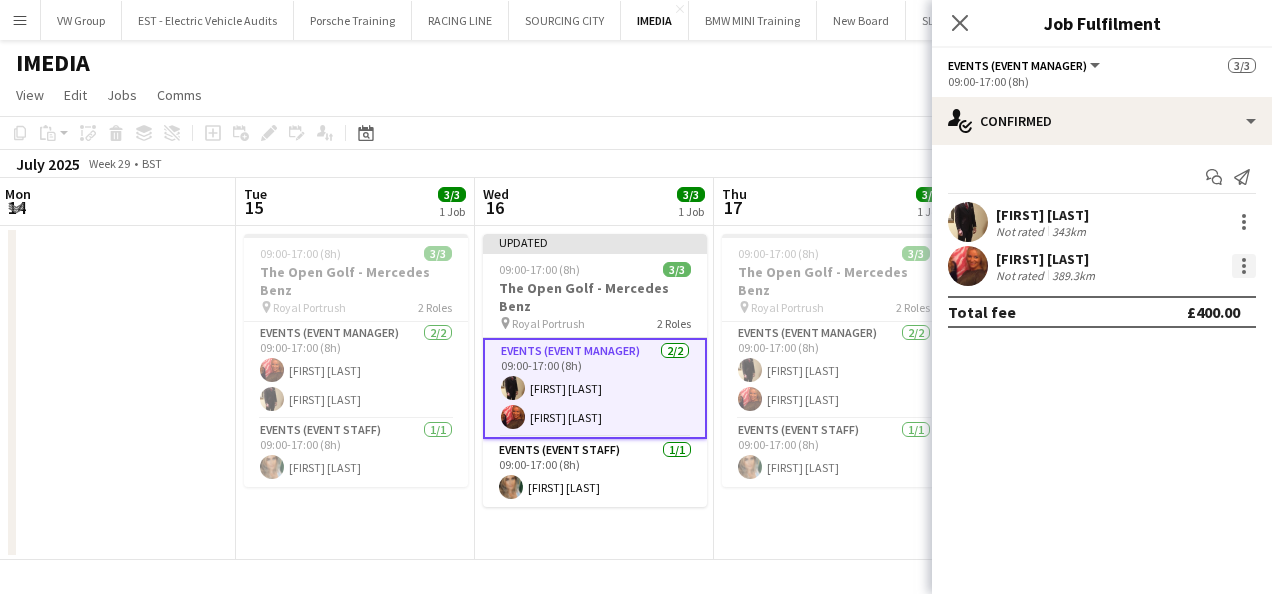 click at bounding box center [1244, 266] 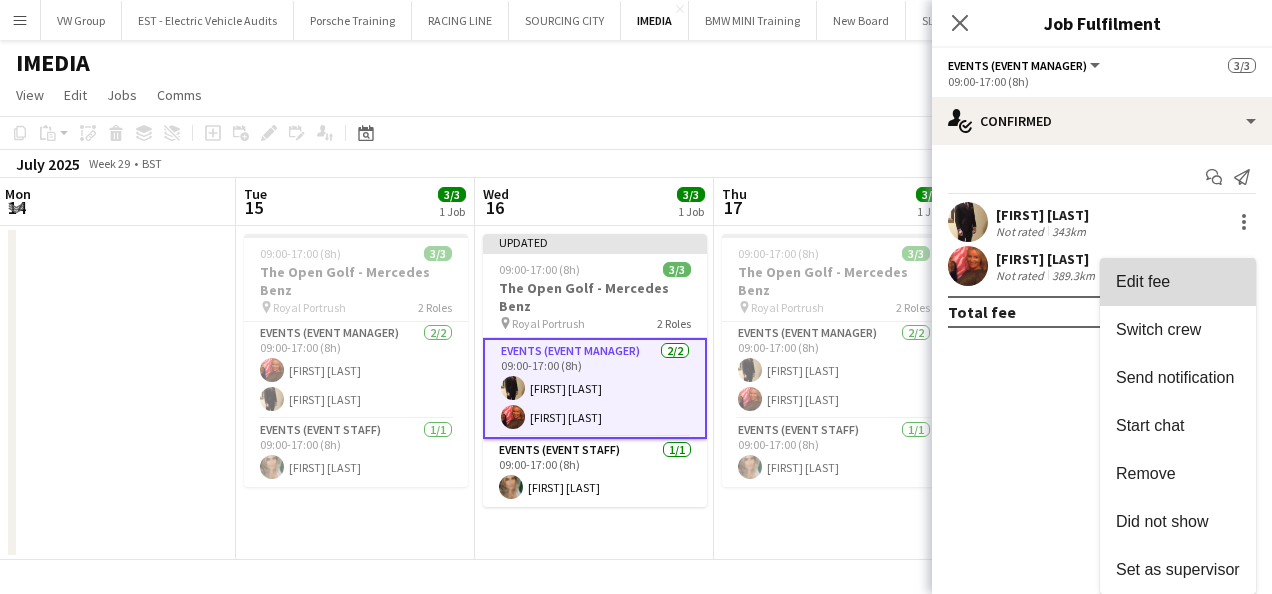 click on "Edit fee" at bounding box center [1178, 282] 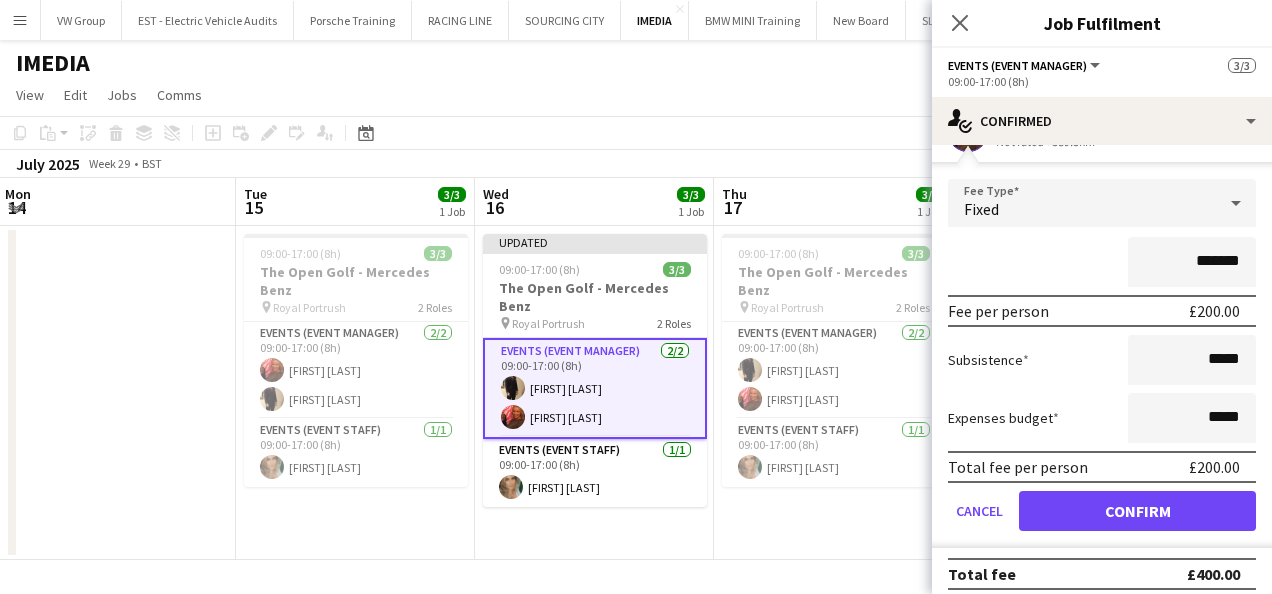 scroll, scrollTop: 145, scrollLeft: 0, axis: vertical 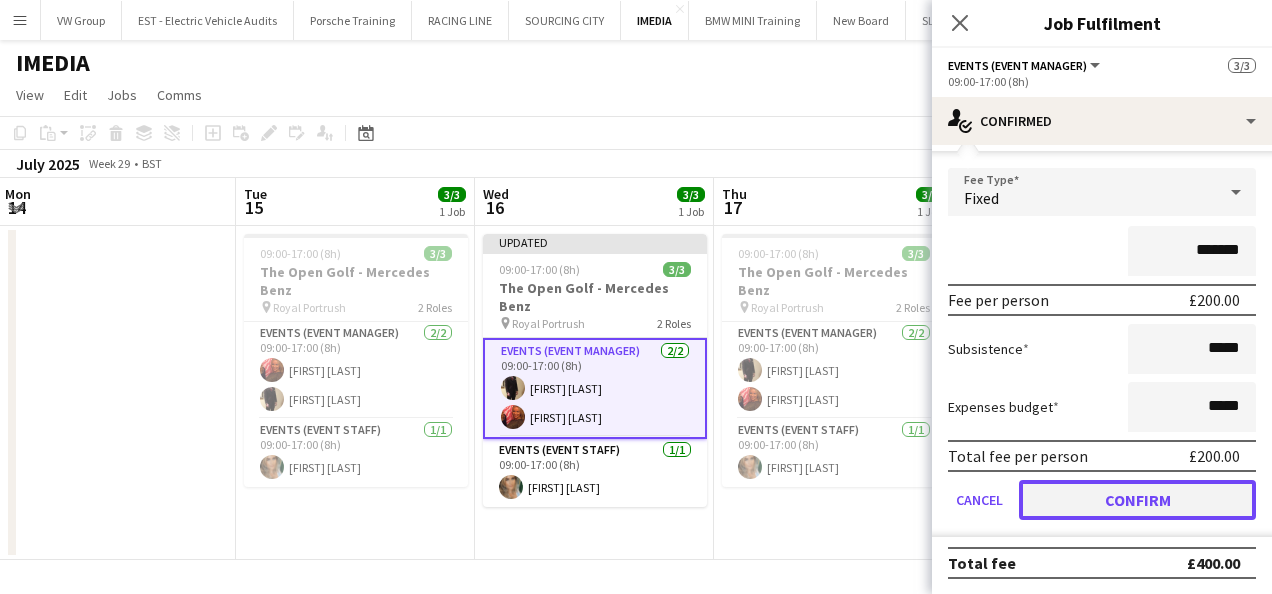 click on "Confirm" at bounding box center (1137, 500) 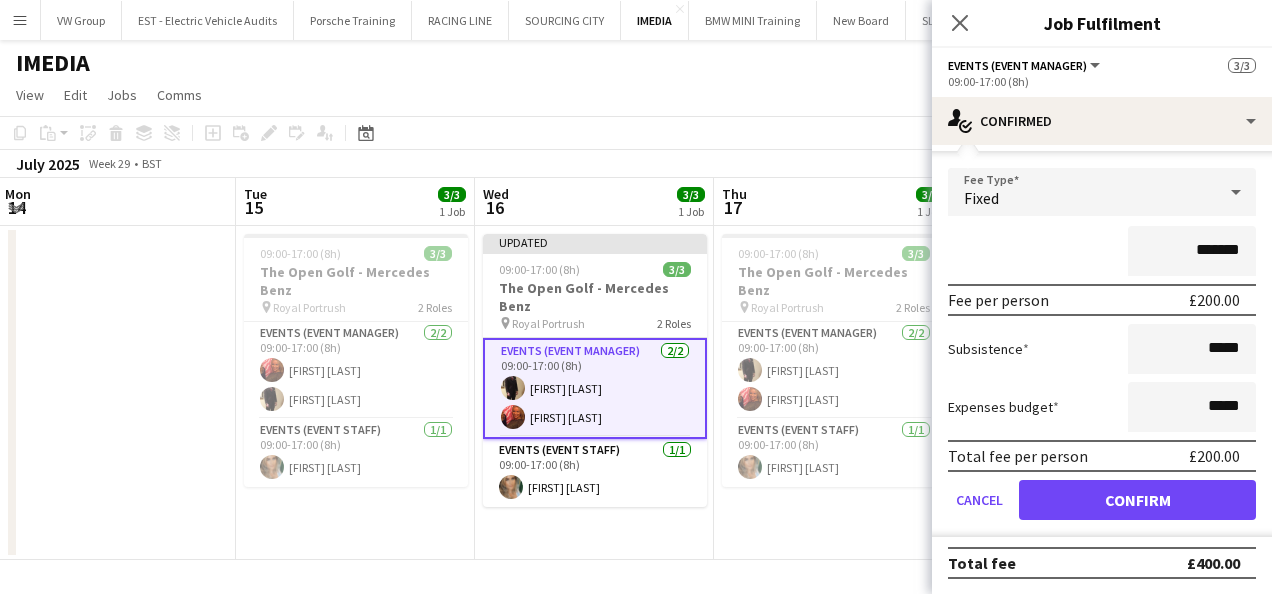 scroll, scrollTop: 0, scrollLeft: 0, axis: both 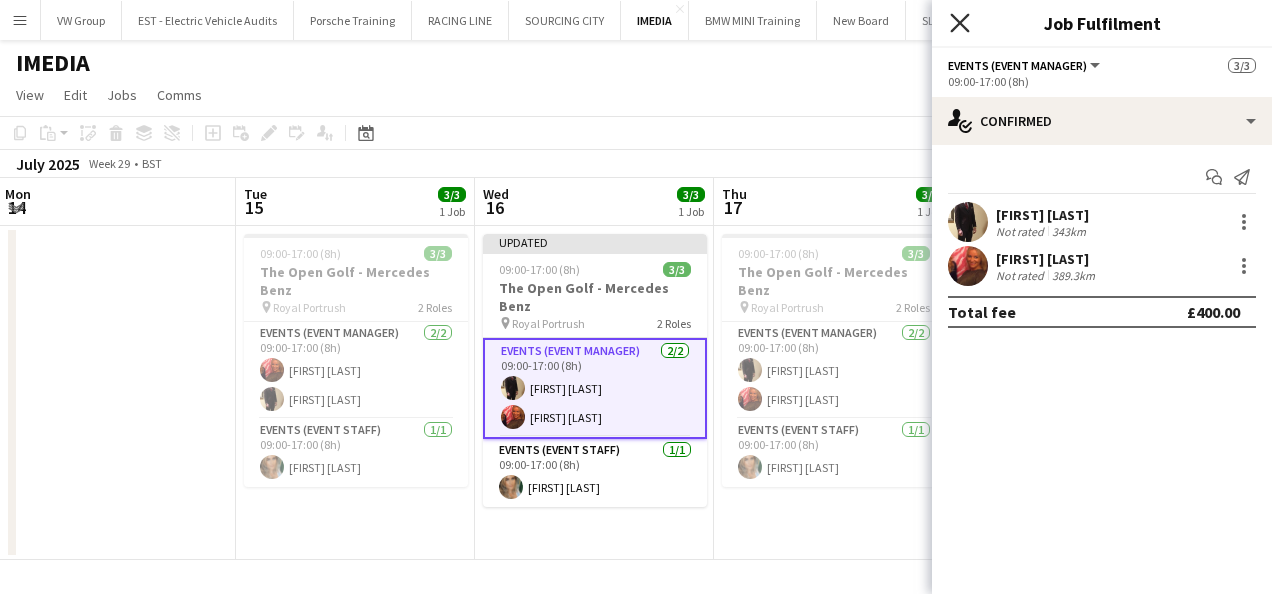 click 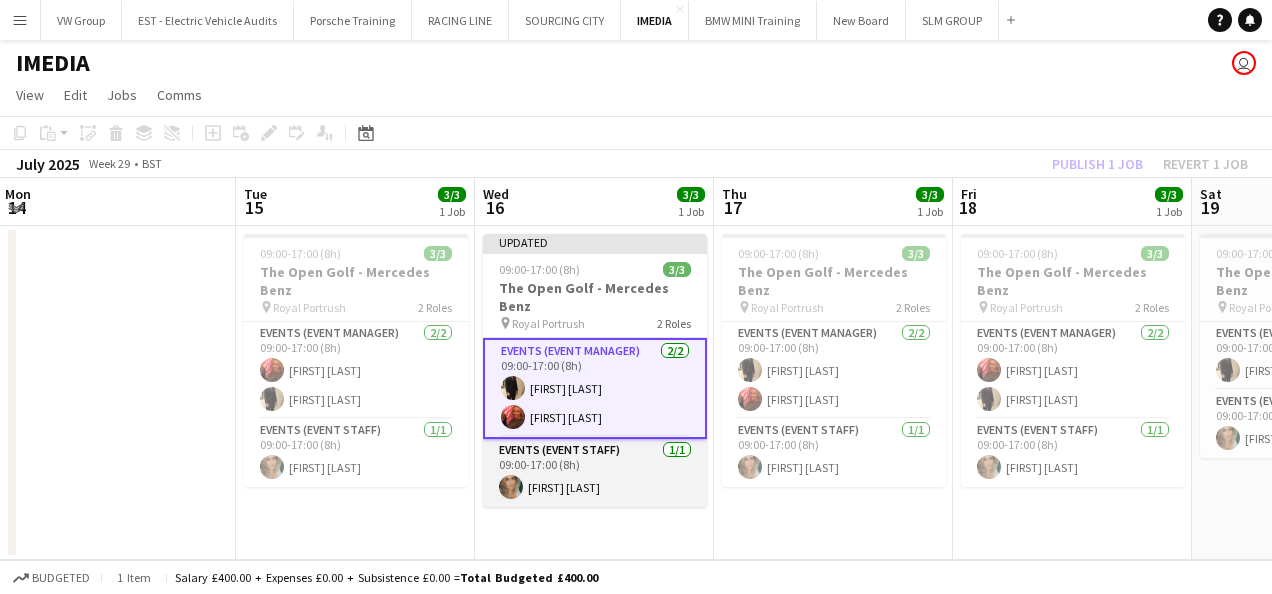 click on "Events (Event Staff)   1/1   09:00-17:00 (8h)
[FIRST] [LAST]" at bounding box center [595, 473] 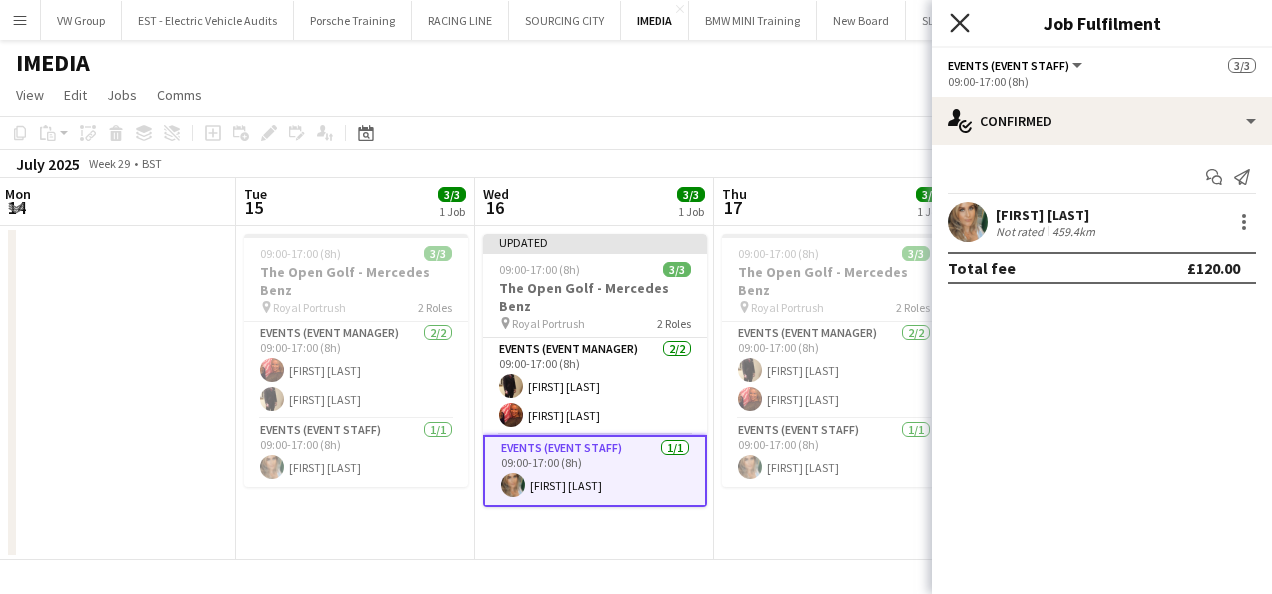 click on "Close pop-in" 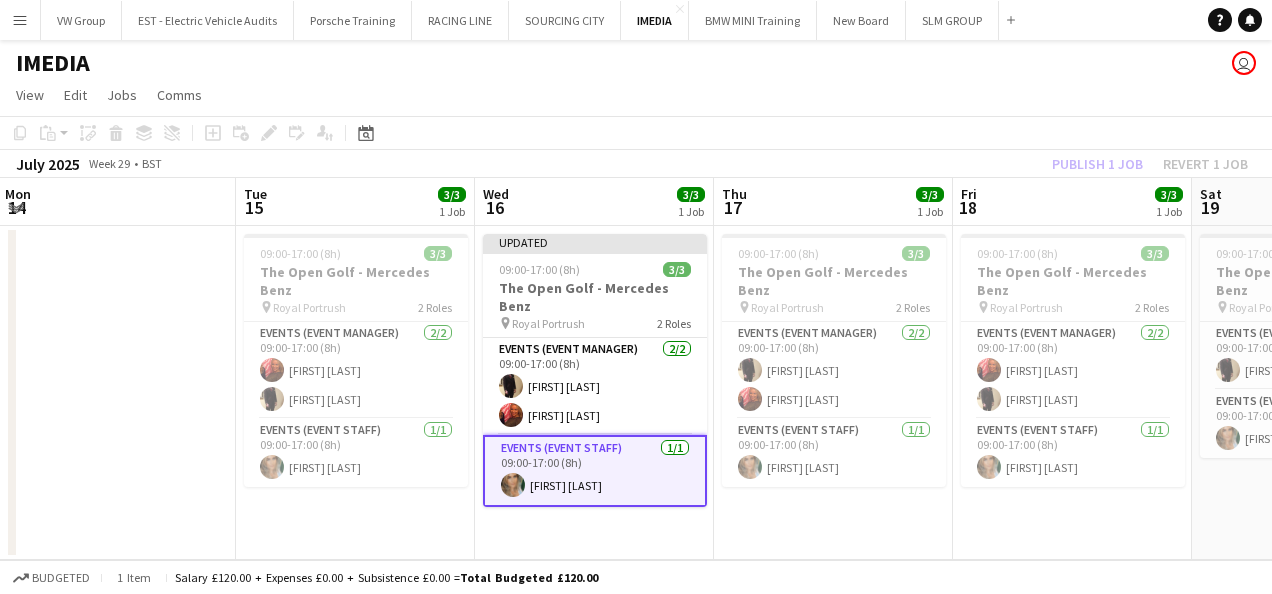 click on "Publish 1 job   Revert 1 job" 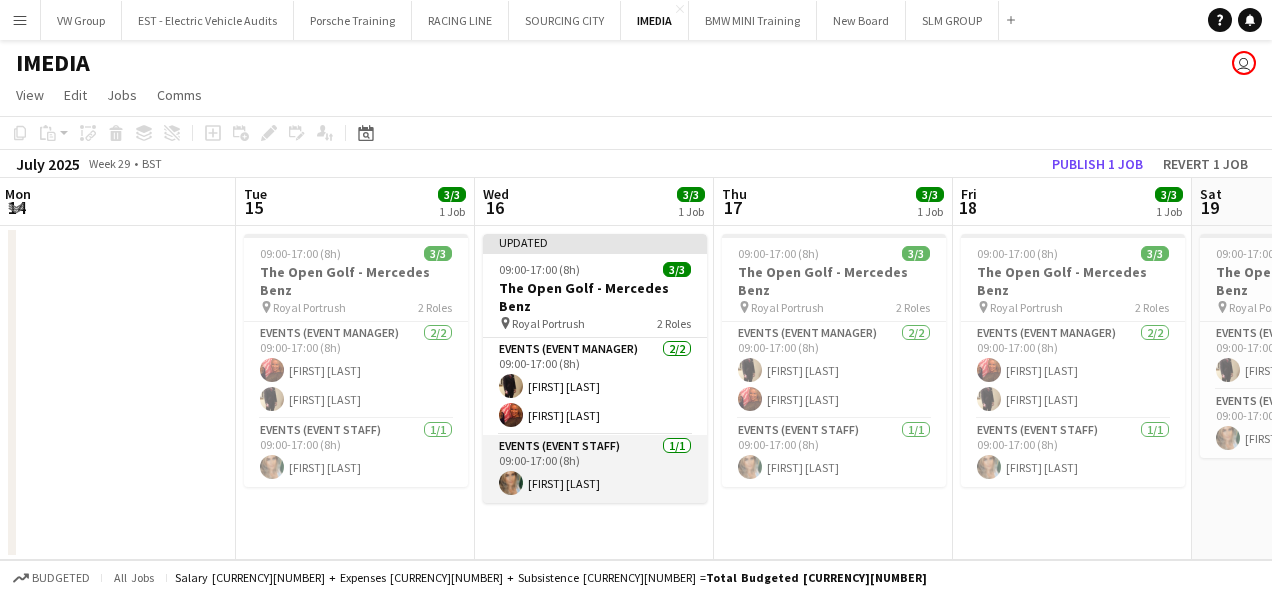 click on "Events (Event Staff)   1/1   09:00-17:00 (8h)
[FIRST] [LAST]" at bounding box center (595, 469) 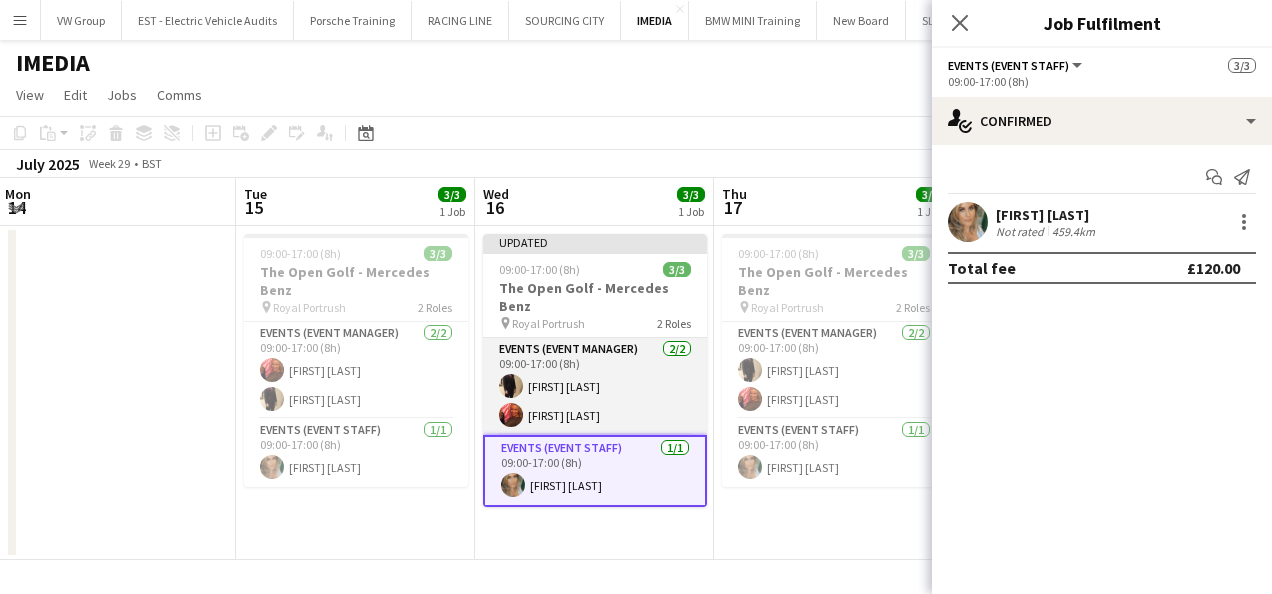 click on "Events (Event Manager)   2/2   [TIME]-[TIME] ([HOURS])
[FIRST] [LAST] [FIRST] [LAST]" at bounding box center [595, 386] 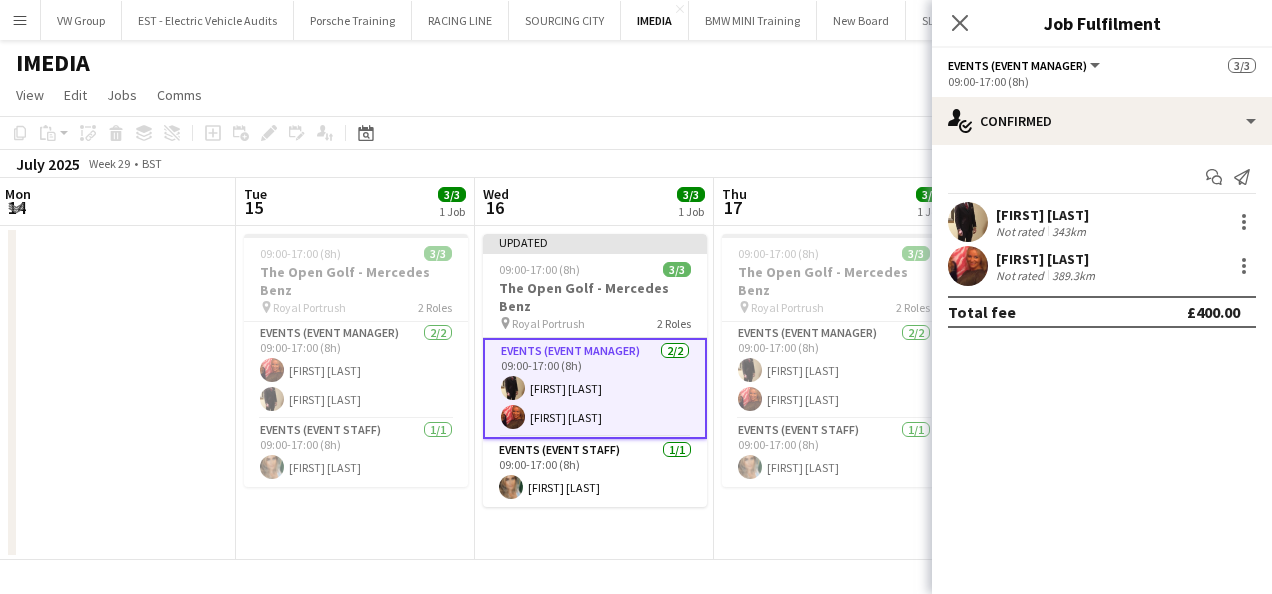 click on "09:00-17:00 (8h)    3/3   The Open Golf - Mercedes Benz
pin
Royal Portrush   2 Roles   Events (Event Manager)   2/2   09:00-17:00 (8h)
[FIRST] [LAST] [FIRST] [LAST]  Events (Event Staff)   1/1   09:00-17:00 (8h)
[FIRST] [LAST]" at bounding box center [833, 393] 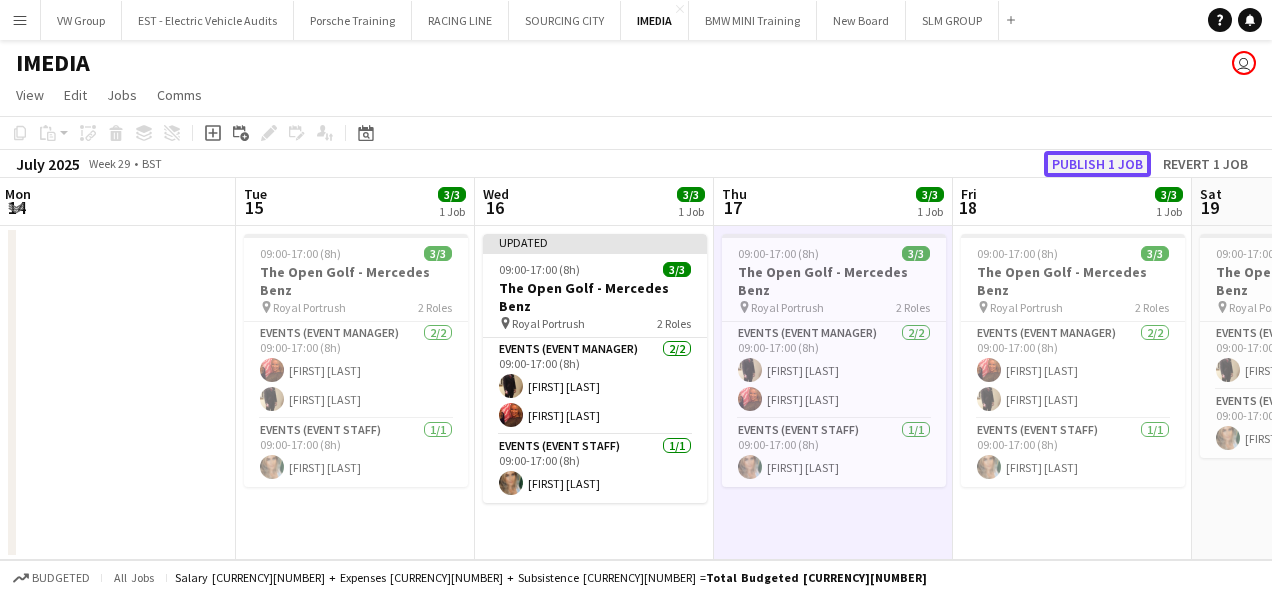 click on "Publish 1 job" 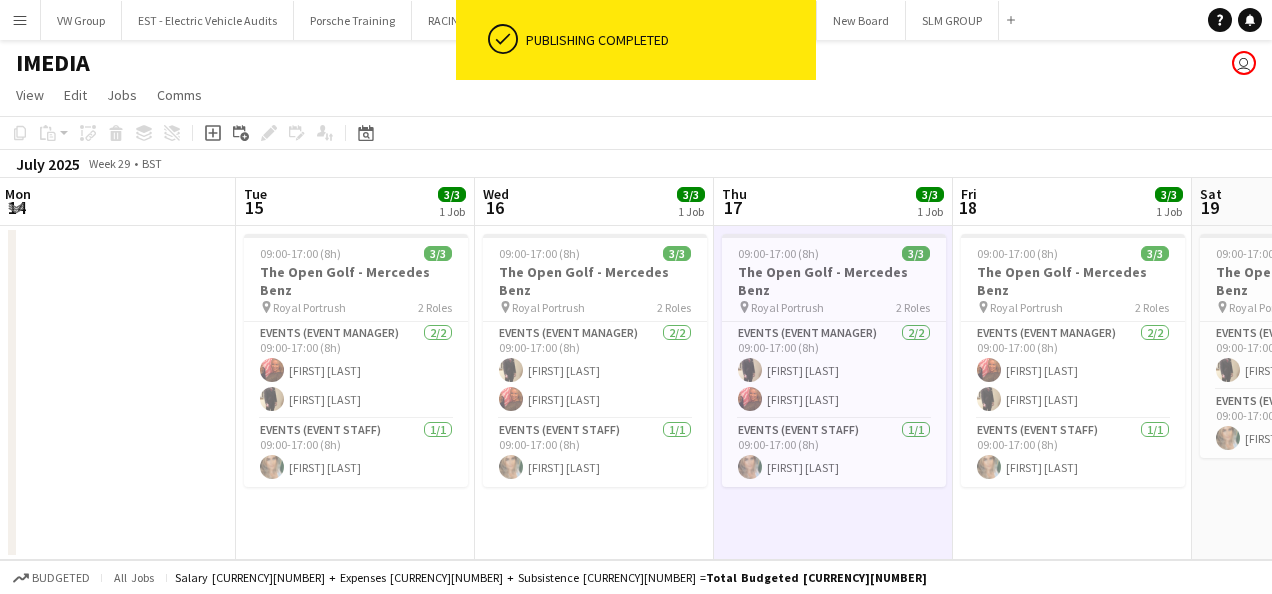 click on "Menu" at bounding box center [20, 20] 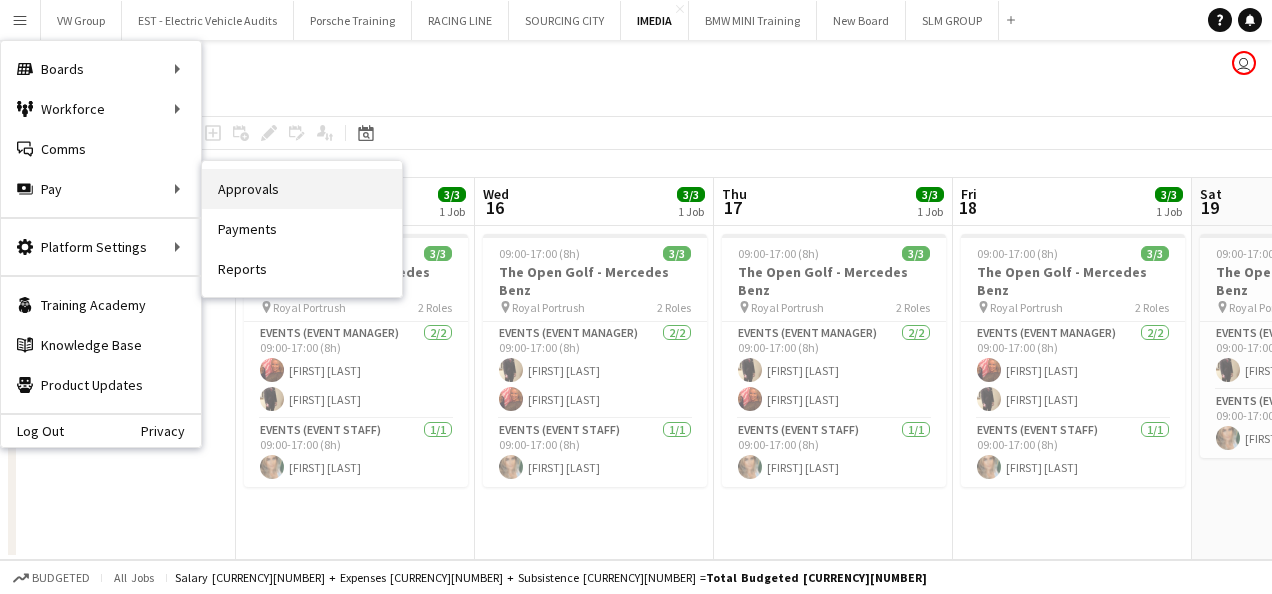click on "Approvals" at bounding box center (302, 189) 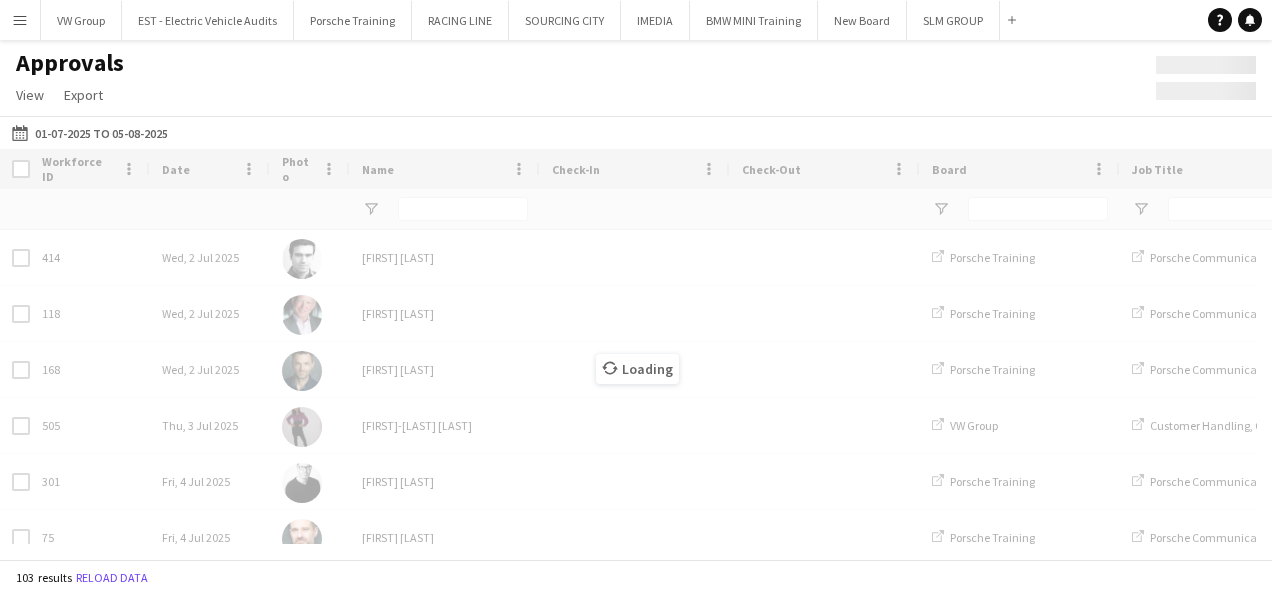 type on "*******" 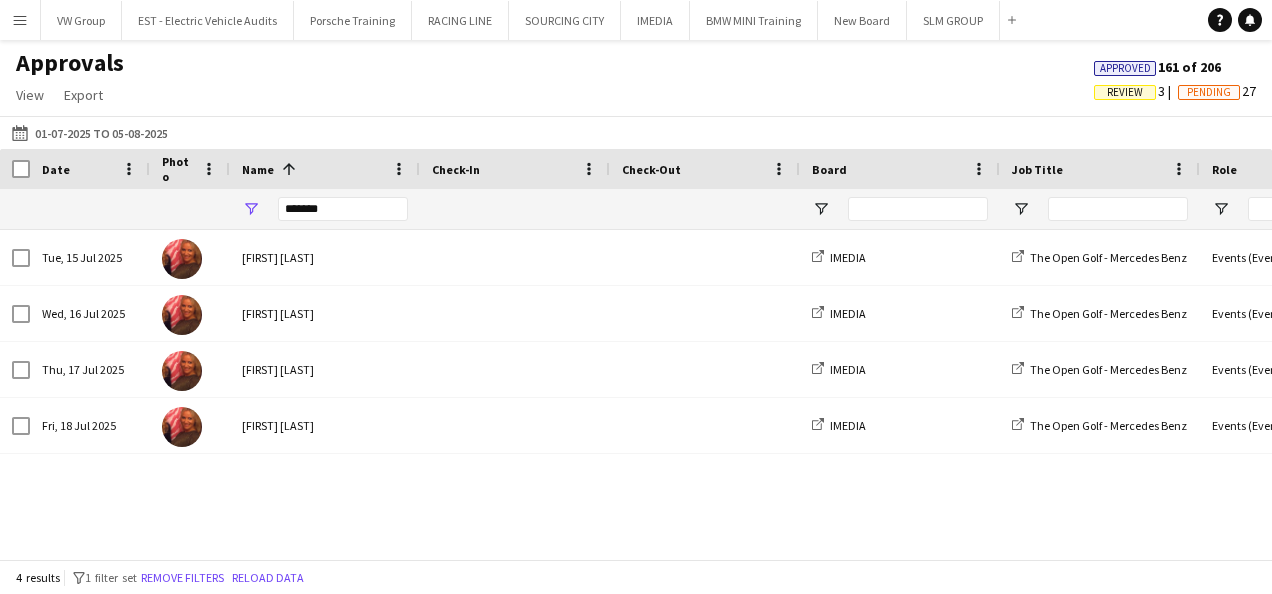 scroll, scrollTop: 0, scrollLeft: 20, axis: horizontal 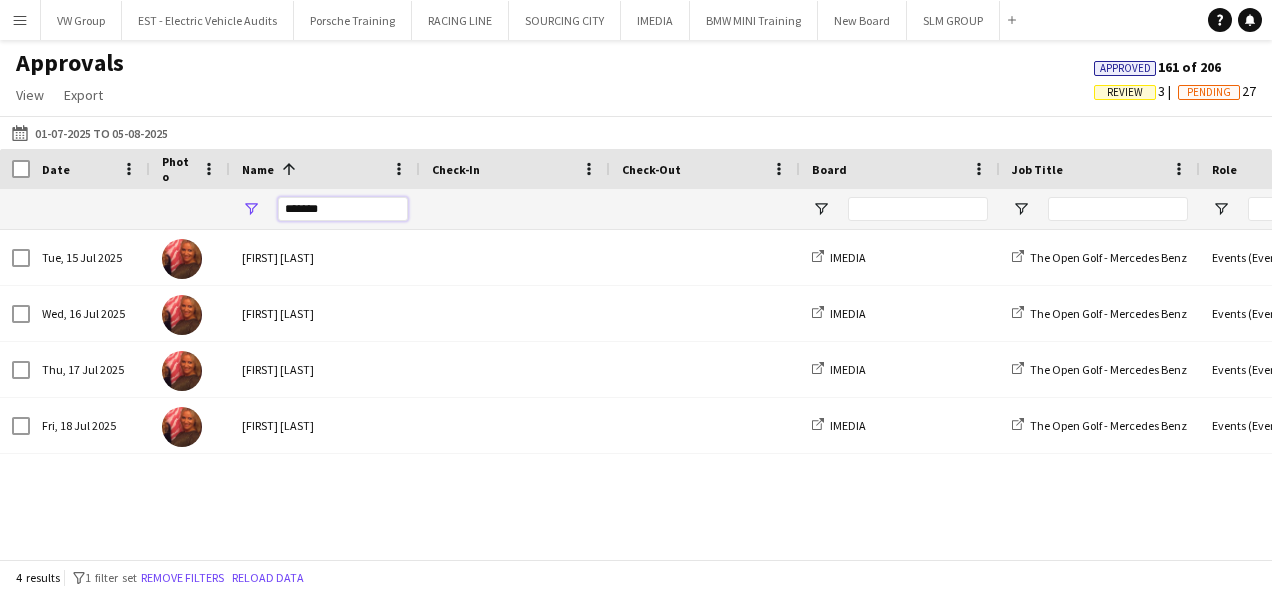 click on "*******" at bounding box center [343, 209] 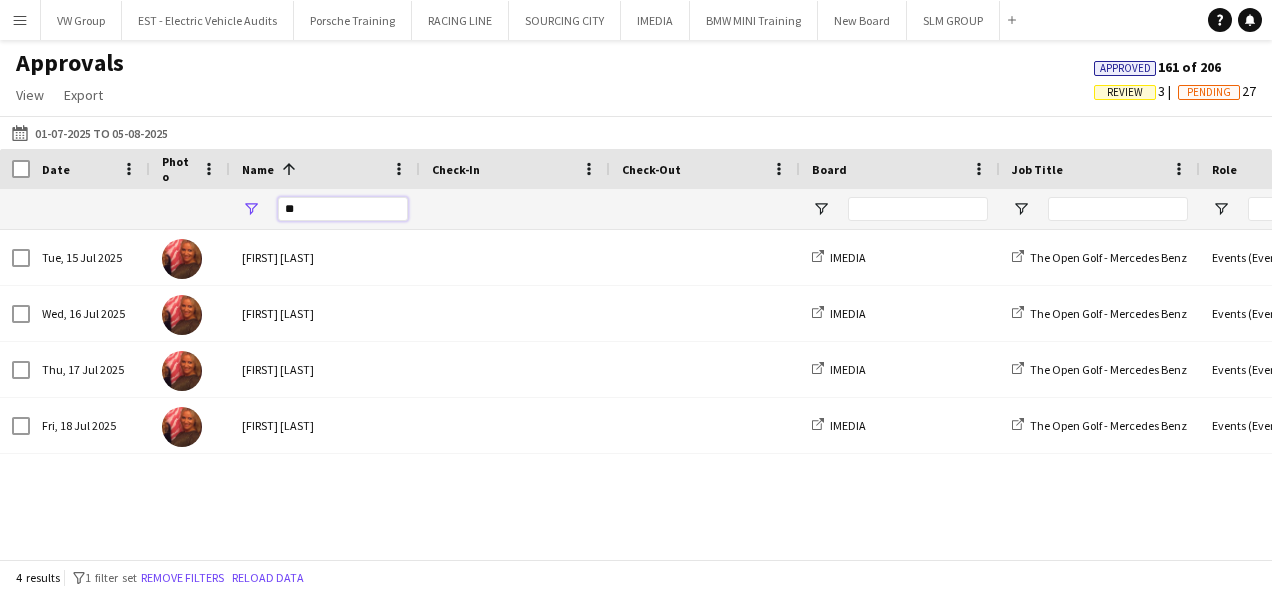 type on "*" 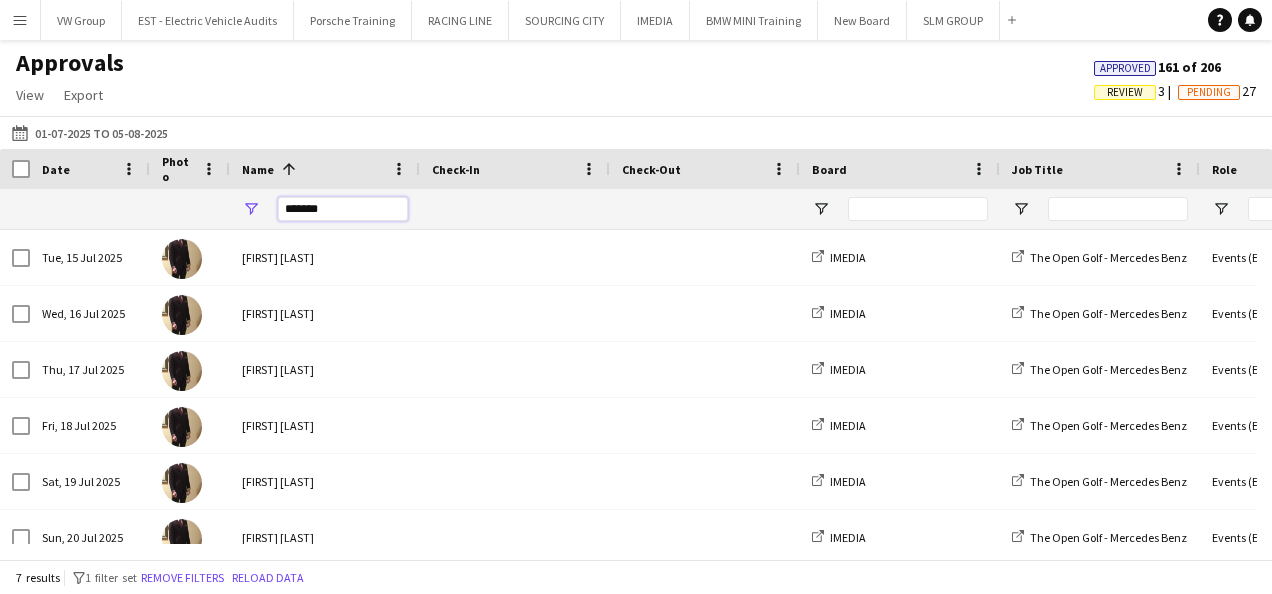 type on "*******" 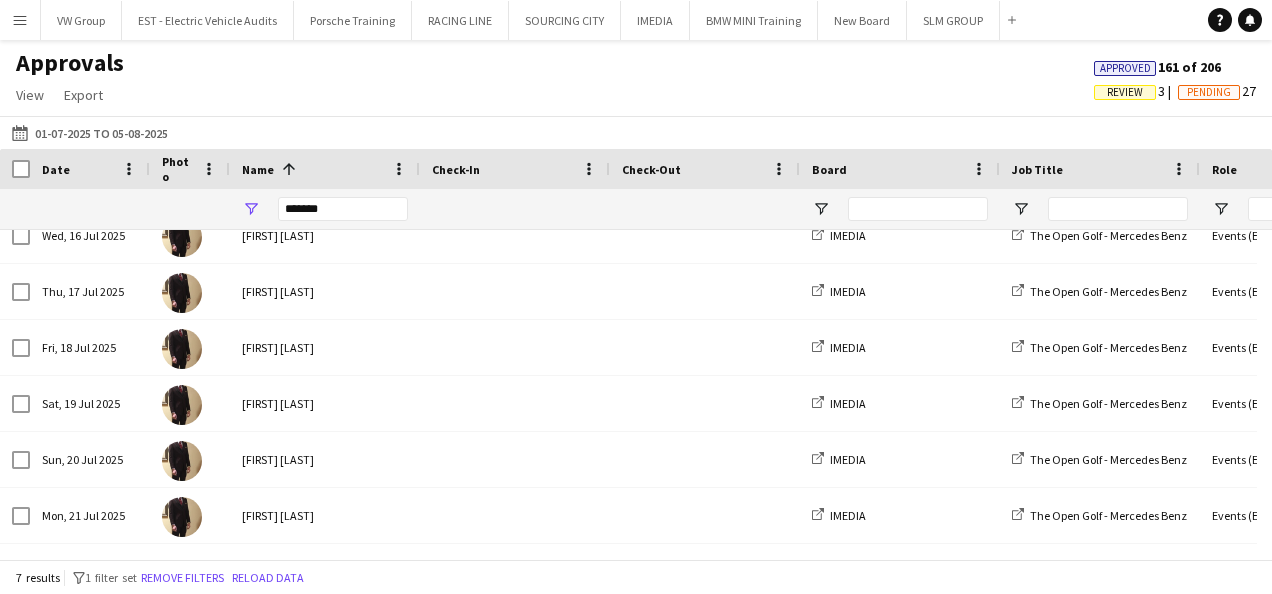 drag, startPoint x: 363, startPoint y: 543, endPoint x: 446, endPoint y: 548, distance: 83.15047 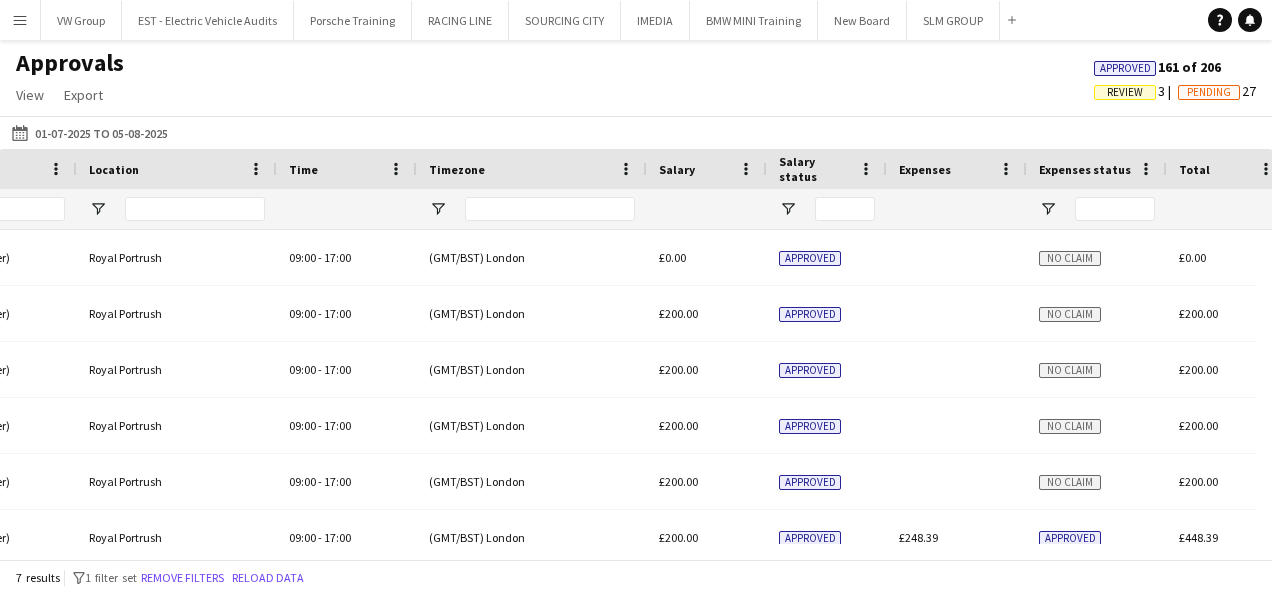 scroll, scrollTop: 0, scrollLeft: 1255, axis: horizontal 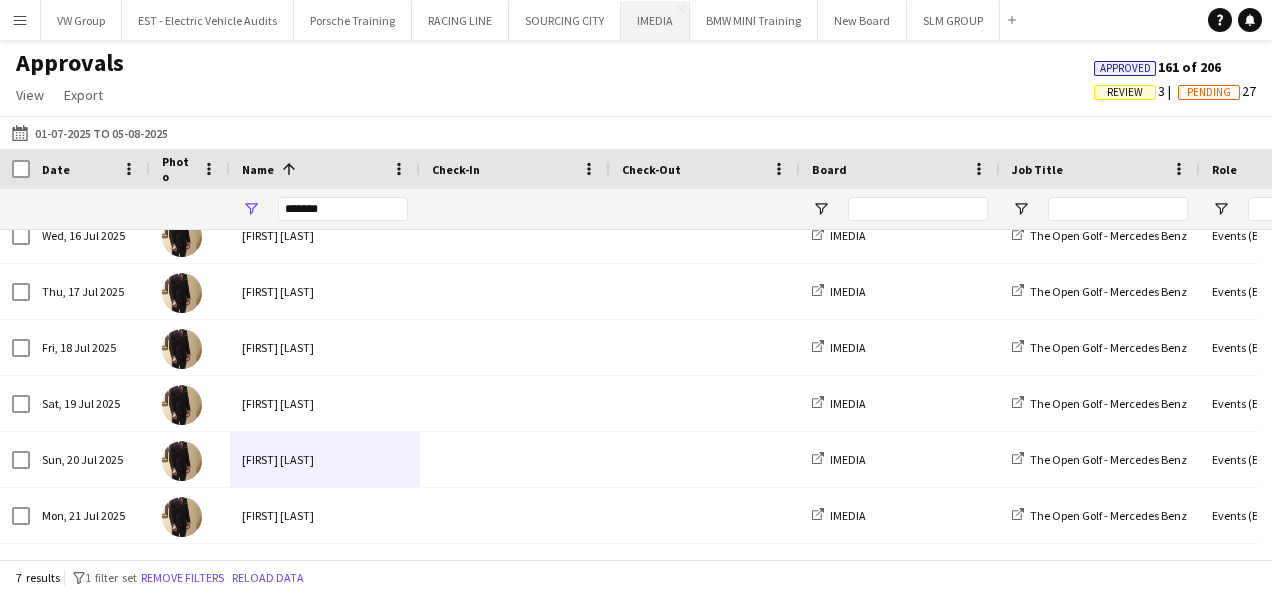 click on "IMEDIA
Close" at bounding box center (655, 20) 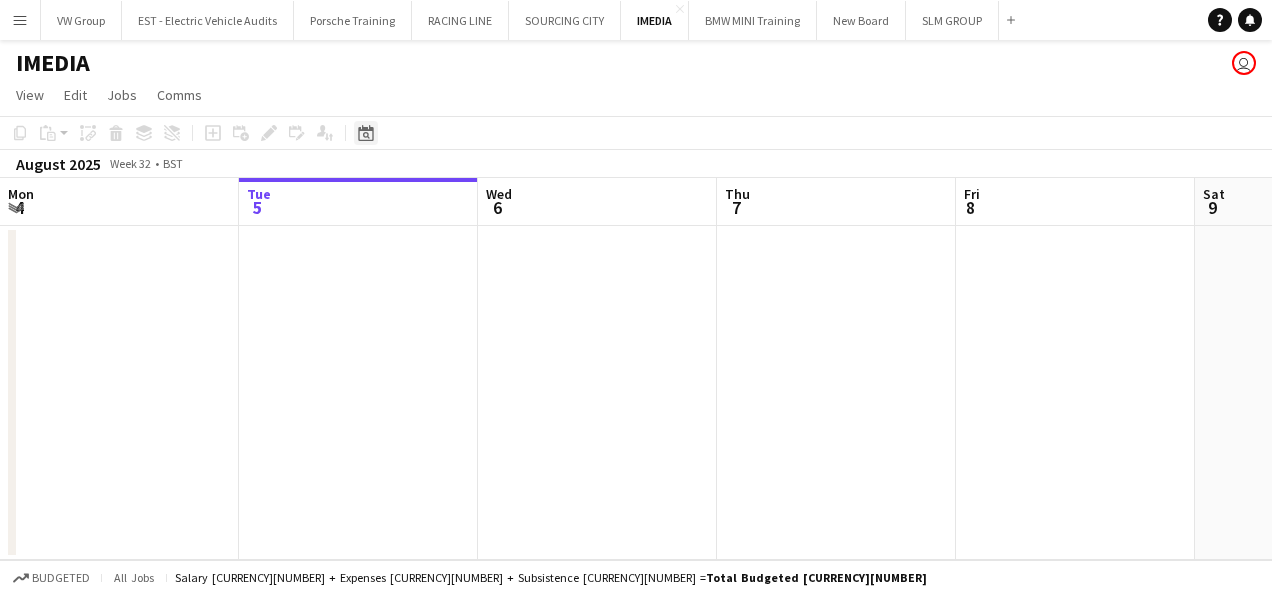 click 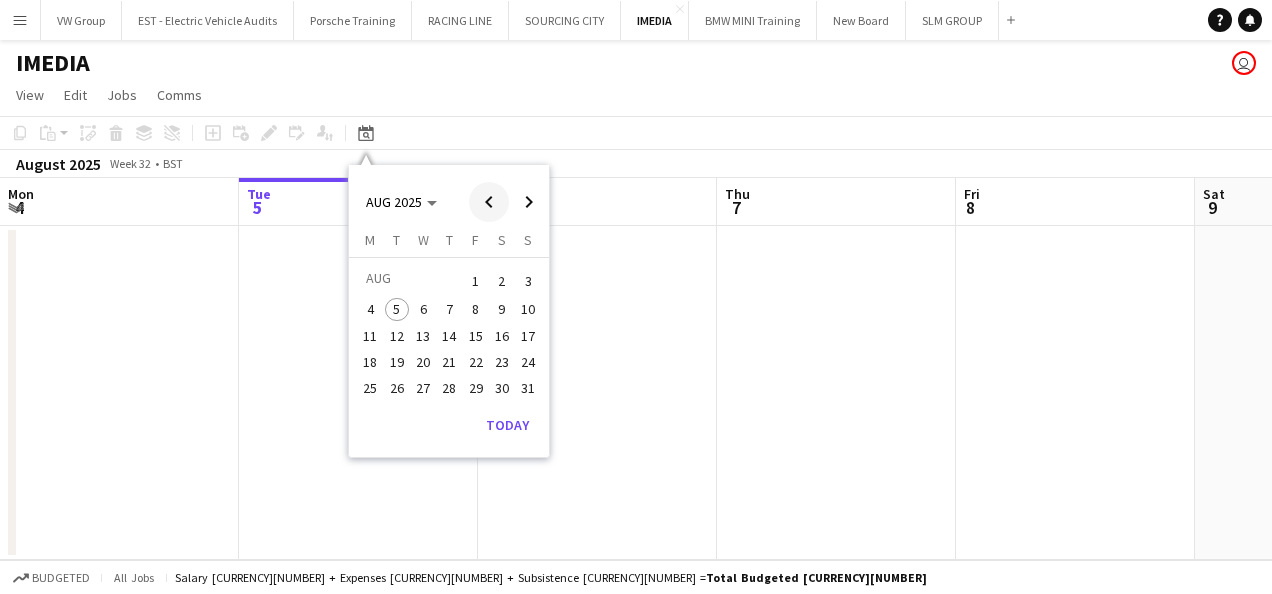 click at bounding box center [489, 202] 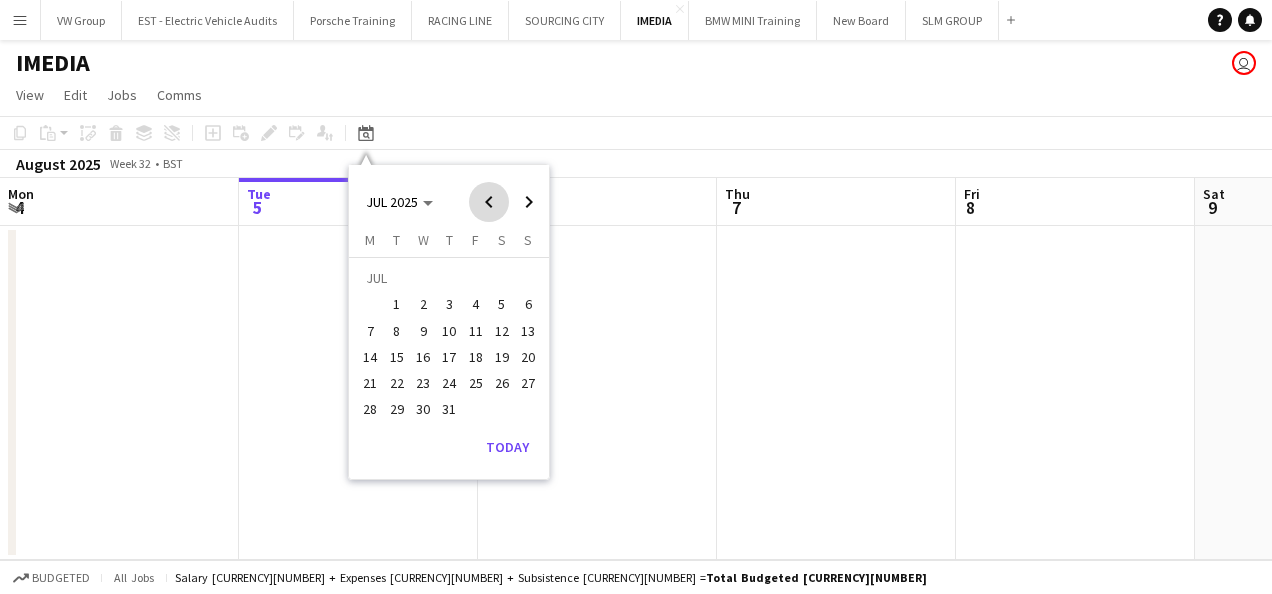click at bounding box center [489, 202] 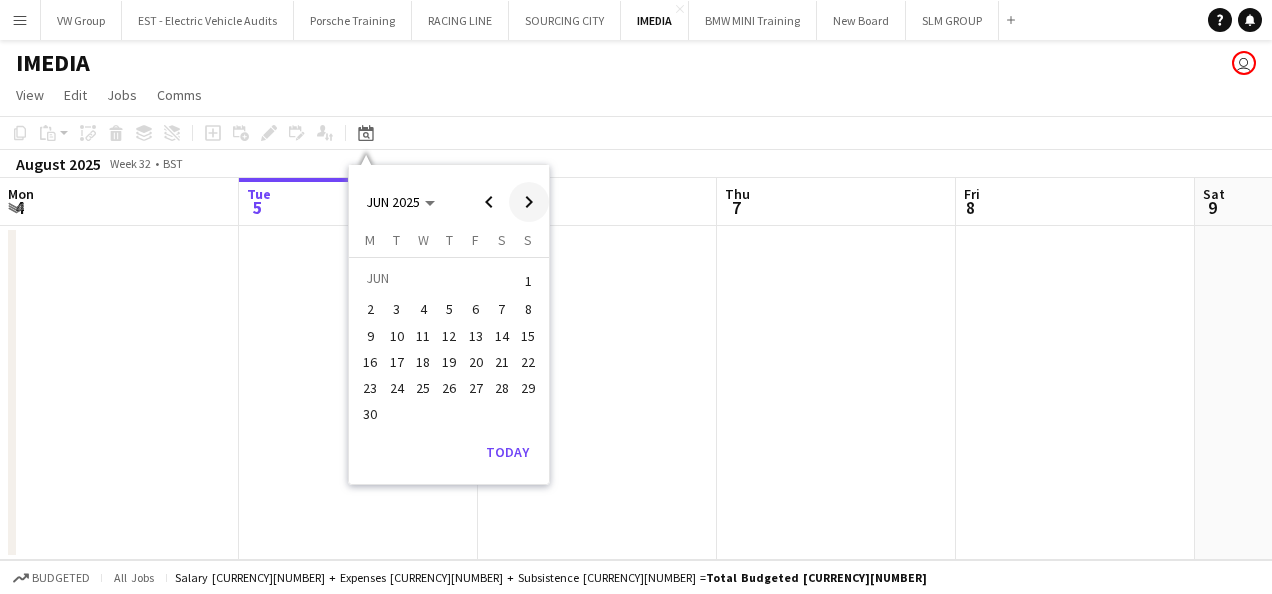click at bounding box center [529, 202] 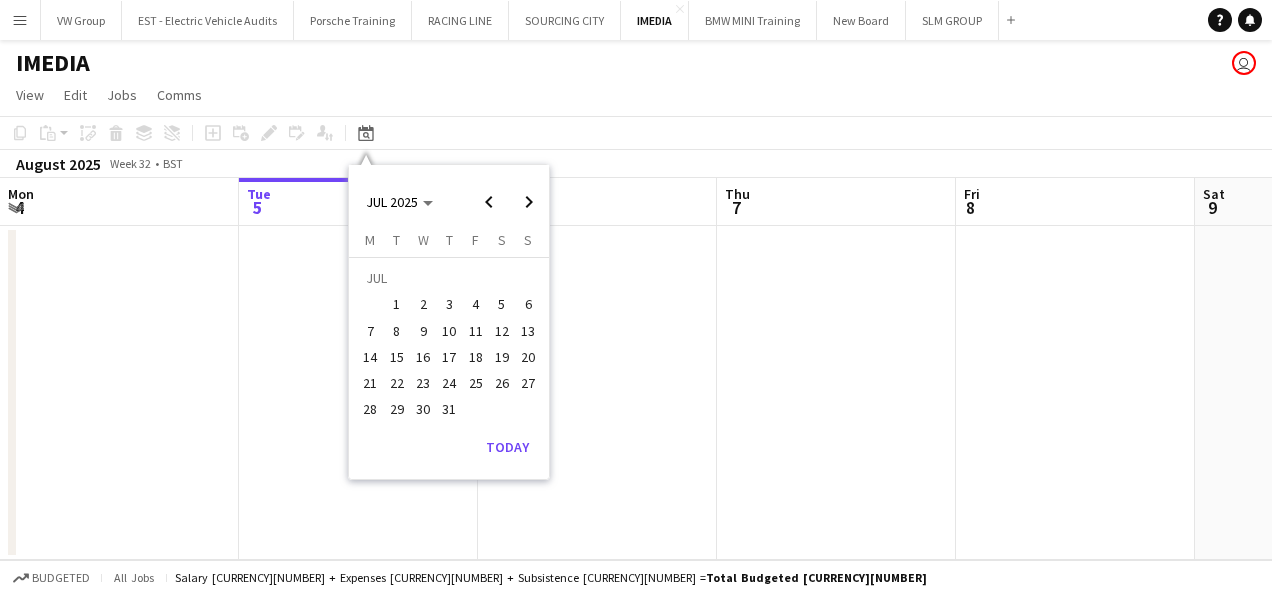 click on "15" at bounding box center [397, 357] 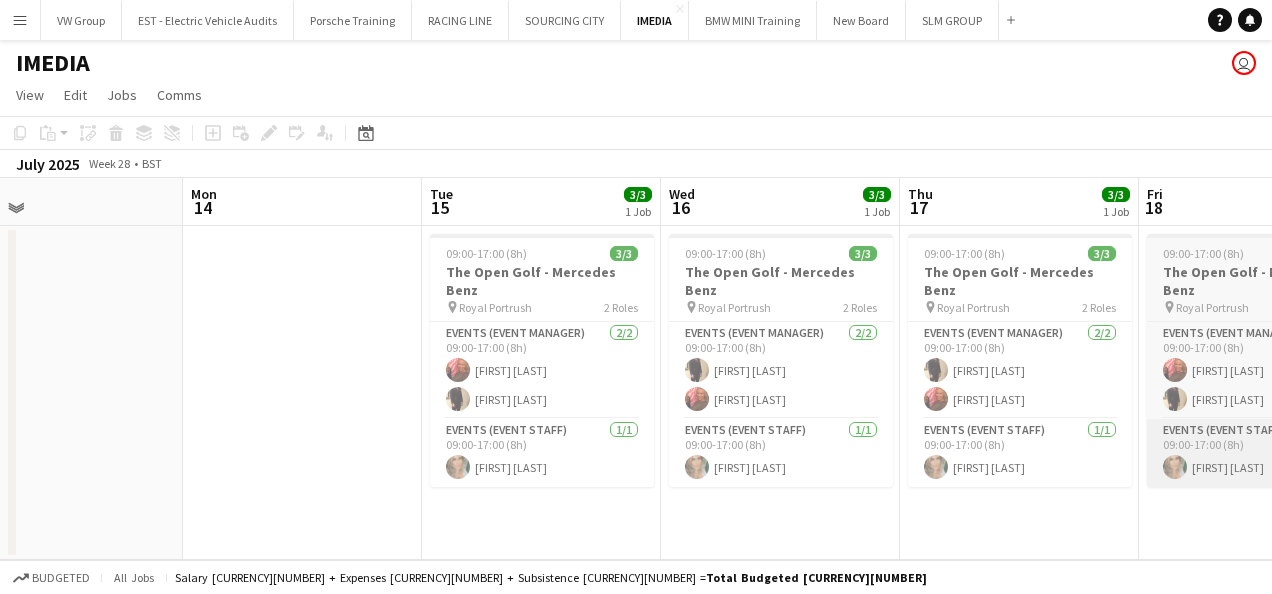 drag, startPoint x: 780, startPoint y: 471, endPoint x: 741, endPoint y: 410, distance: 72.40166 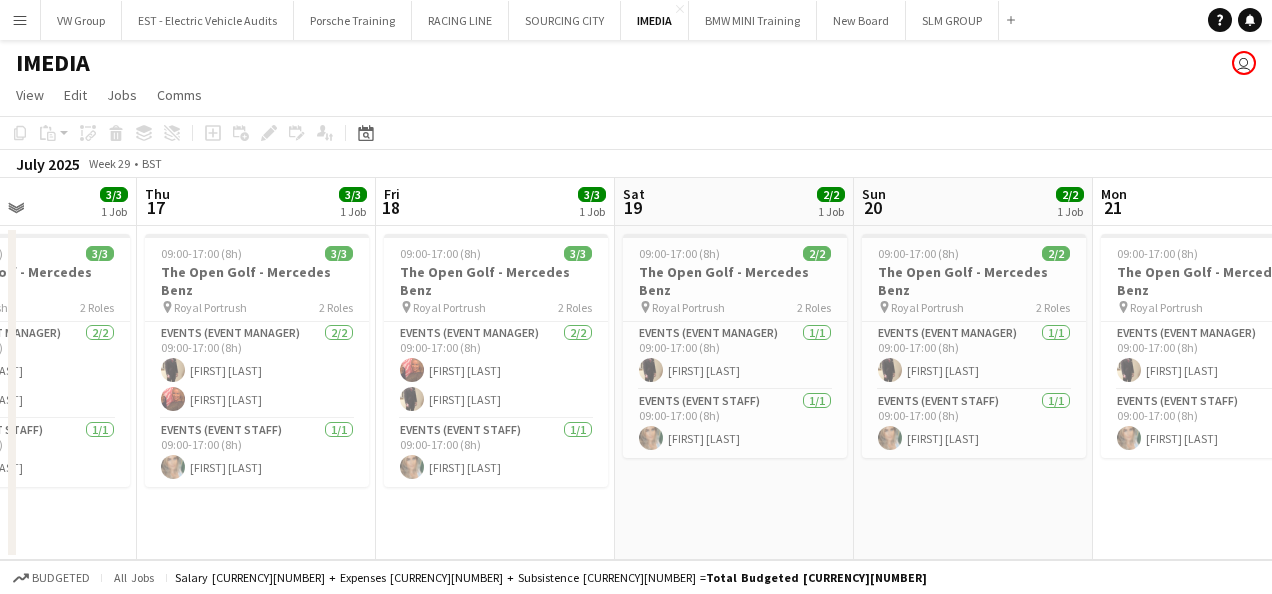 drag, startPoint x: 732, startPoint y: 401, endPoint x: 619, endPoint y: 425, distance: 115.52056 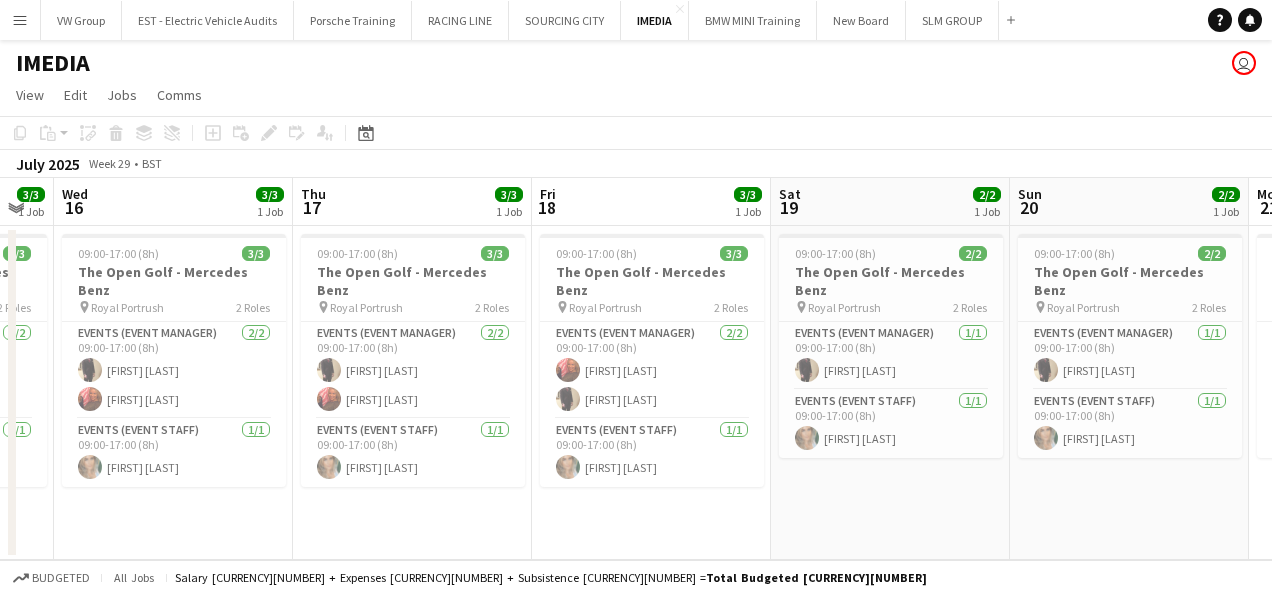 drag, startPoint x: 964, startPoint y: 372, endPoint x: 646, endPoint y: 426, distance: 322.5523 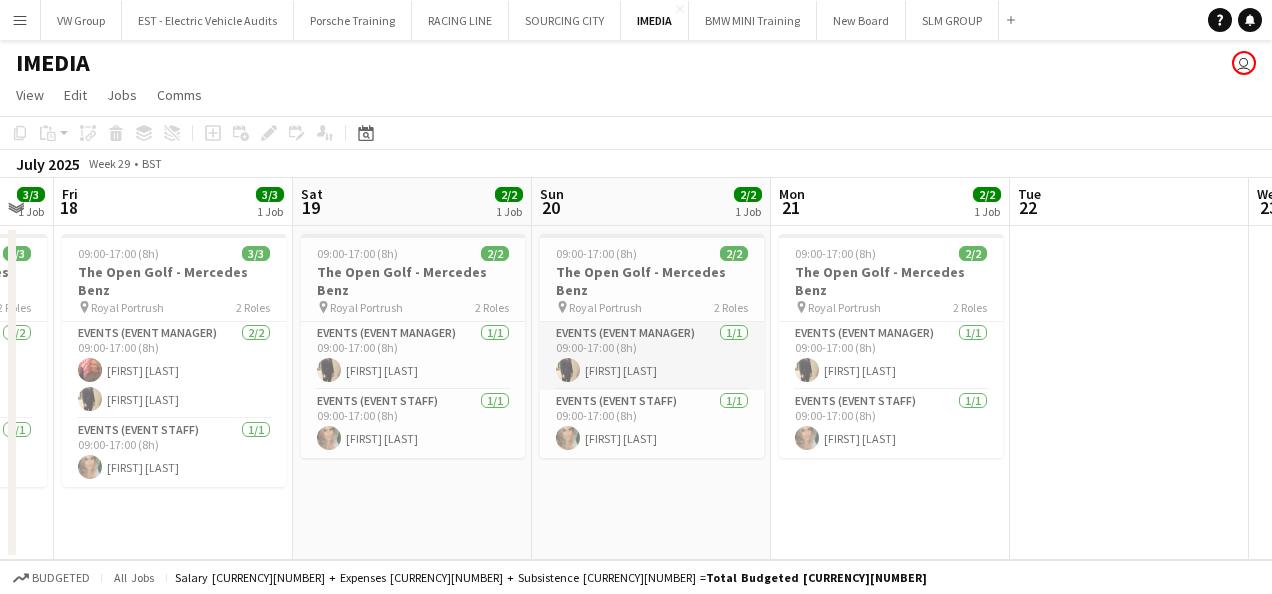 click on "Events (Event Manager)   1/1   [TIME]-[TIME] ([HOURS])
[FIRST] [LAST]" at bounding box center [652, 356] 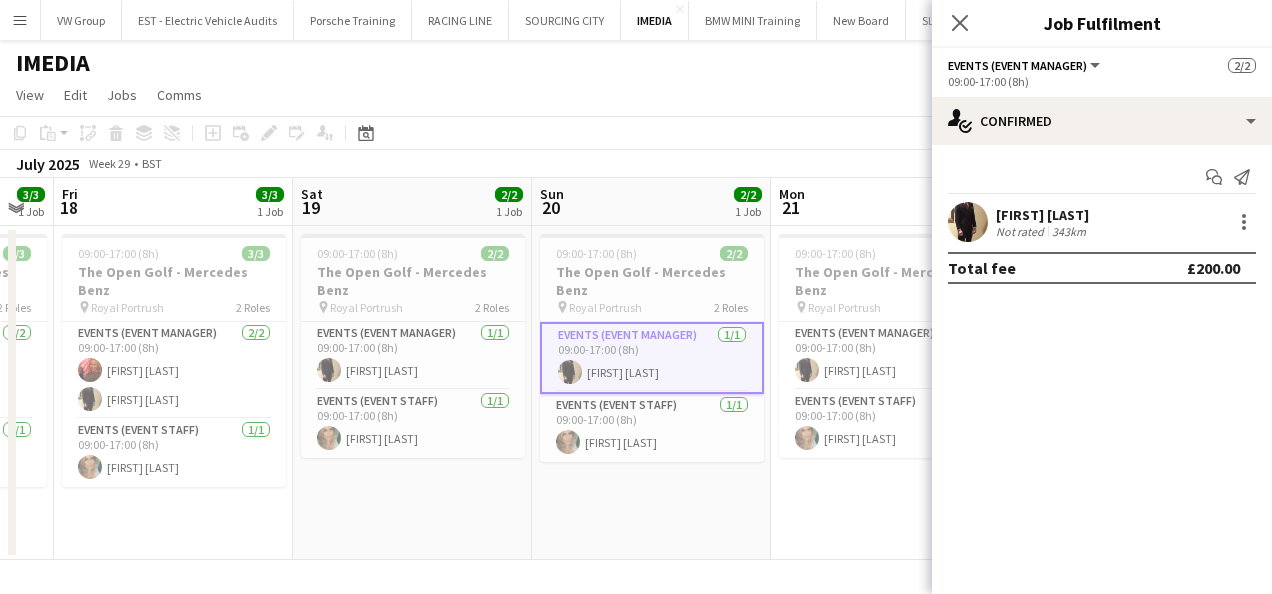 click on "[TIME]-[TIME] ([HOURS])    2/2   The Open Golf - Mercedes Benz
pin
Royal Portrush   2 Roles   Events (Event Manager)   1/1   [TIME]-[TIME] ([HOURS])
[FIRST] [LAST]  Events (Event Staff)   1/1   [TIME]-[TIME] ([HOURS])
[FIRST] [LAST]" at bounding box center (890, 393) 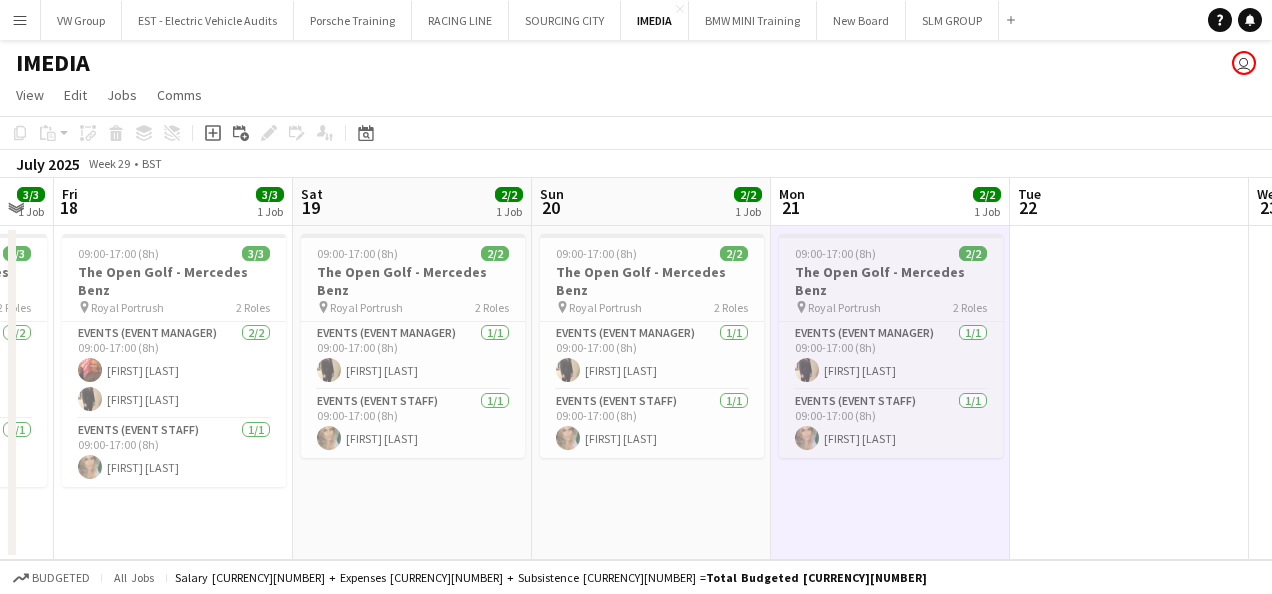 click on "09:00-17:00 (8h)    2/2" at bounding box center [891, 253] 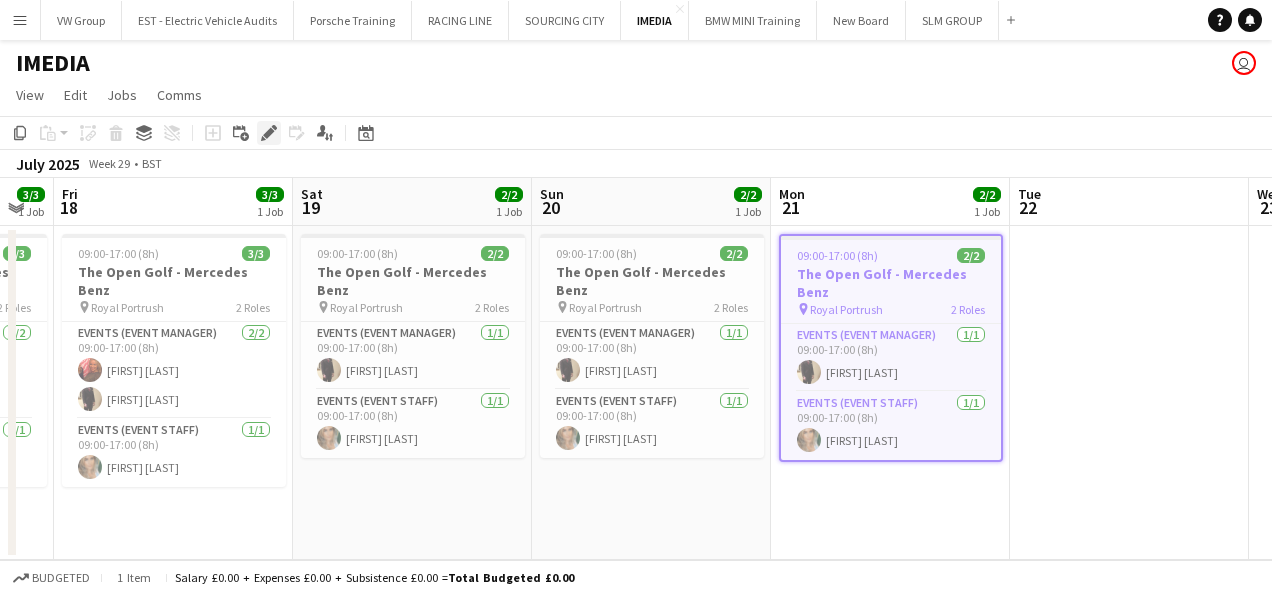 click 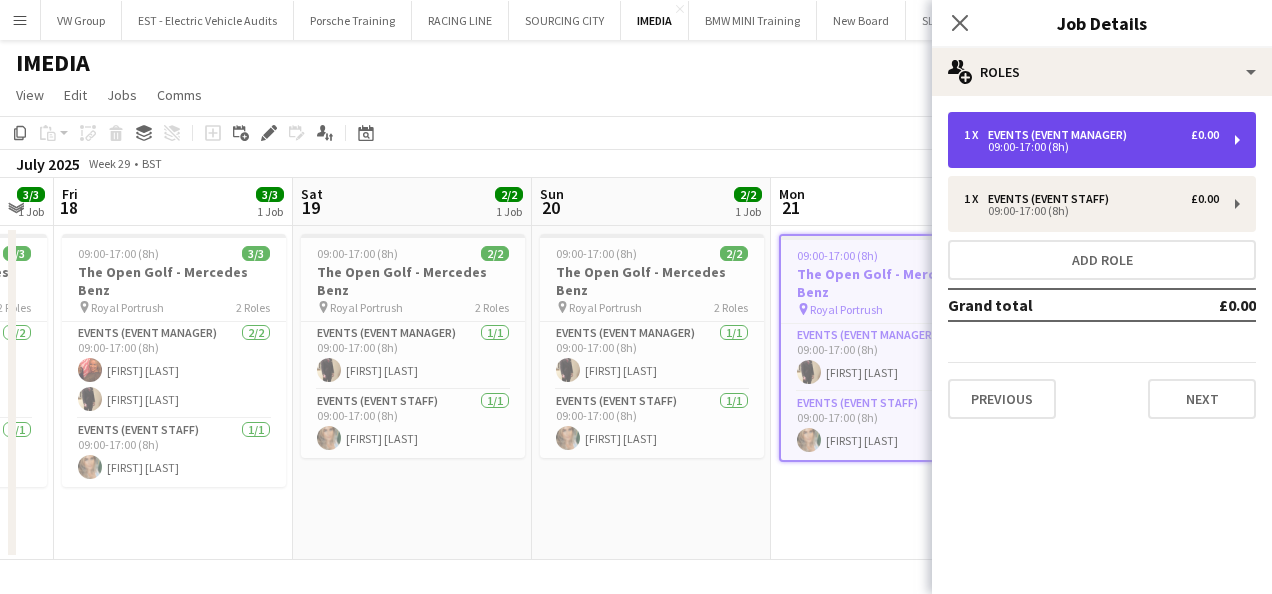 click on "1 x   Events (Event Manager)   £0.00   09:00-17:00 (8h)" at bounding box center (1102, 140) 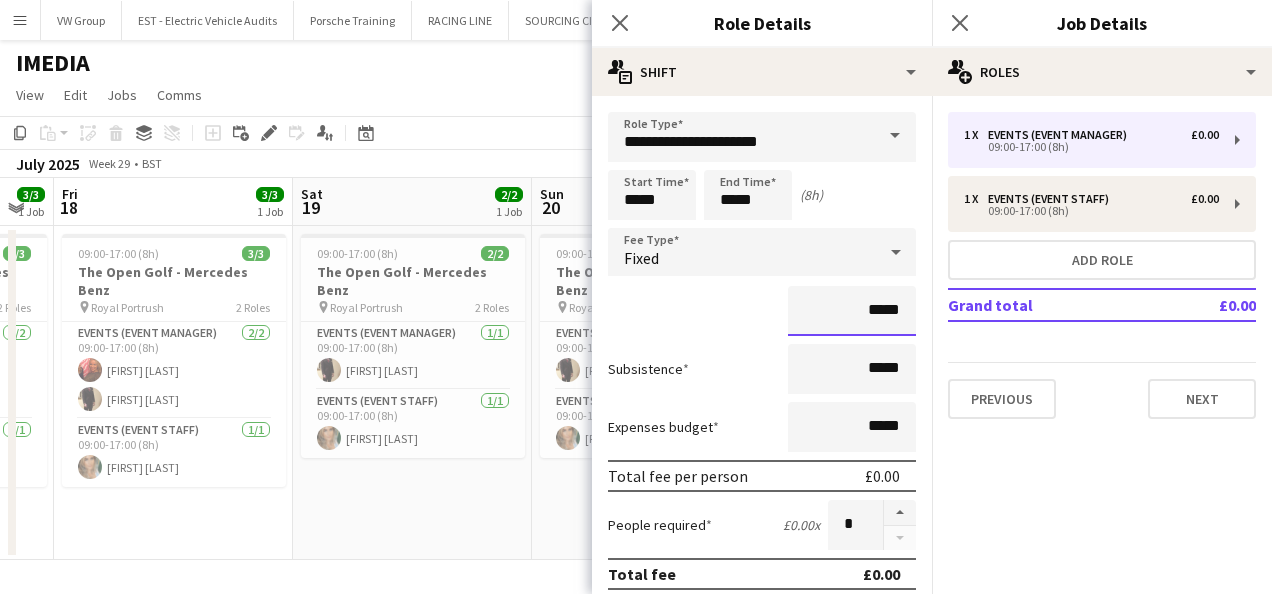 click on "*****" at bounding box center (852, 311) 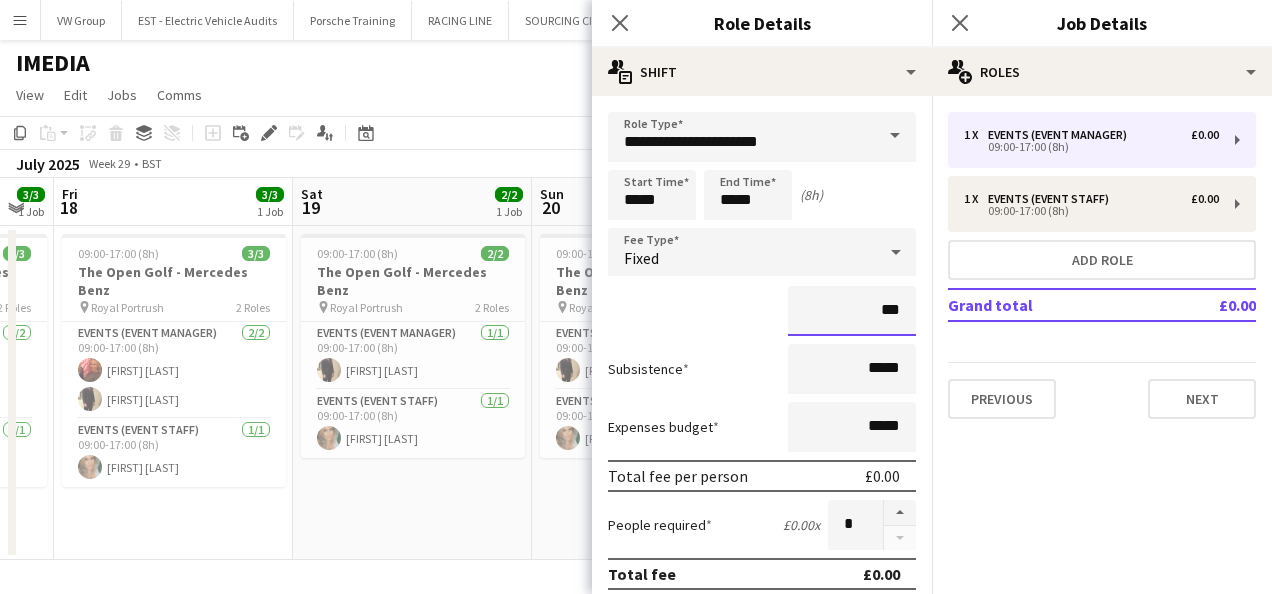 type on "**" 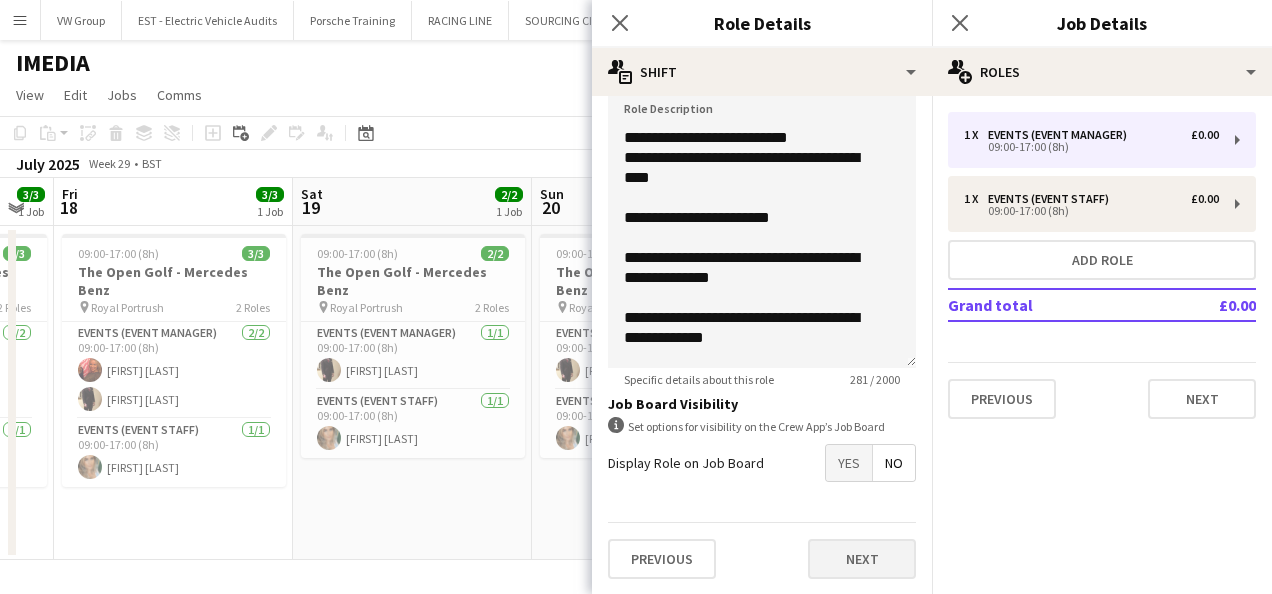 type on "*******" 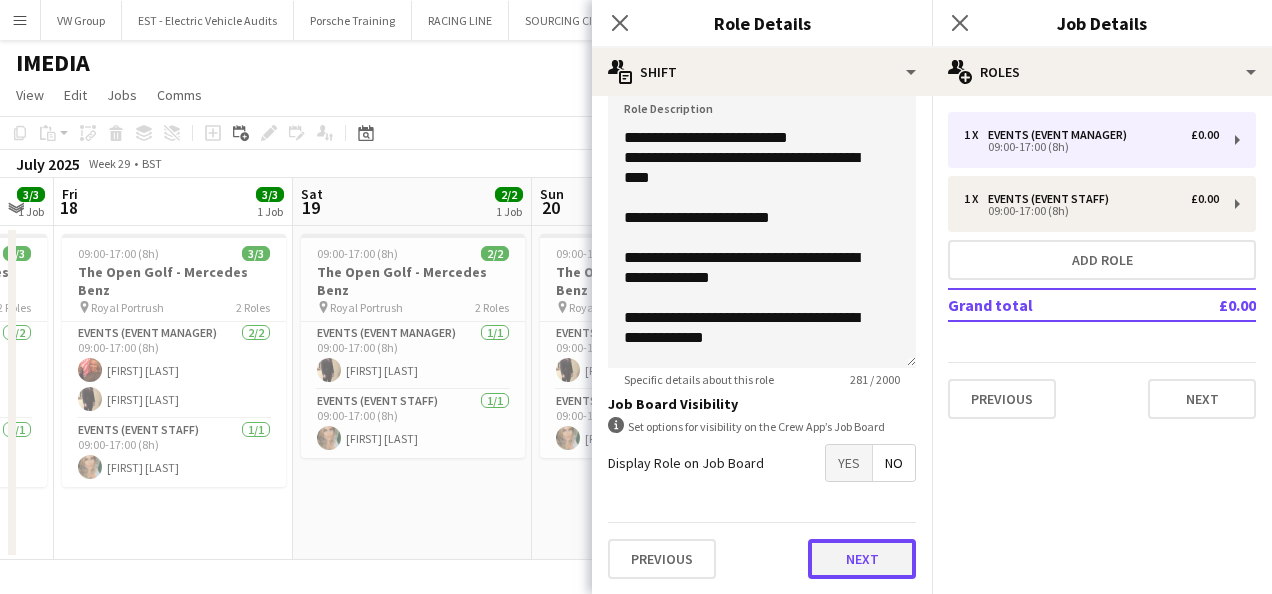 click on "Next" at bounding box center (862, 559) 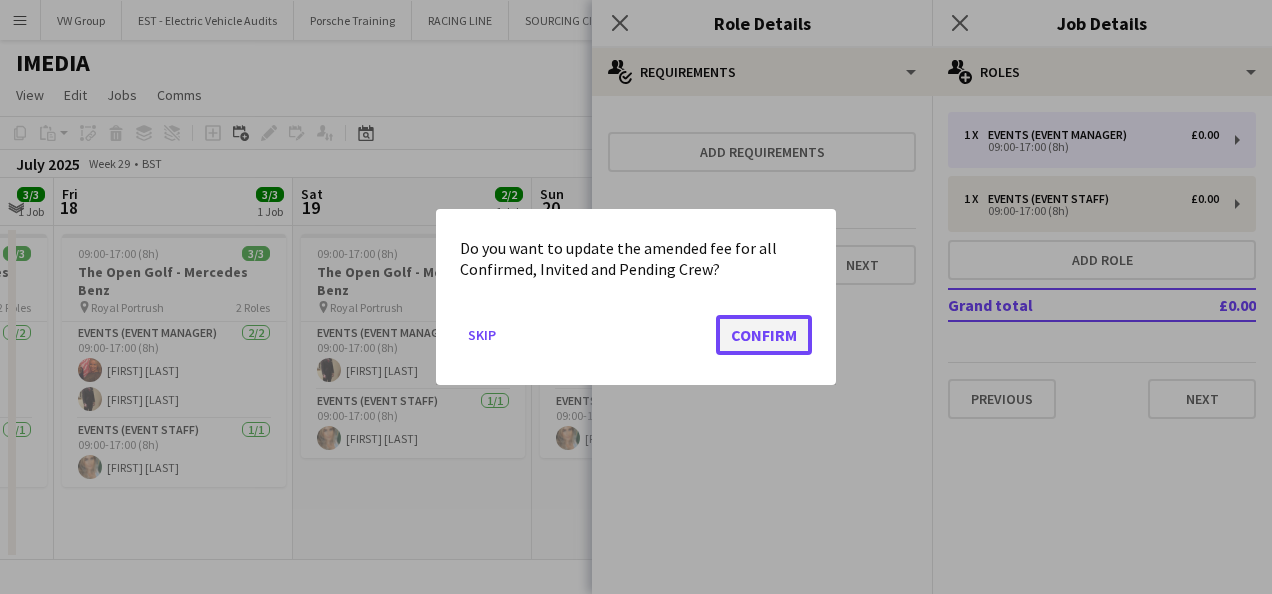 click on "Confirm" 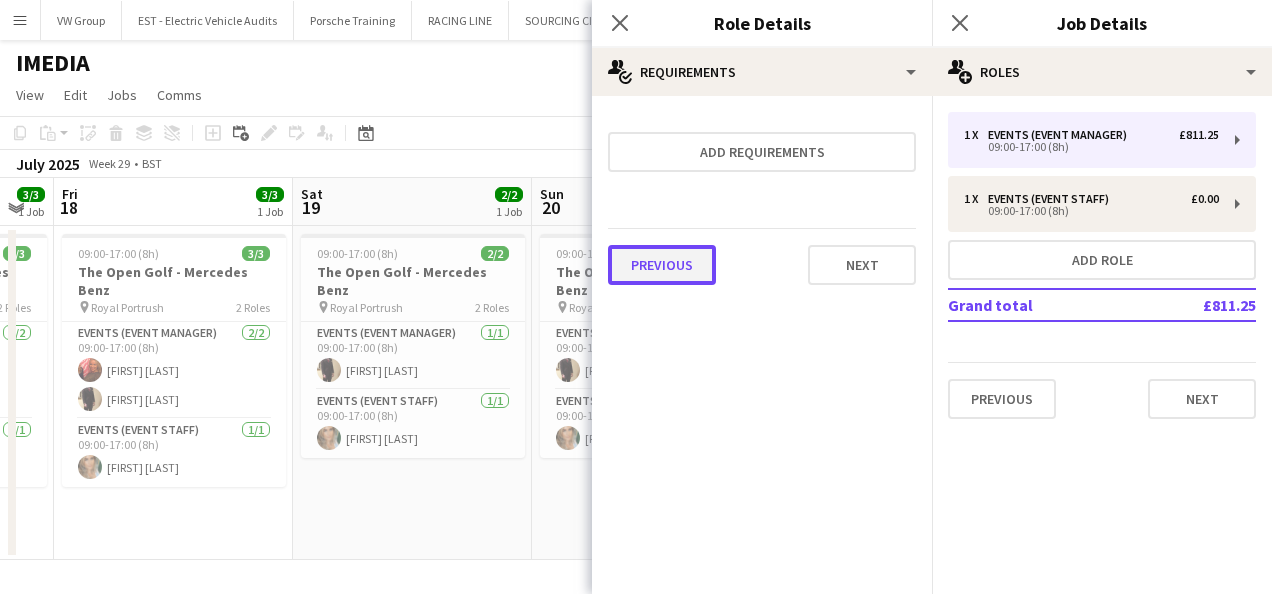 click on "Previous" at bounding box center (662, 265) 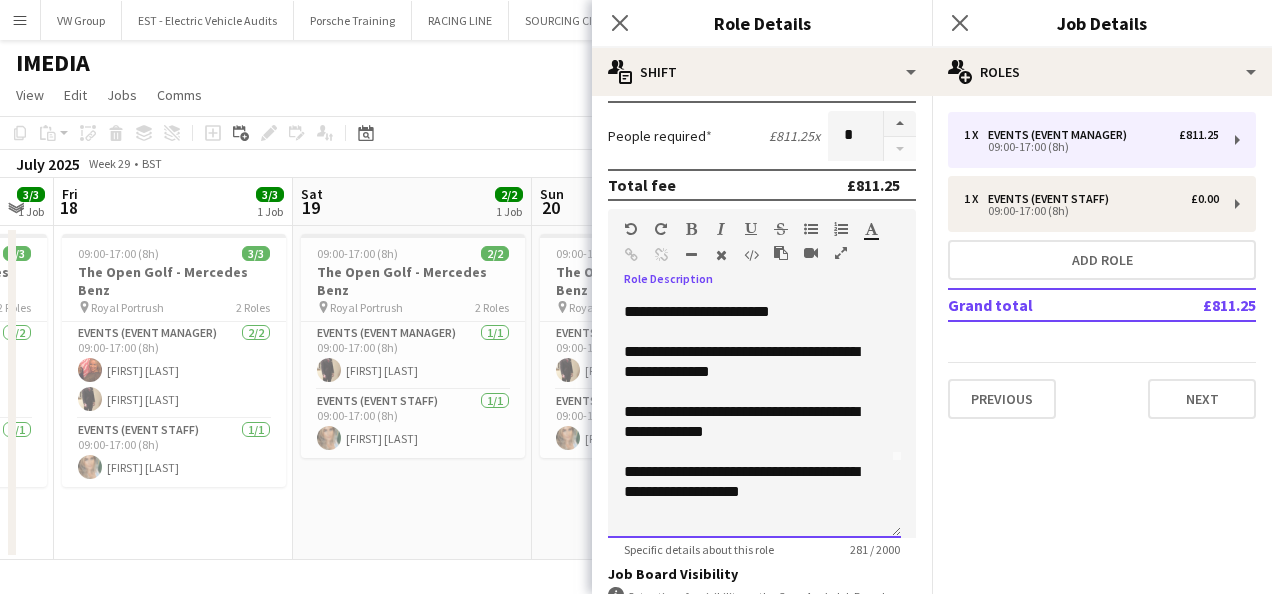 scroll, scrollTop: 0, scrollLeft: 0, axis: both 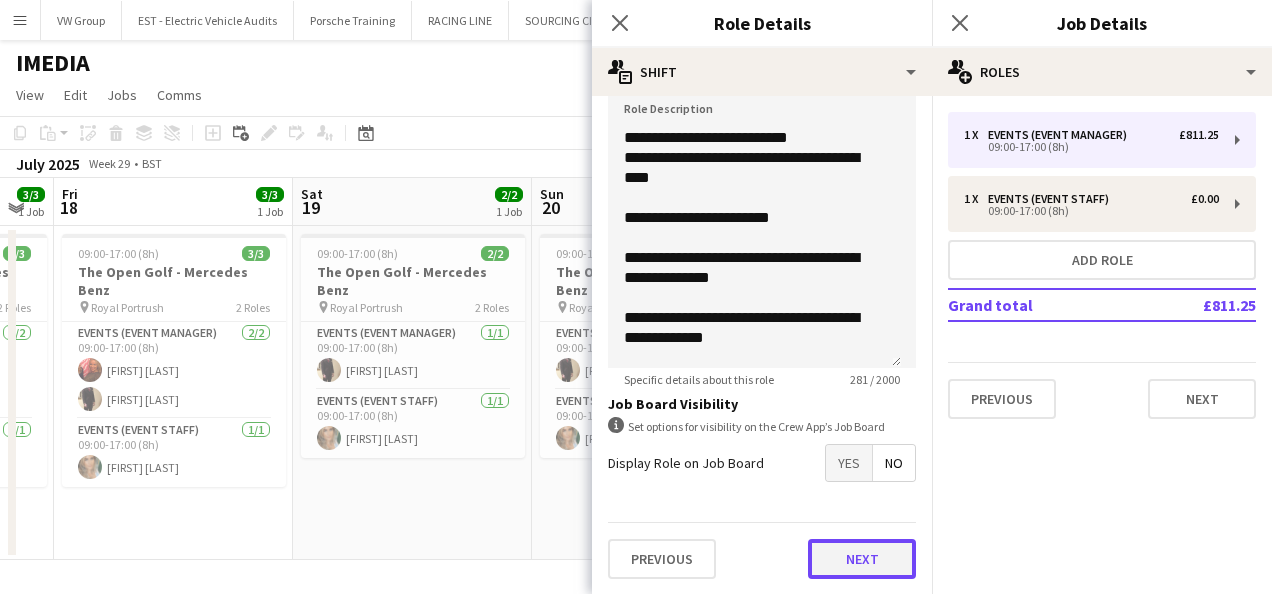 click on "Next" at bounding box center (862, 559) 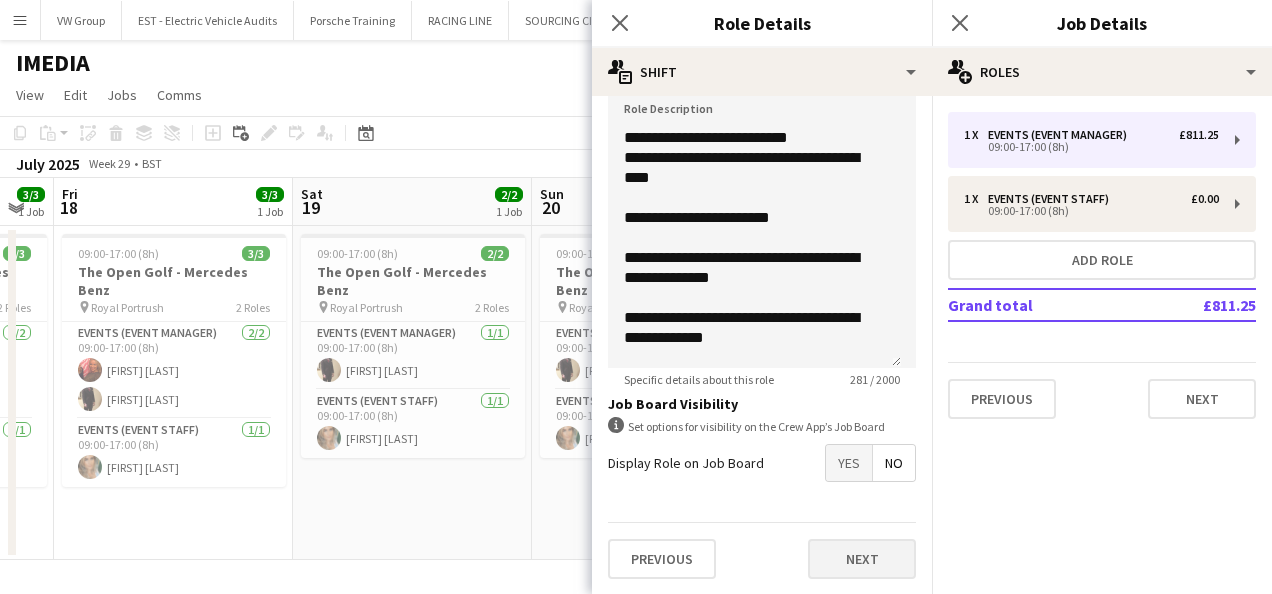 scroll, scrollTop: 0, scrollLeft: 0, axis: both 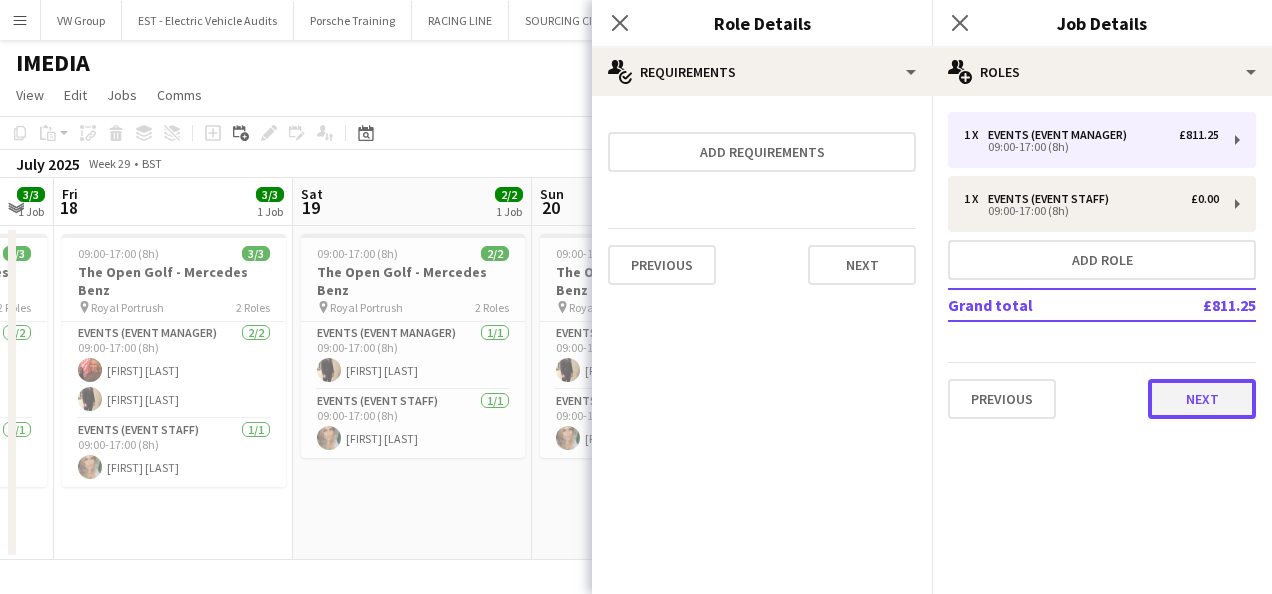 click on "Next" at bounding box center [1202, 399] 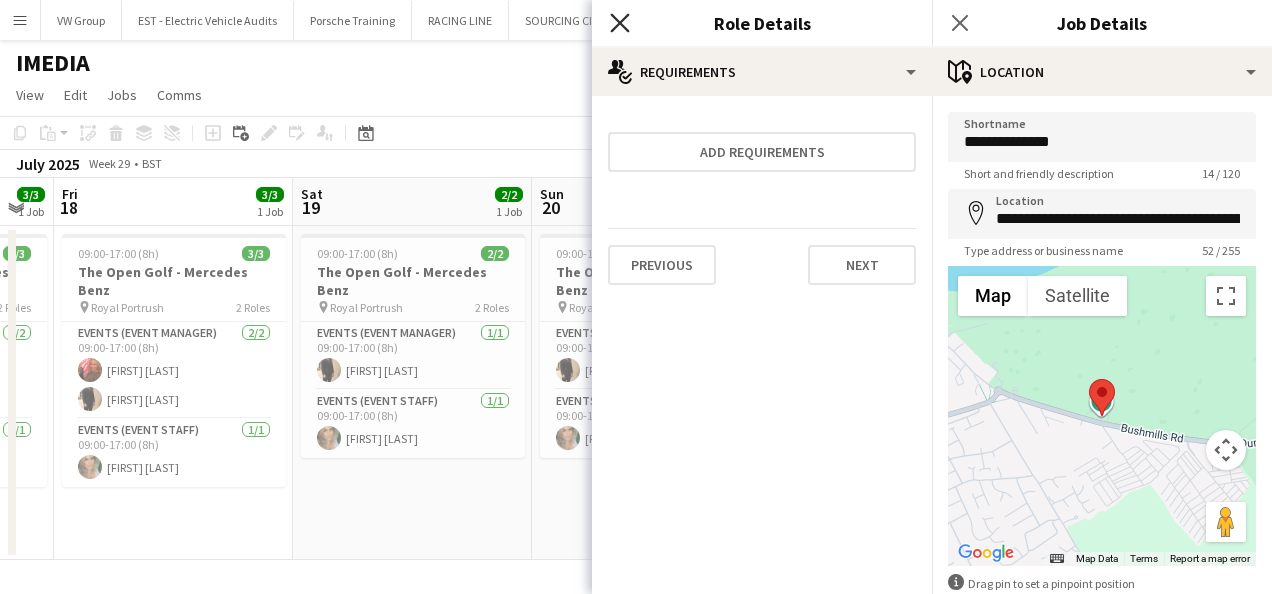 click 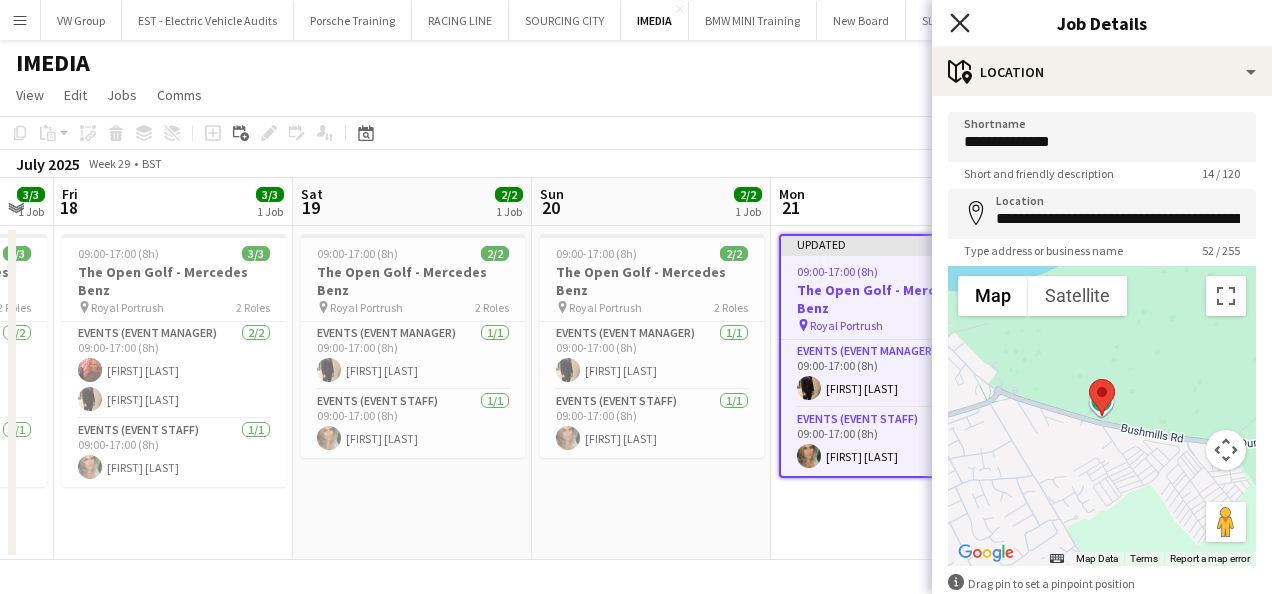 click on "Close pop-in" 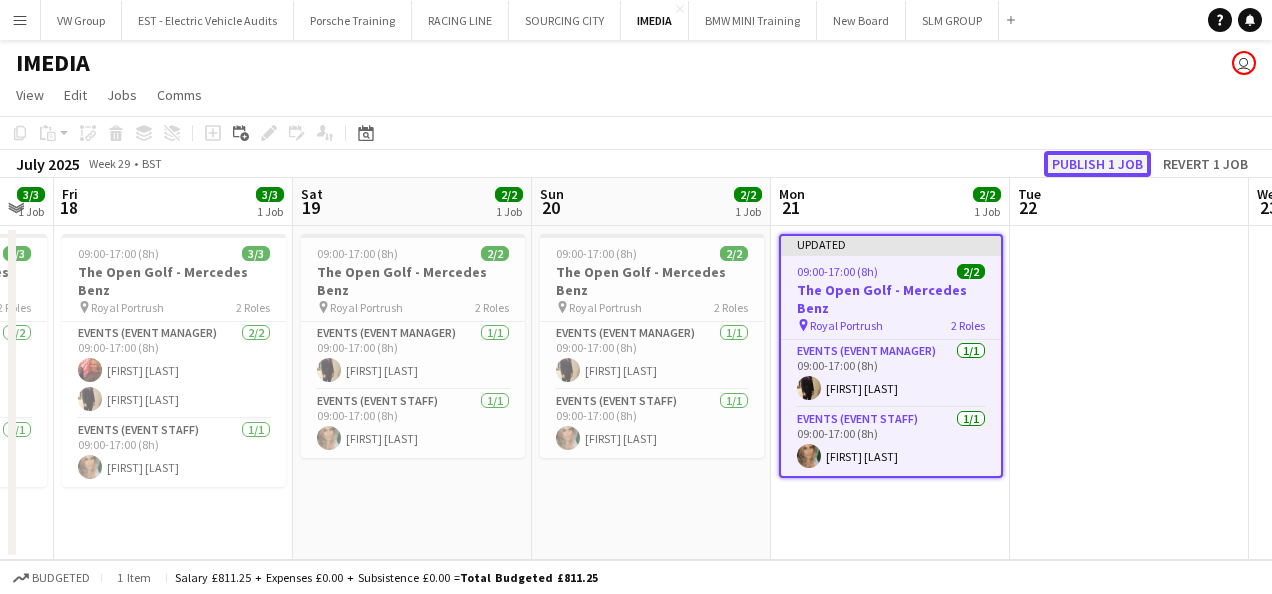 click on "Publish 1 job" 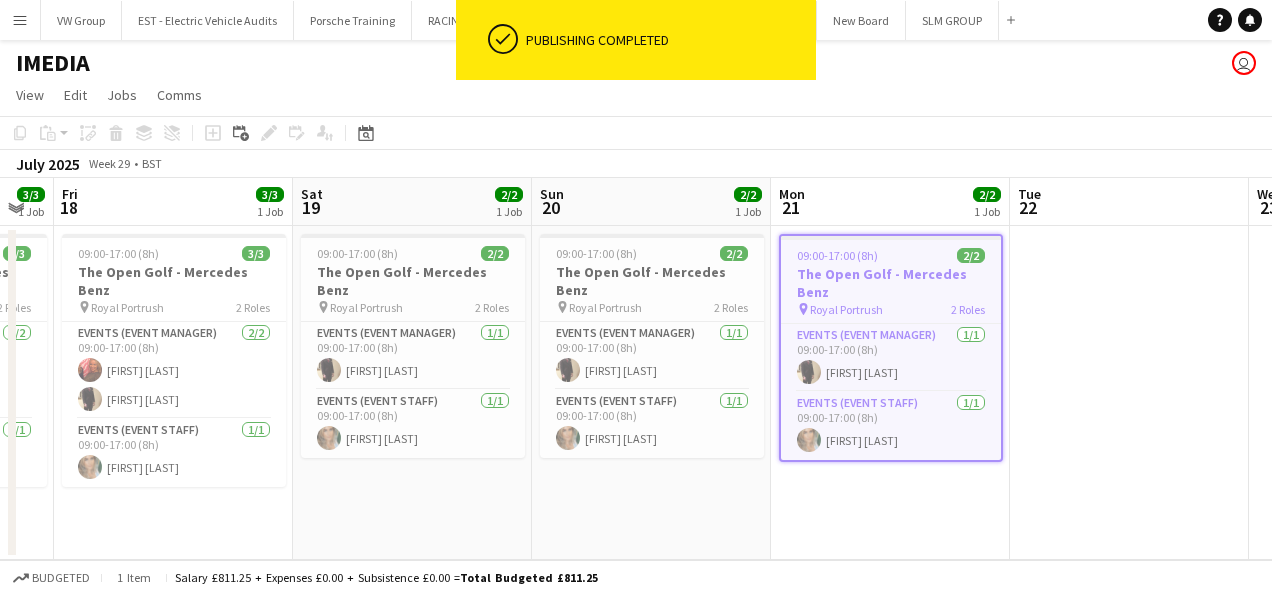 click on "Menu" at bounding box center (20, 20) 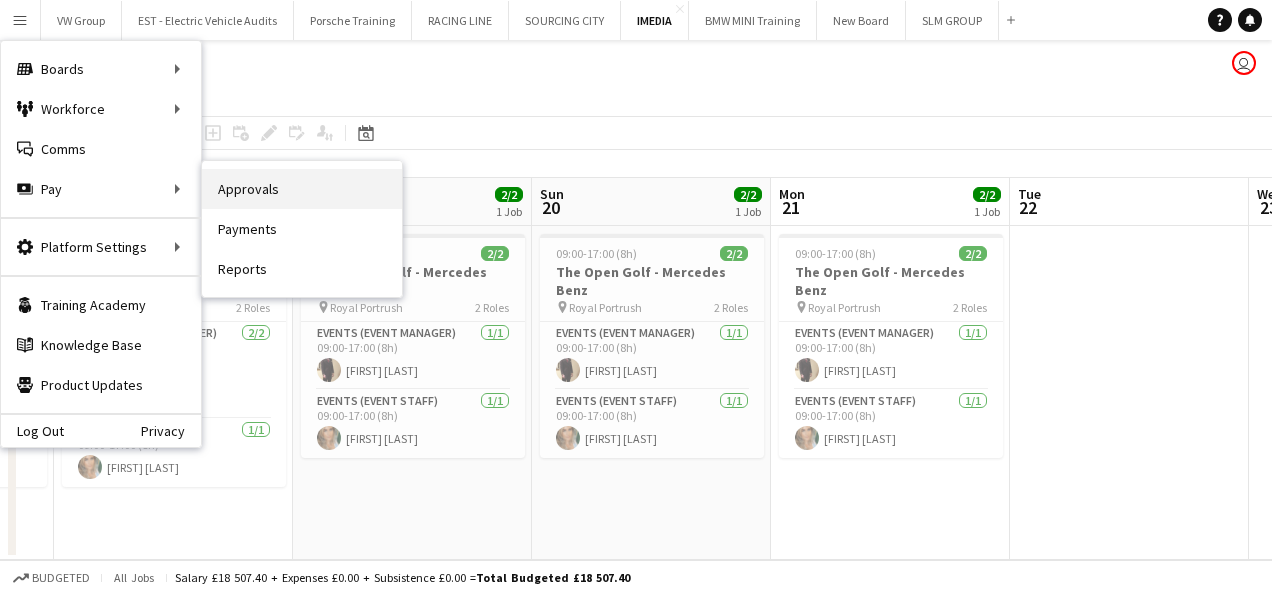 click on "Approvals" at bounding box center [302, 189] 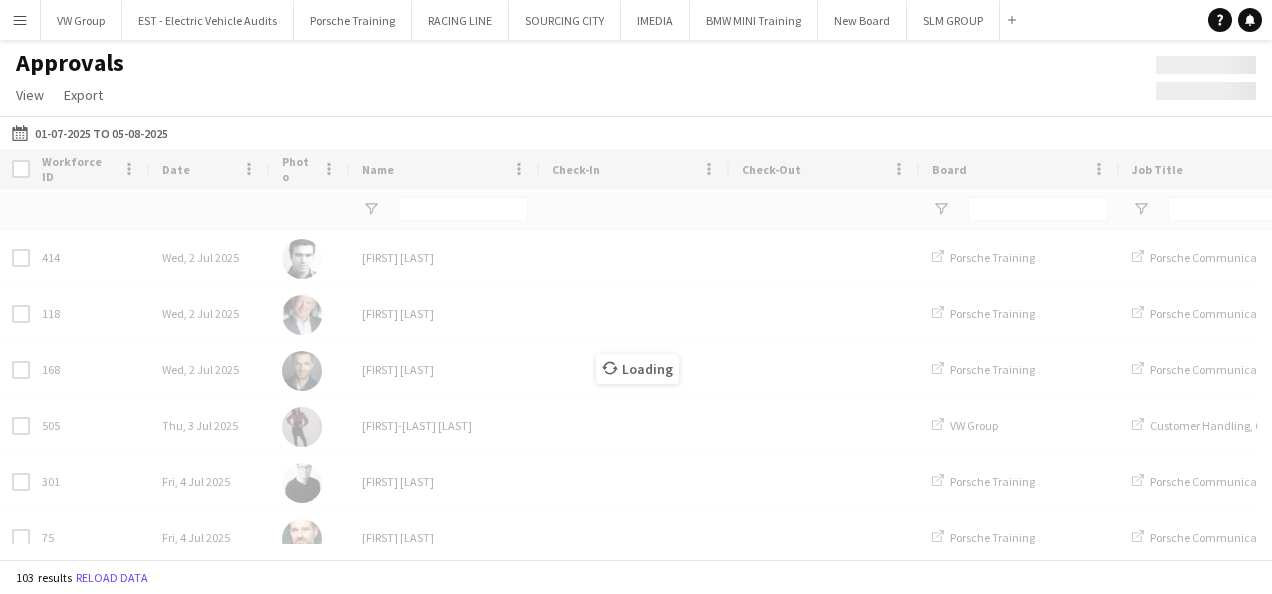 type on "*******" 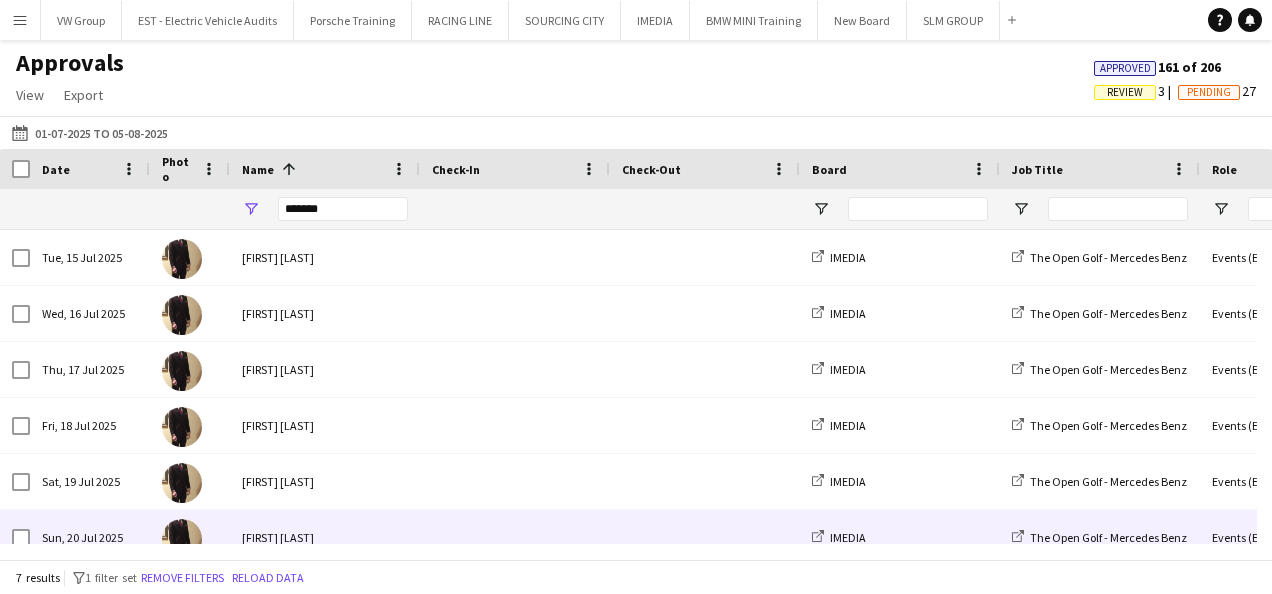 click on "[FIRST] [LAST]" at bounding box center [325, 537] 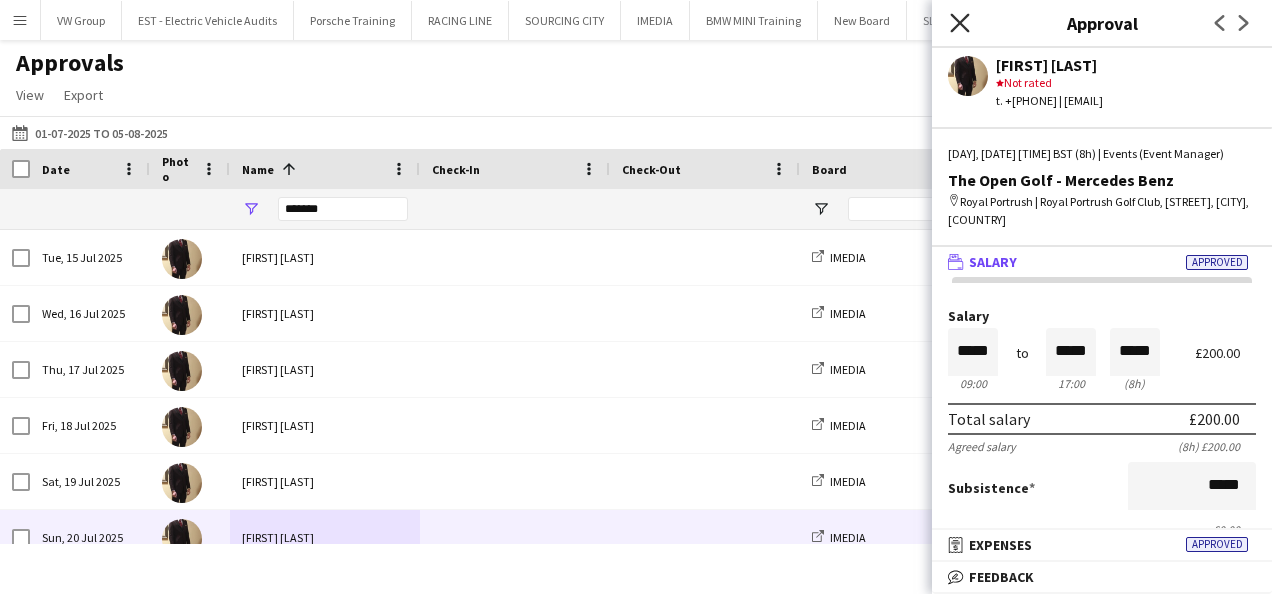 click 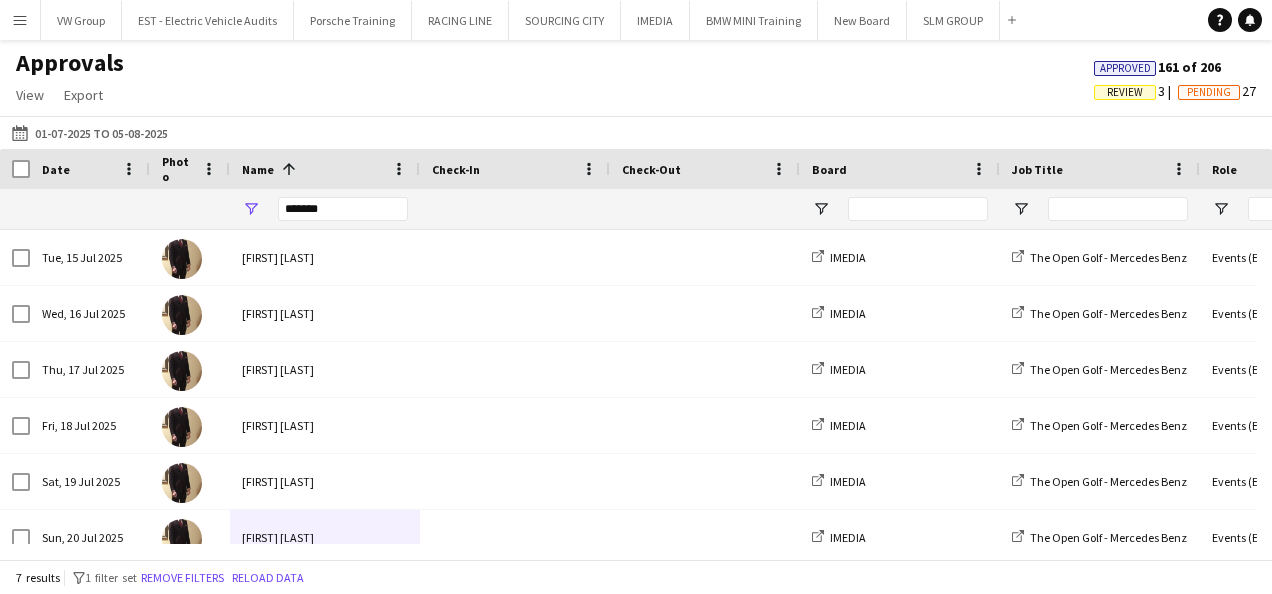 scroll, scrollTop: 8, scrollLeft: 0, axis: vertical 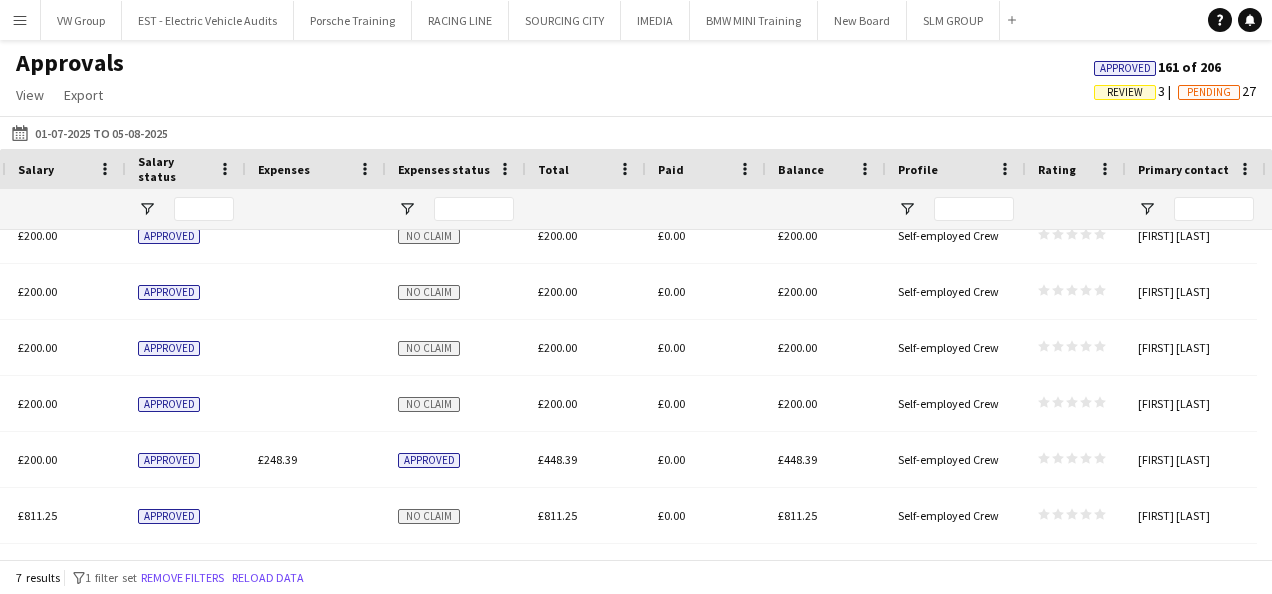 click on "Review" 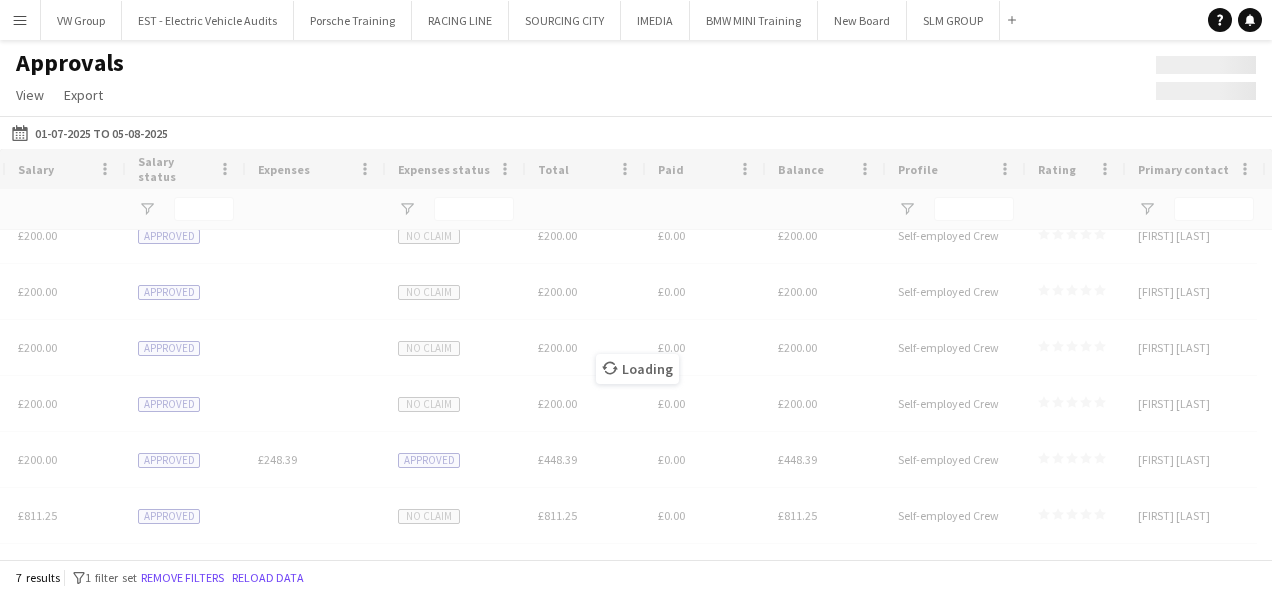 scroll, scrollTop: 0, scrollLeft: 0, axis: both 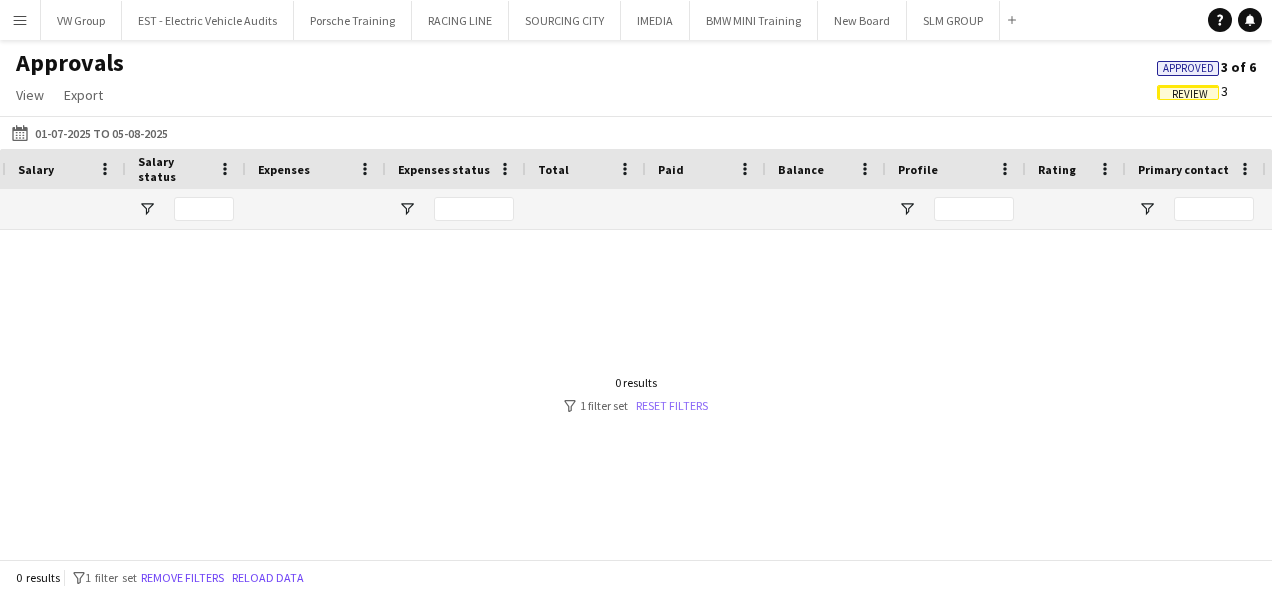 click on "Reset filters" at bounding box center (672, 405) 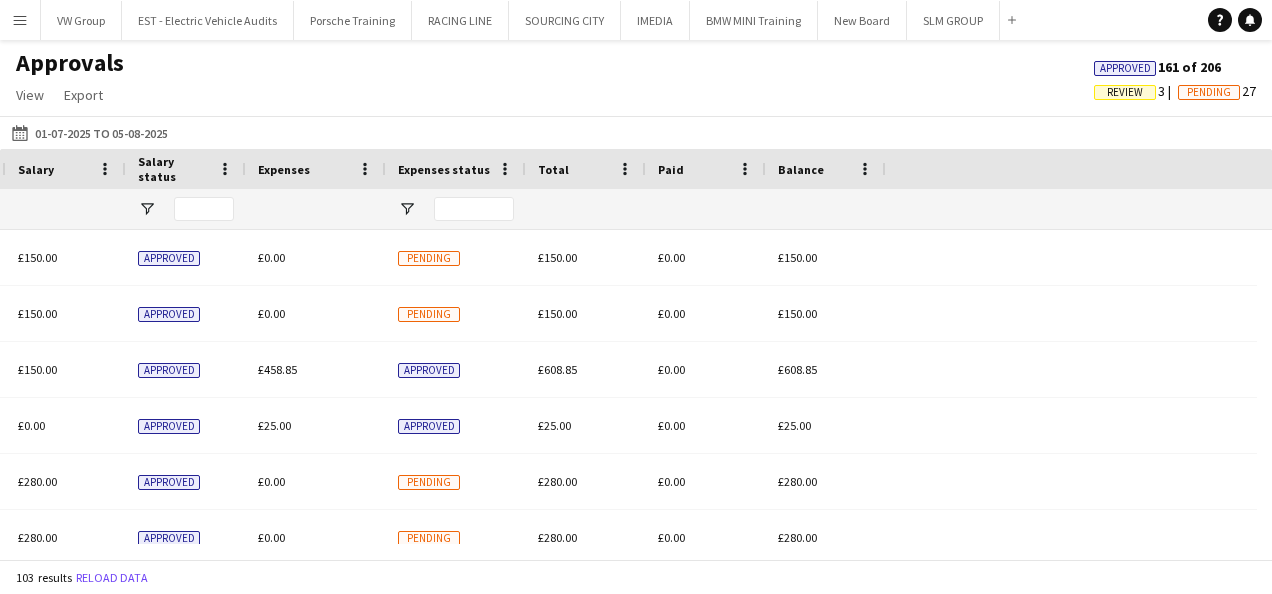 scroll, scrollTop: 0, scrollLeft: 0, axis: both 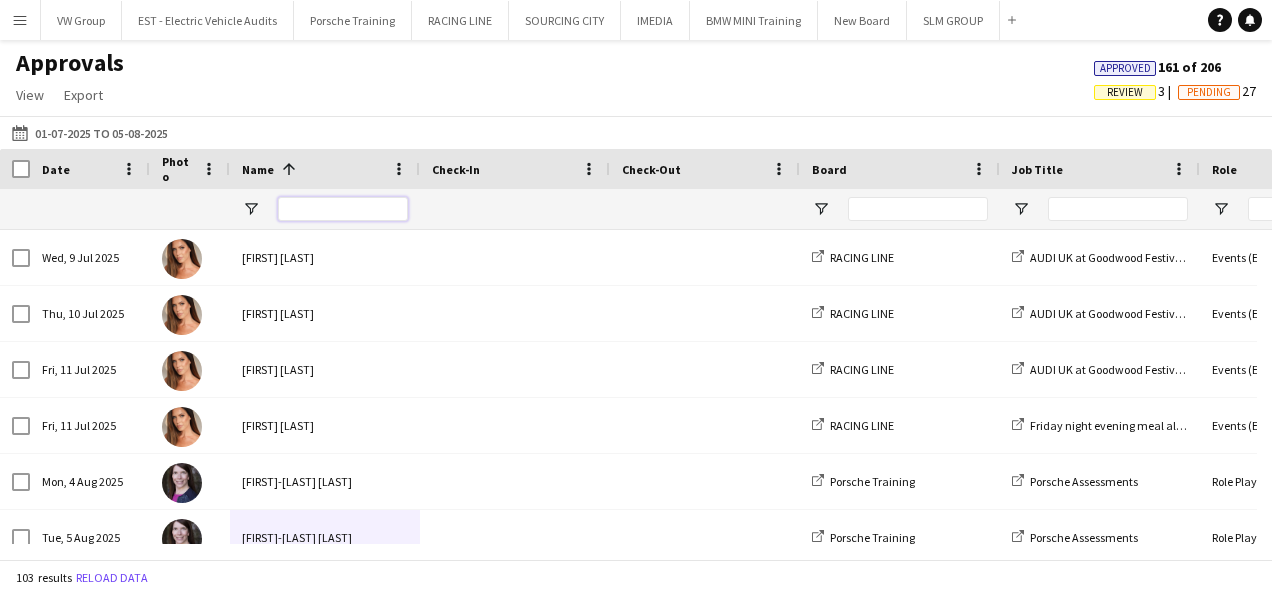 click at bounding box center [343, 209] 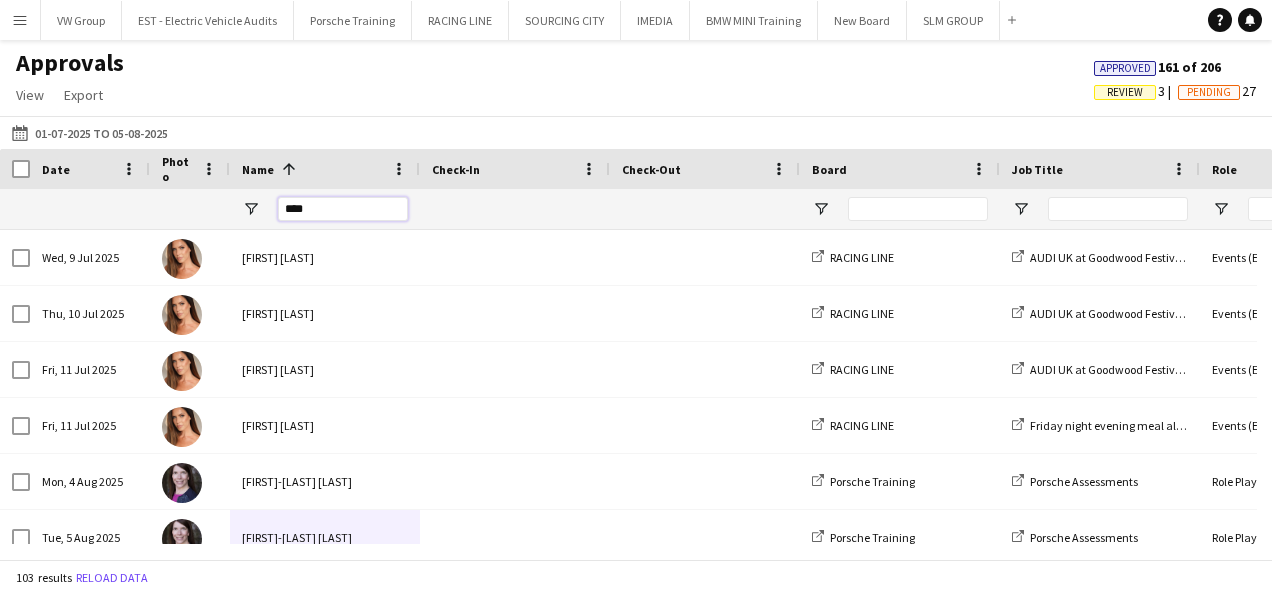 type on "****" 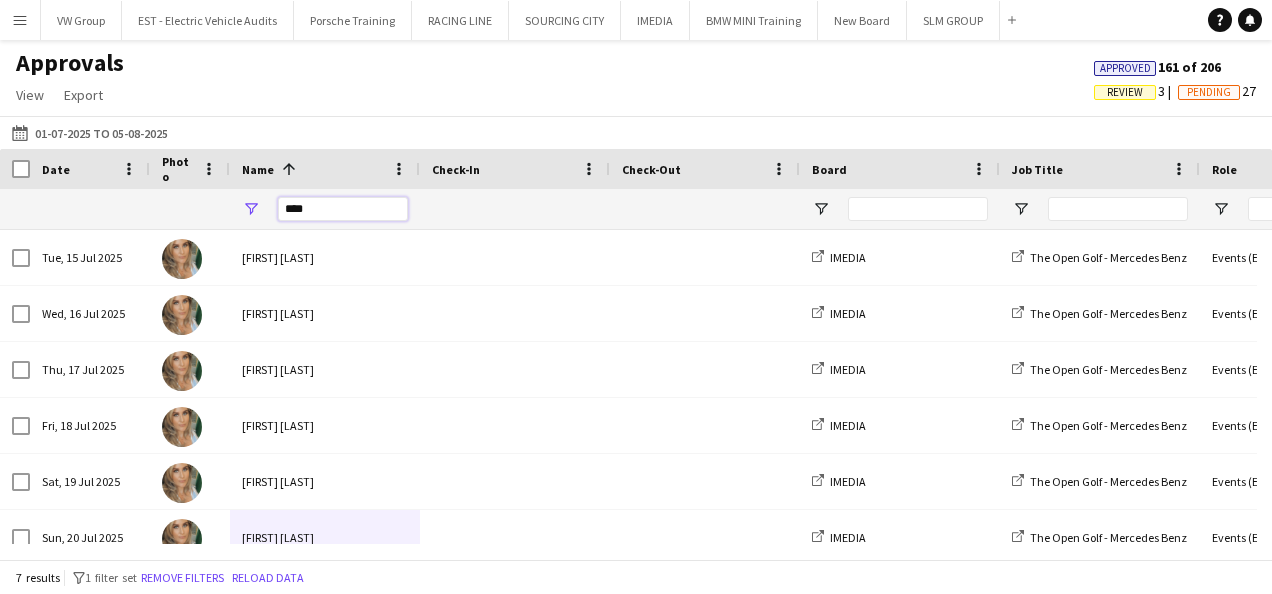 scroll, scrollTop: 0, scrollLeft: 284, axis: horizontal 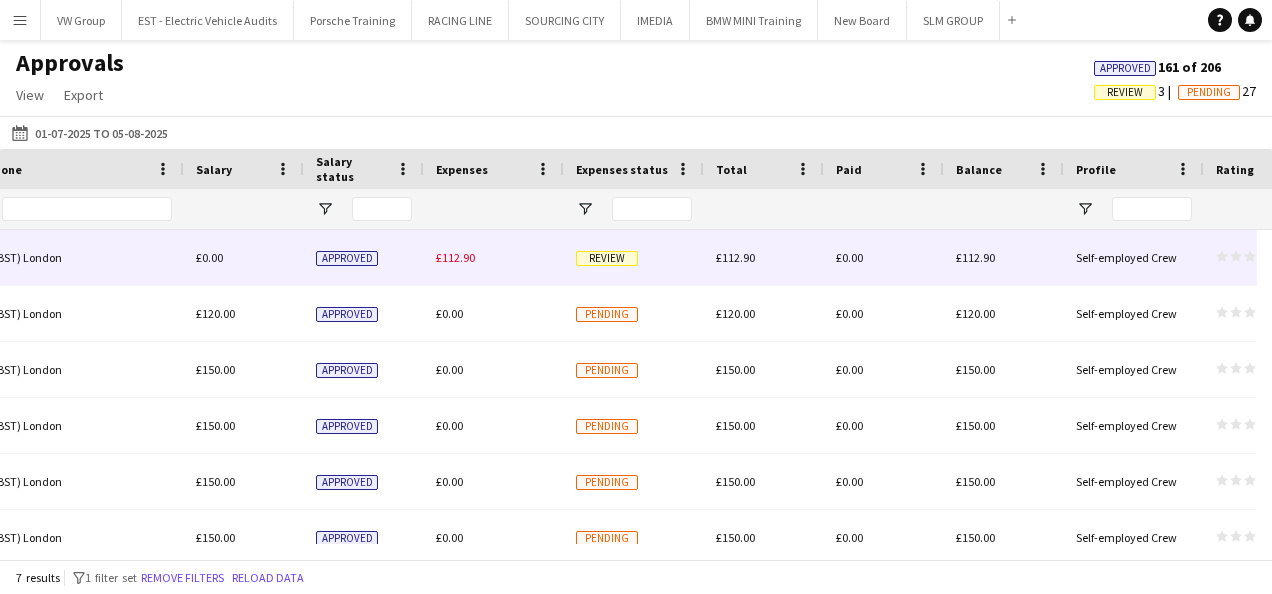 click on "Review" at bounding box center (607, 258) 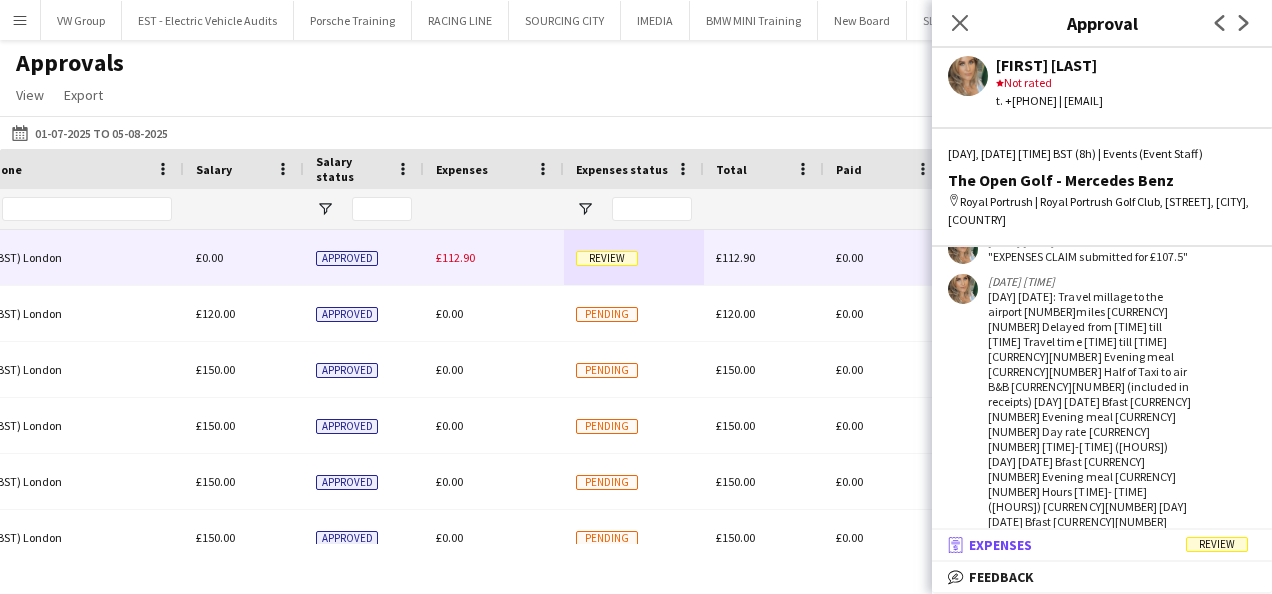click on "Review" at bounding box center (1217, 544) 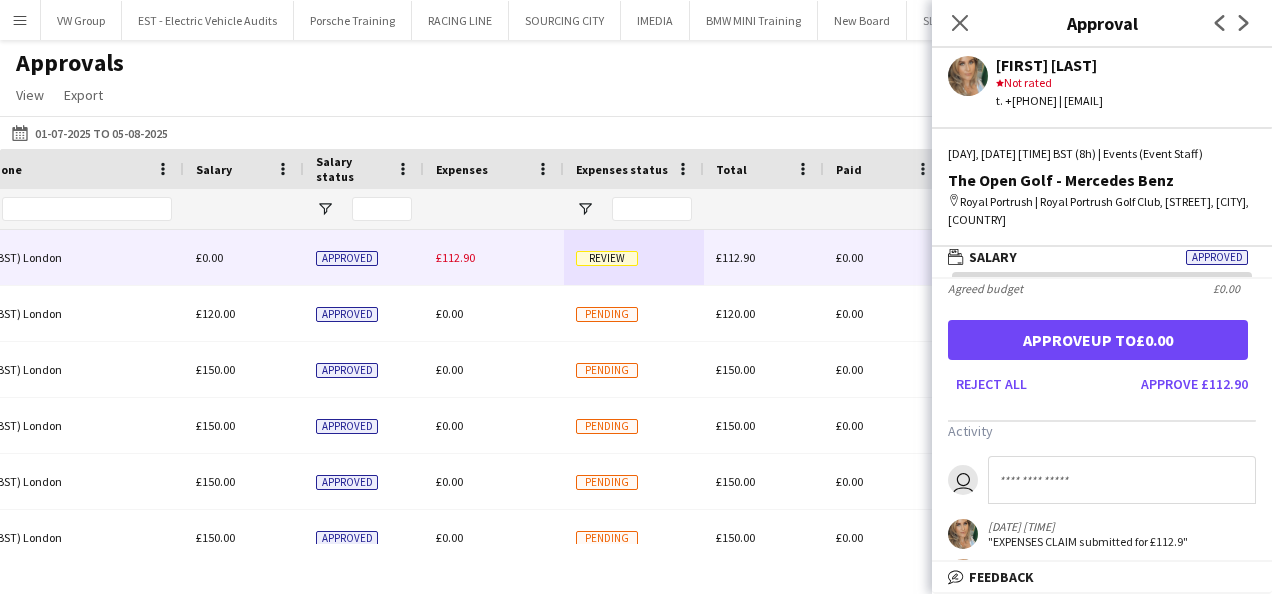 scroll, scrollTop: 208, scrollLeft: 0, axis: vertical 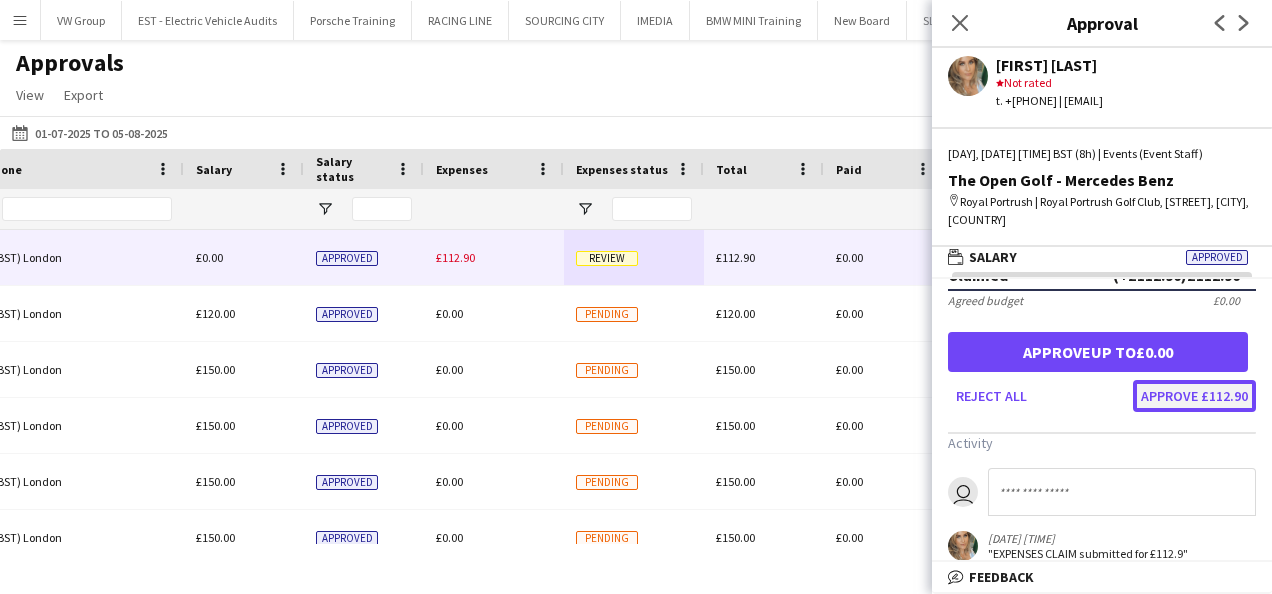 click on "Approve £112.90" at bounding box center [1194, 396] 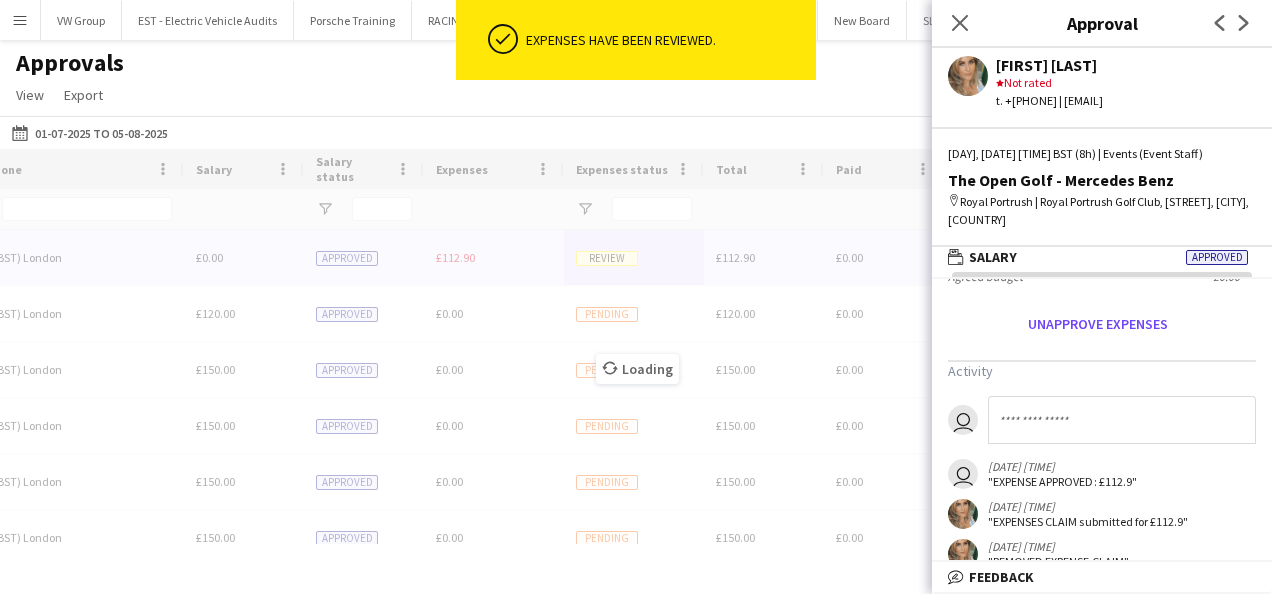 scroll, scrollTop: 184, scrollLeft: 0, axis: vertical 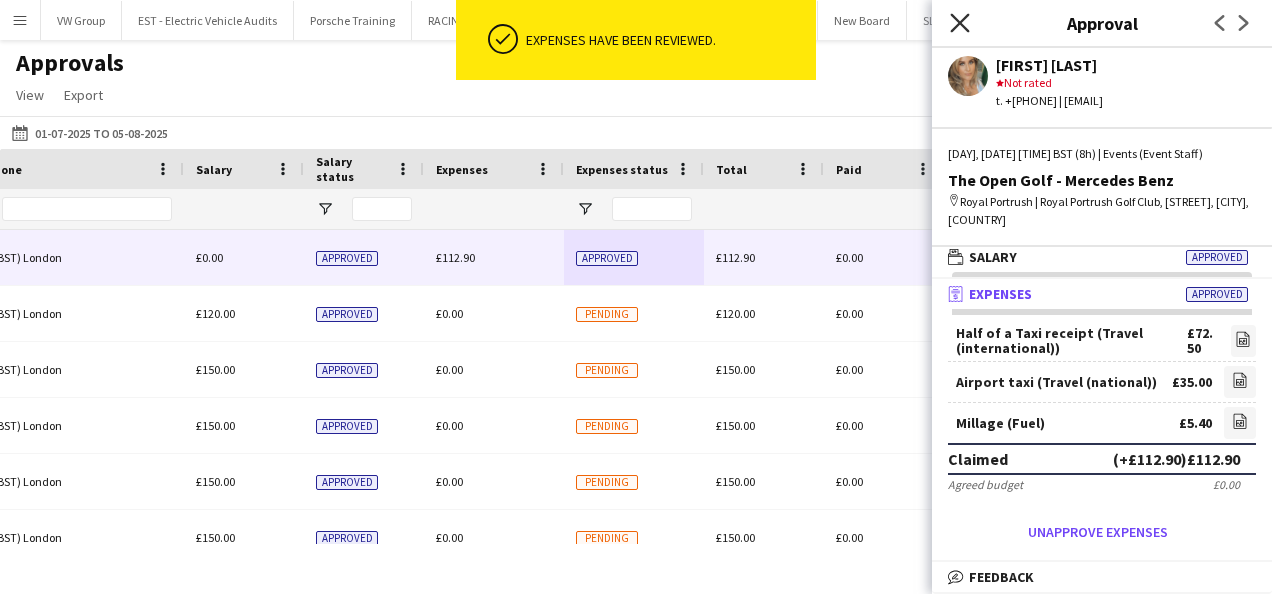 click 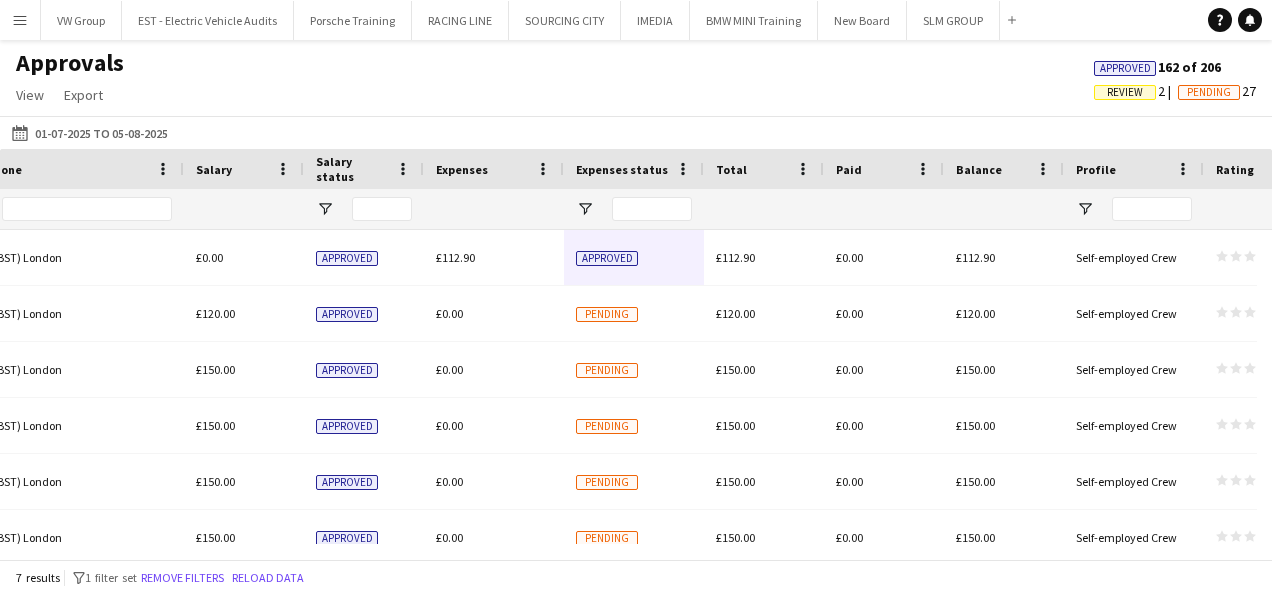 scroll, scrollTop: 0, scrollLeft: 1523, axis: horizontal 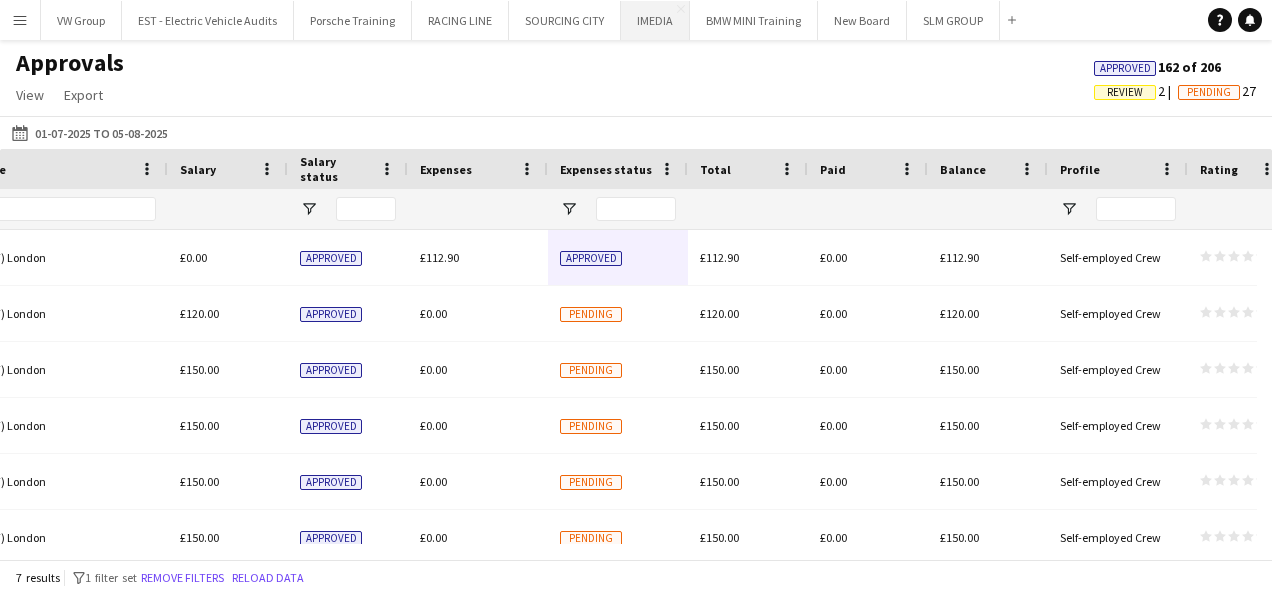 click on "IMEDIA
Close" at bounding box center (655, 20) 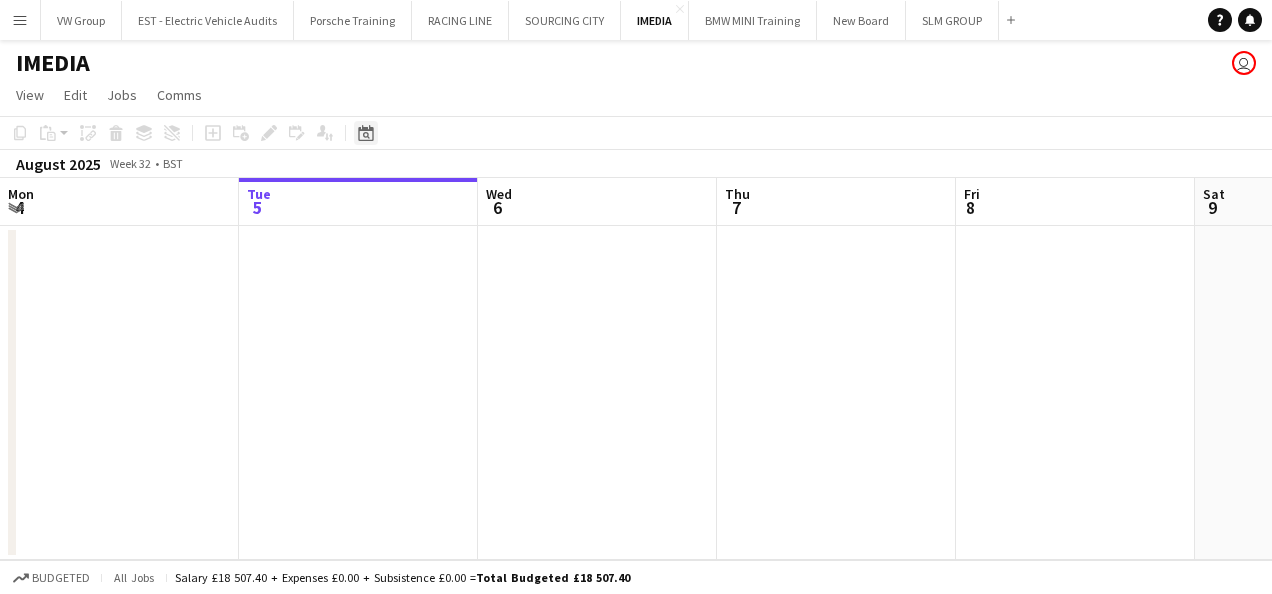 click on "Date picker" 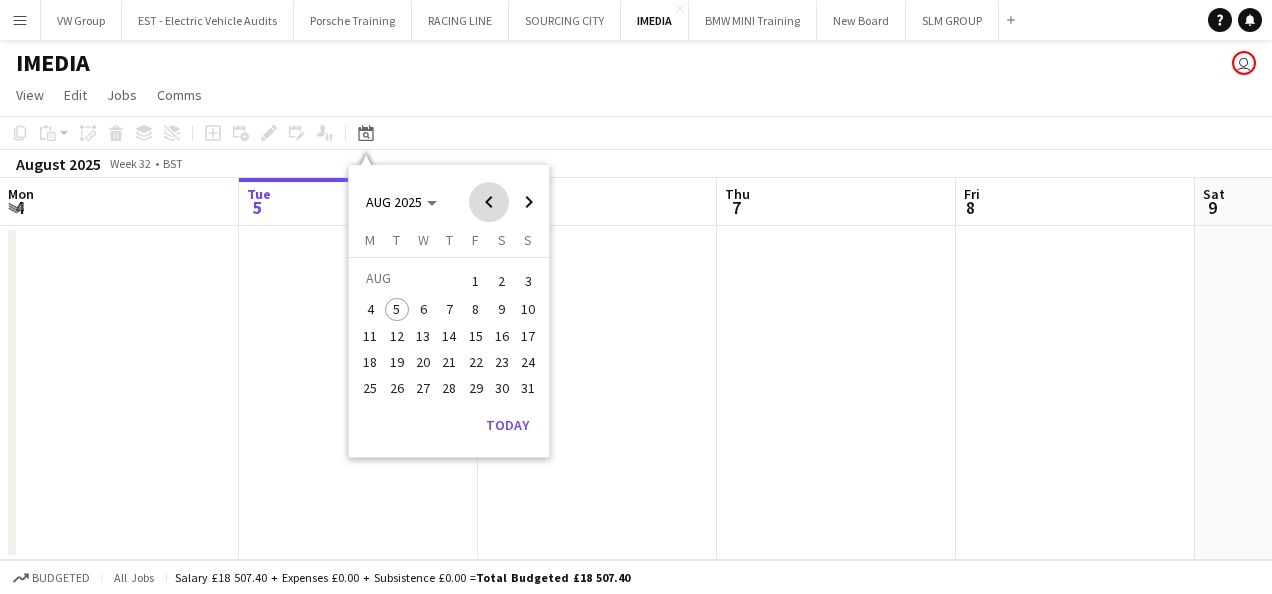 click at bounding box center [489, 202] 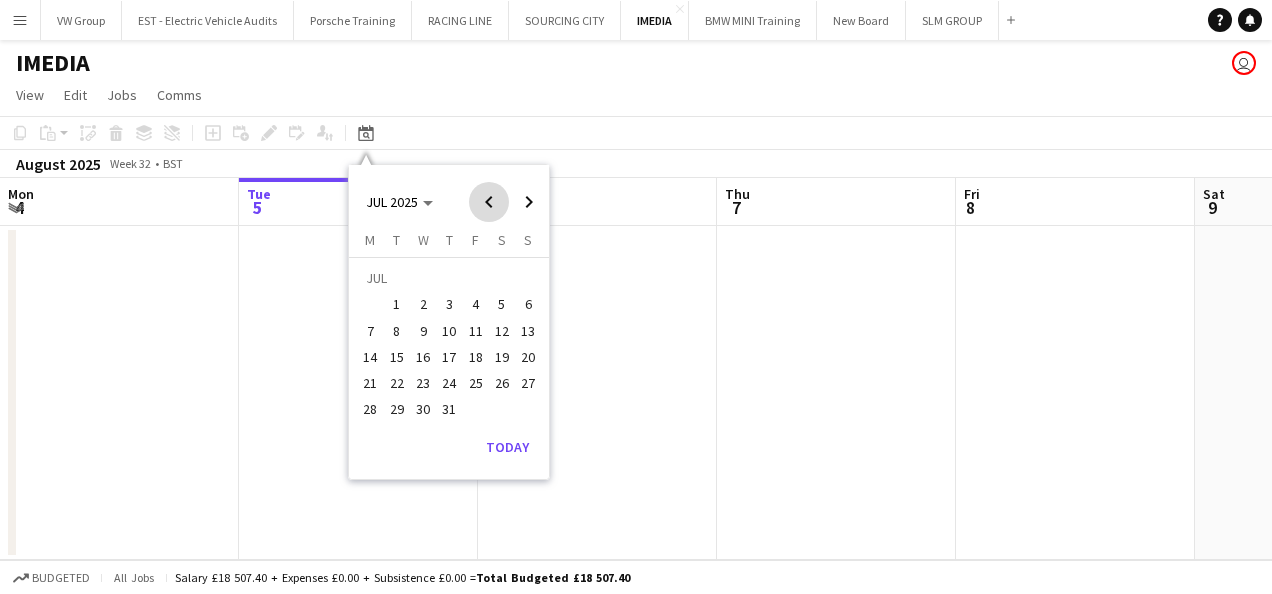 click at bounding box center [489, 202] 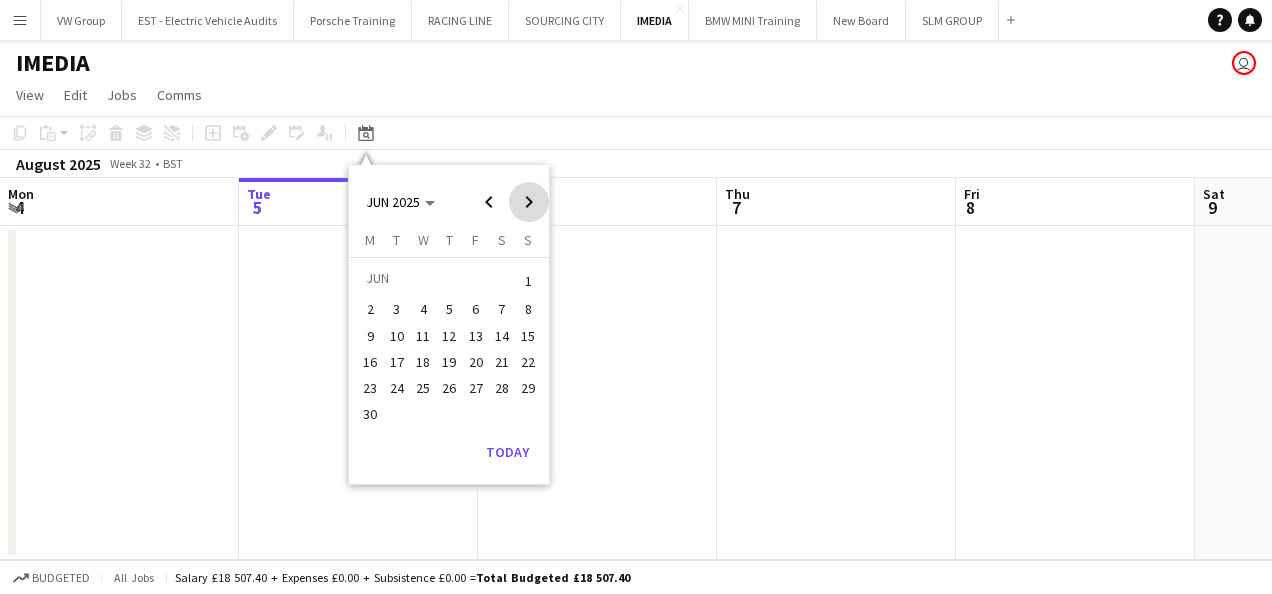 click at bounding box center [529, 202] 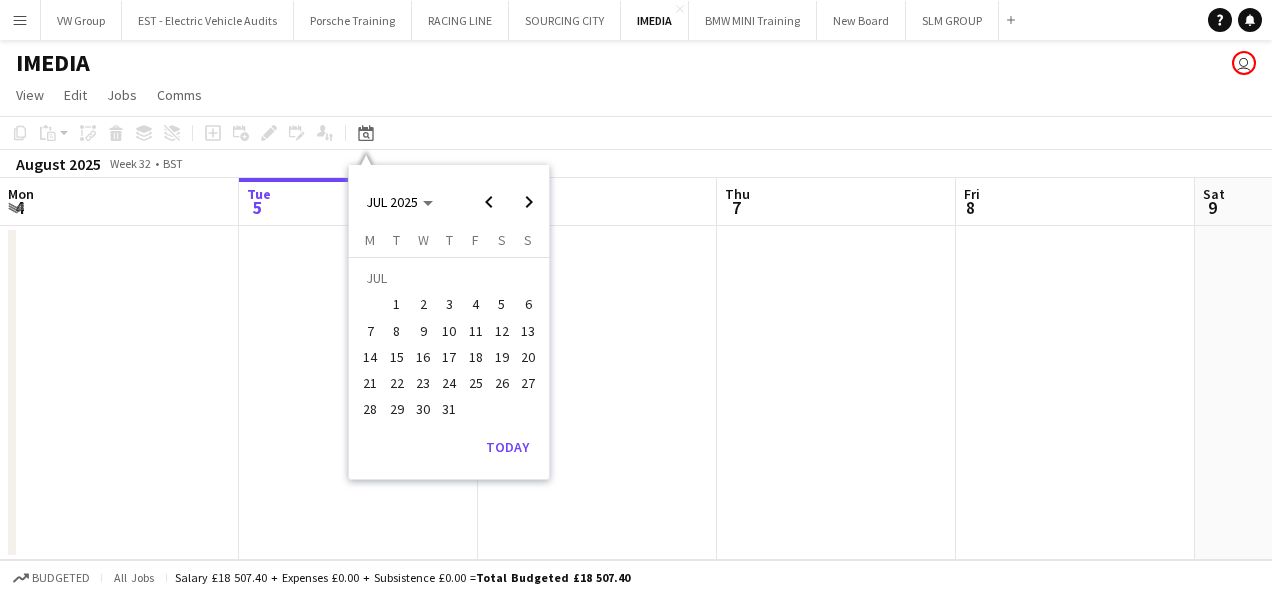 click on "15" at bounding box center [397, 357] 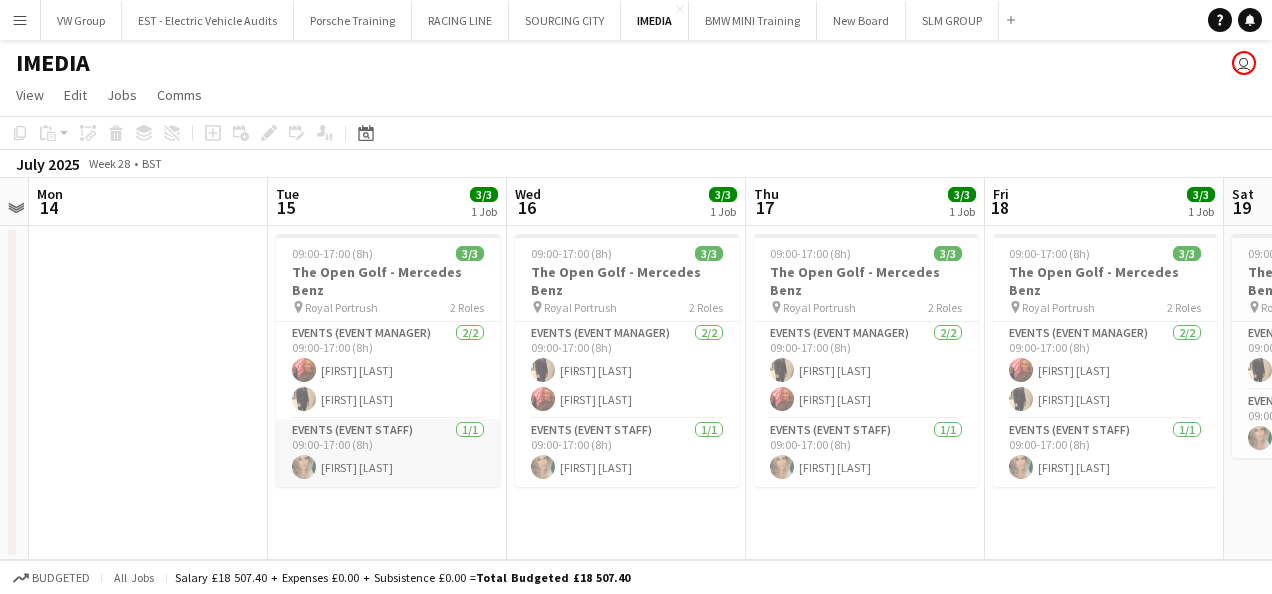 click on "Events (Event Staff)   1/1   09:00-17:00 (8h)
[FIRST] [LAST]" at bounding box center [388, 453] 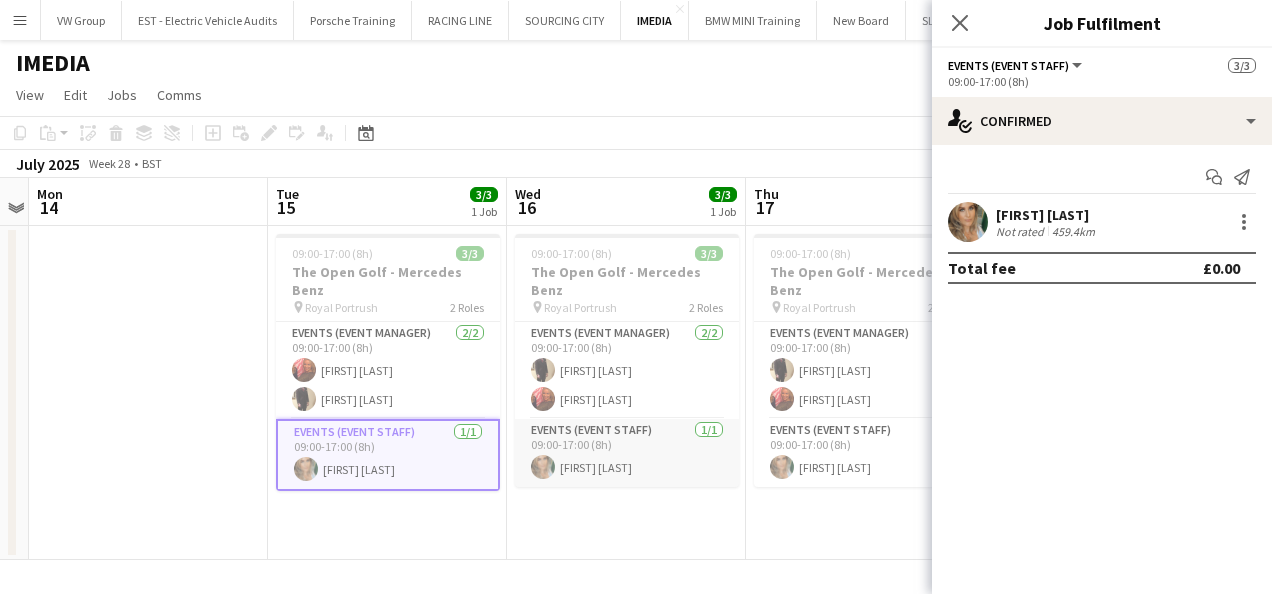 click on "Events (Event Staff)   1/1   09:00-17:00 (8h)
[FIRST] [LAST]" at bounding box center (627, 453) 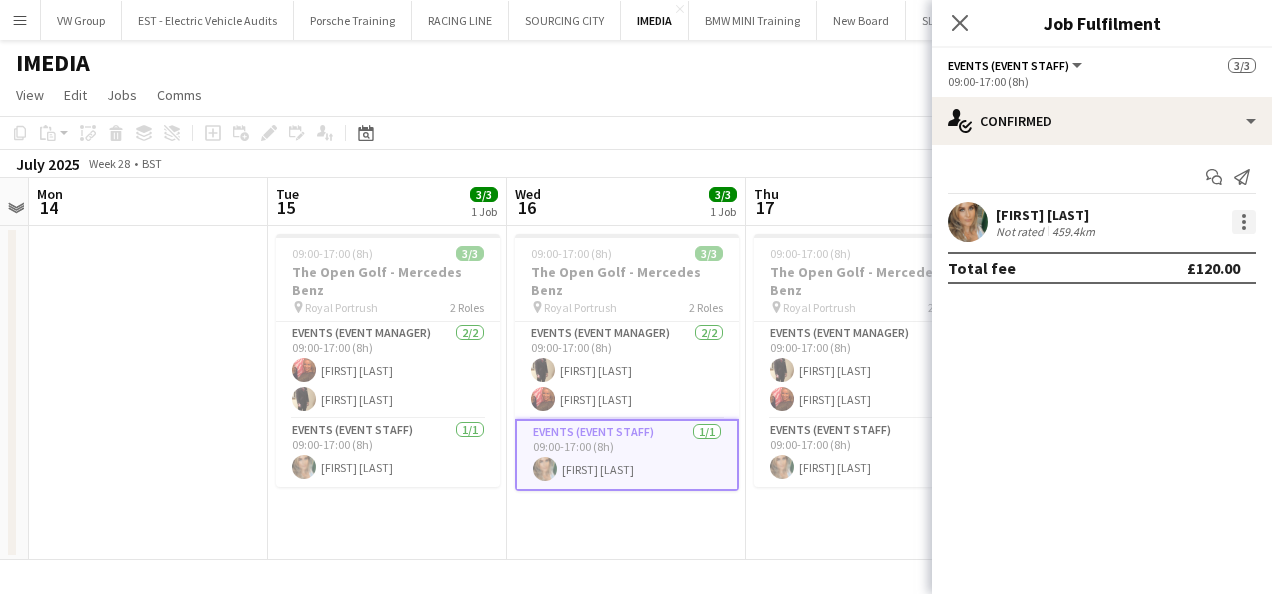 click at bounding box center [1244, 222] 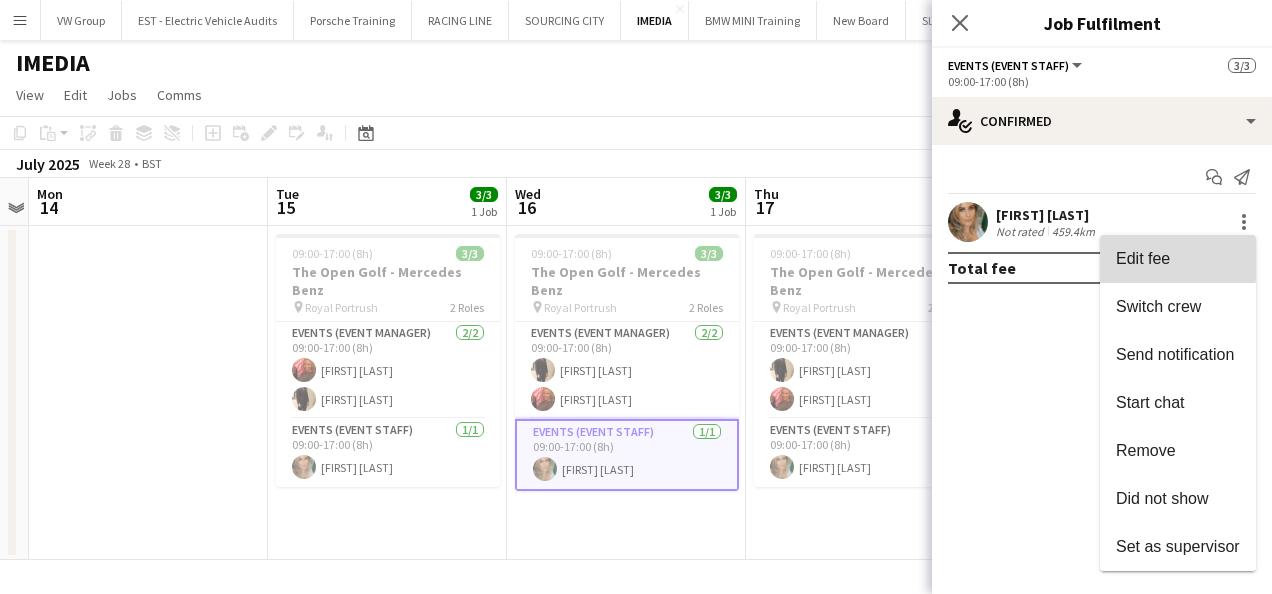 click on "Edit fee" at bounding box center [1143, 258] 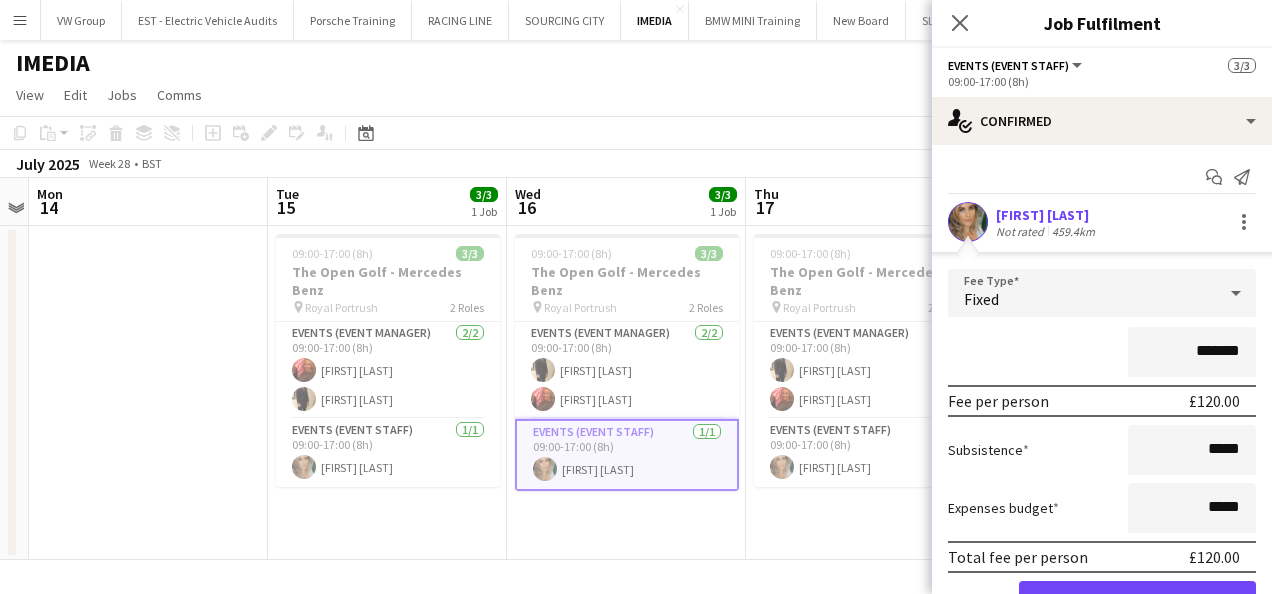 click on "*******" at bounding box center [1192, 352] 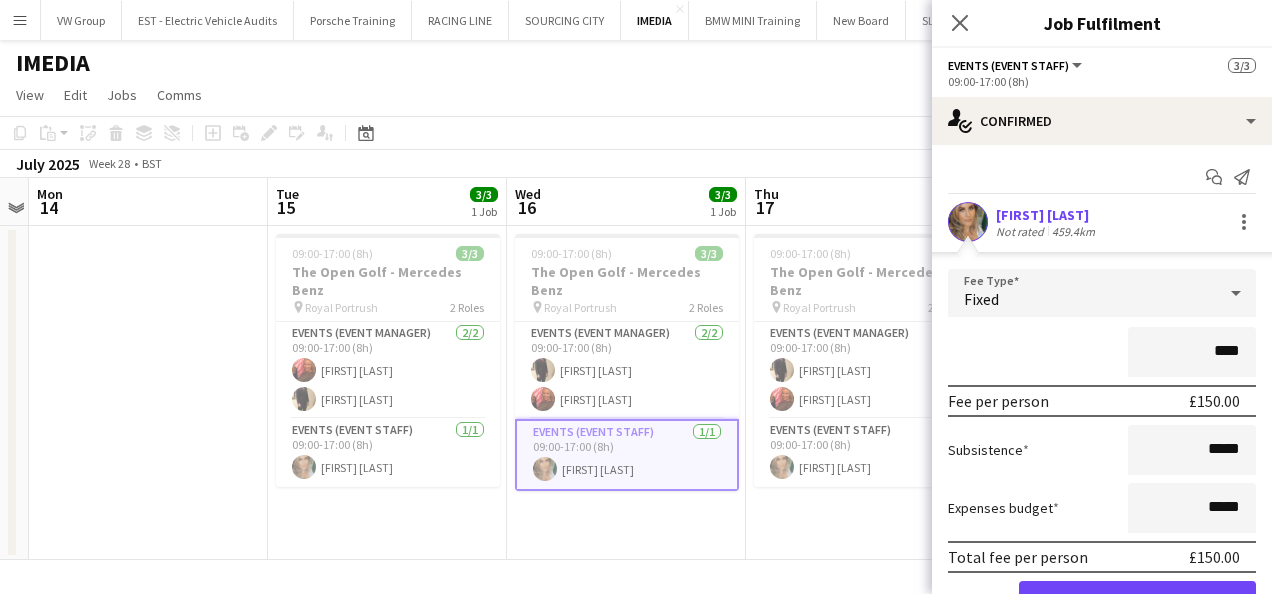 type on "*******" 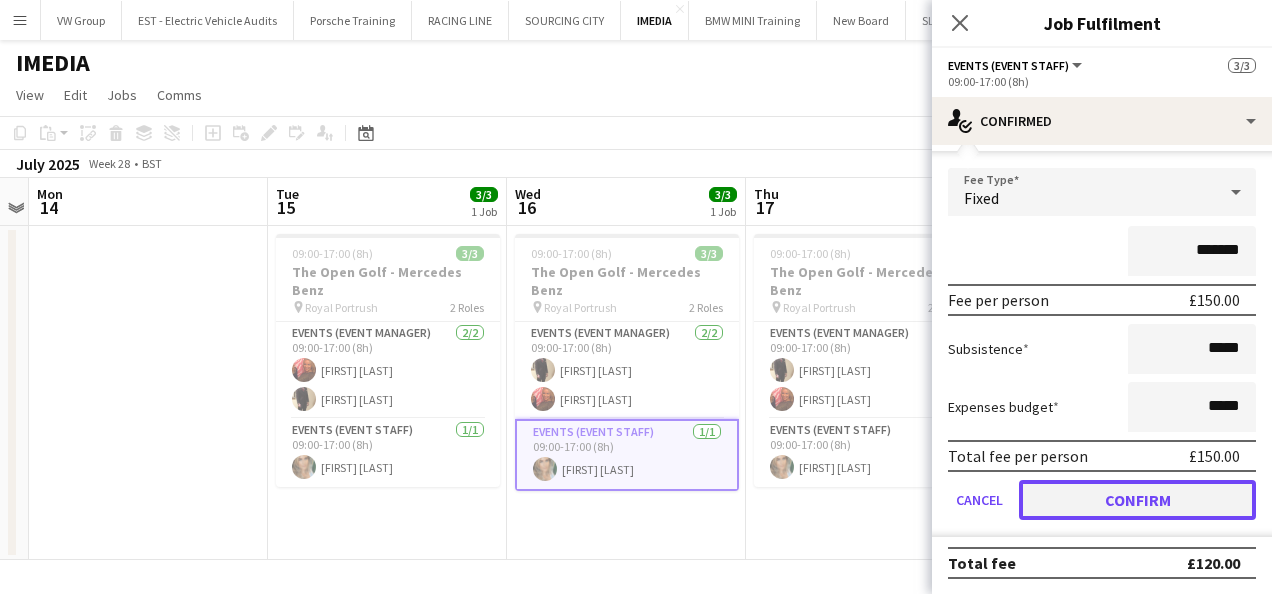 click on "Confirm" at bounding box center (1137, 500) 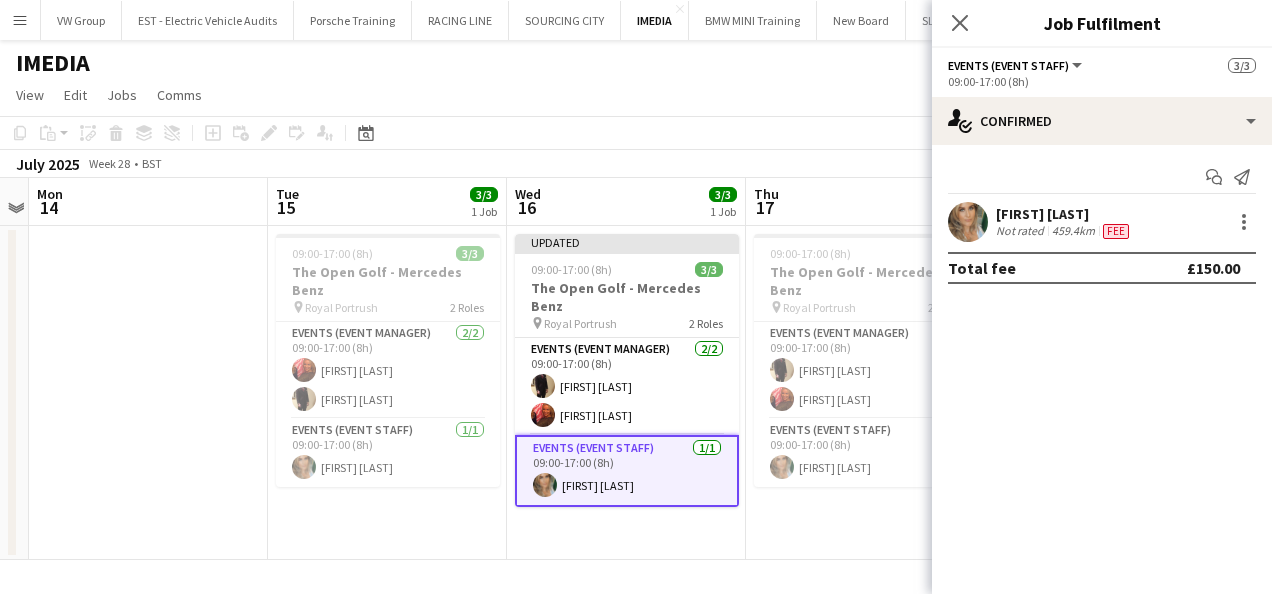 click on "09:00-17:00 (8h)    3/3   The Open Golf - Mercedes Benz
pin
Royal Portrush   2 Roles   Events (Event Manager)   2/2   09:00-17:00 (8h)
[FIRST] [LAST] [FIRST] [LAST]  Events (Event Staff)   1/1   09:00-17:00 (8h)
[FIRST] [LAST]" at bounding box center (865, 393) 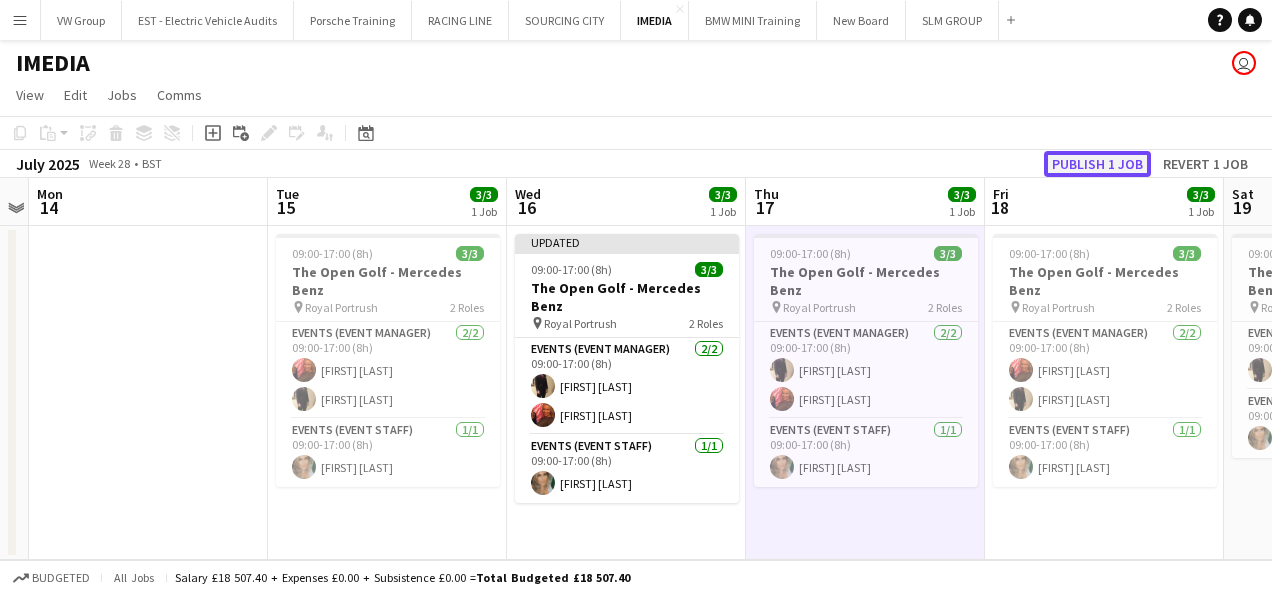 click on "Publish 1 job" 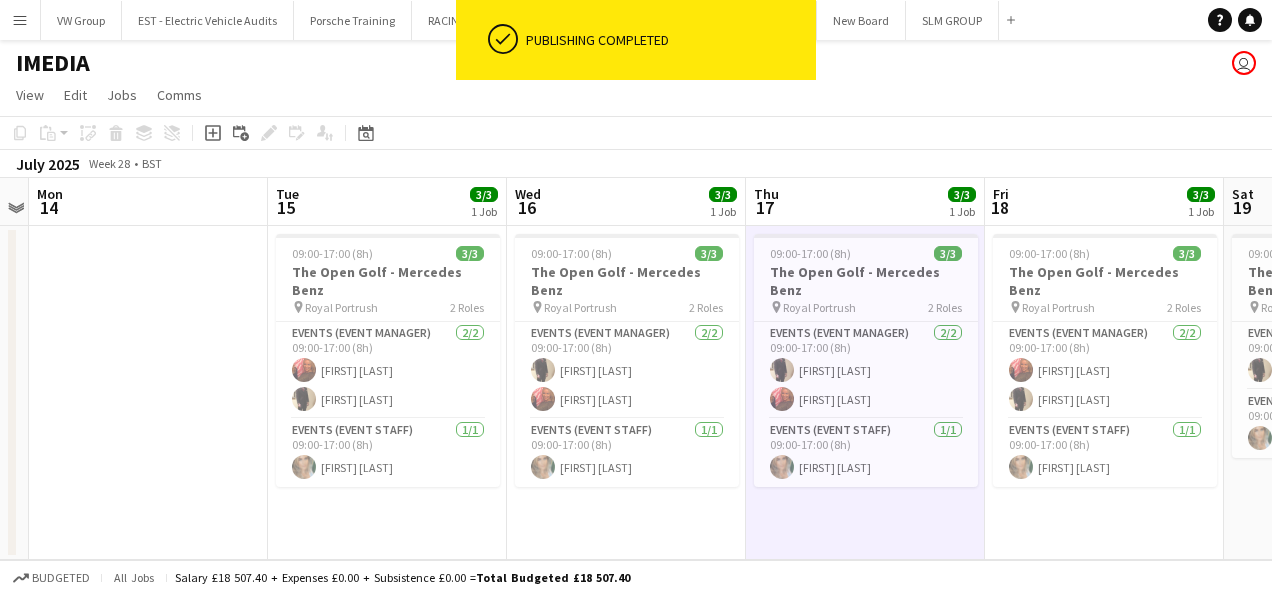 click on "Menu" at bounding box center [20, 20] 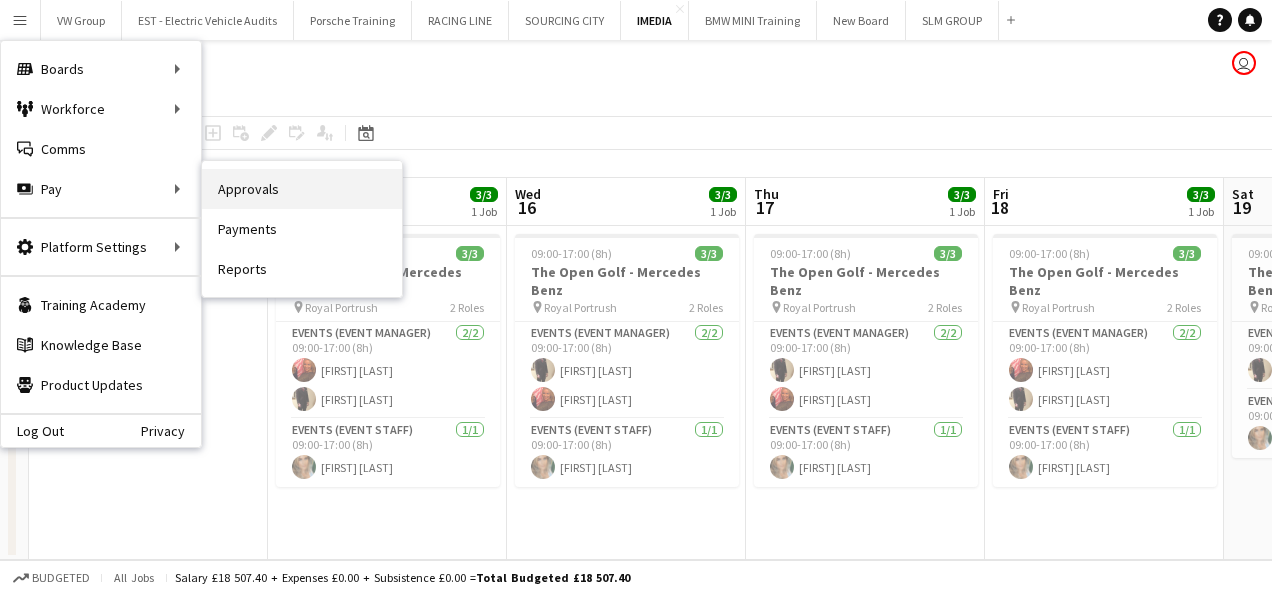 click on "Approvals" at bounding box center (302, 189) 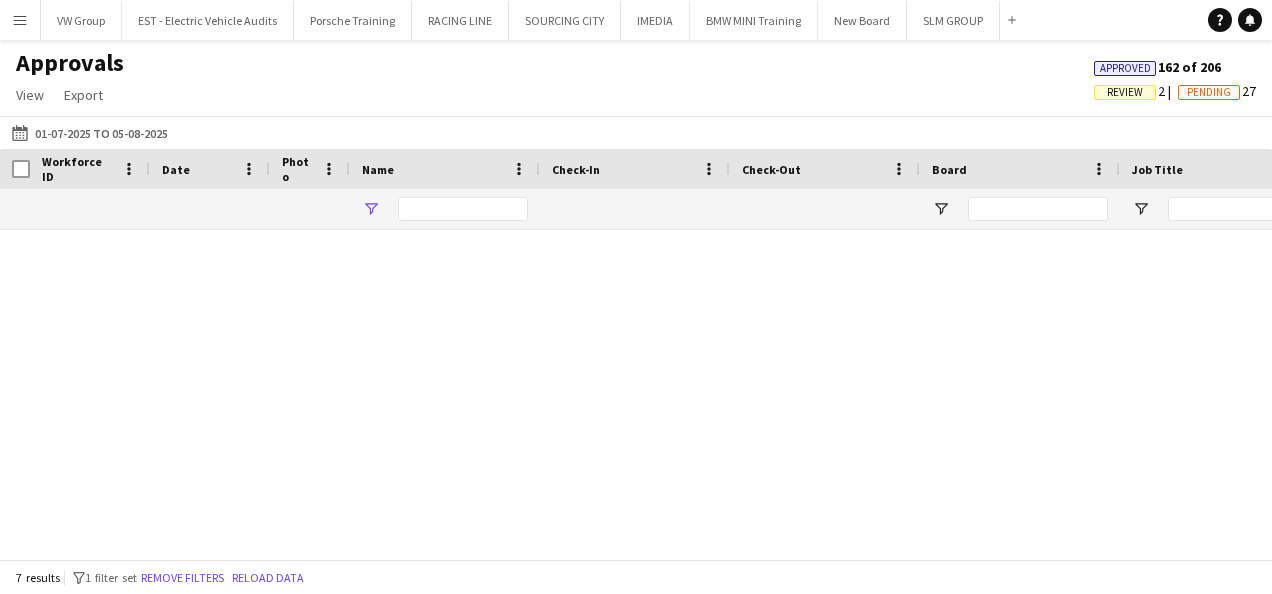 type on "****" 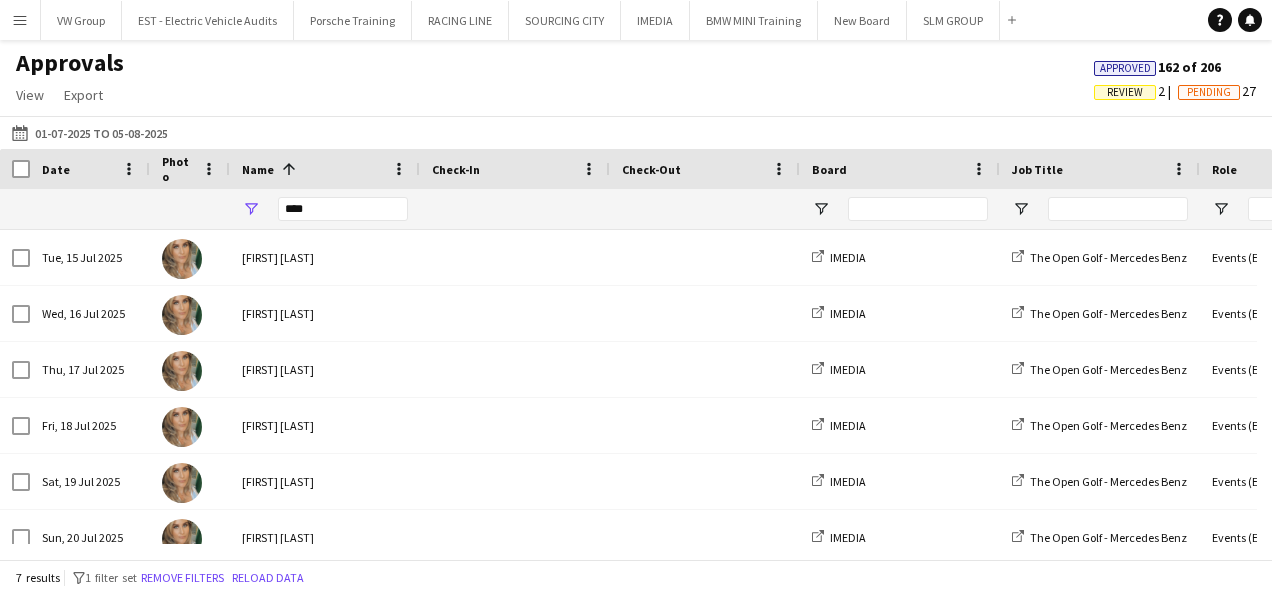 scroll, scrollTop: 0, scrollLeft: 420, axis: horizontal 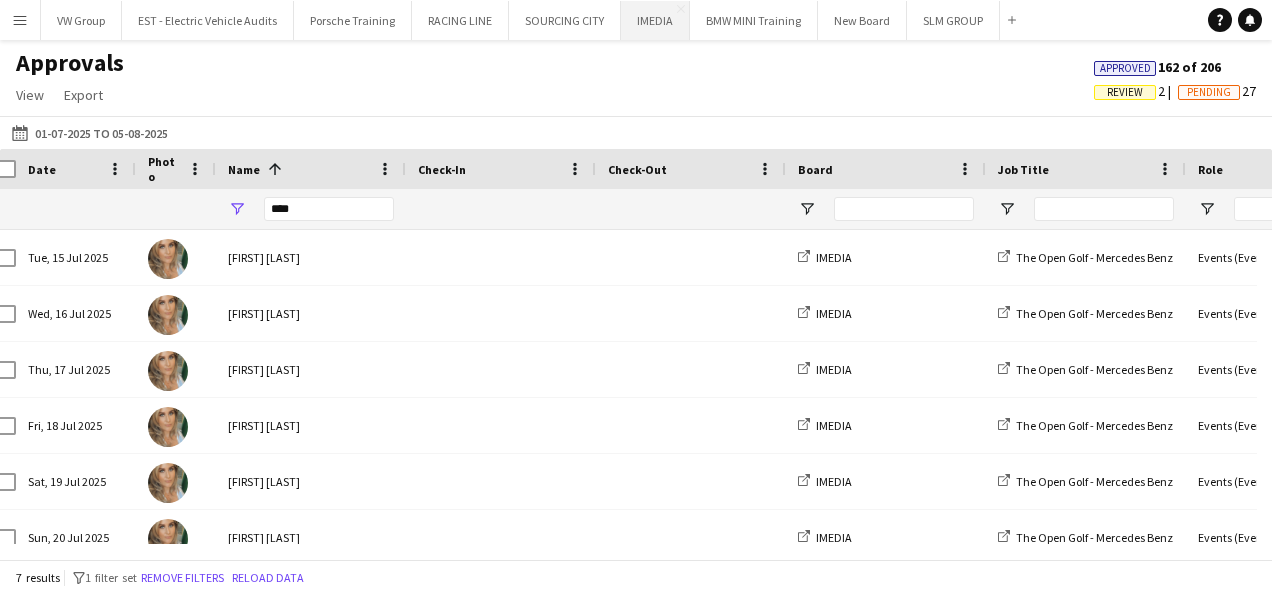 click on "IMEDIA
Close" at bounding box center [655, 20] 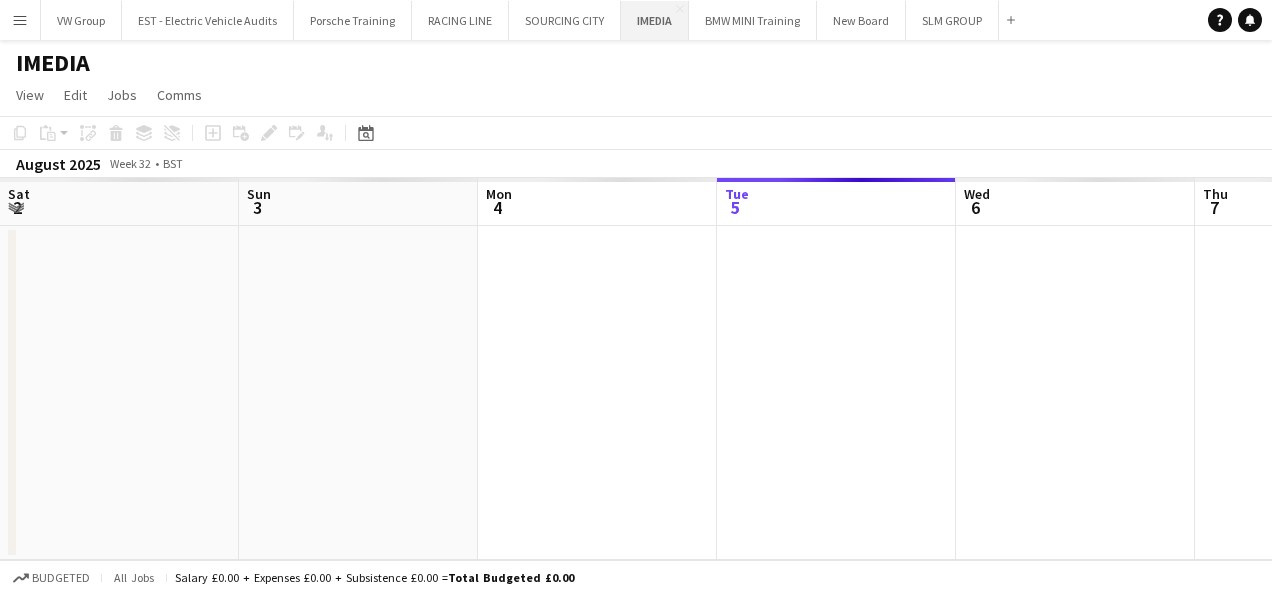 scroll, scrollTop: 0, scrollLeft: 478, axis: horizontal 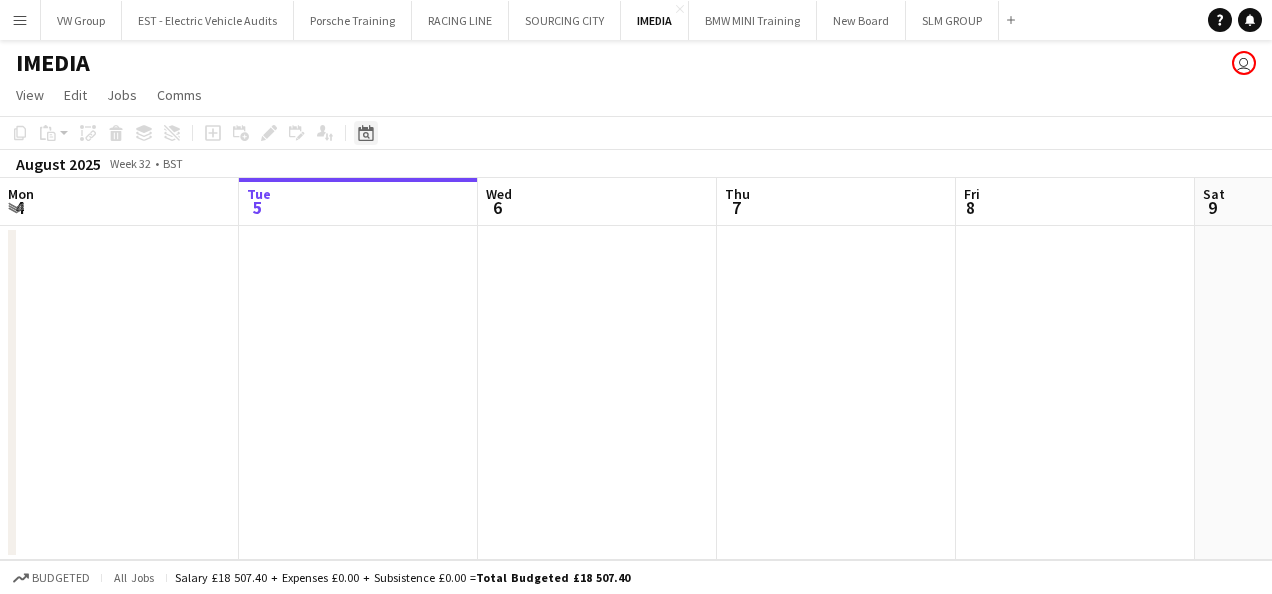 click on "Date picker" 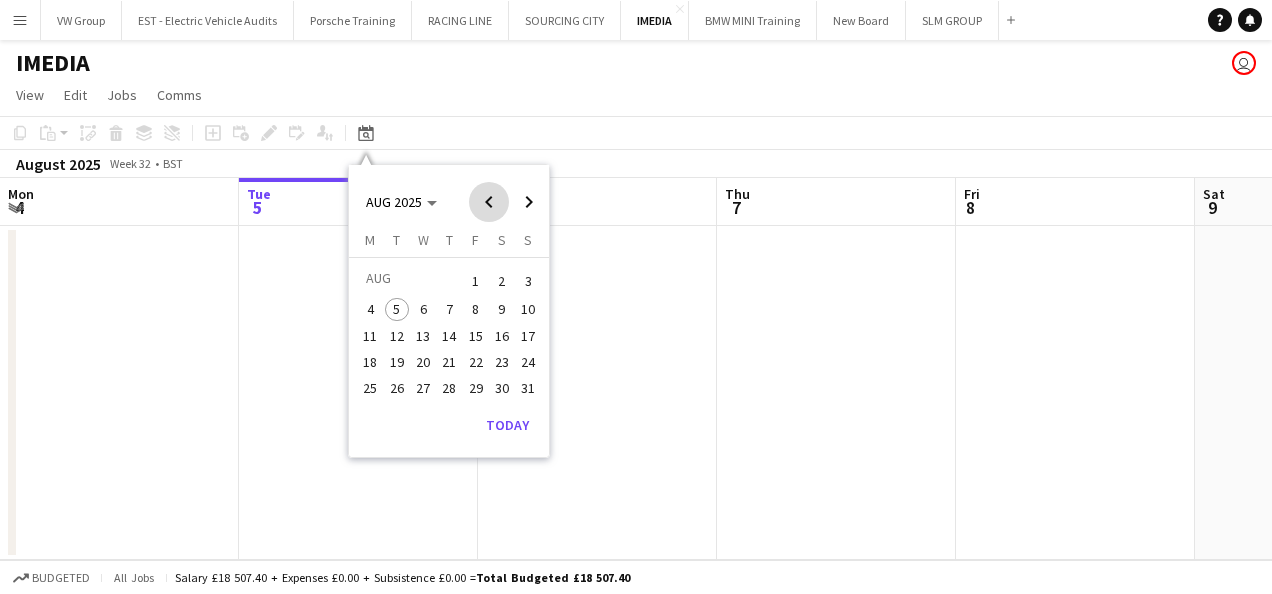 click at bounding box center (489, 202) 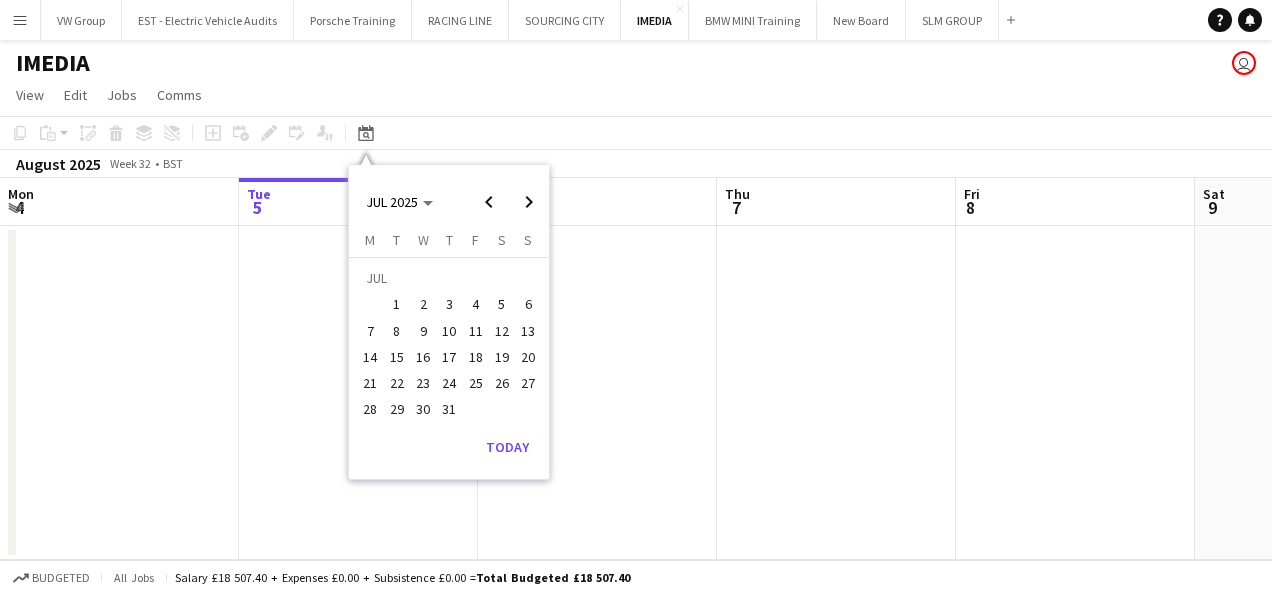 click on "8" at bounding box center (397, 331) 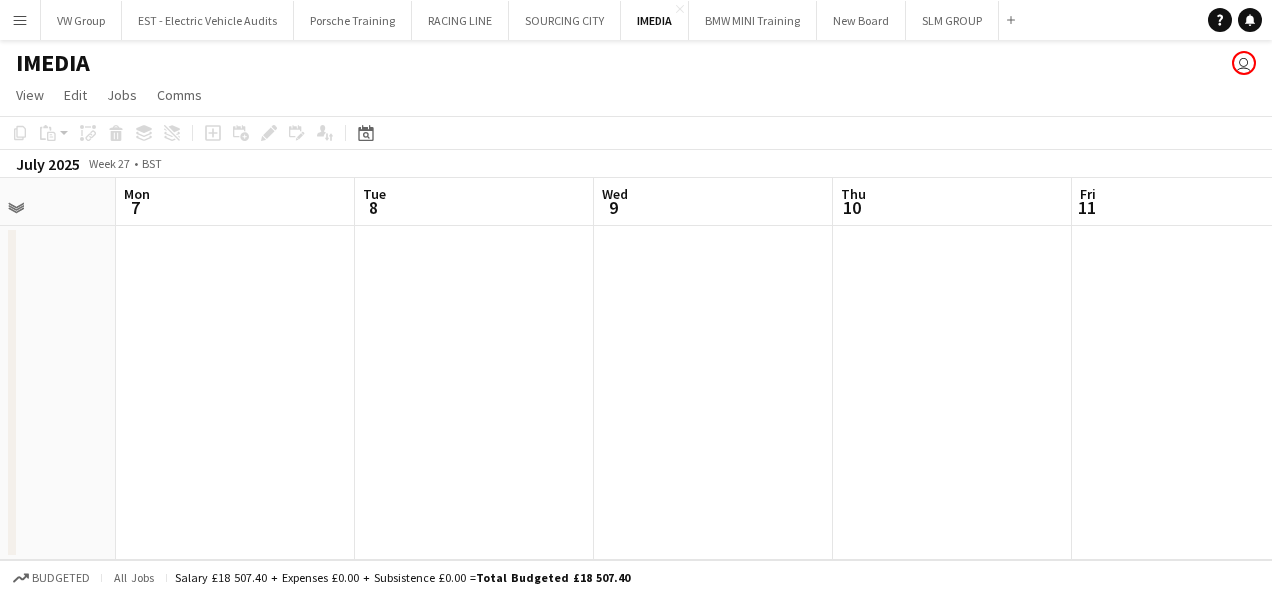 drag, startPoint x: 658, startPoint y: 362, endPoint x: 705, endPoint y: 379, distance: 49.979996 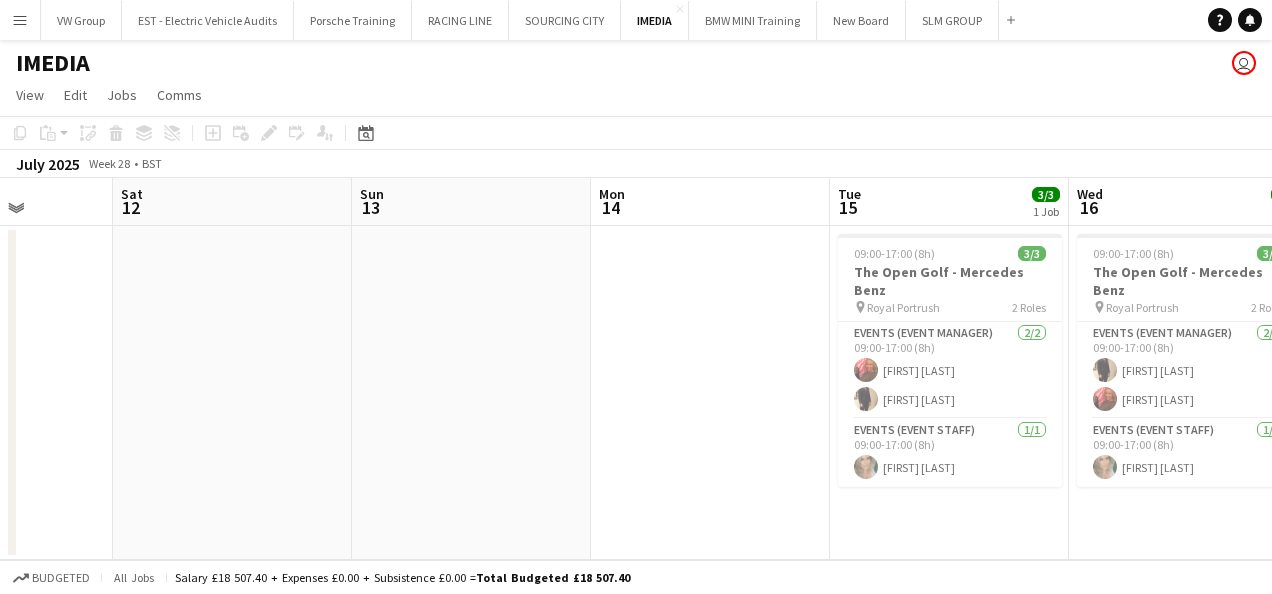 drag, startPoint x: 684, startPoint y: 388, endPoint x: 144, endPoint y: 533, distance: 559.1288 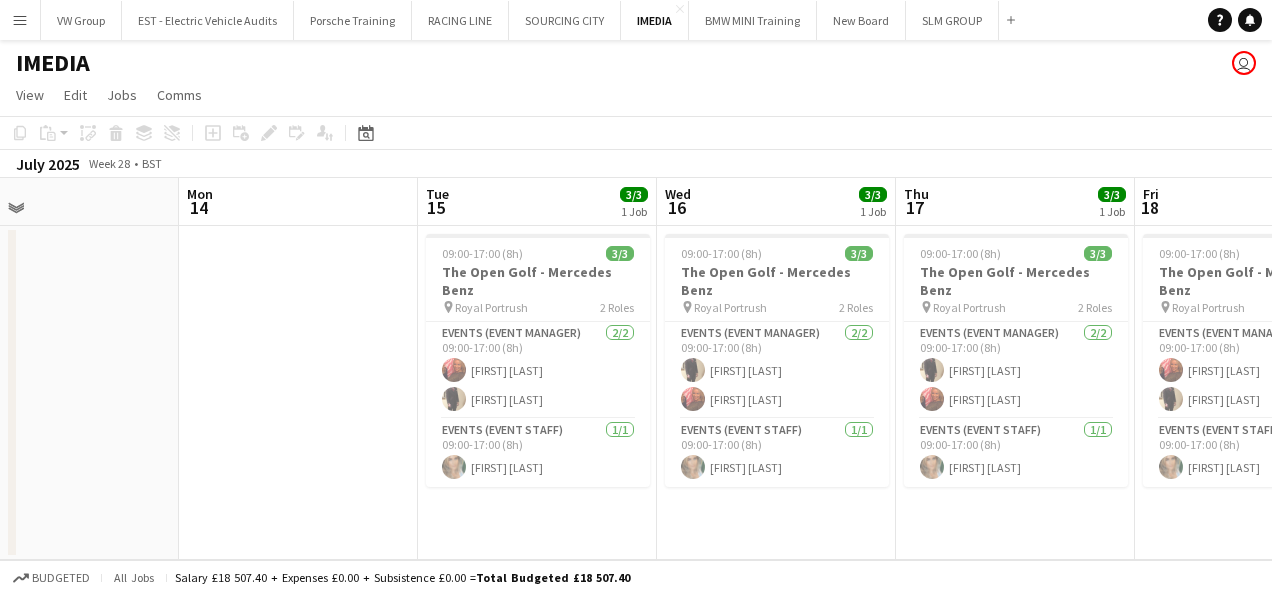 drag, startPoint x: 162, startPoint y: 578, endPoint x: 153, endPoint y: 584, distance: 10.816654 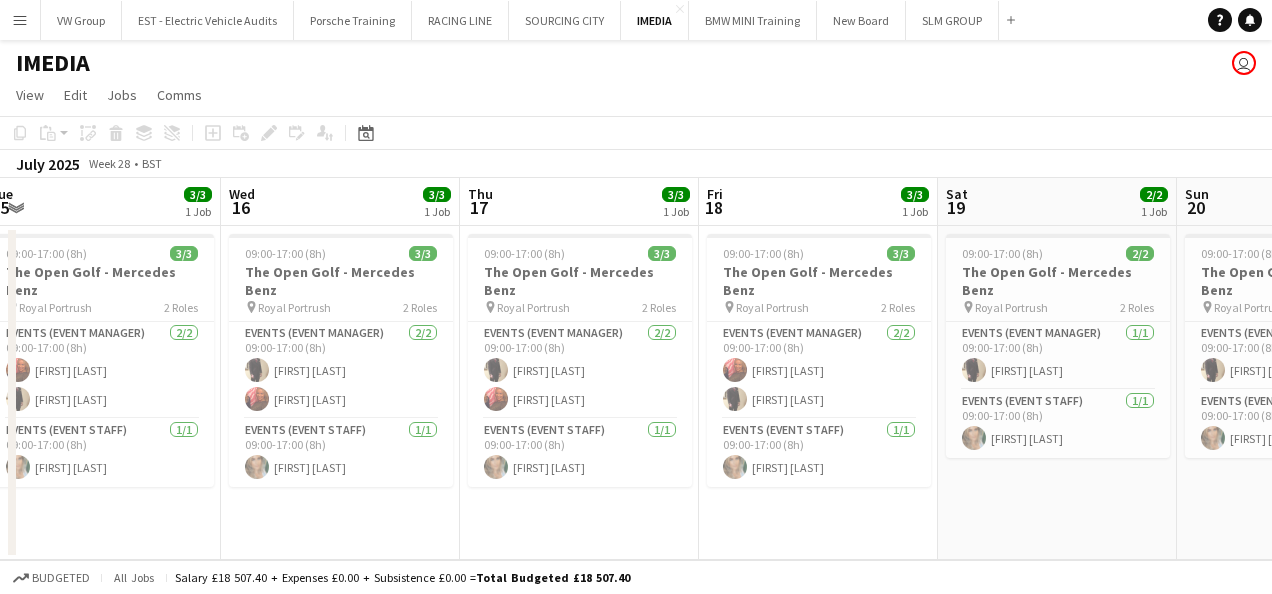 drag, startPoint x: 108, startPoint y: 592, endPoint x: 432, endPoint y: 484, distance: 341.526 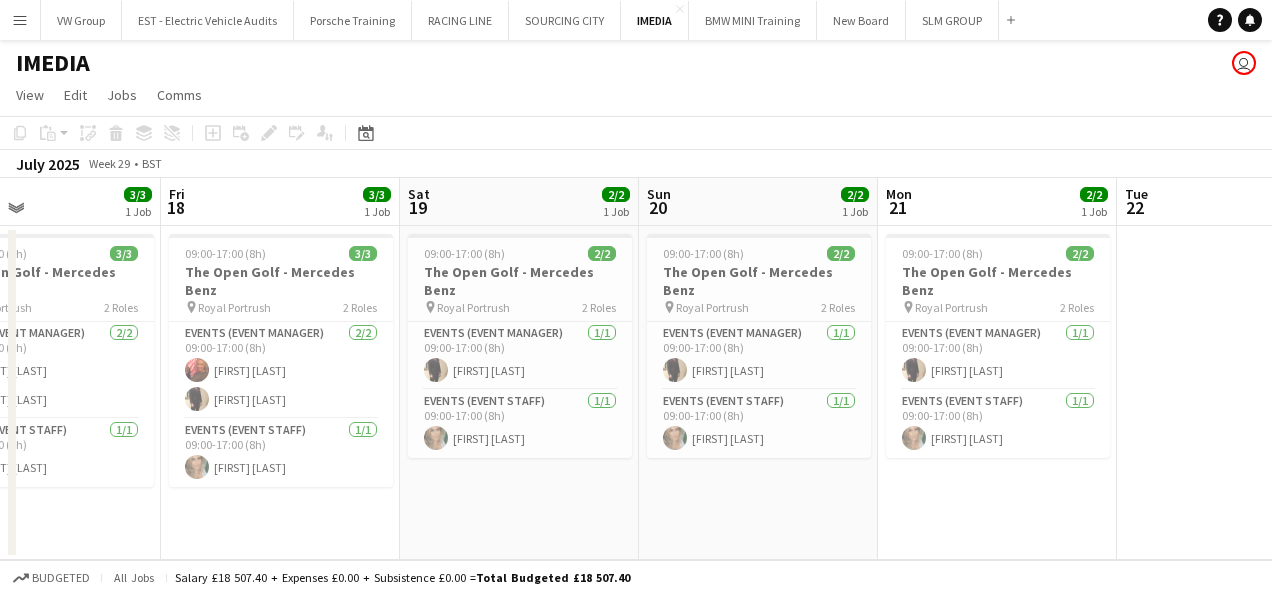 drag, startPoint x: 256, startPoint y: 544, endPoint x: 296, endPoint y: 524, distance: 44.72136 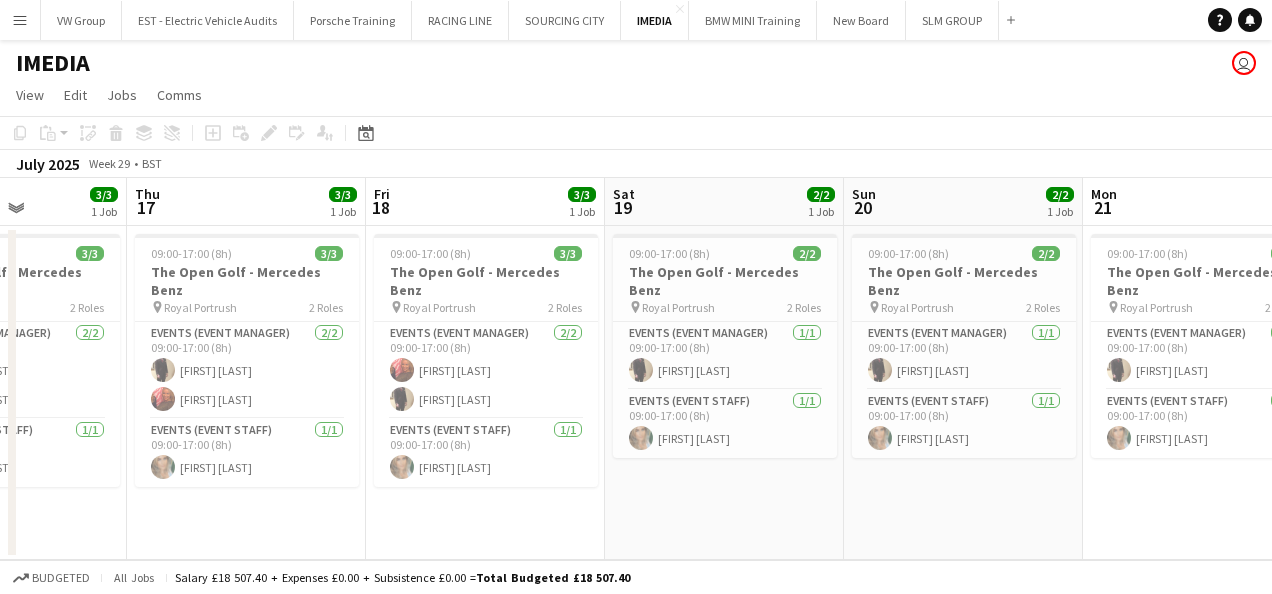 drag, startPoint x: 664, startPoint y: 434, endPoint x: 452, endPoint y: 467, distance: 214.55302 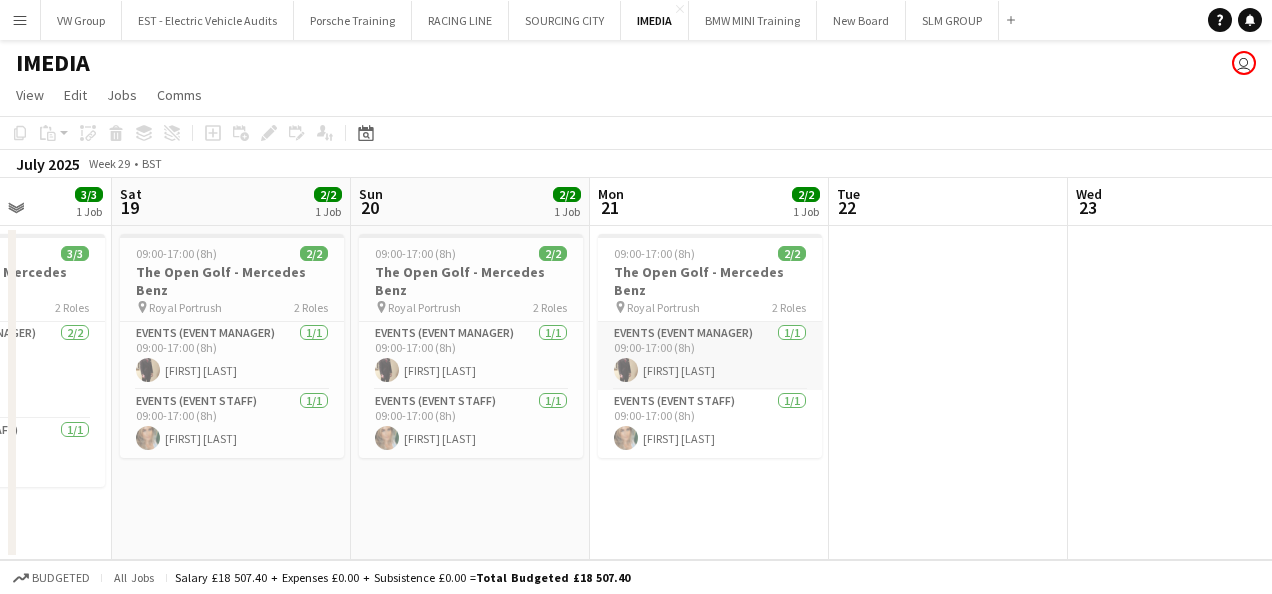 click on "Events (Event Manager)   1/1   [TIME]-[TIME] ([HOURS])
[FIRST] [LAST]" at bounding box center (710, 356) 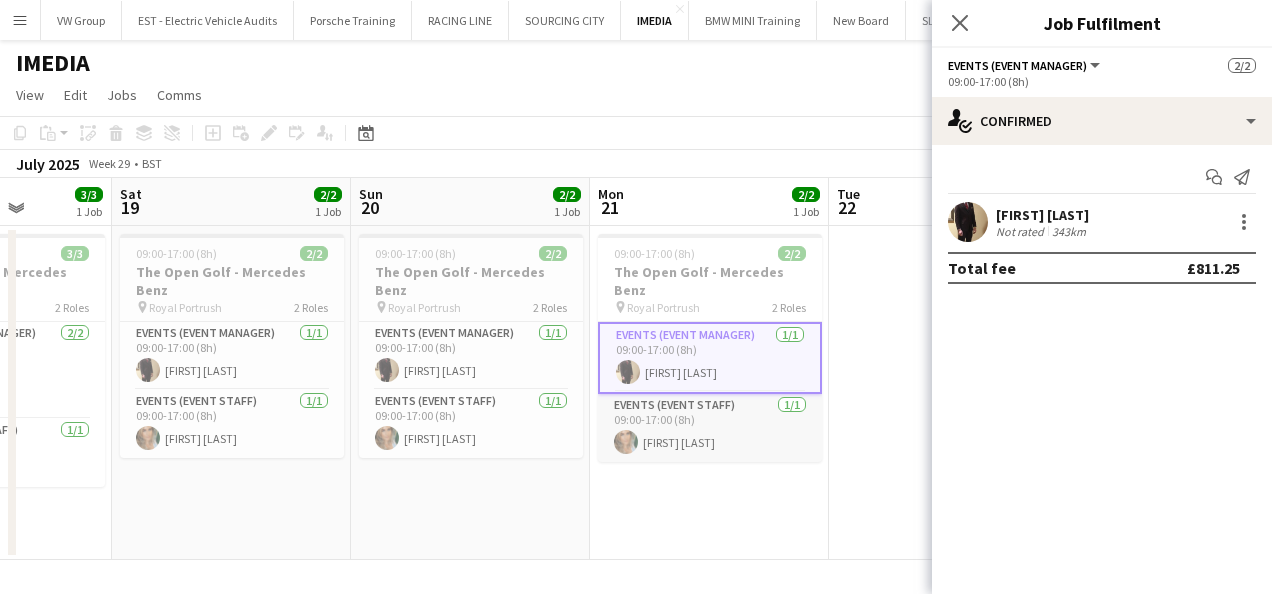 click on "Events (Event Staff)   1/1   09:00-17:00 (8h)
[FIRST] [LAST]" at bounding box center [710, 428] 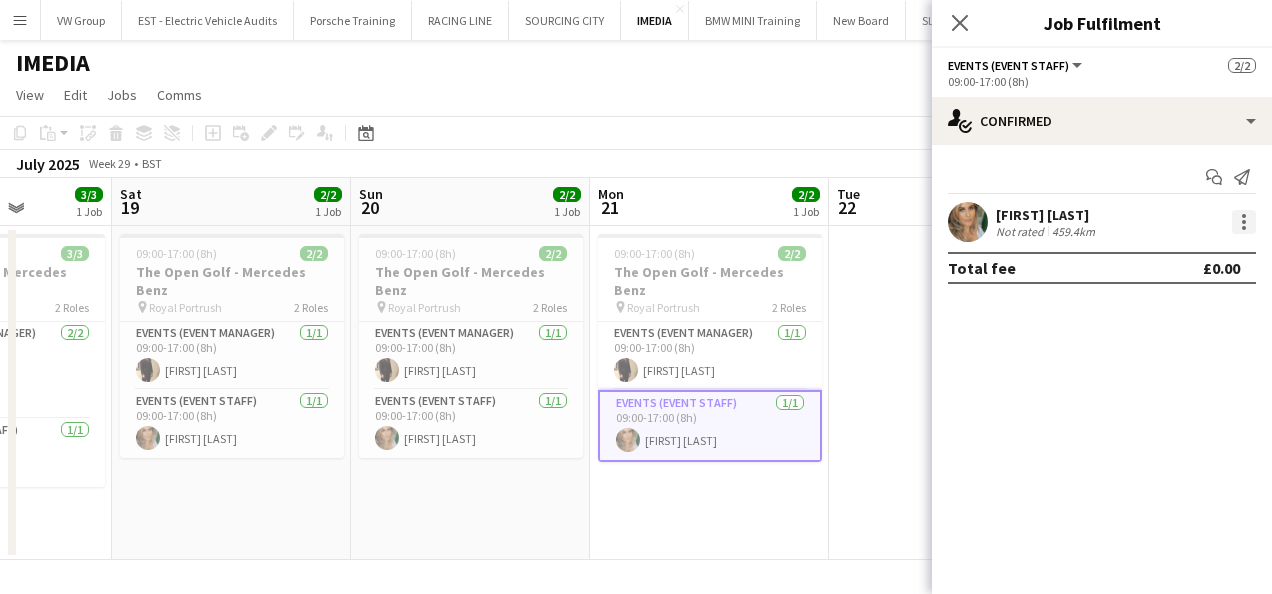 click at bounding box center [1244, 222] 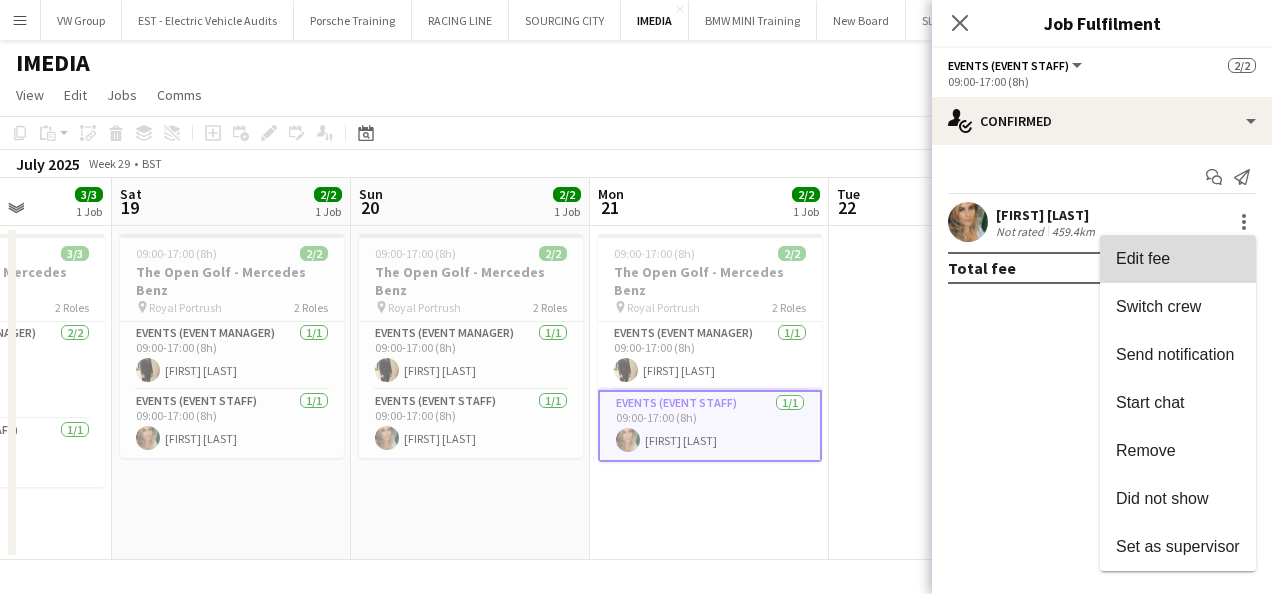 click on "Edit fee" at bounding box center (1143, 258) 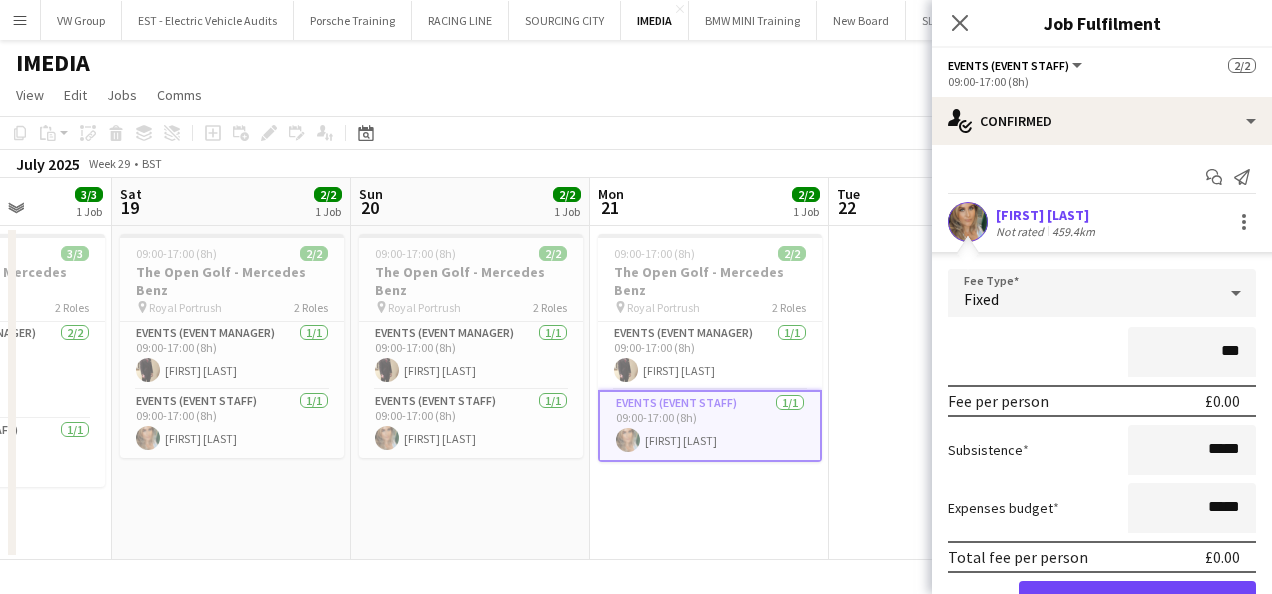 type on "**" 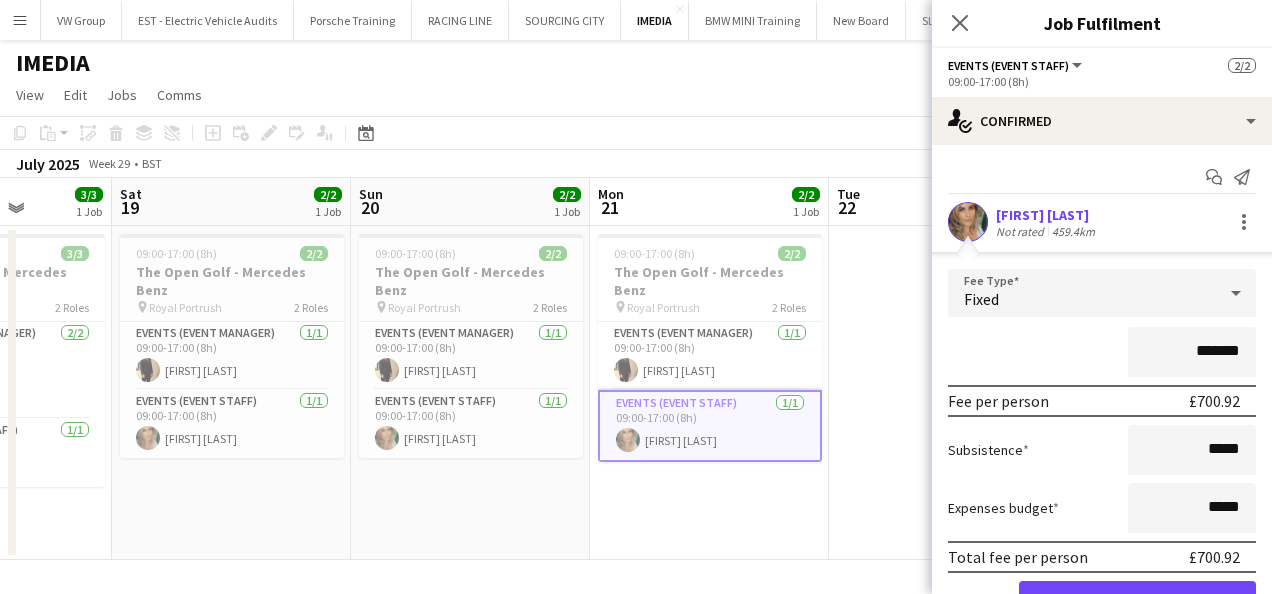 scroll, scrollTop: 101, scrollLeft: 0, axis: vertical 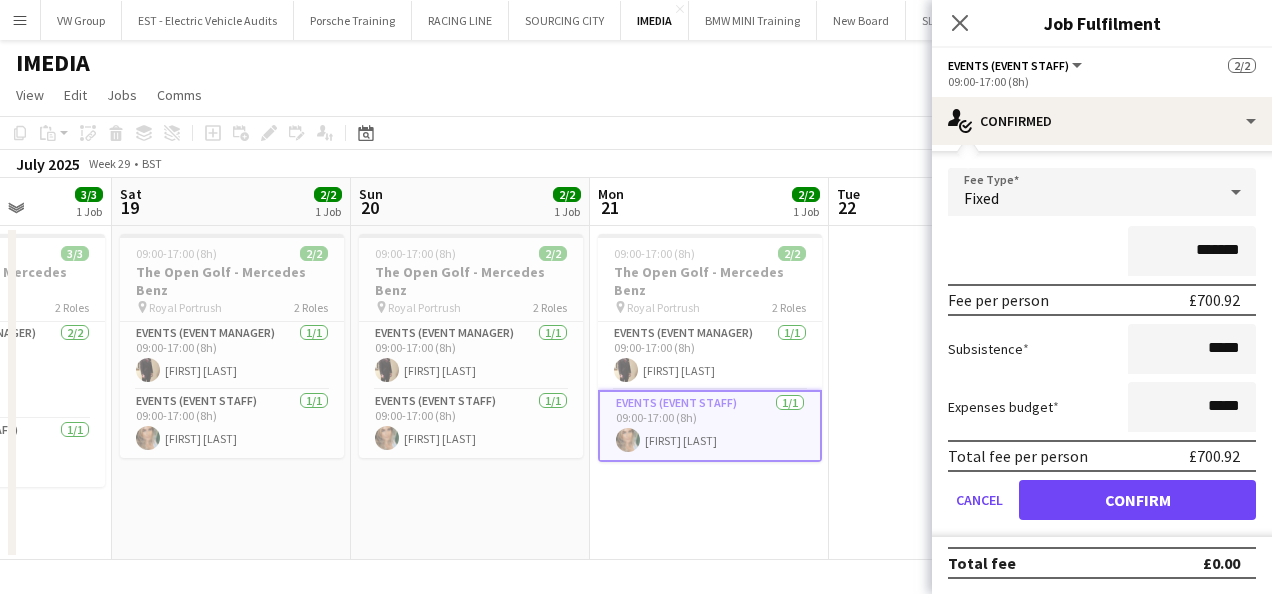 type on "*******" 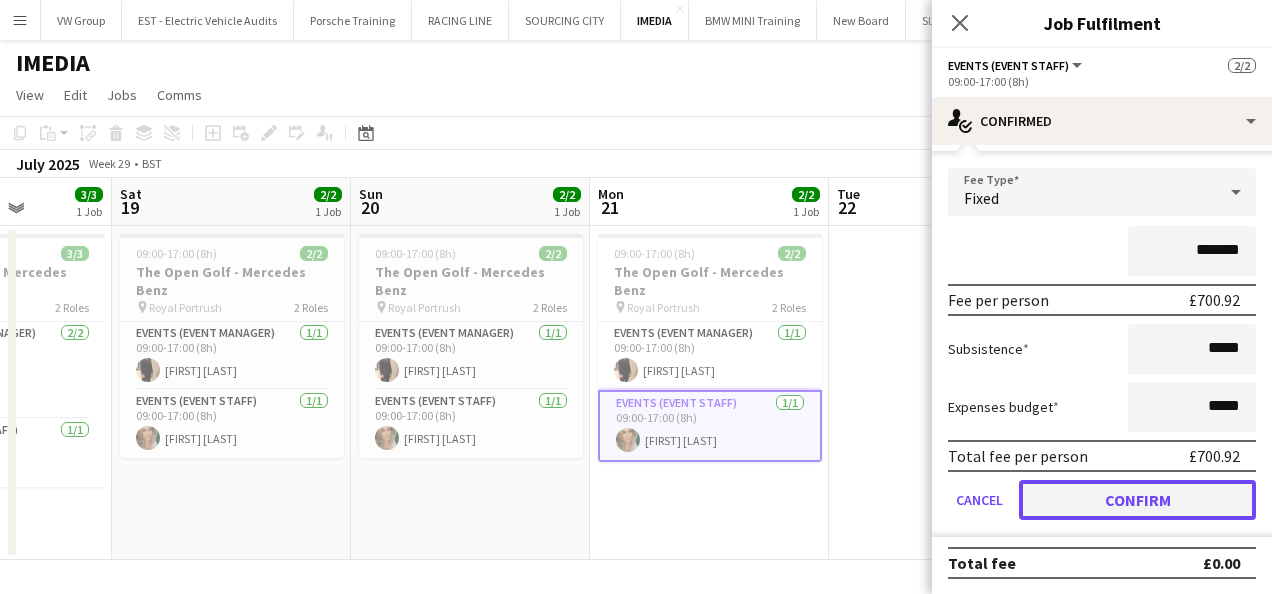 click on "Confirm" at bounding box center (1137, 500) 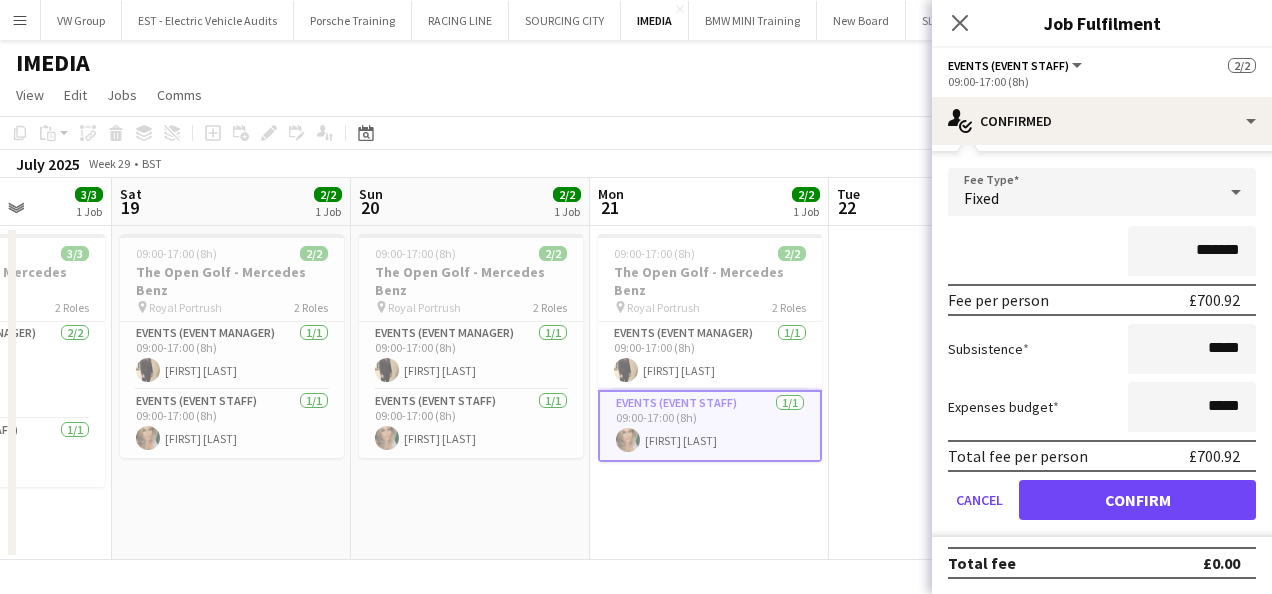 scroll, scrollTop: 0, scrollLeft: 0, axis: both 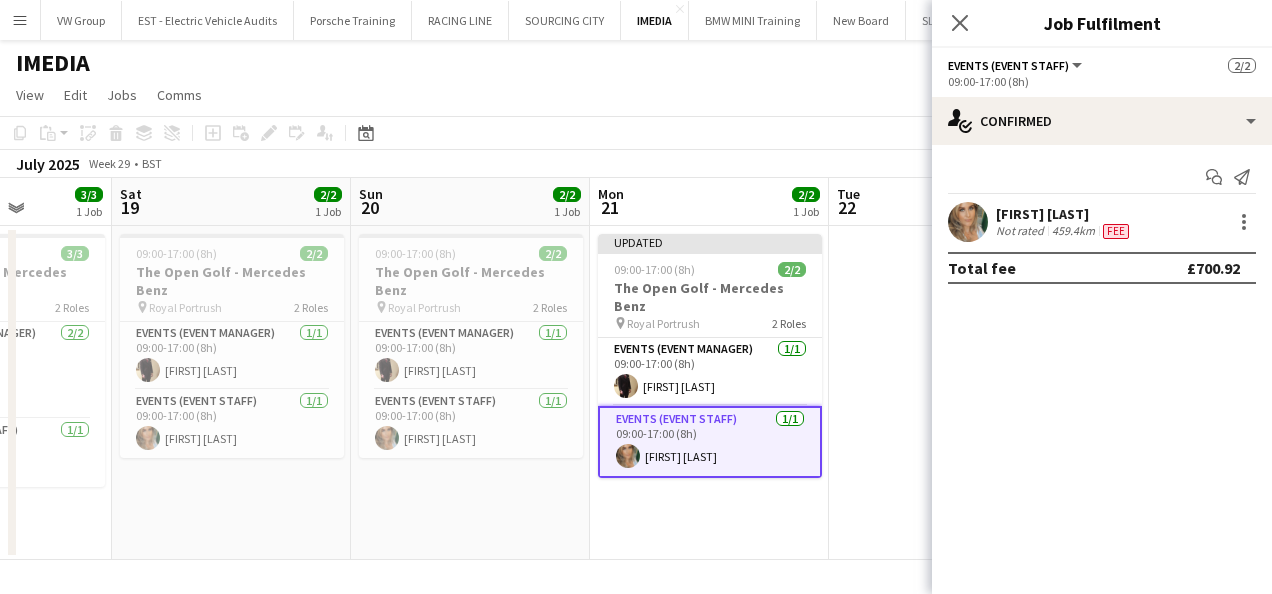 click at bounding box center (948, 393) 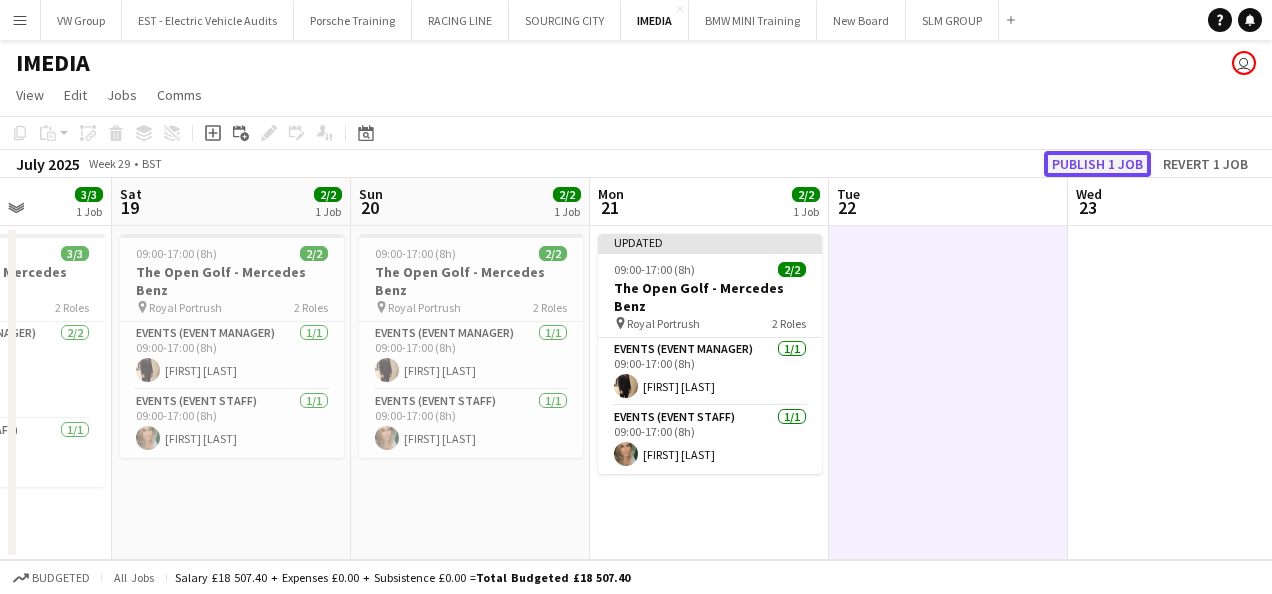 click on "Publish 1 job" 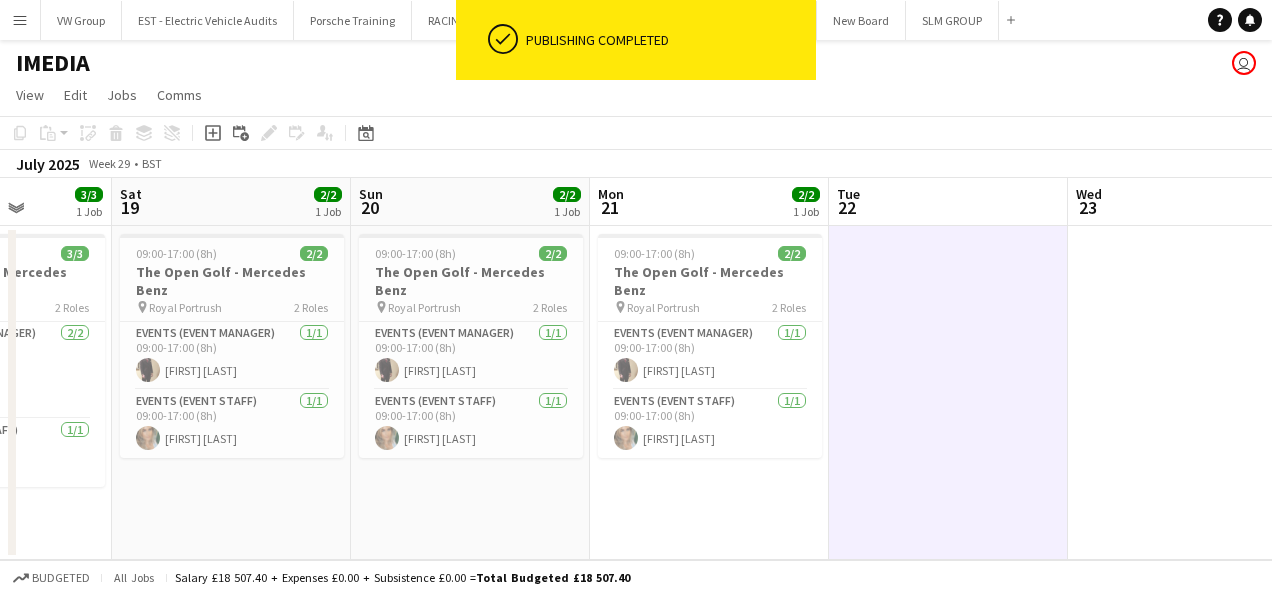 click on "Menu" at bounding box center (20, 20) 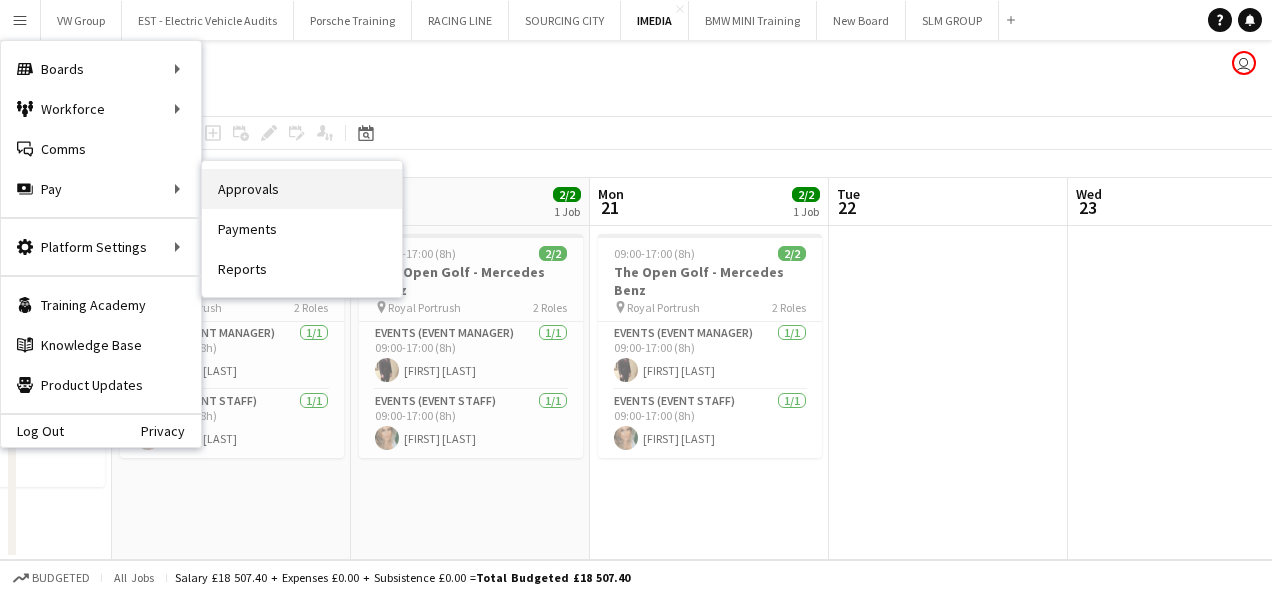 click on "Approvals" at bounding box center (302, 189) 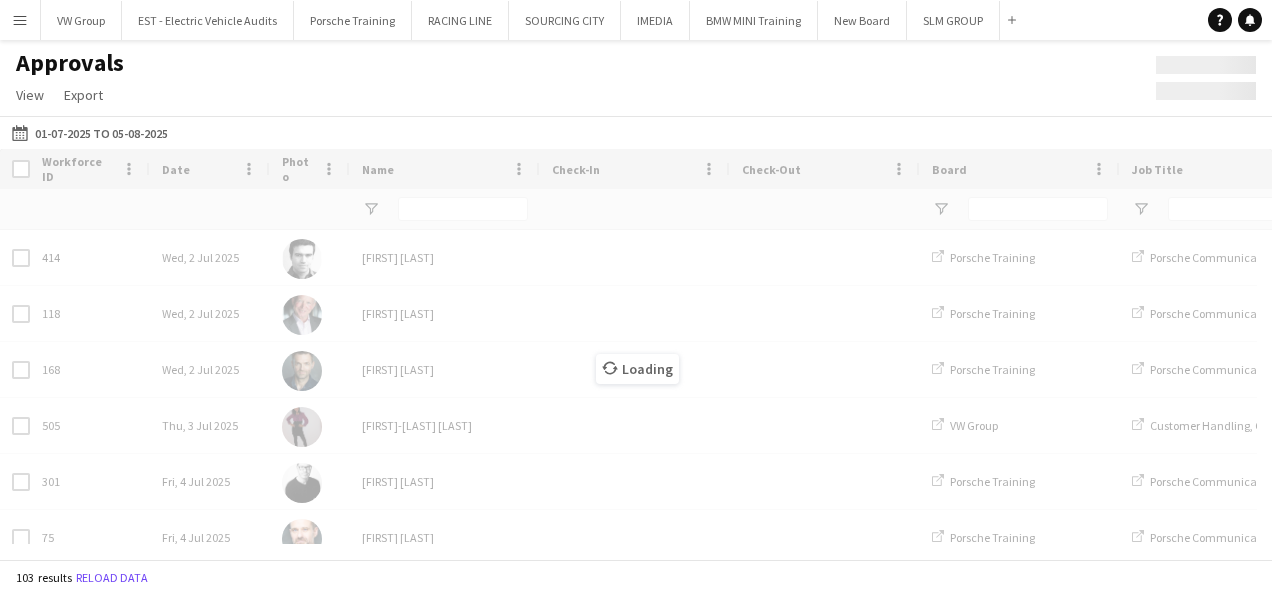 type on "****" 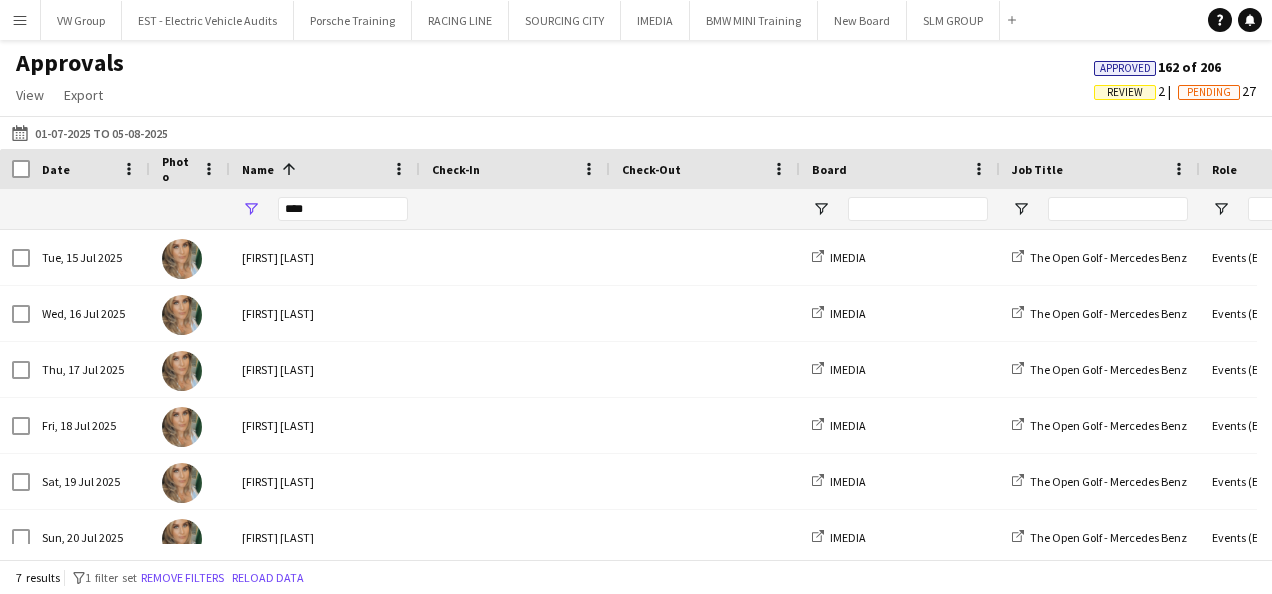 click on "Review" 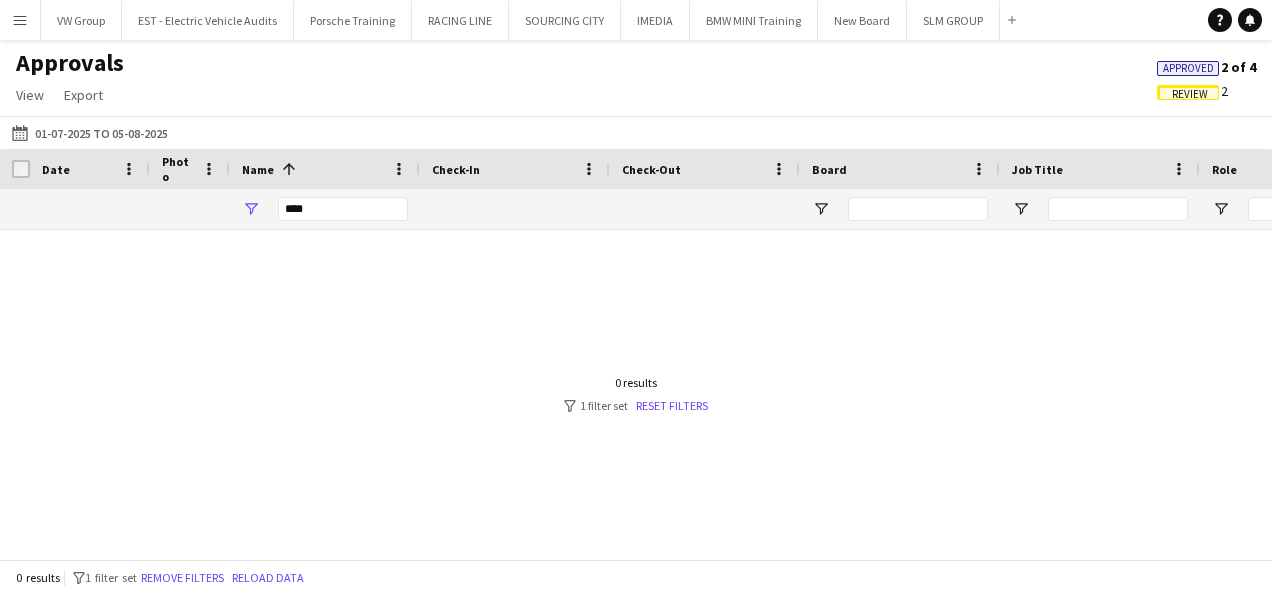 click on "Approved" 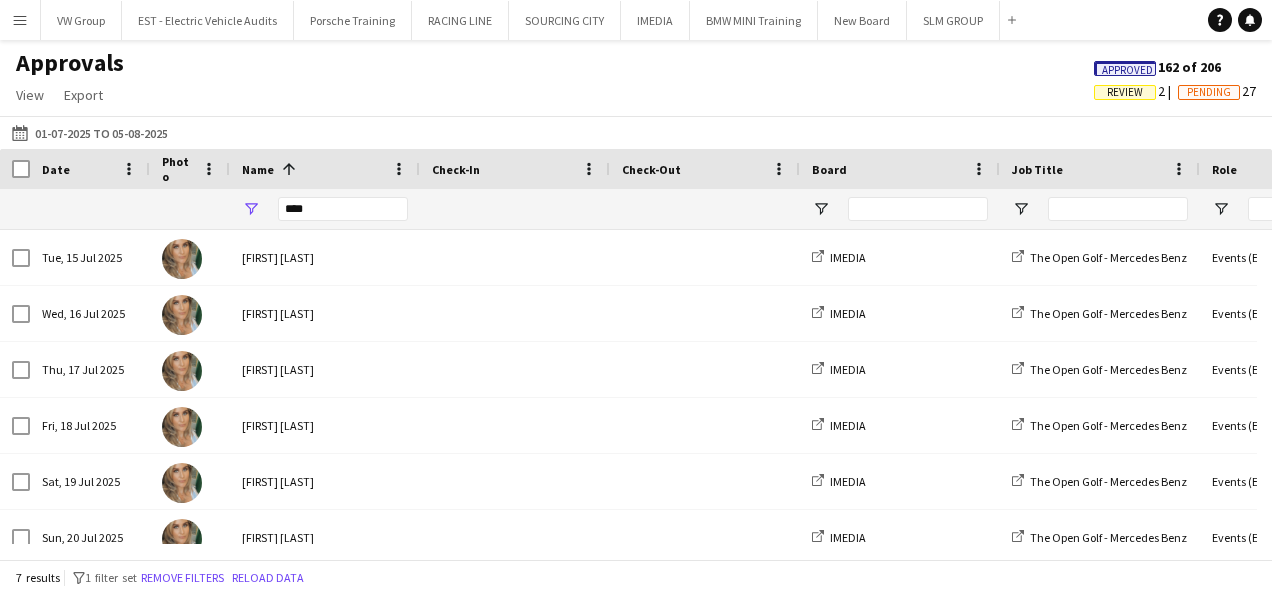 scroll, scrollTop: 0, scrollLeft: 318, axis: horizontal 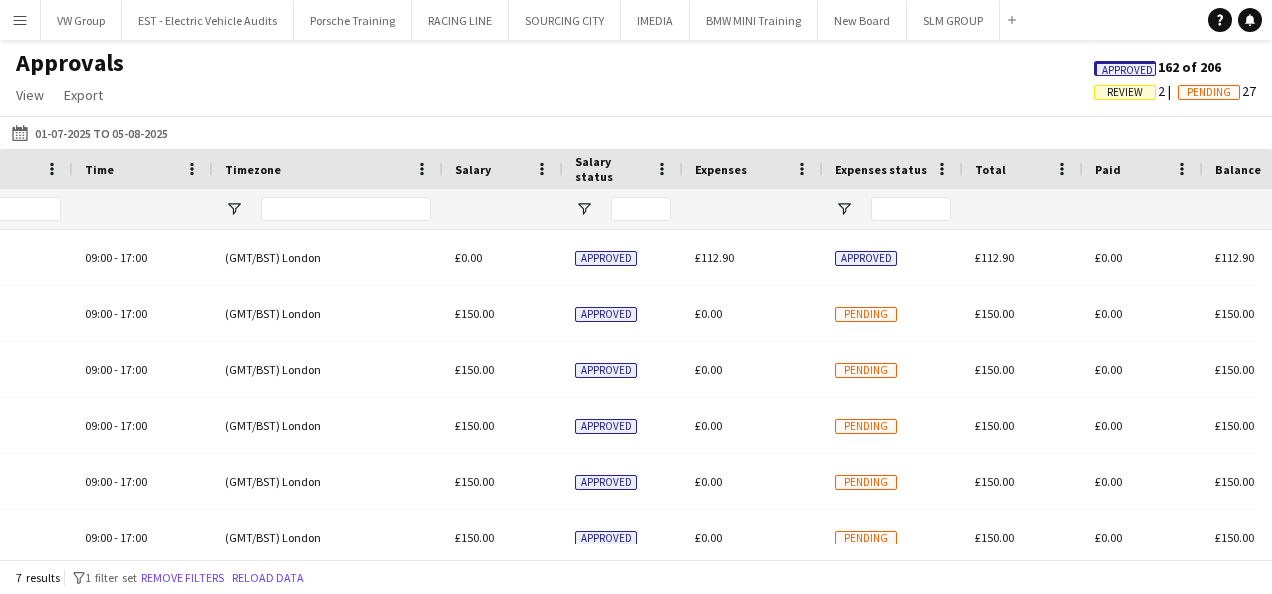 click on "Review" 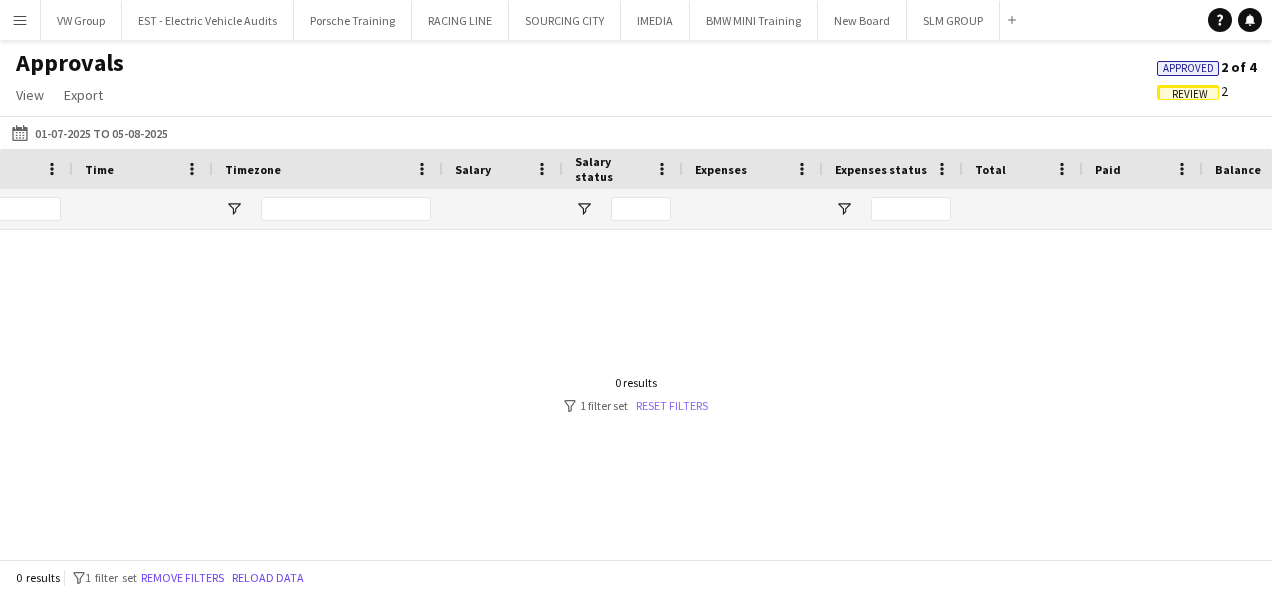 click on "Reset filters" at bounding box center (672, 405) 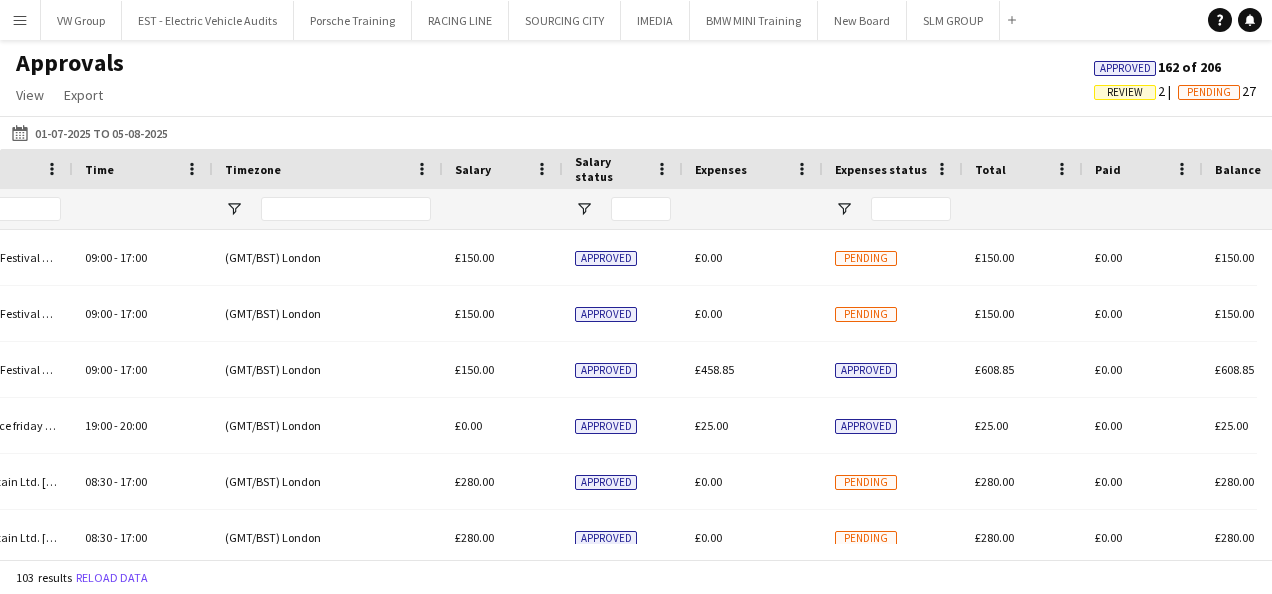 click on "Review" 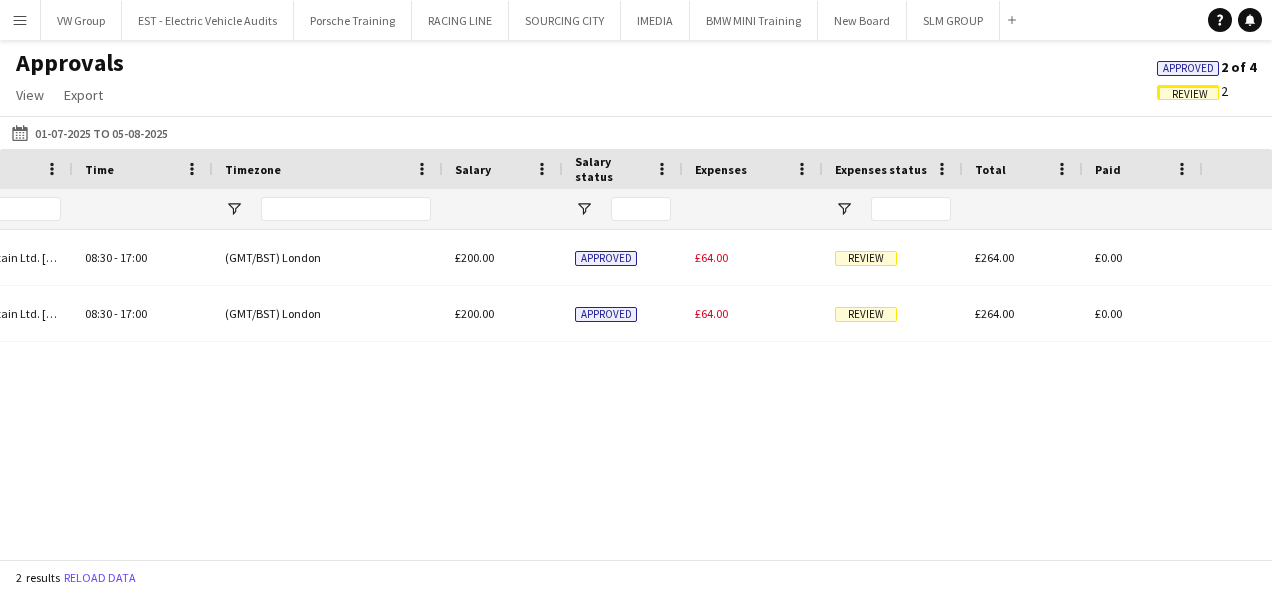 scroll, scrollTop: 0, scrollLeft: 382, axis: horizontal 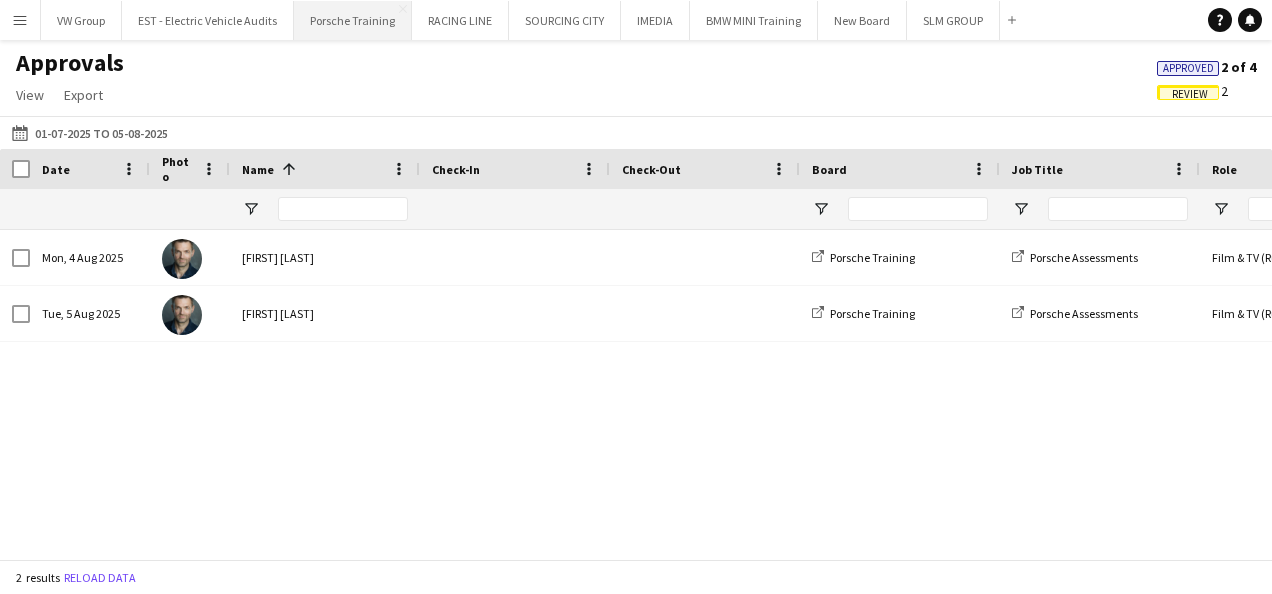 click on "Porsche Training
Close" at bounding box center (353, 20) 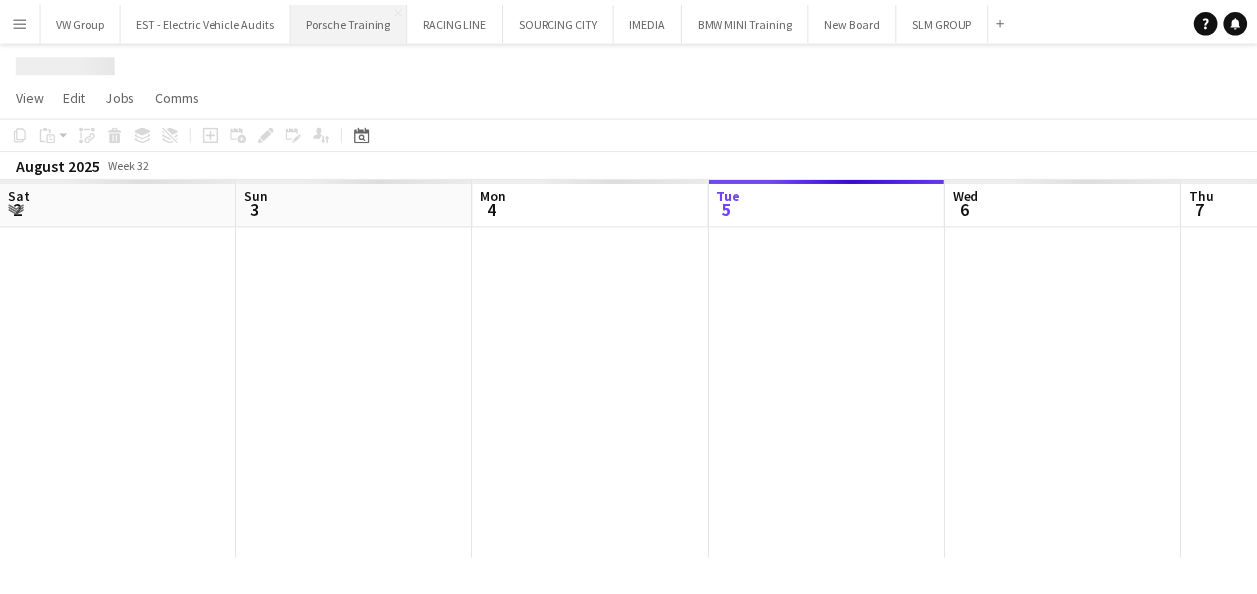 scroll, scrollTop: 0, scrollLeft: 478, axis: horizontal 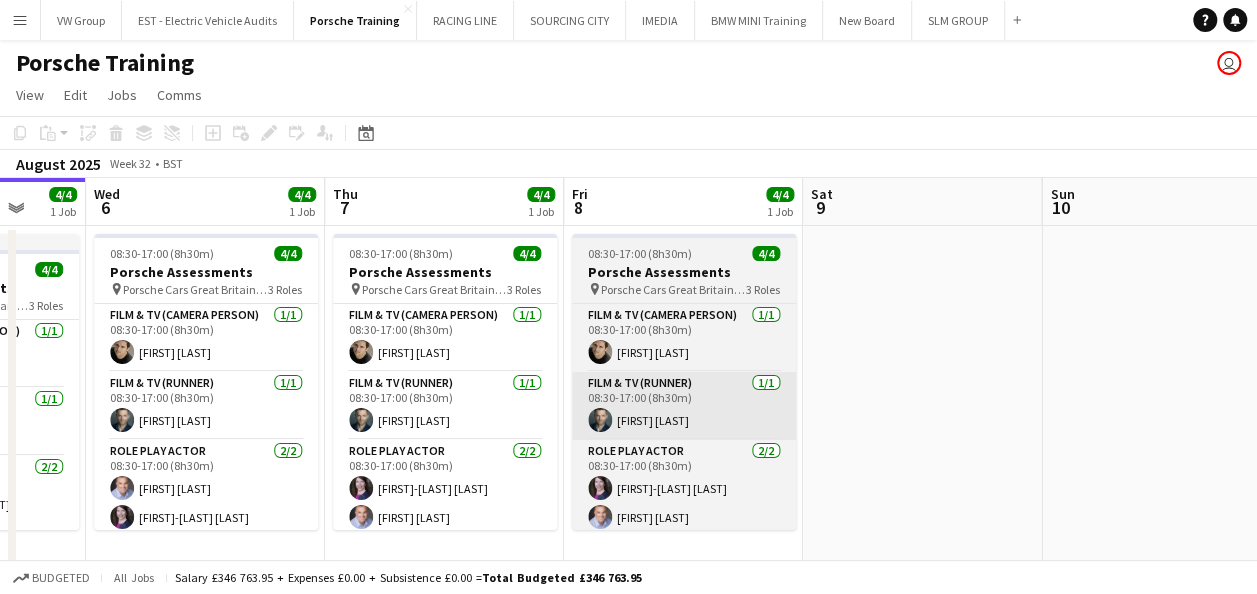 drag, startPoint x: 1034, startPoint y: 342, endPoint x: 637, endPoint y: 398, distance: 400.93018 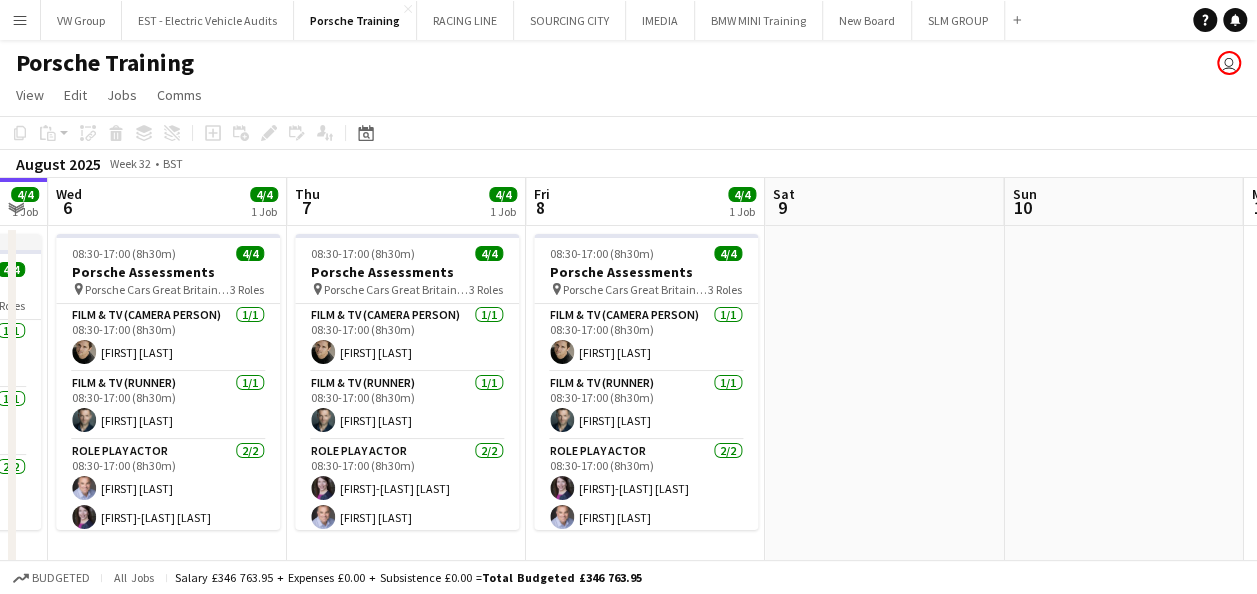 drag, startPoint x: 731, startPoint y: 388, endPoint x: 551, endPoint y: 439, distance: 187.08554 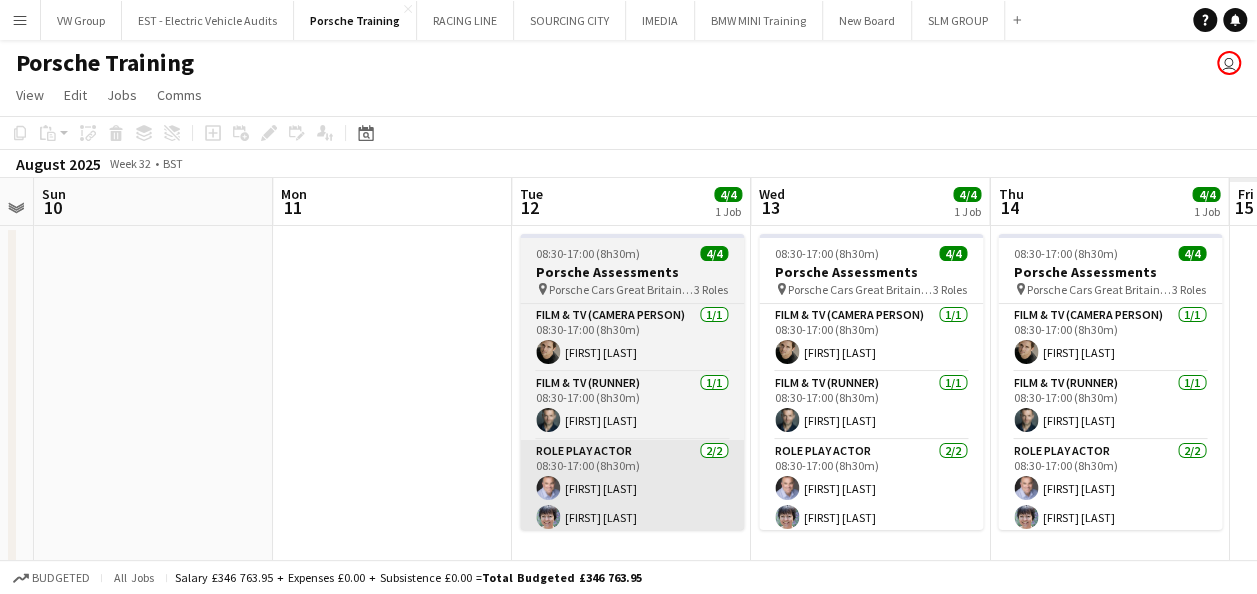 drag, startPoint x: 896, startPoint y: 358, endPoint x: 567, endPoint y: 442, distance: 339.5541 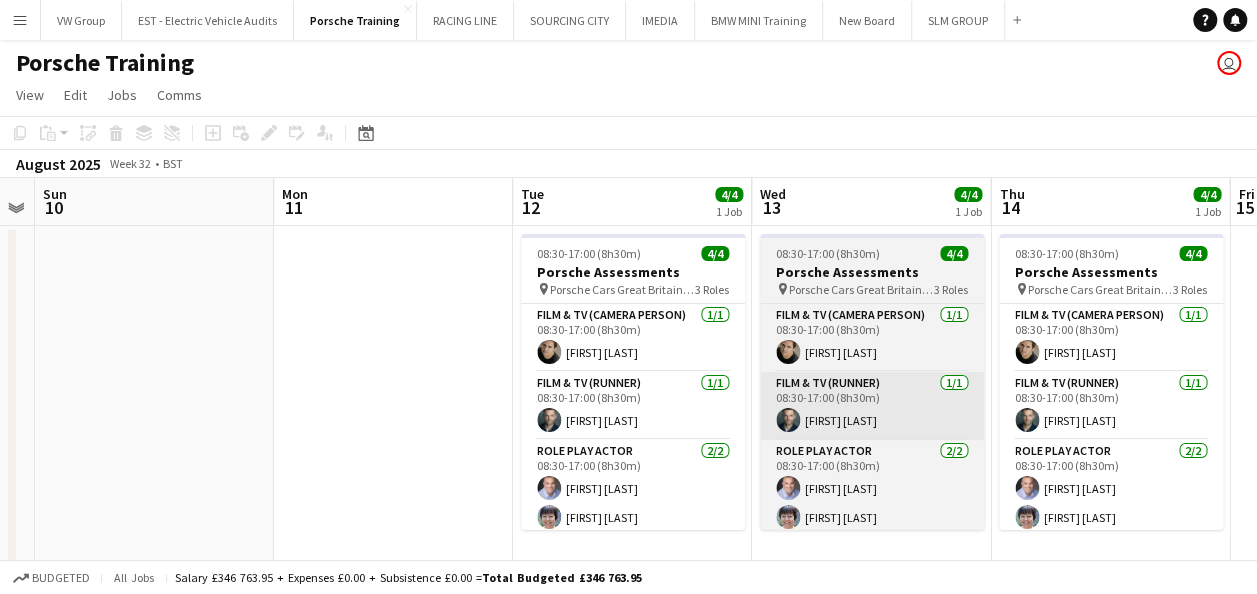 drag, startPoint x: 925, startPoint y: 382, endPoint x: 727, endPoint y: 415, distance: 200.73117 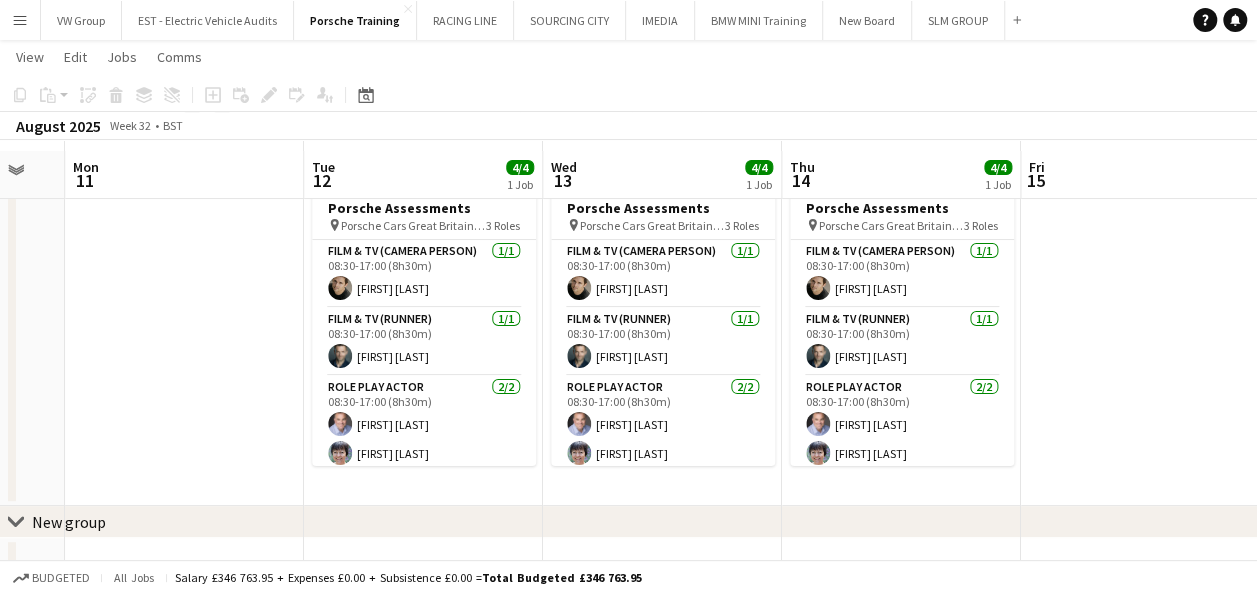 scroll, scrollTop: 11, scrollLeft: 0, axis: vertical 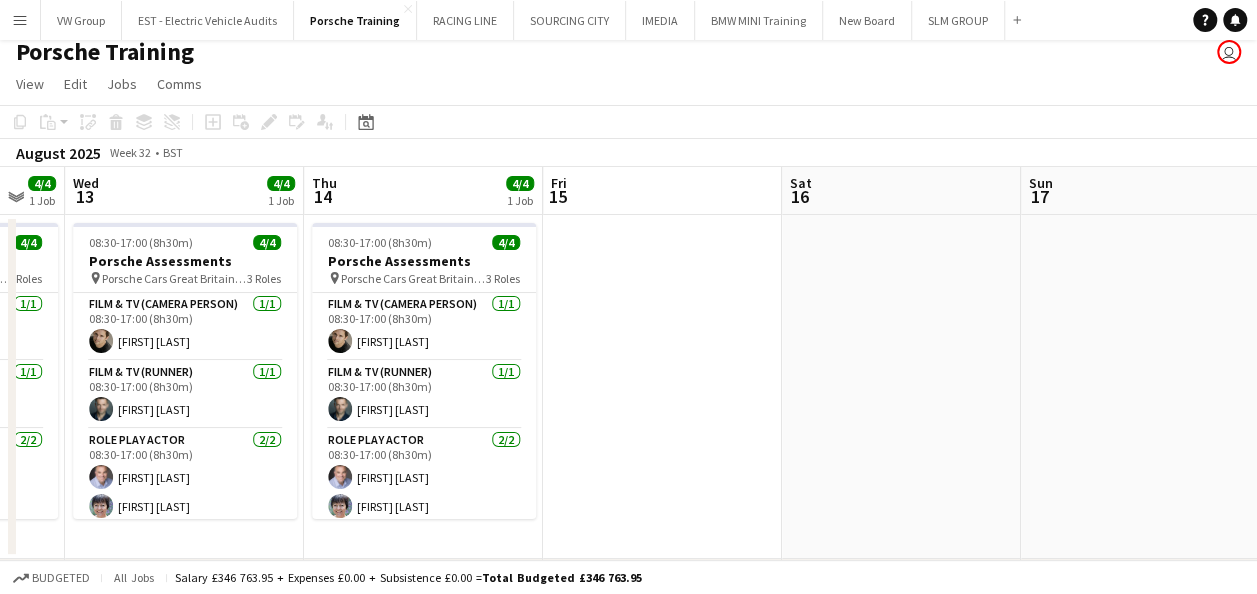 drag, startPoint x: 1130, startPoint y: 338, endPoint x: 681, endPoint y: 440, distance: 460.44 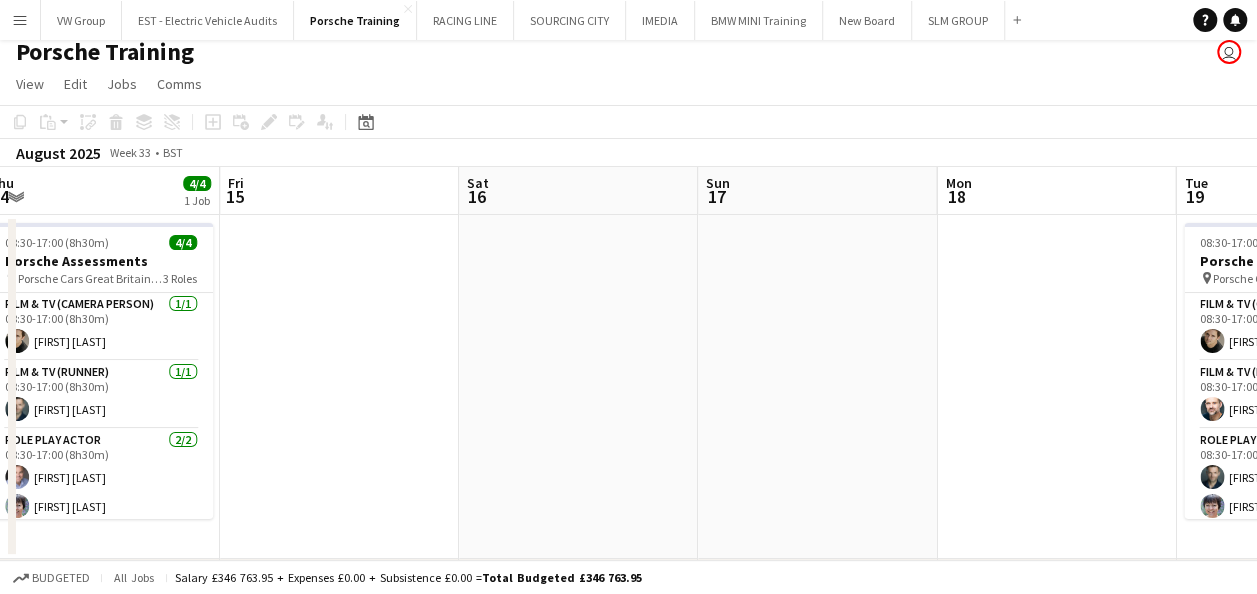 drag, startPoint x: 765, startPoint y: 437, endPoint x: 603, endPoint y: 494, distance: 171.73526 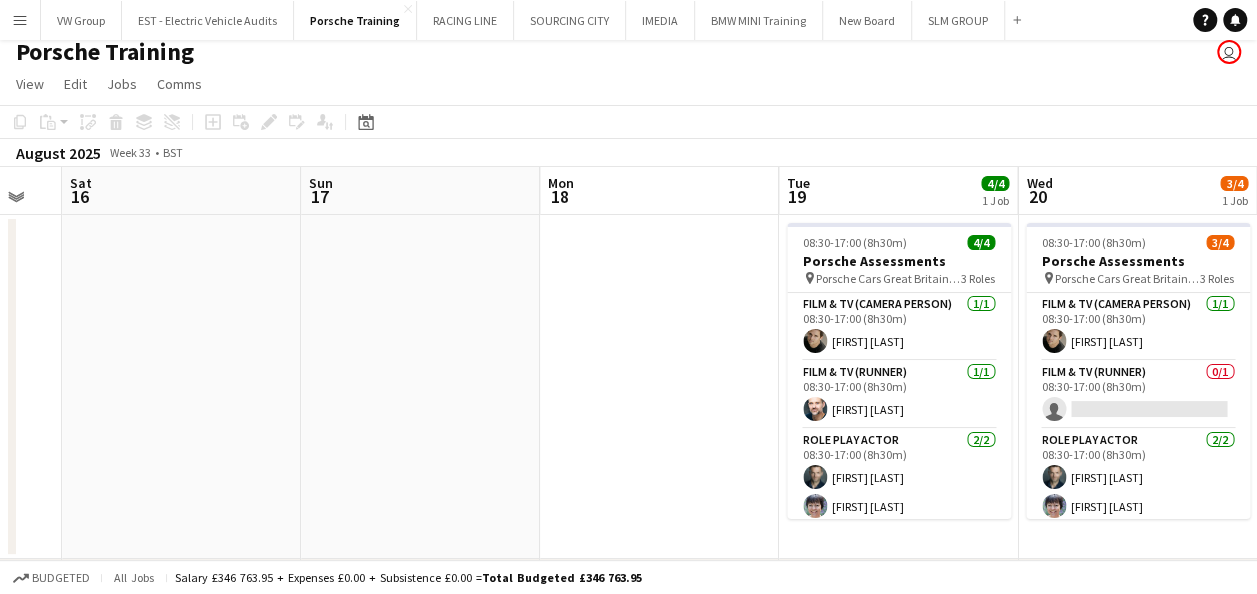 drag, startPoint x: 702, startPoint y: 500, endPoint x: 568, endPoint y: 539, distance: 139.56003 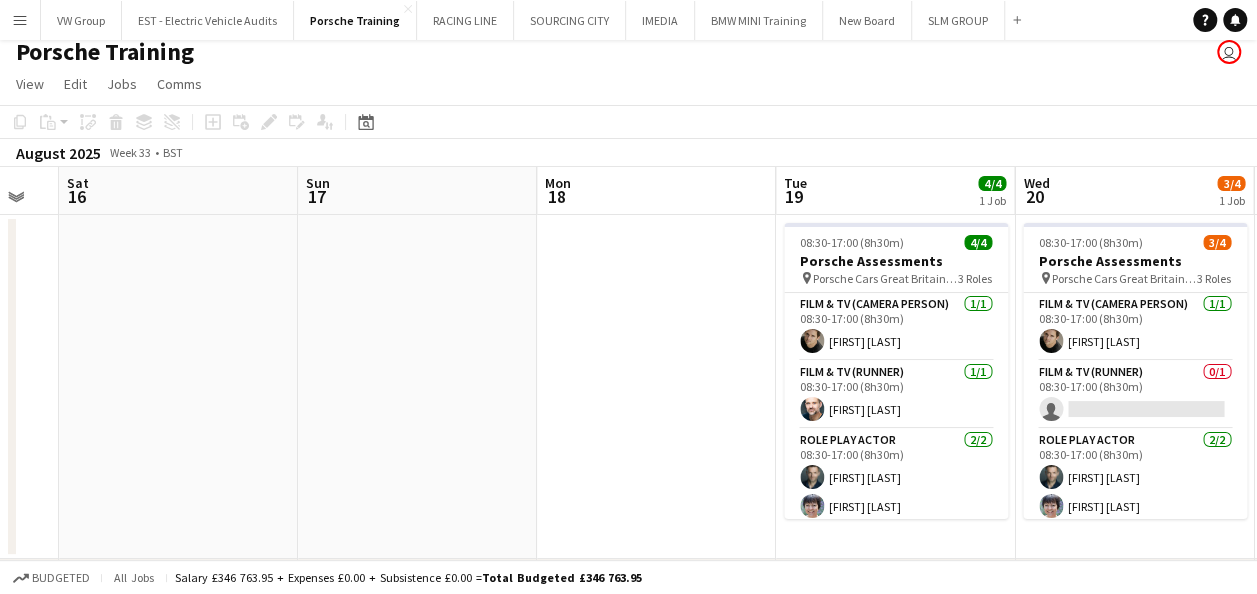 drag, startPoint x: 706, startPoint y: 515, endPoint x: 532, endPoint y: 576, distance: 184.38275 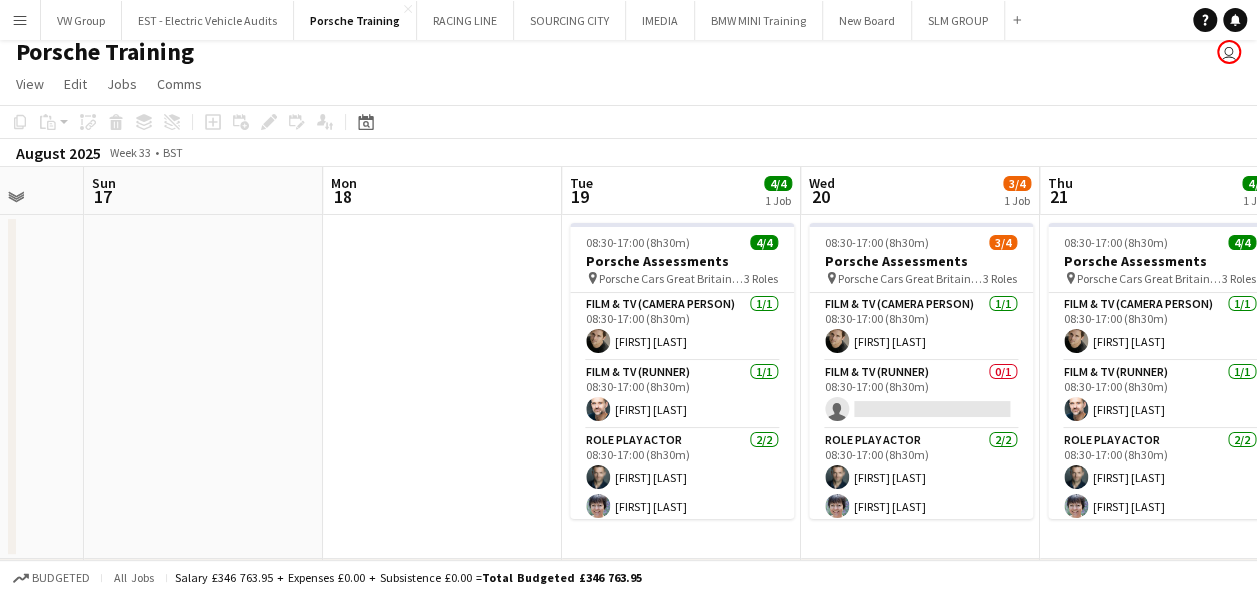 scroll, scrollTop: 0, scrollLeft: 920, axis: horizontal 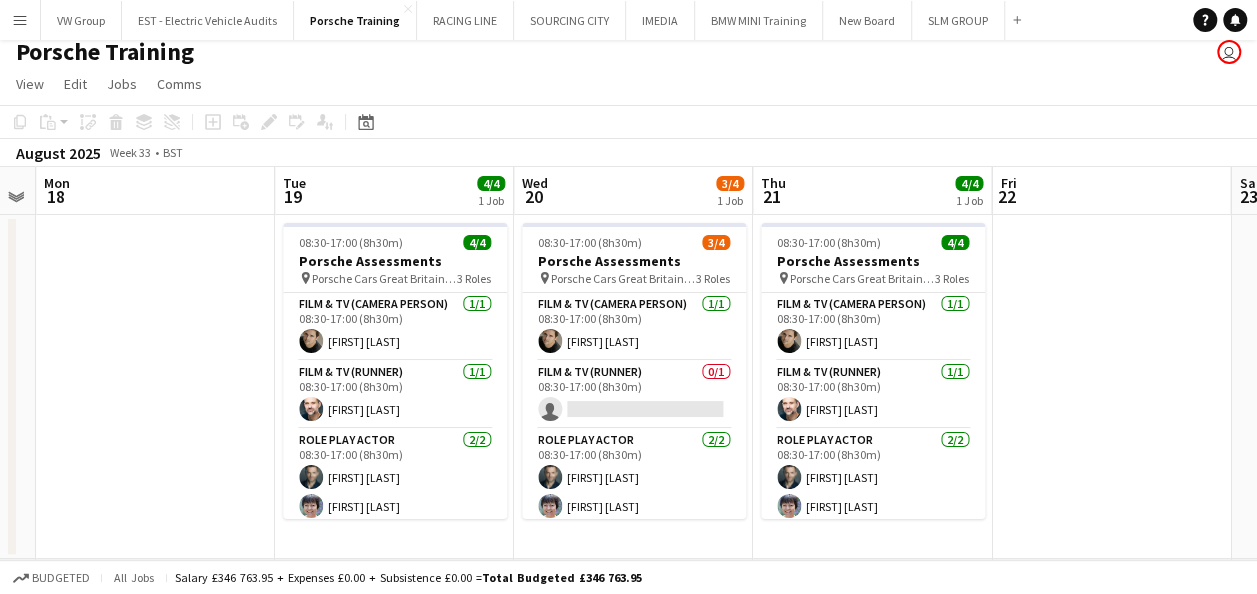click on "[DAY]   [DATE]   [DAY]   [DATE]   [DAY]   [DATE]   [DAY]   [DATE]   [DAY]   [DATE]   [DAY]   [DATE]   [DAY]   [DATE]   [DAY]   [DATE]   [DAY]   [DATE]   [DAY]   [DATE]   [DAY]   [DATE]      [TIME]-[TIME] ([HOURS])    4/4   Porsche Assessments
pin
Porsche Cars Great Britain Ltd.  [STREET], [CITY], [STATE], [POSTALCODE]    3 Roles   Film & TV (Camera person)   1/1   [TIME]-[TIME] ([HOURS])
[FIRST] [LAST]  Film & TV (Runner)   1/1   [TIME]-[TIME] ([HOURS])
[FIRST] [LAST]  Role Play Actor   2/2   [TIME]-[TIME] ([HOURS])
[FIRST] [LAST] [FIRST] [LAST]     [TIME]-[TIME] ([HOURS])    4/4   Porsche Assessments
pin
Porsche Cars Great Britain Ltd.  [STREET], [CITY], [STATE], [POSTALCODE]    3 Roles   Film & TV (Camera person)   1/1   [TIME]-[TIME] ([HOURS])
[FIRST] [LAST]  Film & TV (Runner)   1/1   [TIME]-[TIME] ([HOURS])
[FIRST] [LAST]  Role Play Actor   2/2   [TIME]-[TIME] ([HOURS])
[FIRST] [LAST] [FIRST] [LAST]     [TIME]-[TIME] ([HOURS])    3/4   Porsche Assessments
pin" at bounding box center [628, 455] 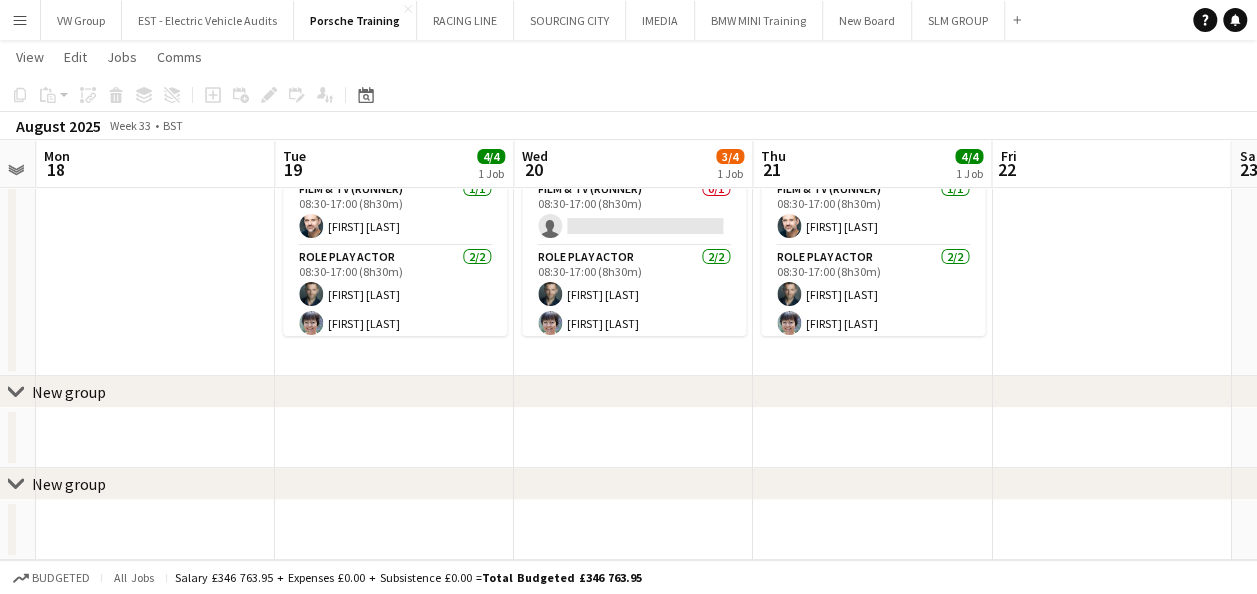 scroll, scrollTop: 0, scrollLeft: 0, axis: both 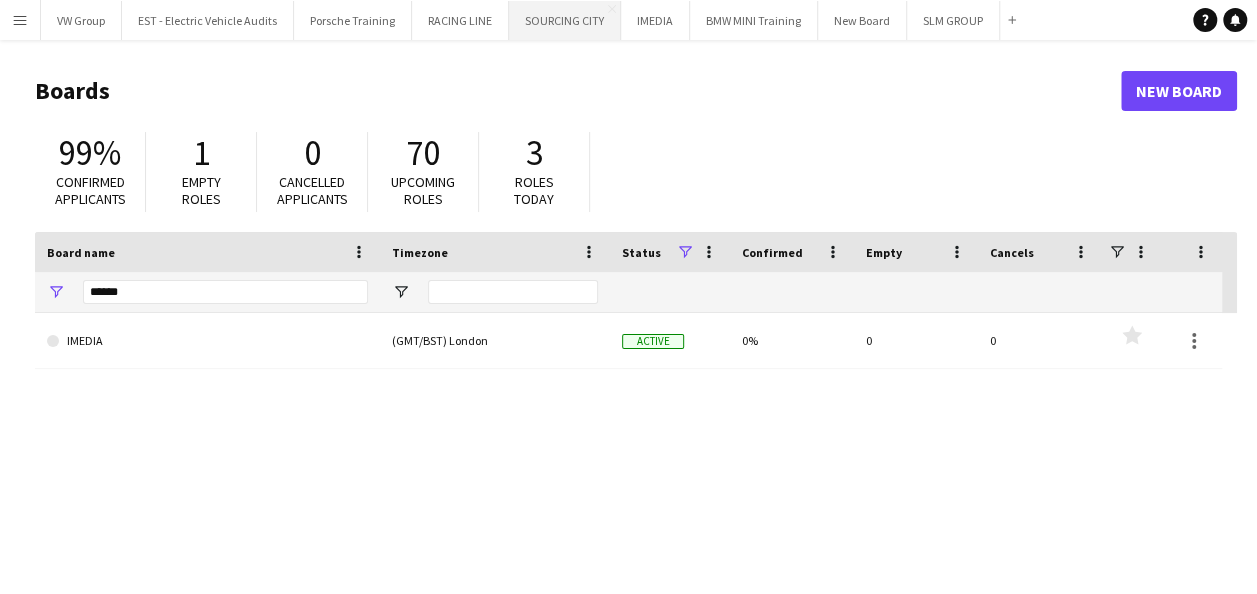 drag, startPoint x: 0, startPoint y: 0, endPoint x: 545, endPoint y: 17, distance: 545.2651 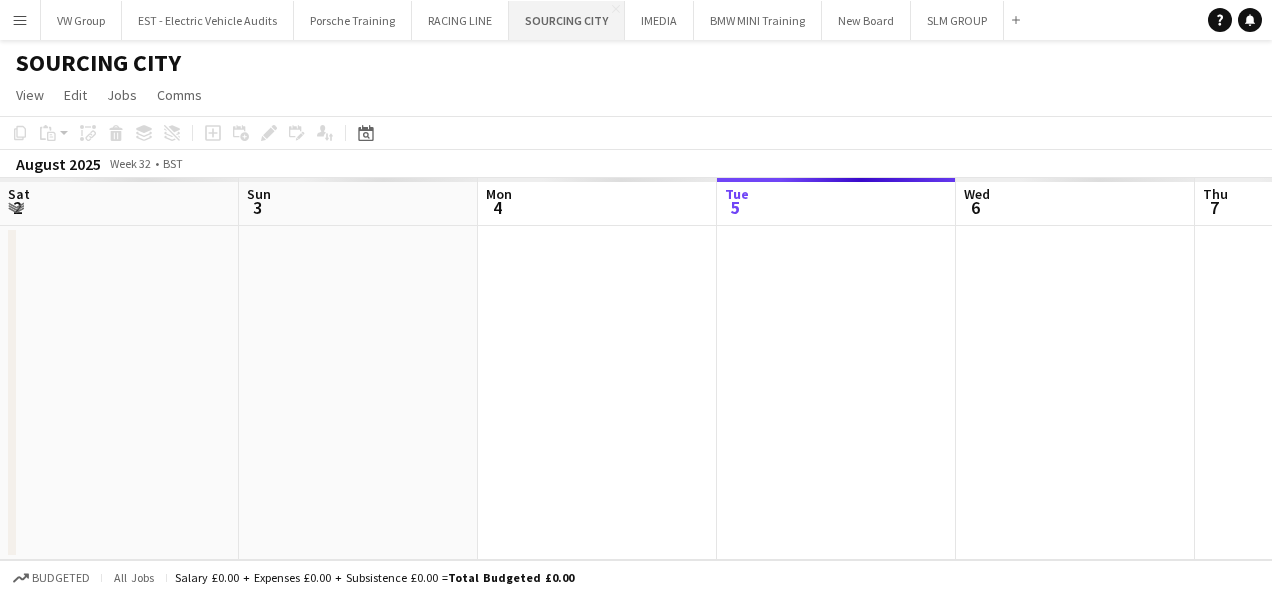 scroll, scrollTop: 0, scrollLeft: 478, axis: horizontal 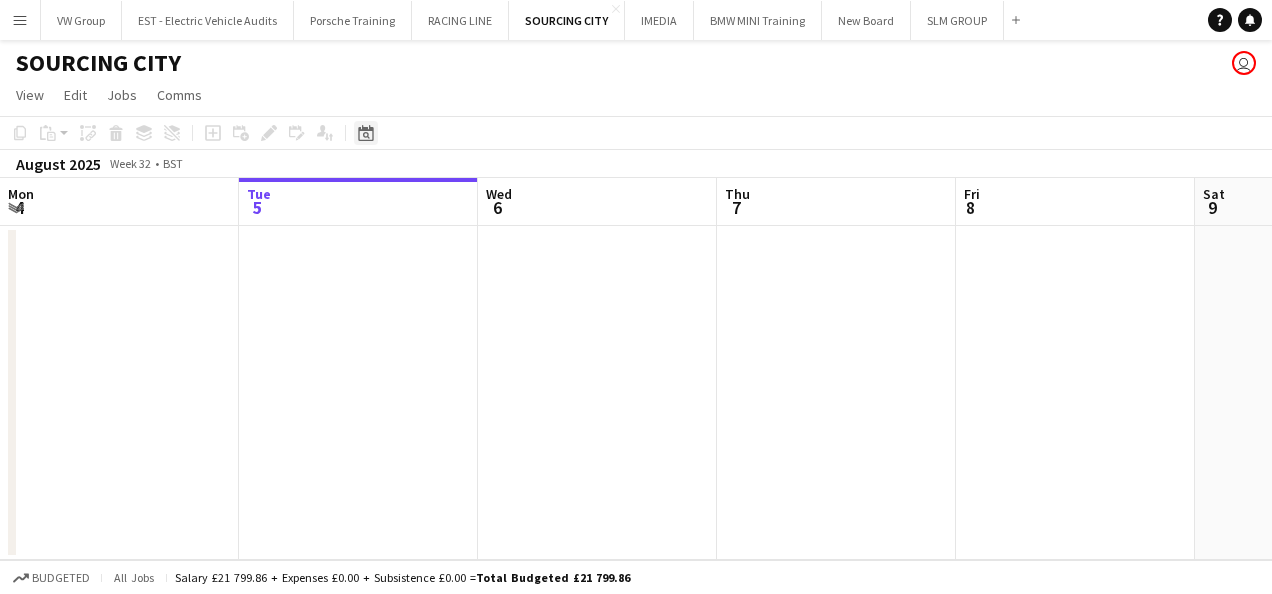 click 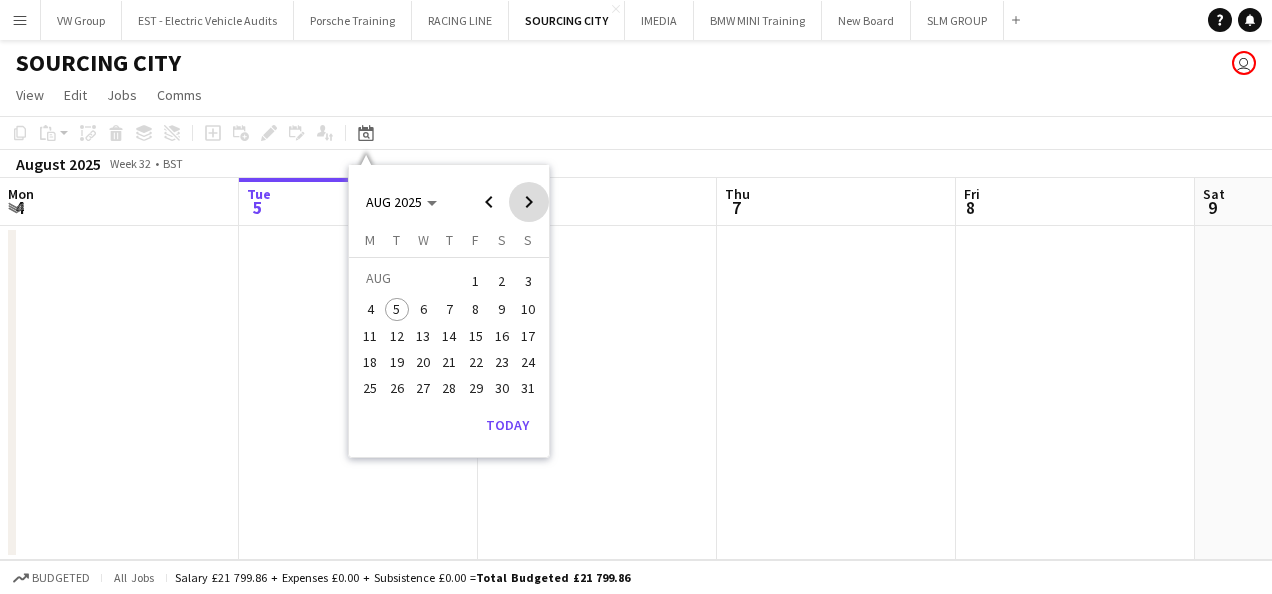 click at bounding box center [529, 202] 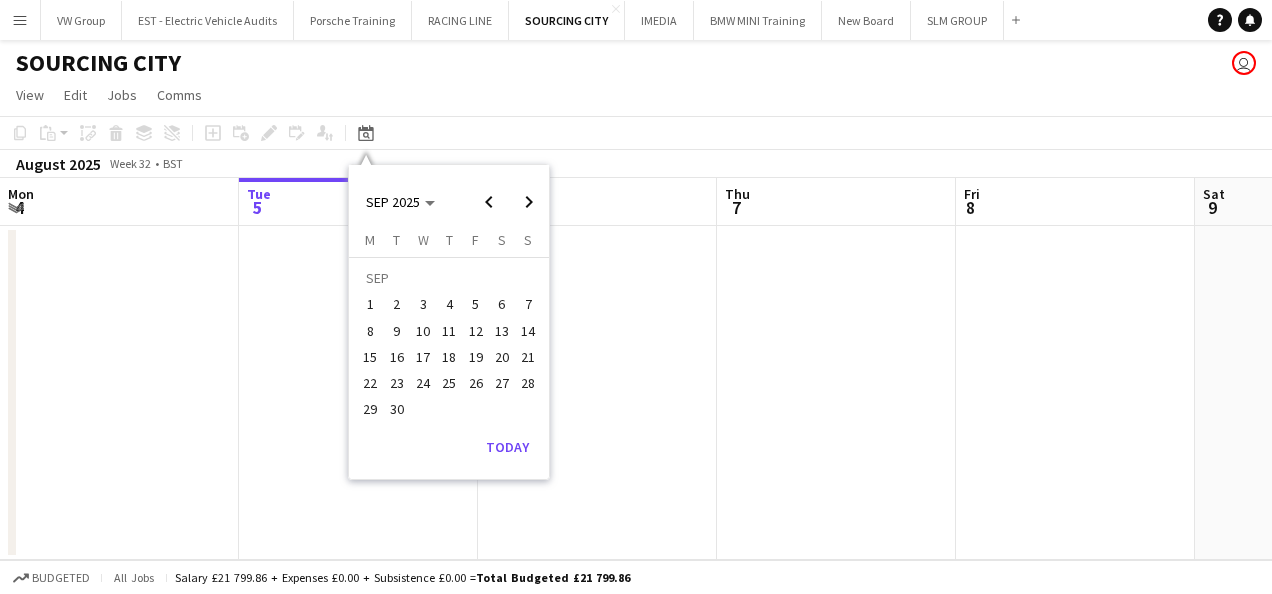 click on "9" at bounding box center [397, 331] 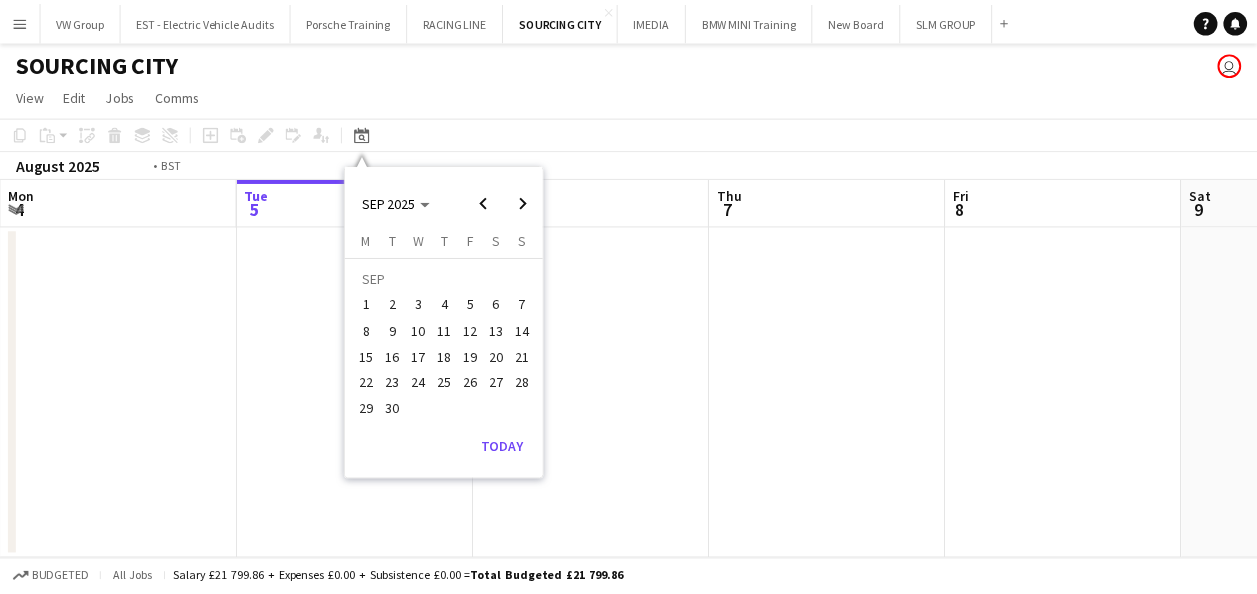 scroll, scrollTop: 0, scrollLeft: 688, axis: horizontal 